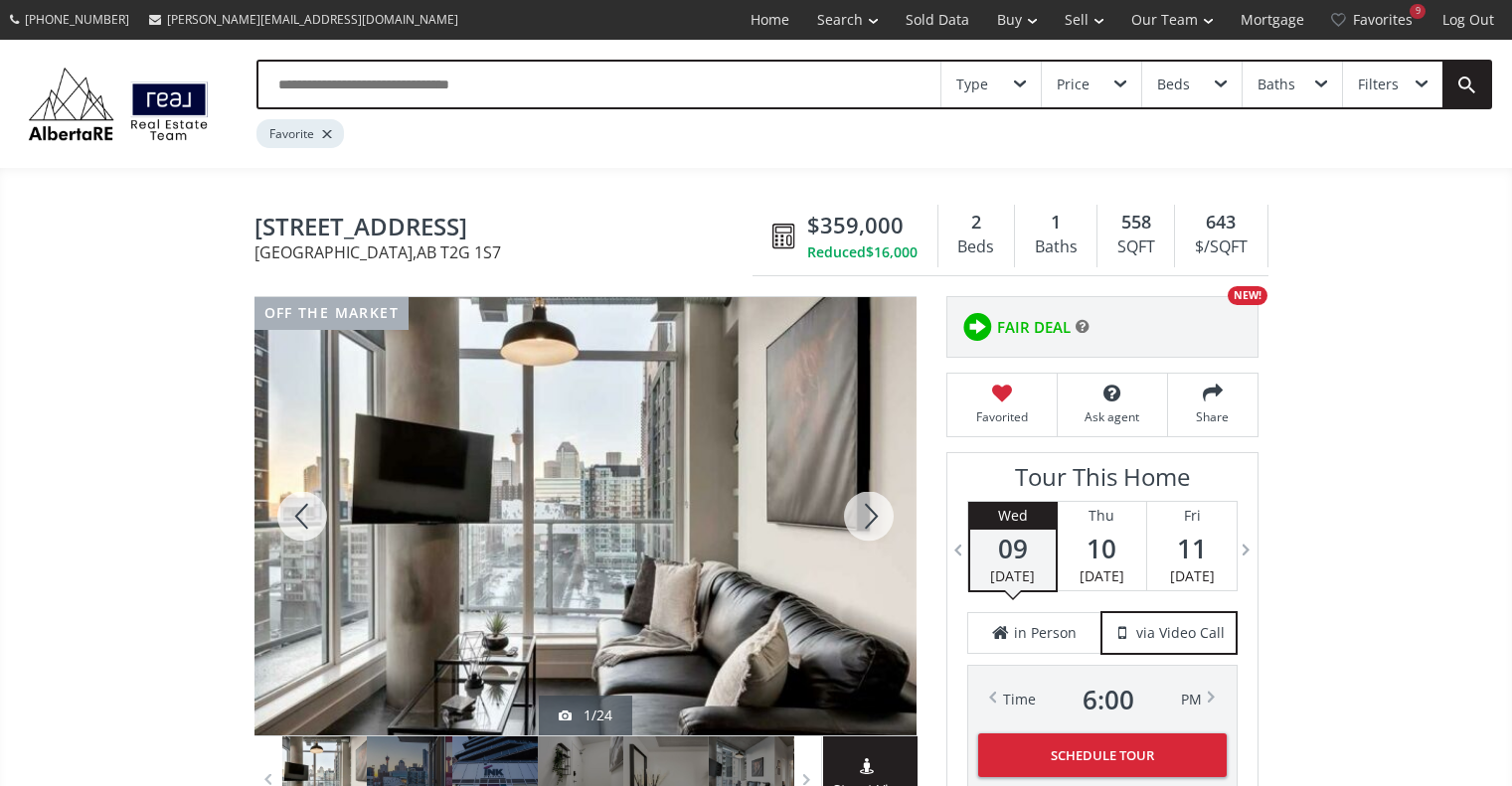 scroll, scrollTop: 0, scrollLeft: 0, axis: both 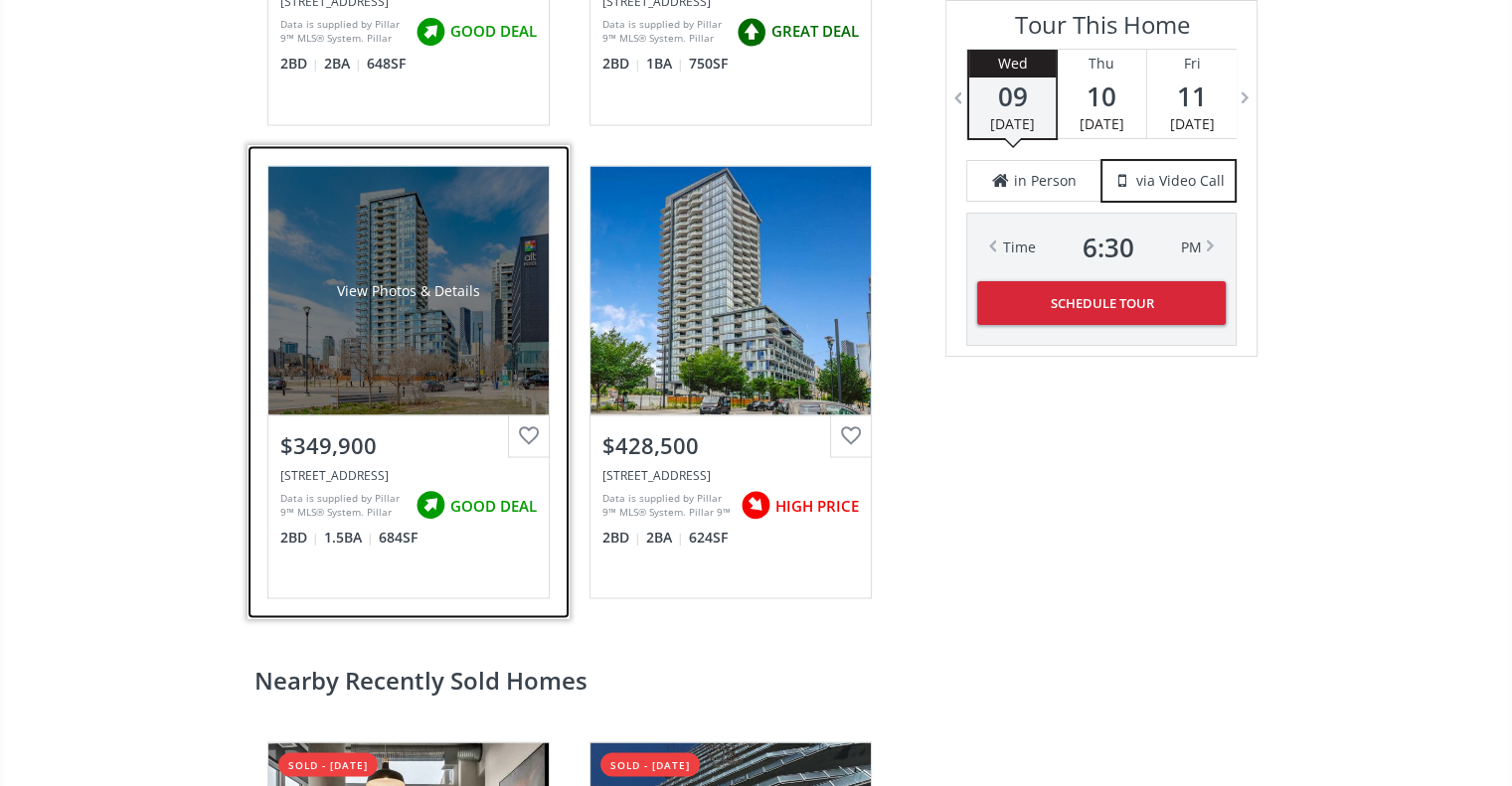 click on "View Photos & Details" at bounding box center (409, 290) 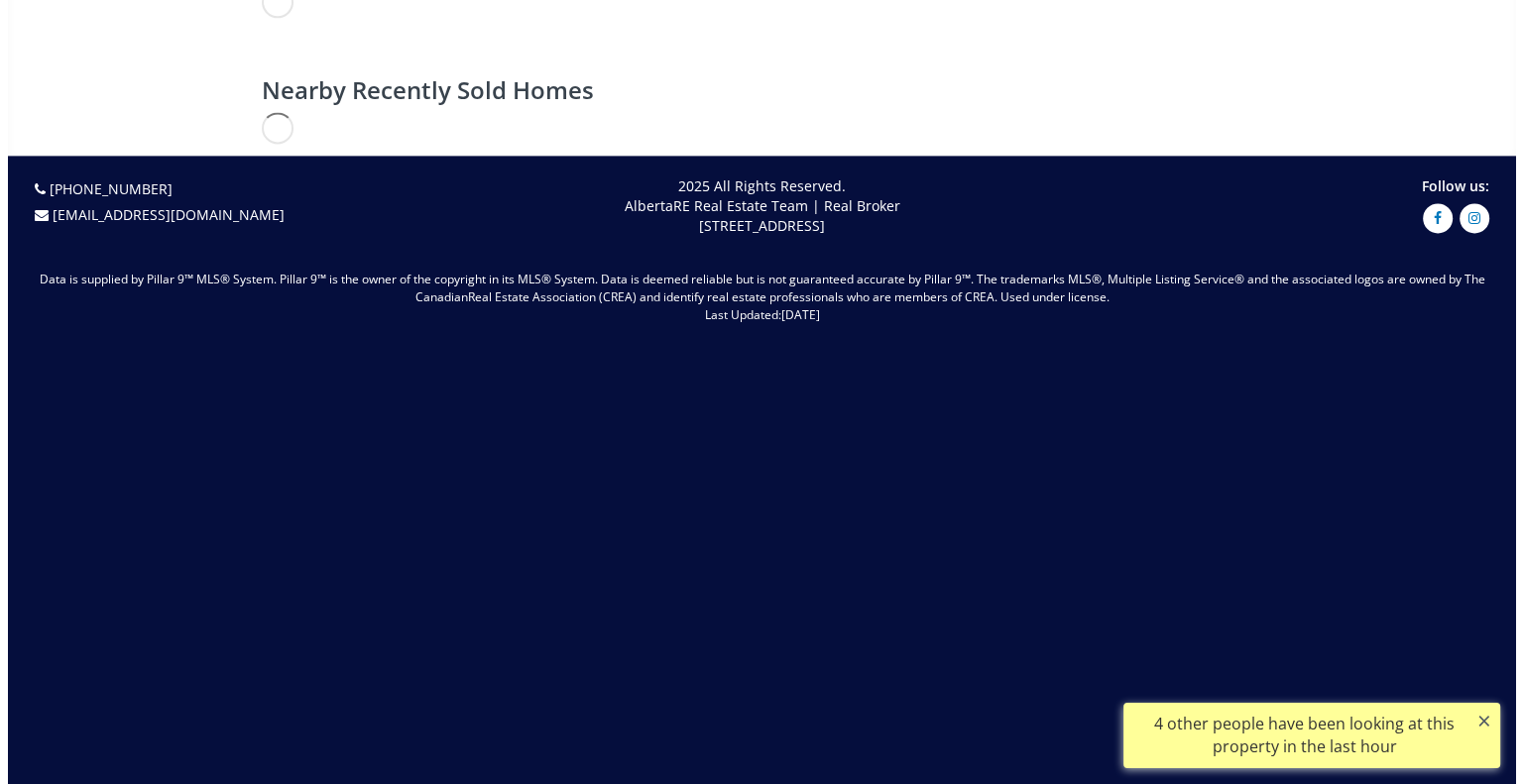 scroll, scrollTop: 0, scrollLeft: 0, axis: both 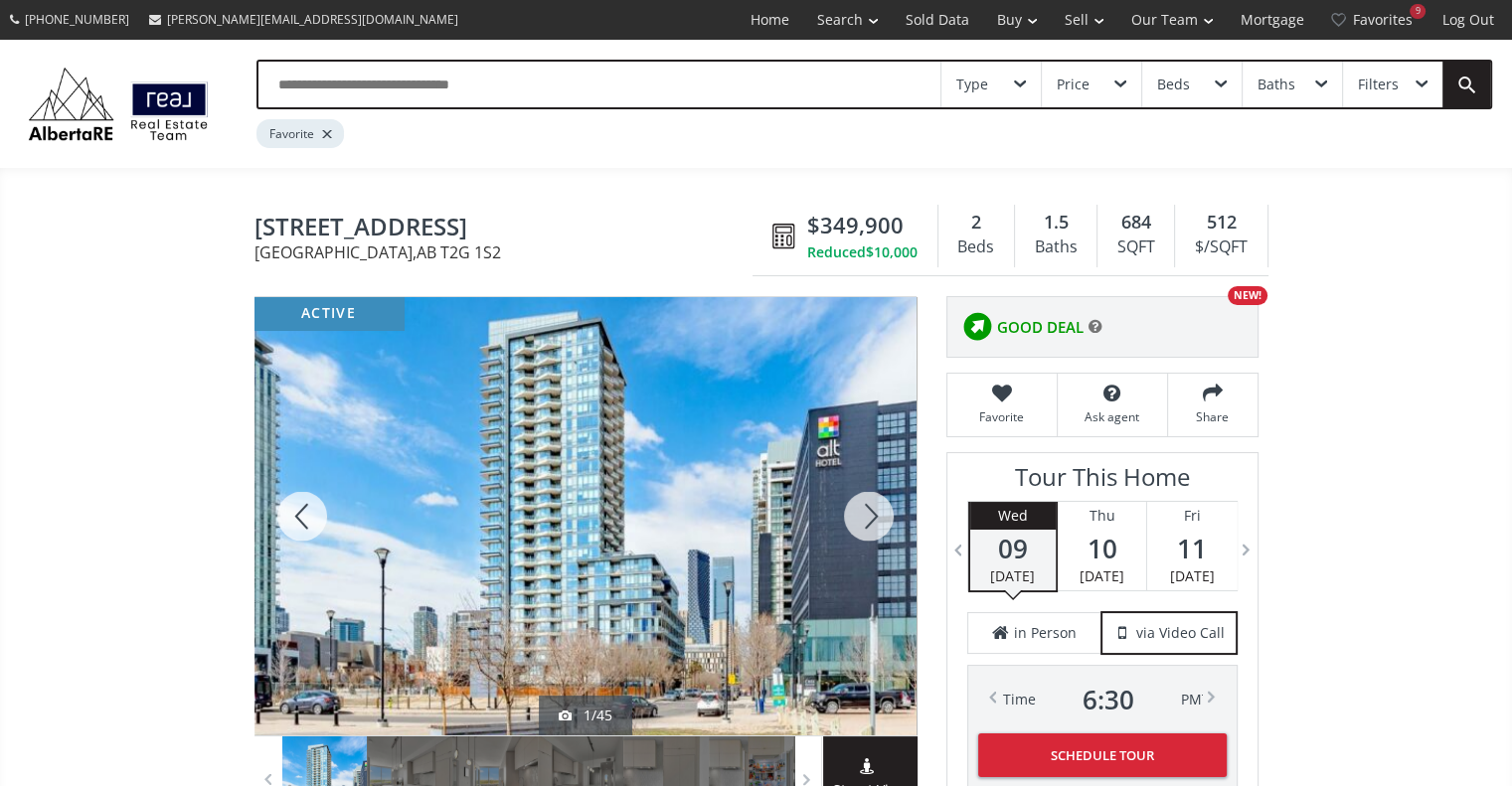 click at bounding box center [869, 516] 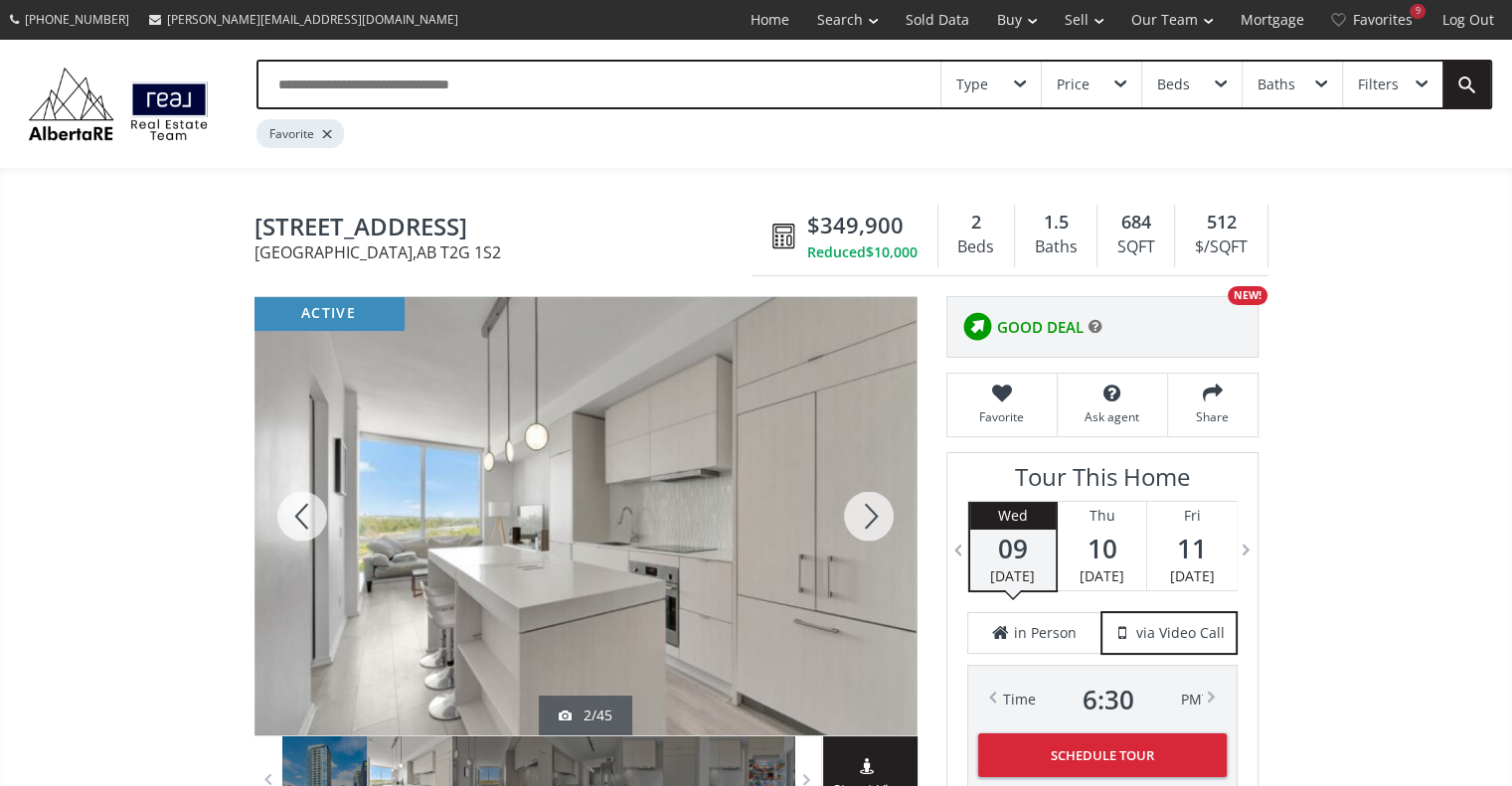 click at bounding box center (869, 516) 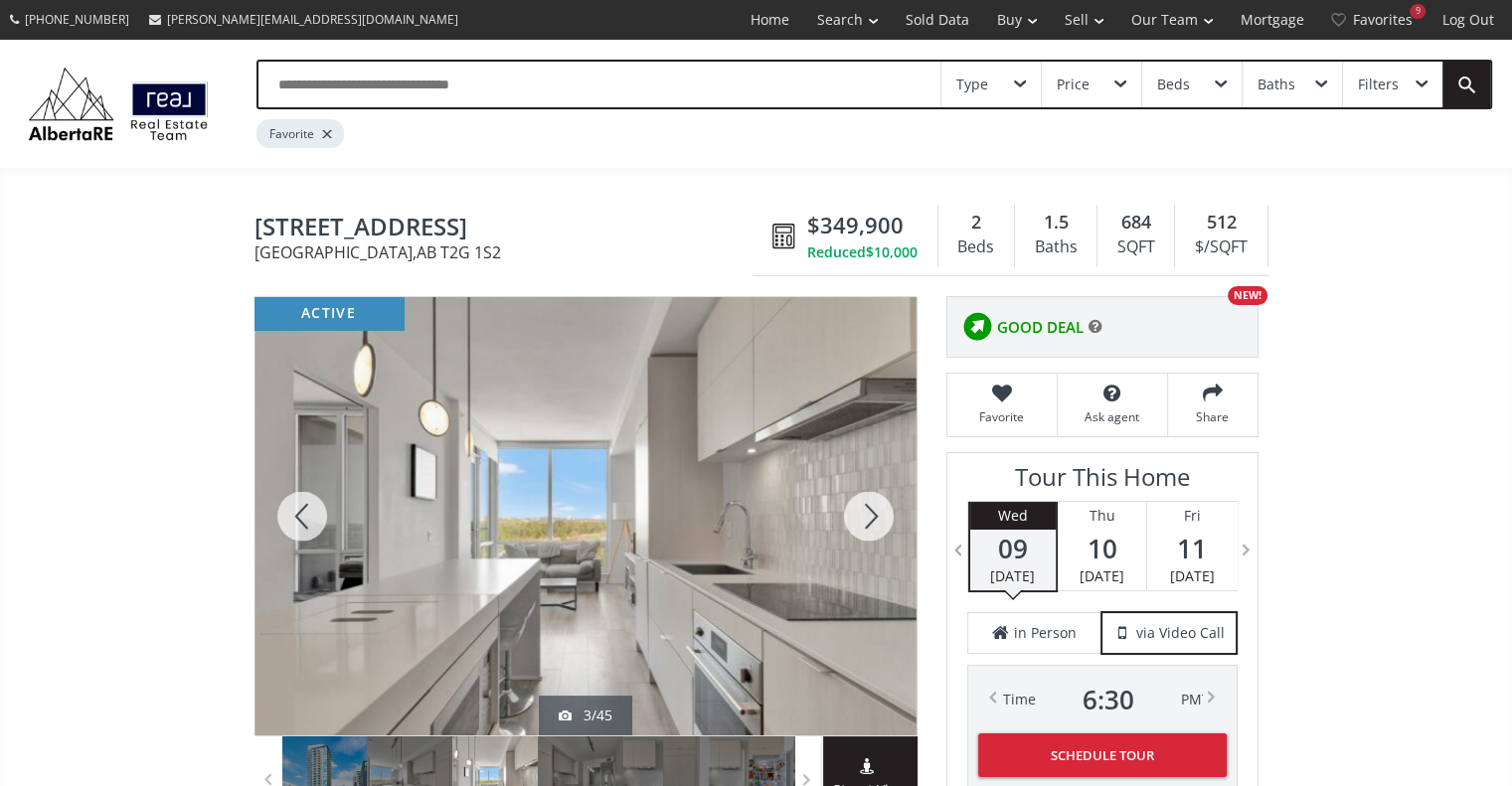 click at bounding box center (869, 516) 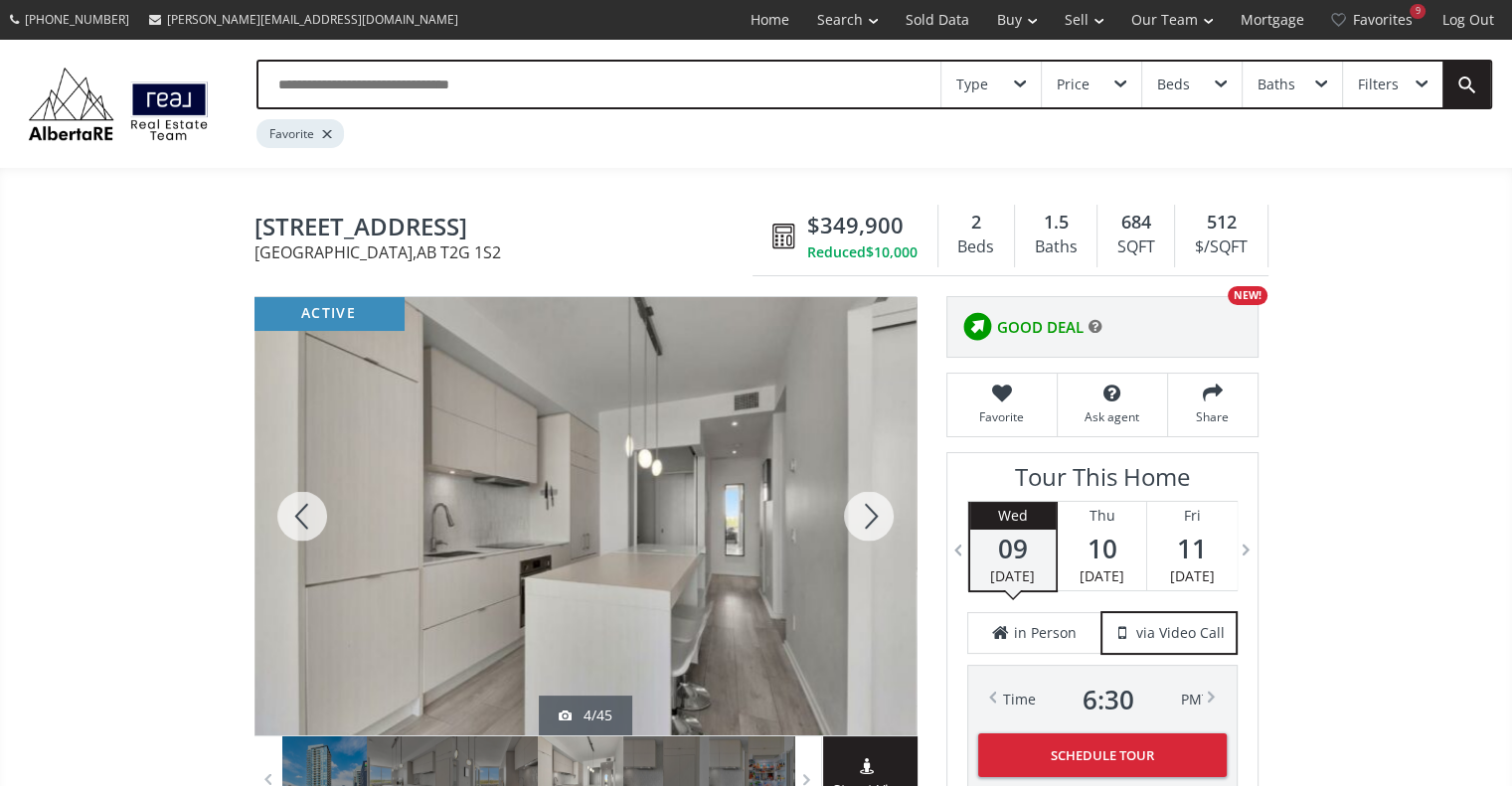 click at bounding box center (869, 516) 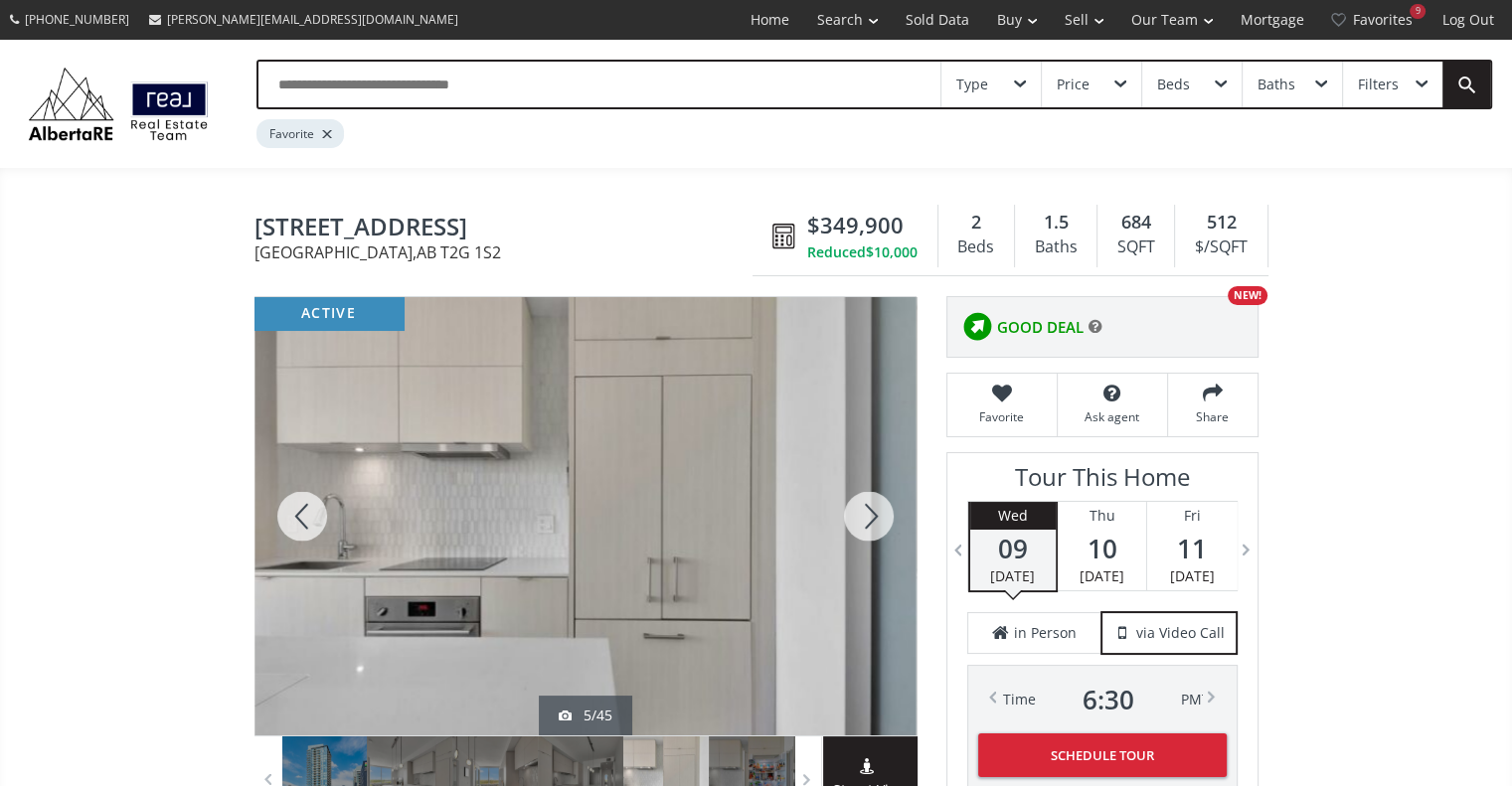 click at bounding box center (869, 516) 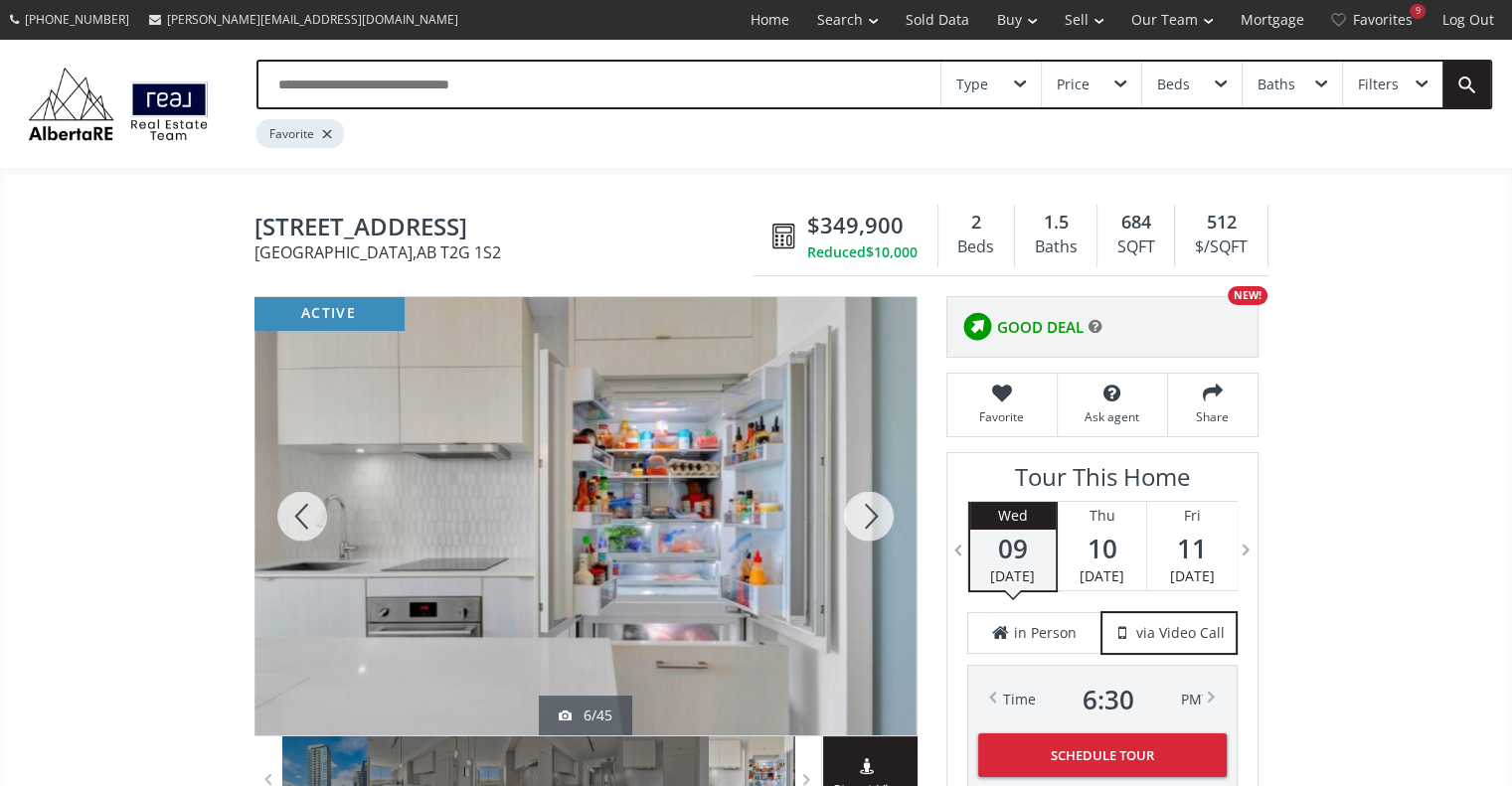 click at bounding box center [869, 516] 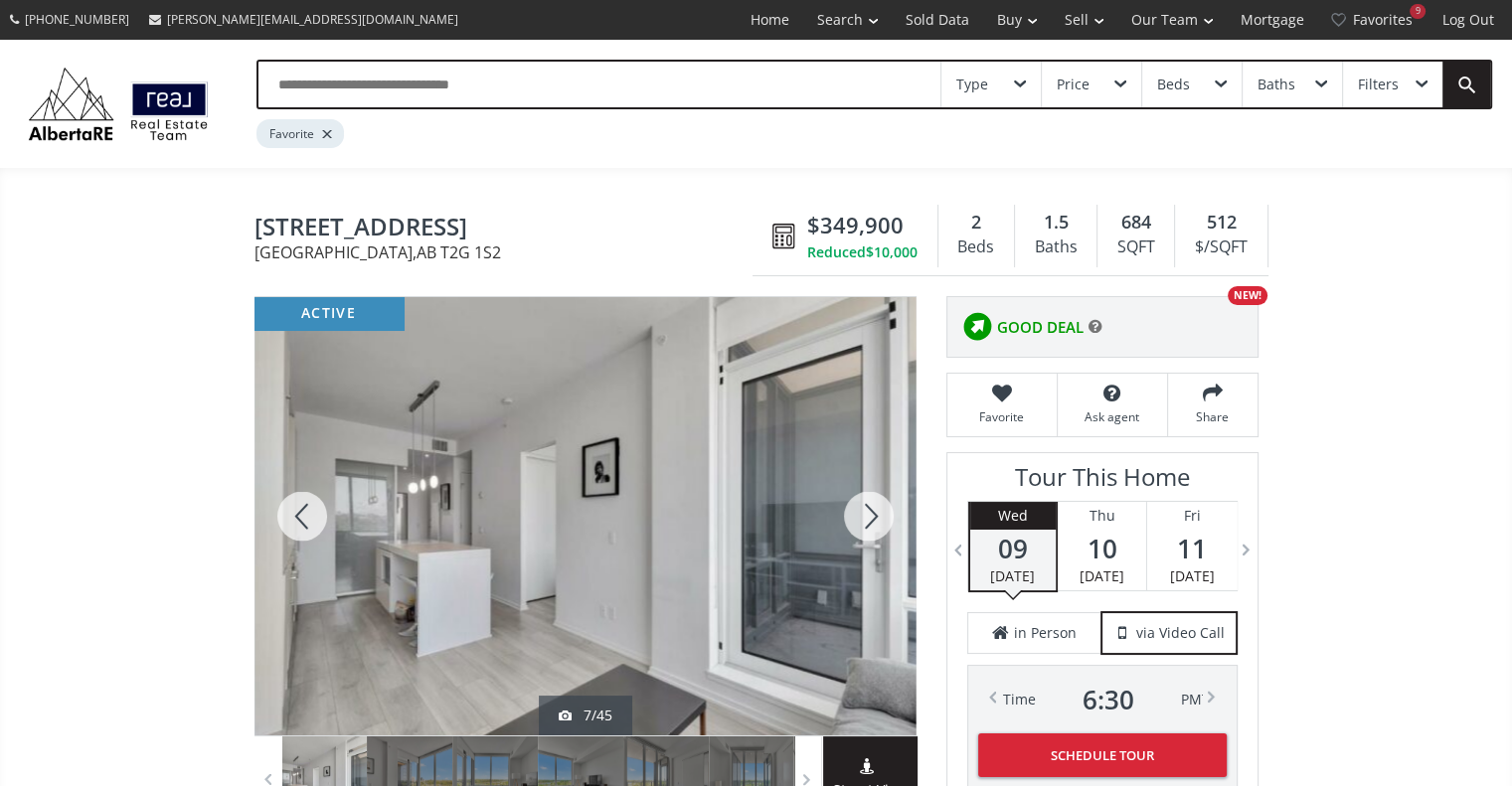 click at bounding box center [869, 516] 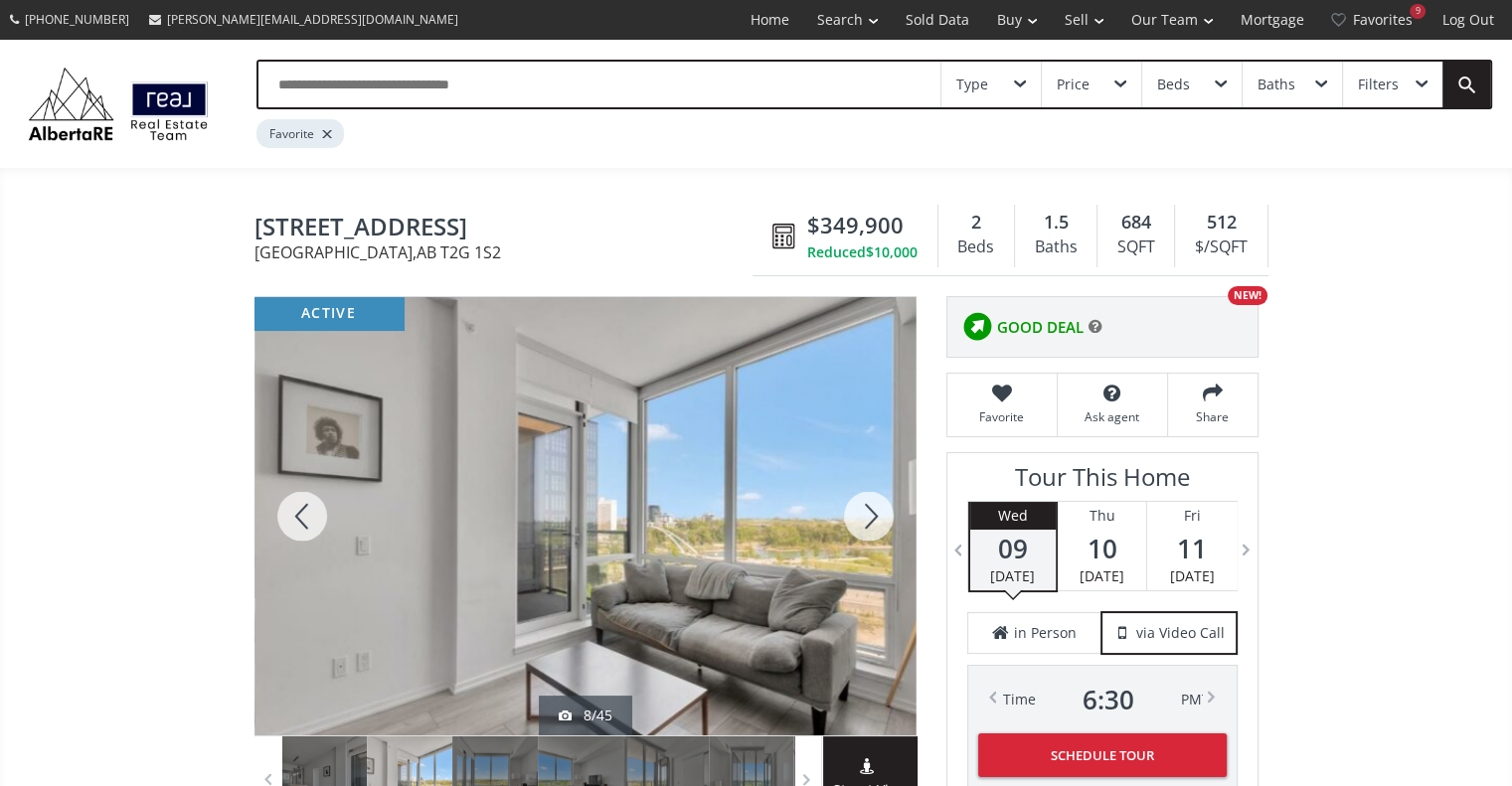 click at bounding box center [869, 516] 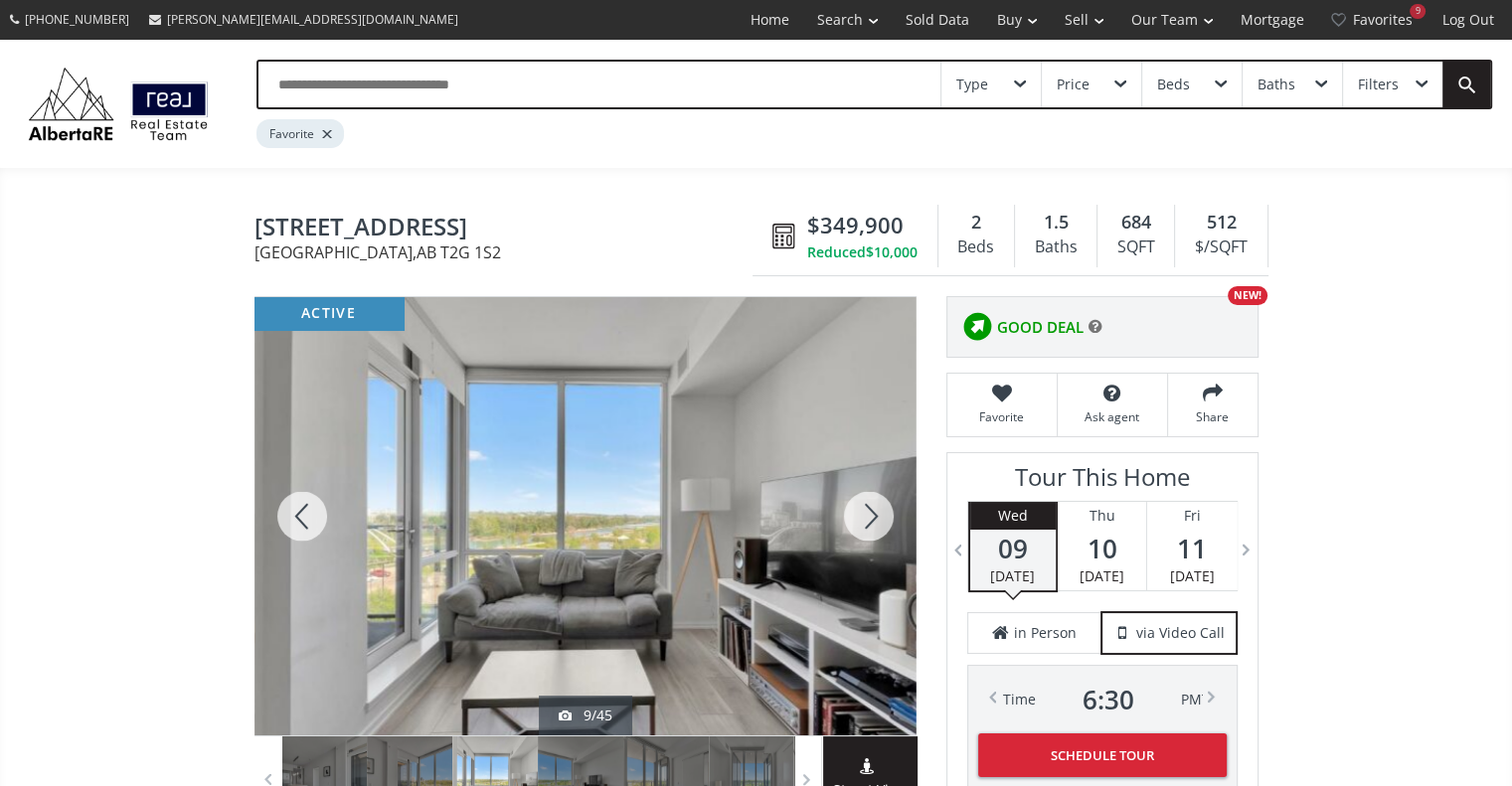 click at bounding box center (869, 516) 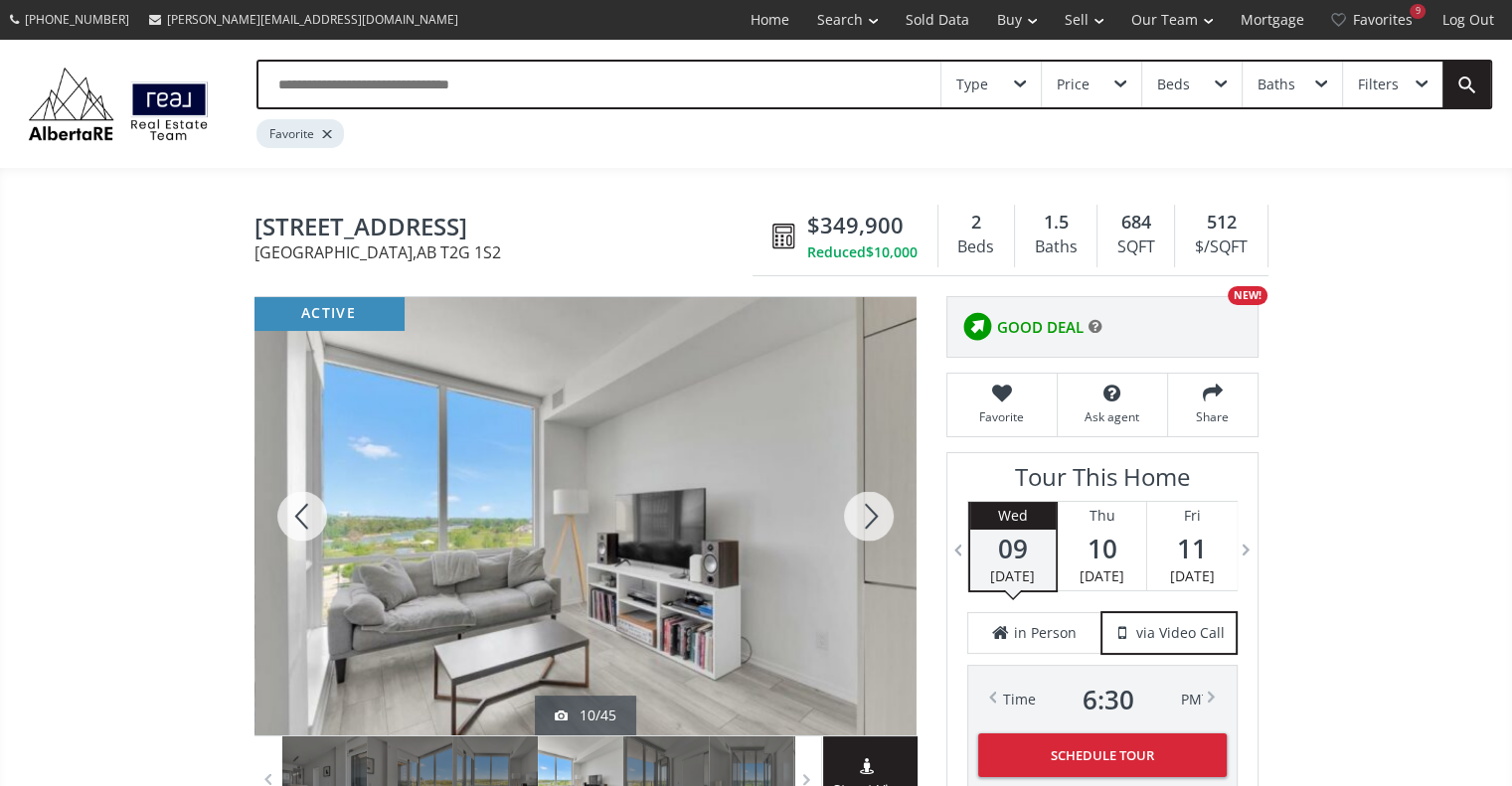 click at bounding box center [869, 516] 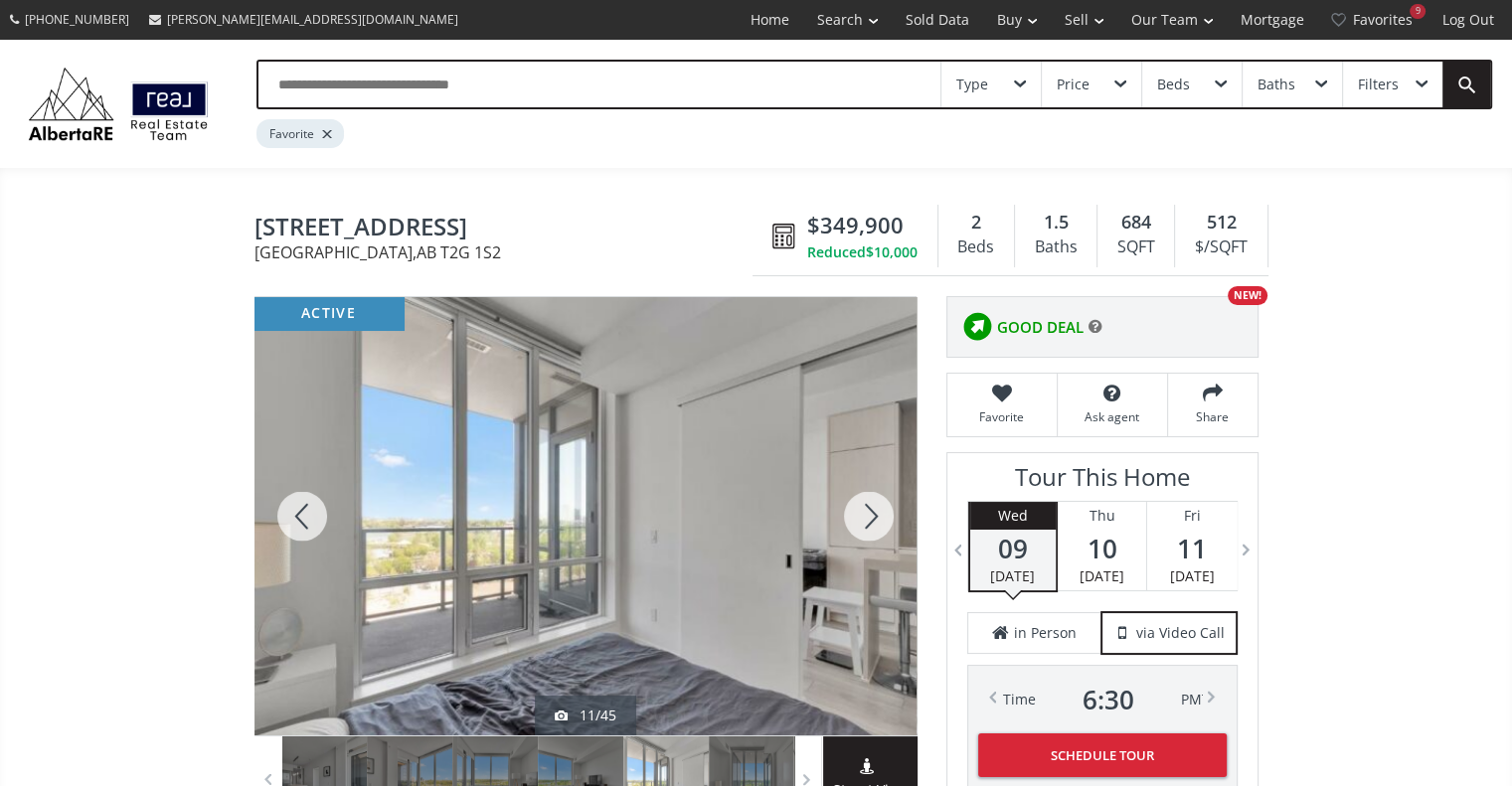 click at bounding box center (869, 516) 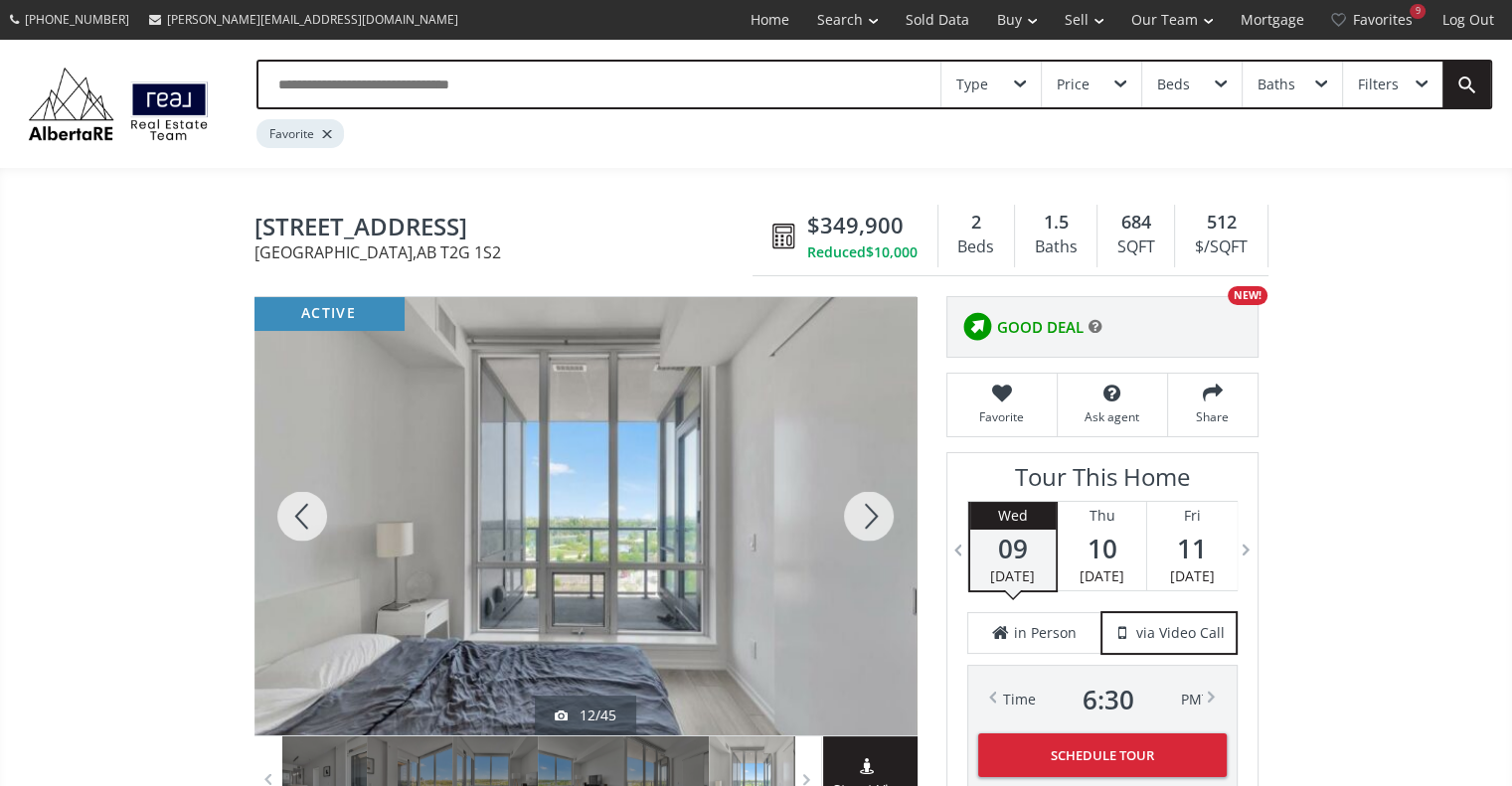 click at bounding box center [869, 516] 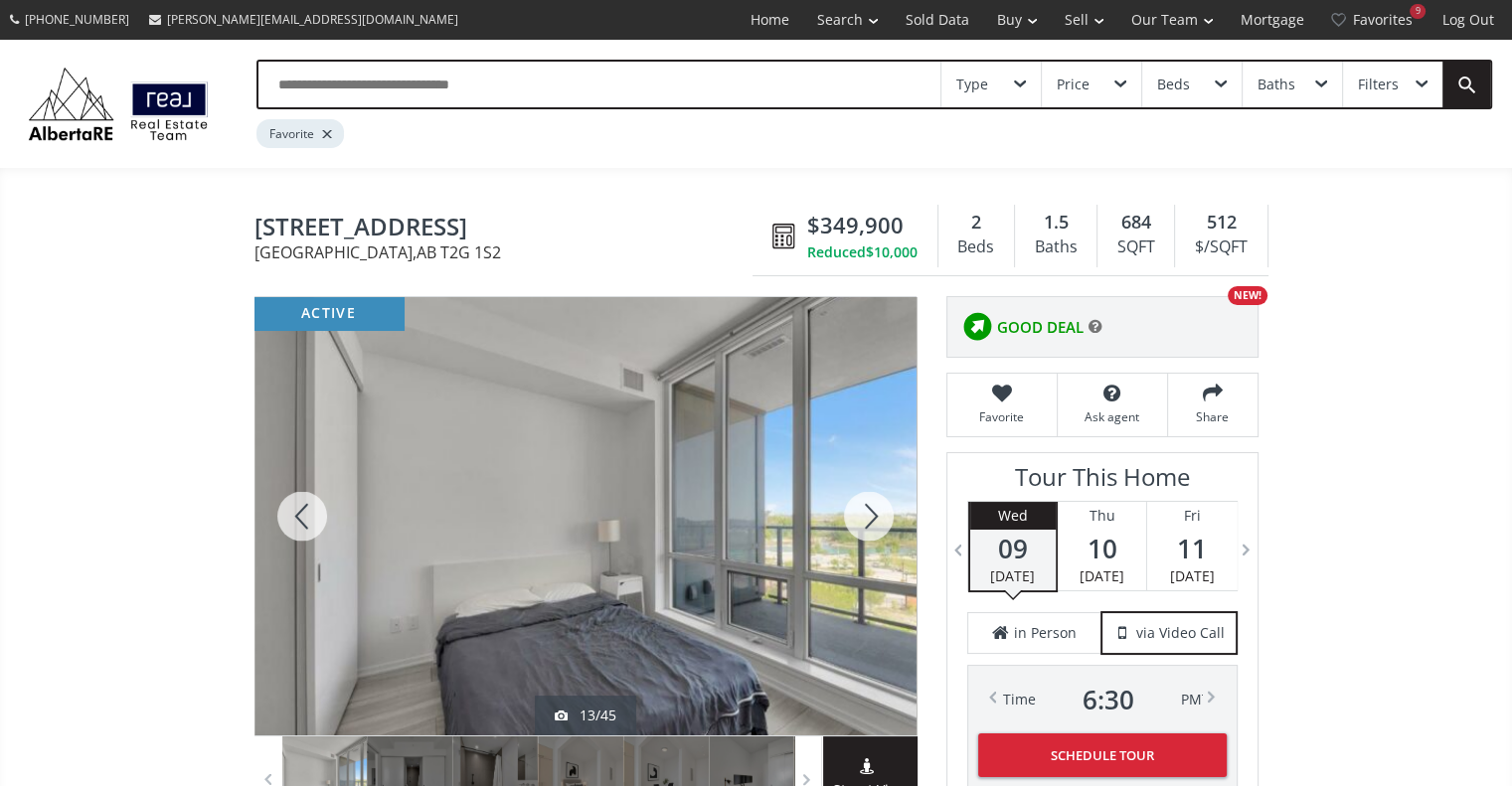 click at bounding box center [869, 516] 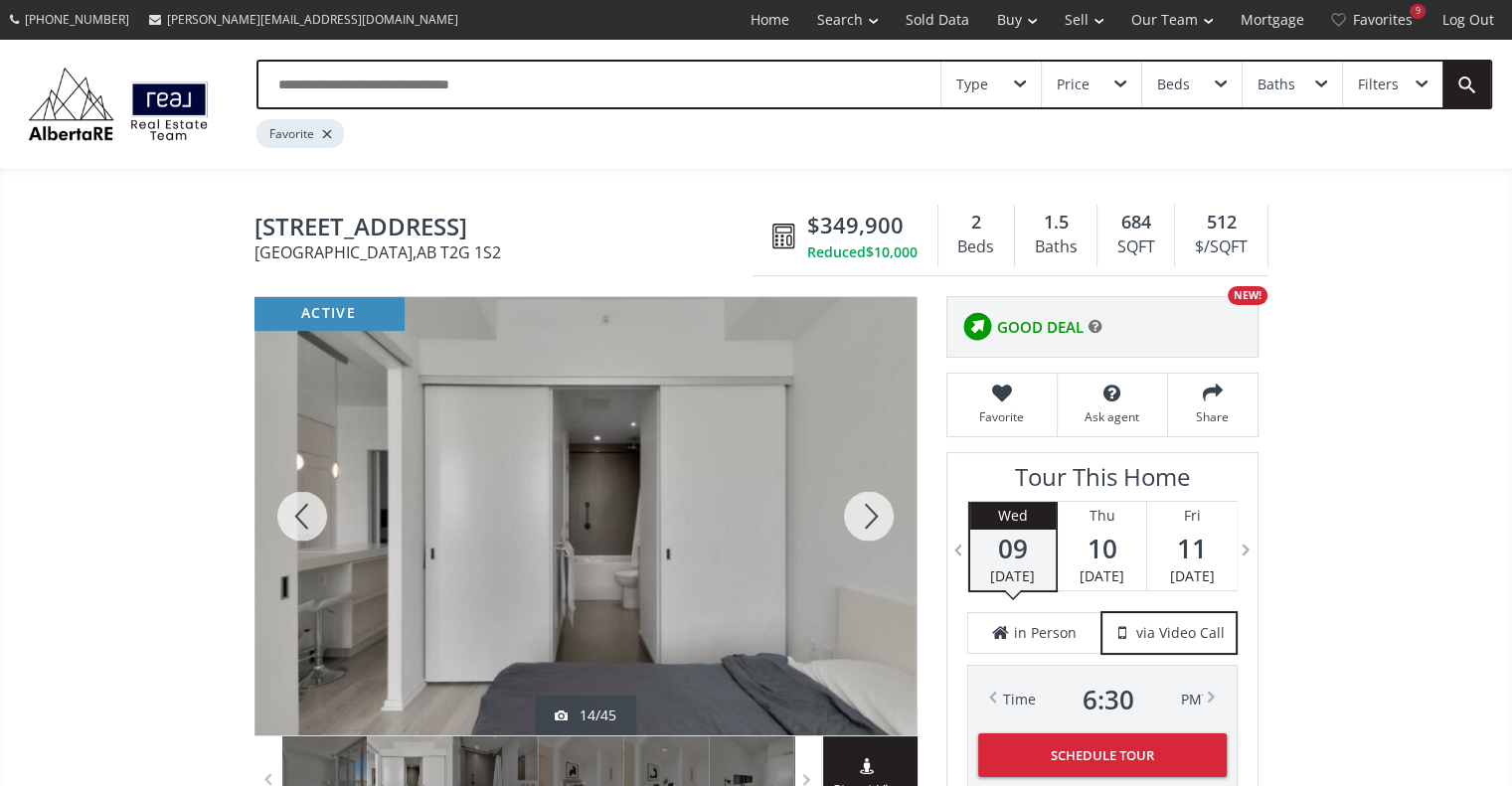 click at bounding box center [869, 516] 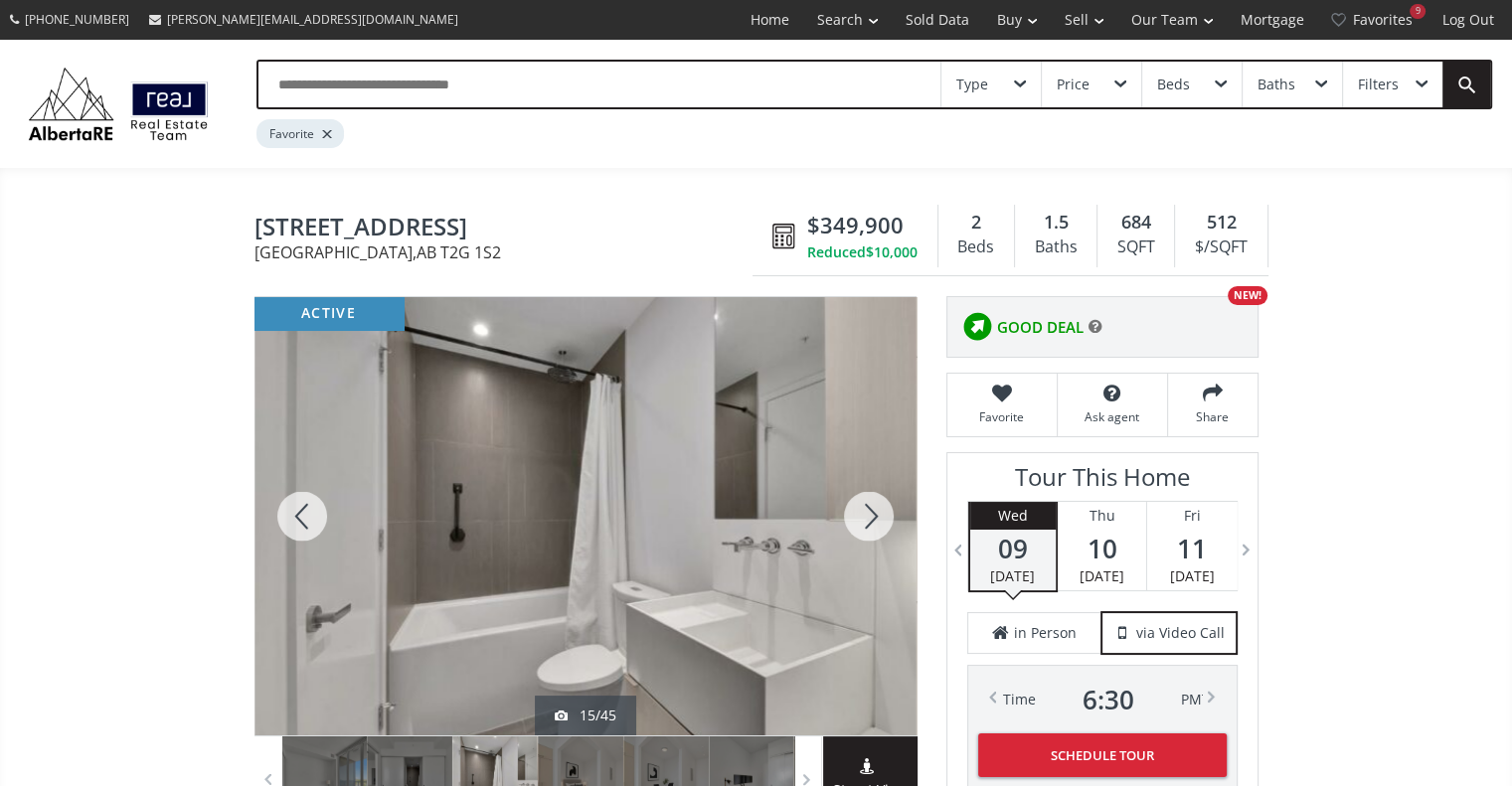 click at bounding box center [869, 516] 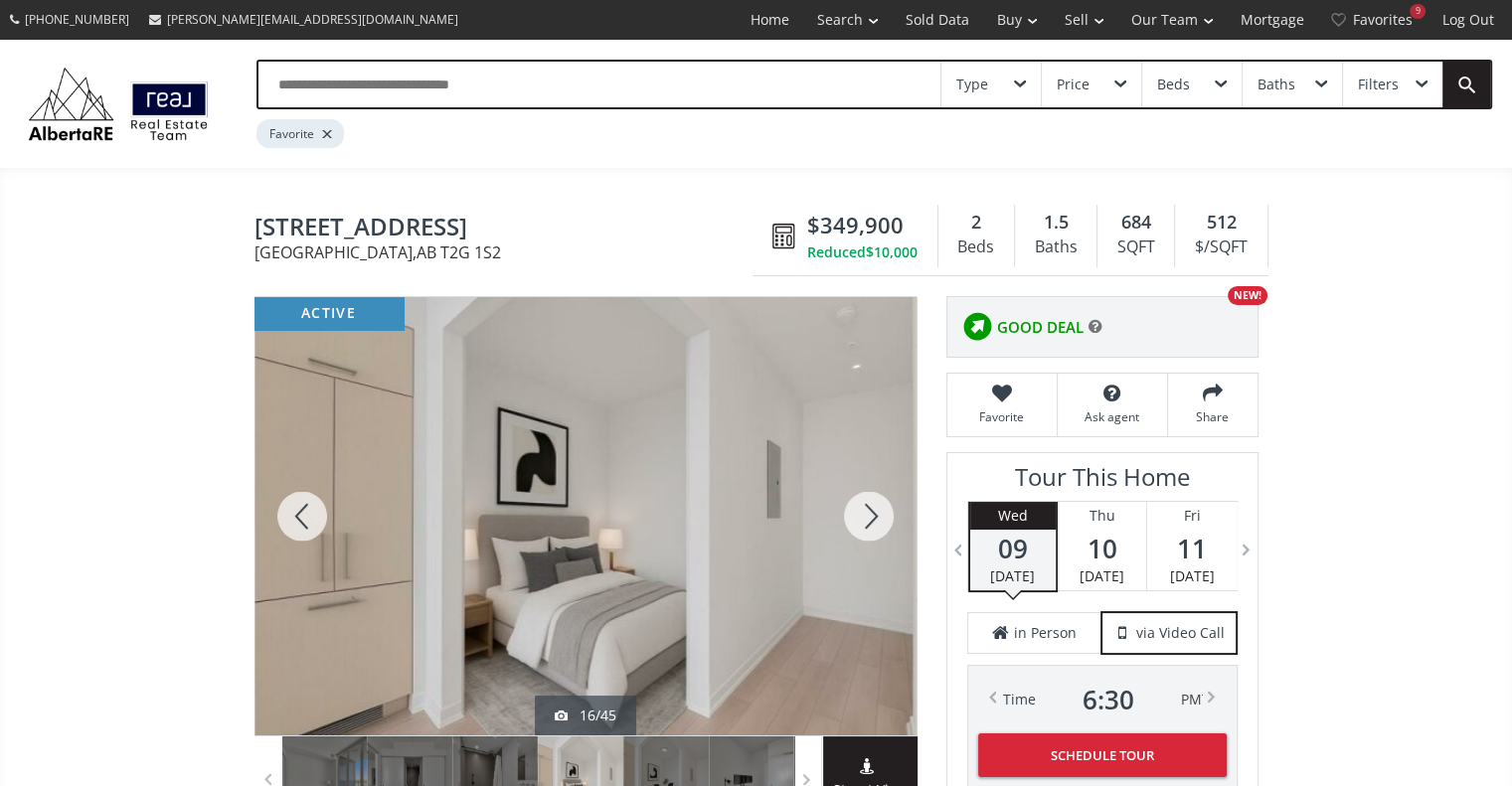 click at bounding box center [869, 516] 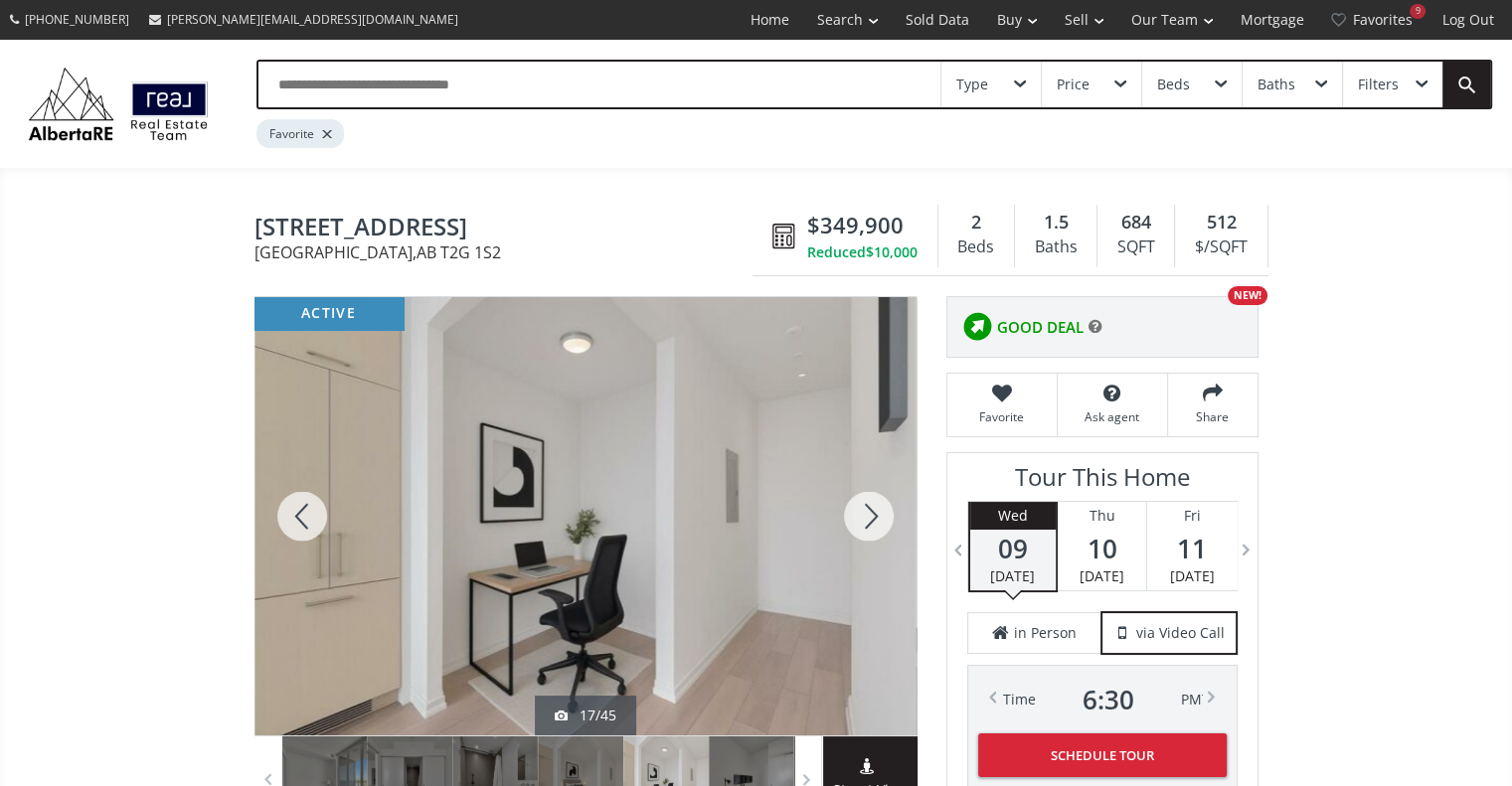 click at bounding box center [869, 516] 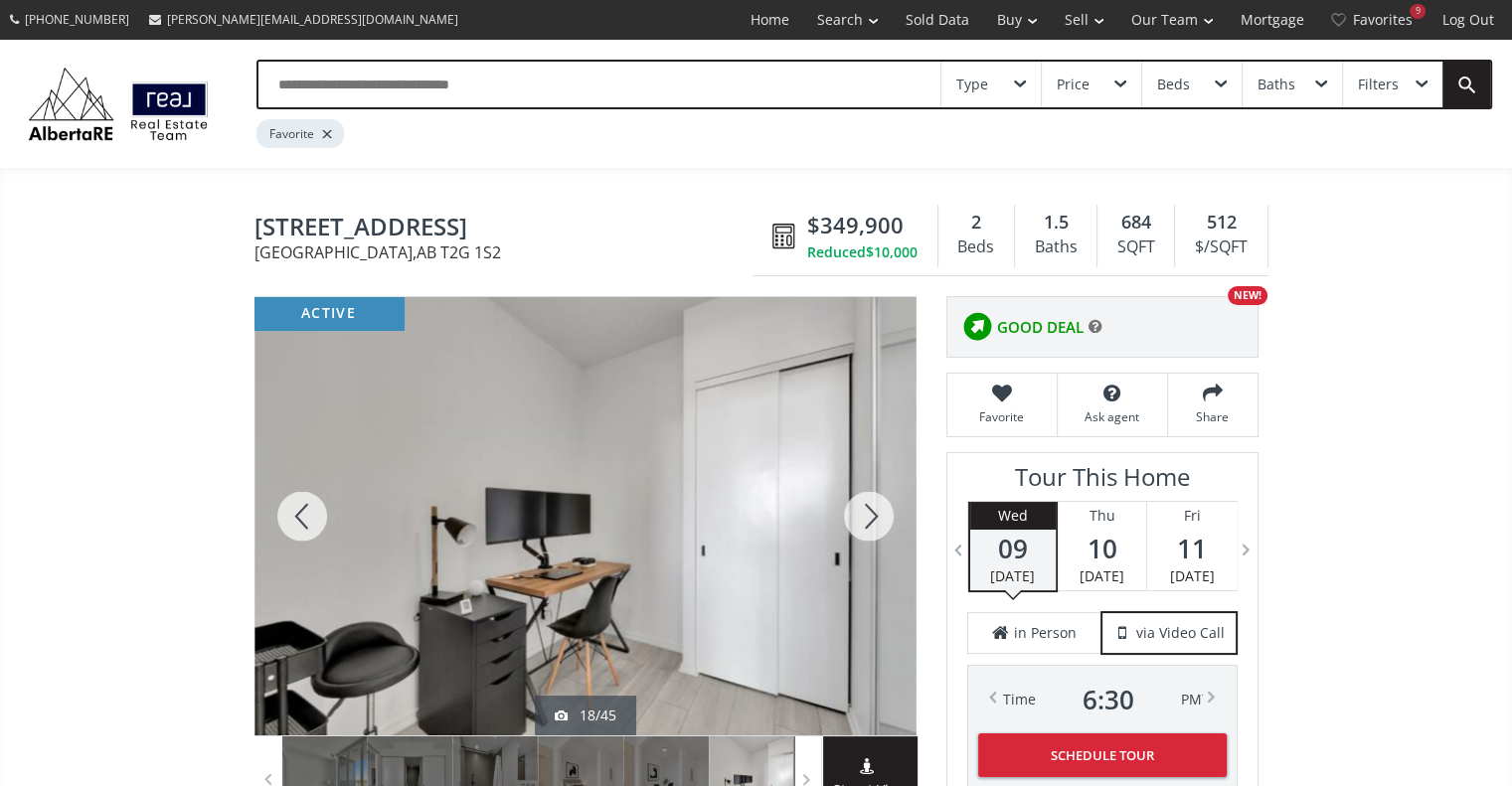 click at bounding box center [869, 516] 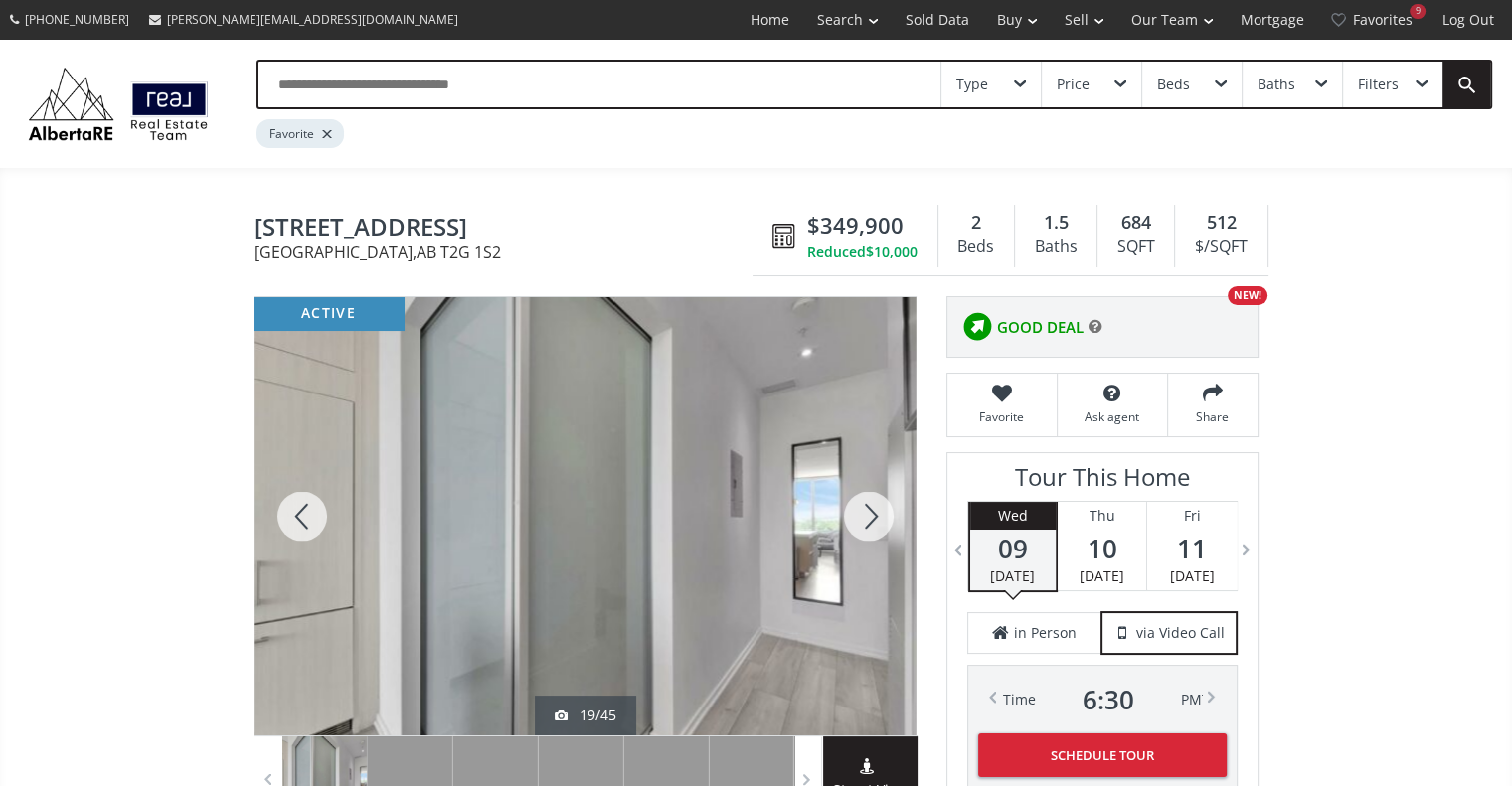 click at bounding box center (869, 516) 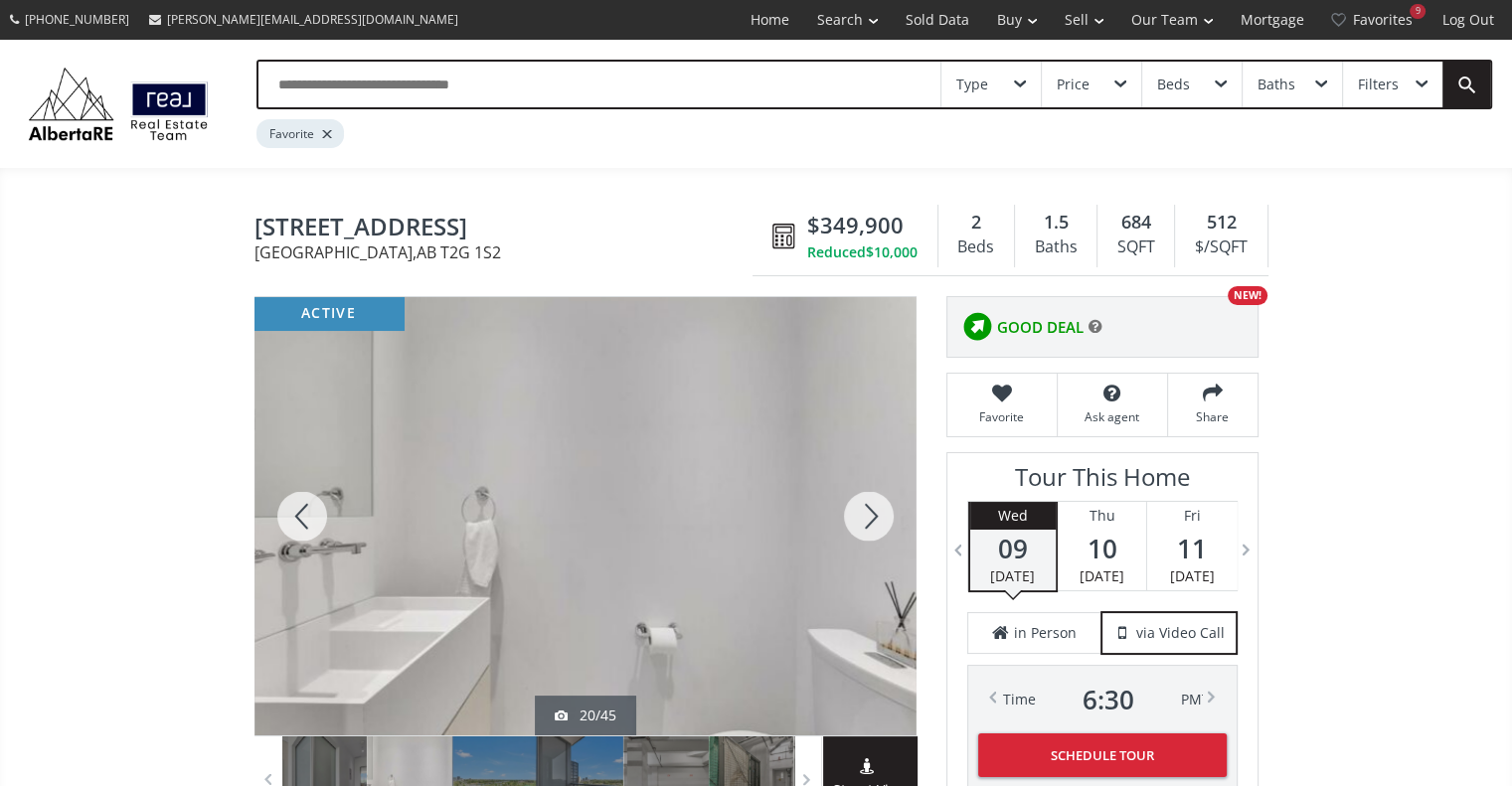click at bounding box center (869, 516) 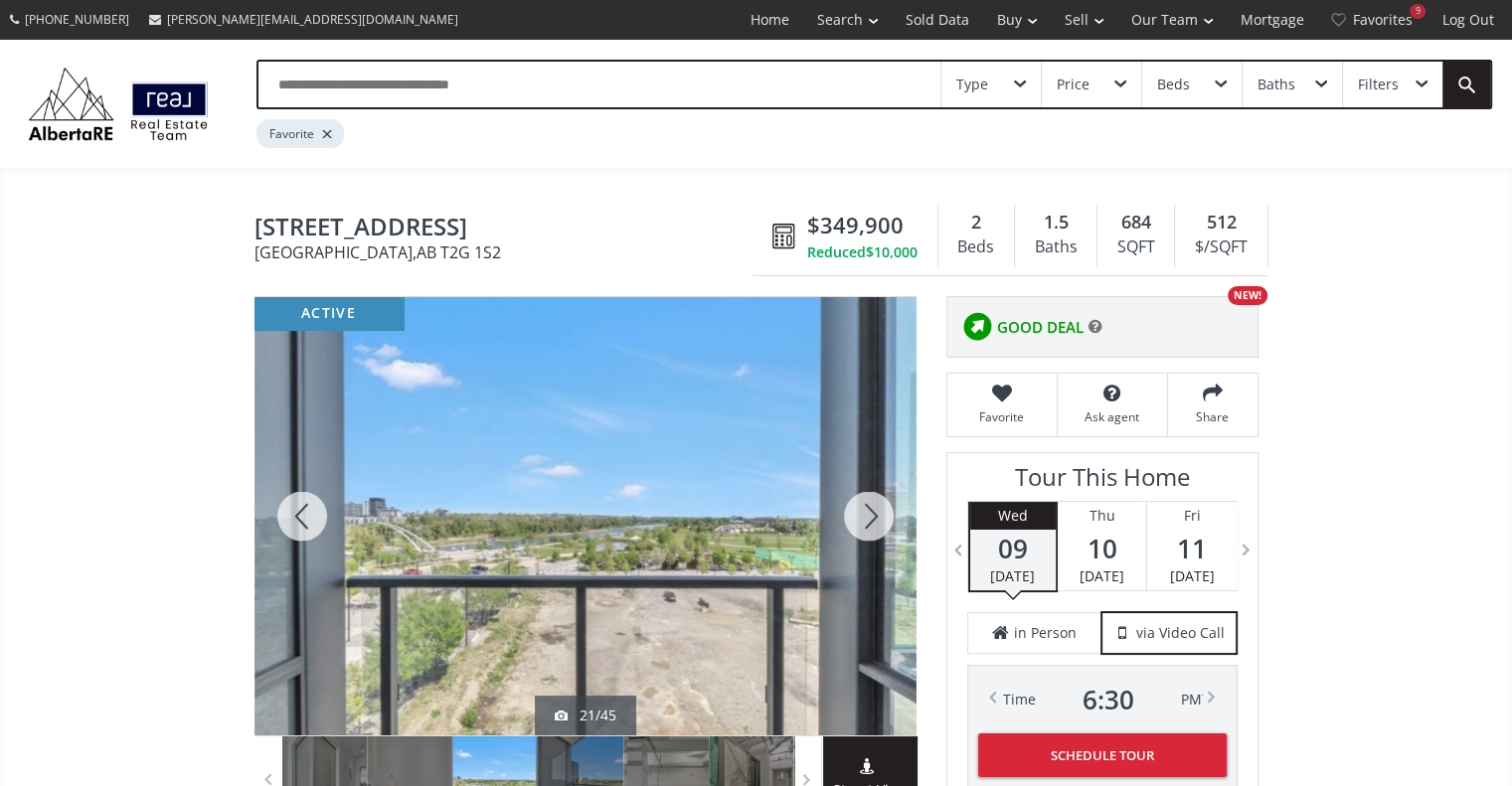 click at bounding box center (869, 516) 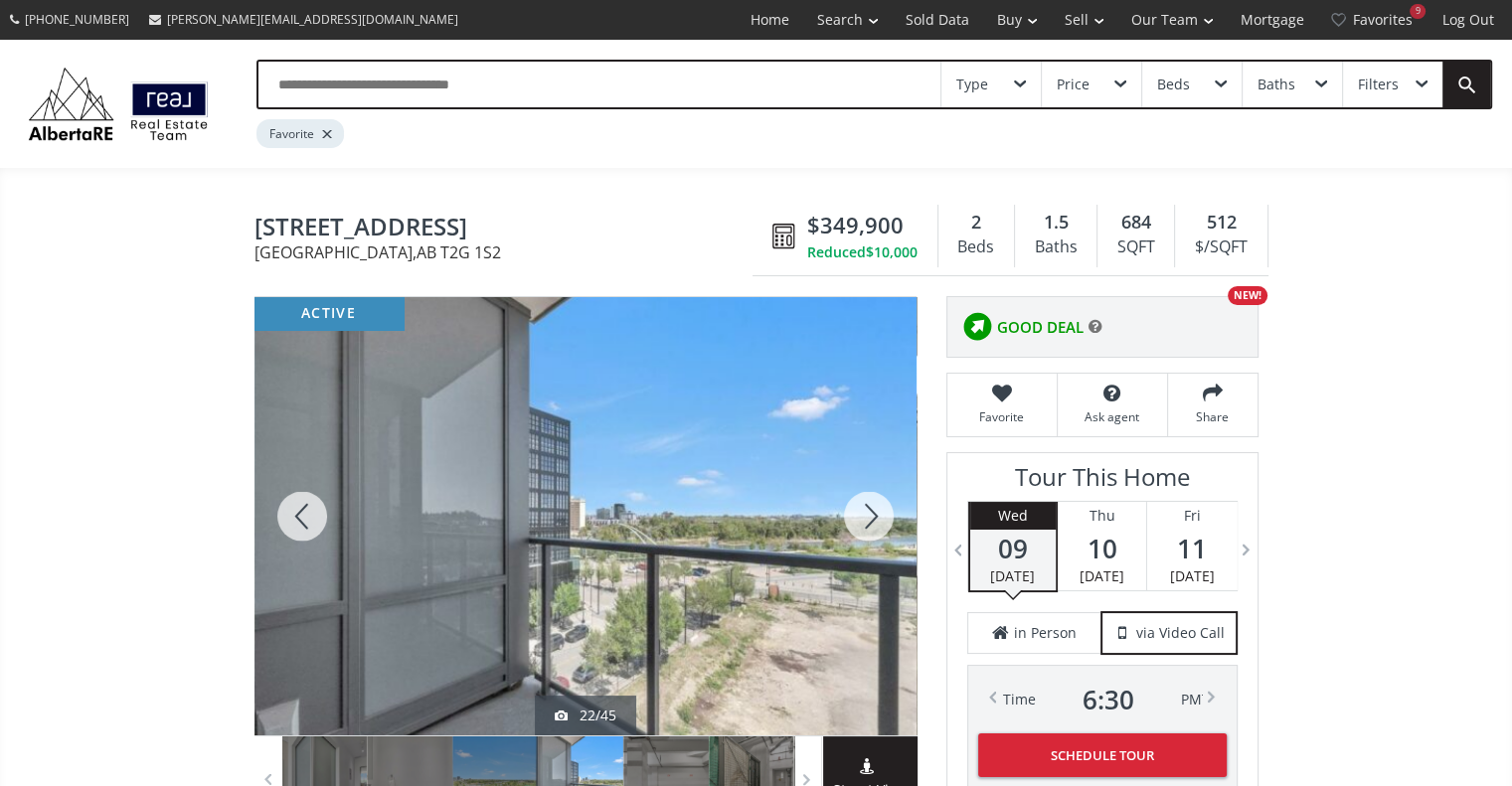 click at bounding box center (869, 516) 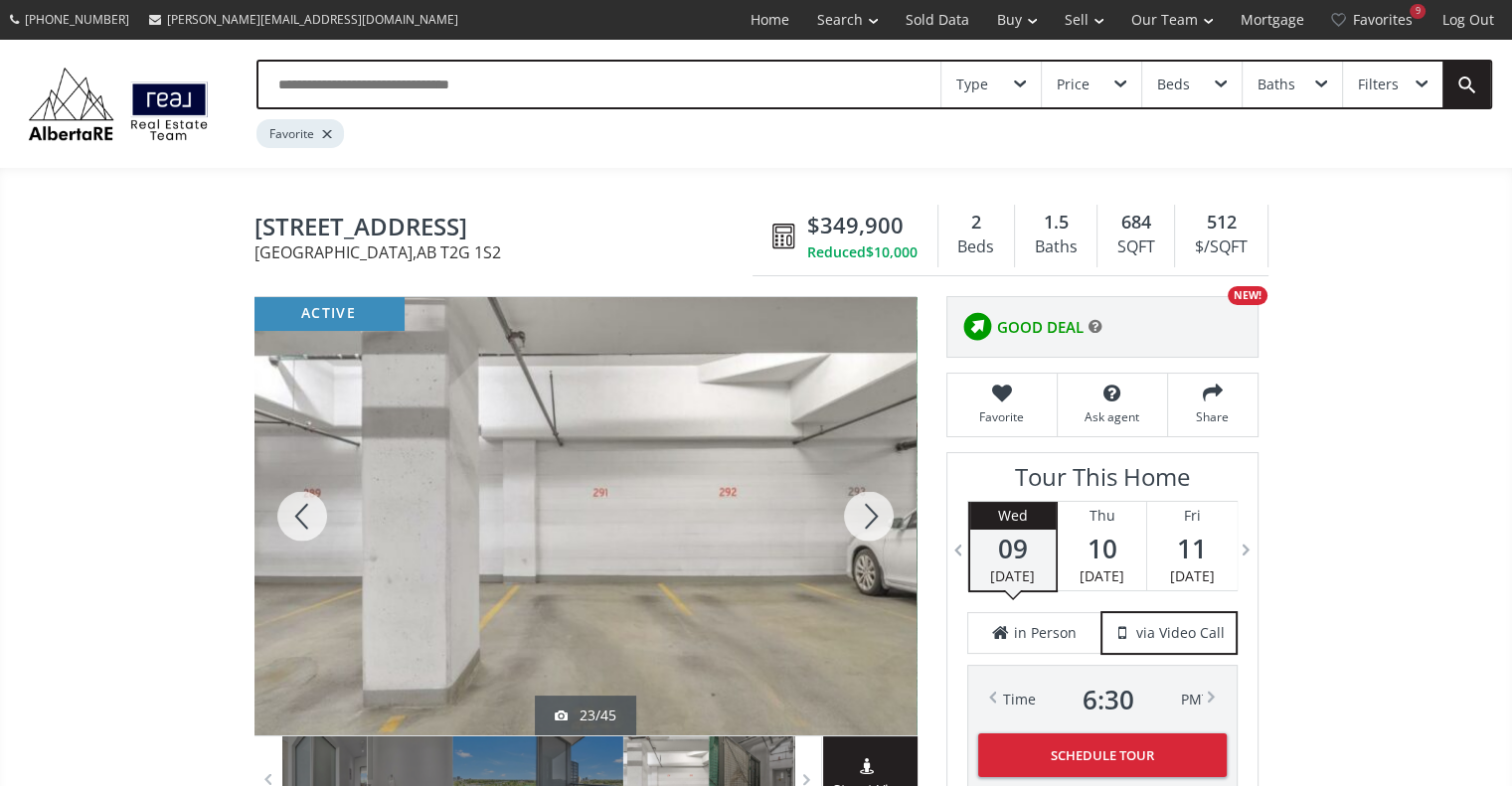 click at bounding box center (869, 516) 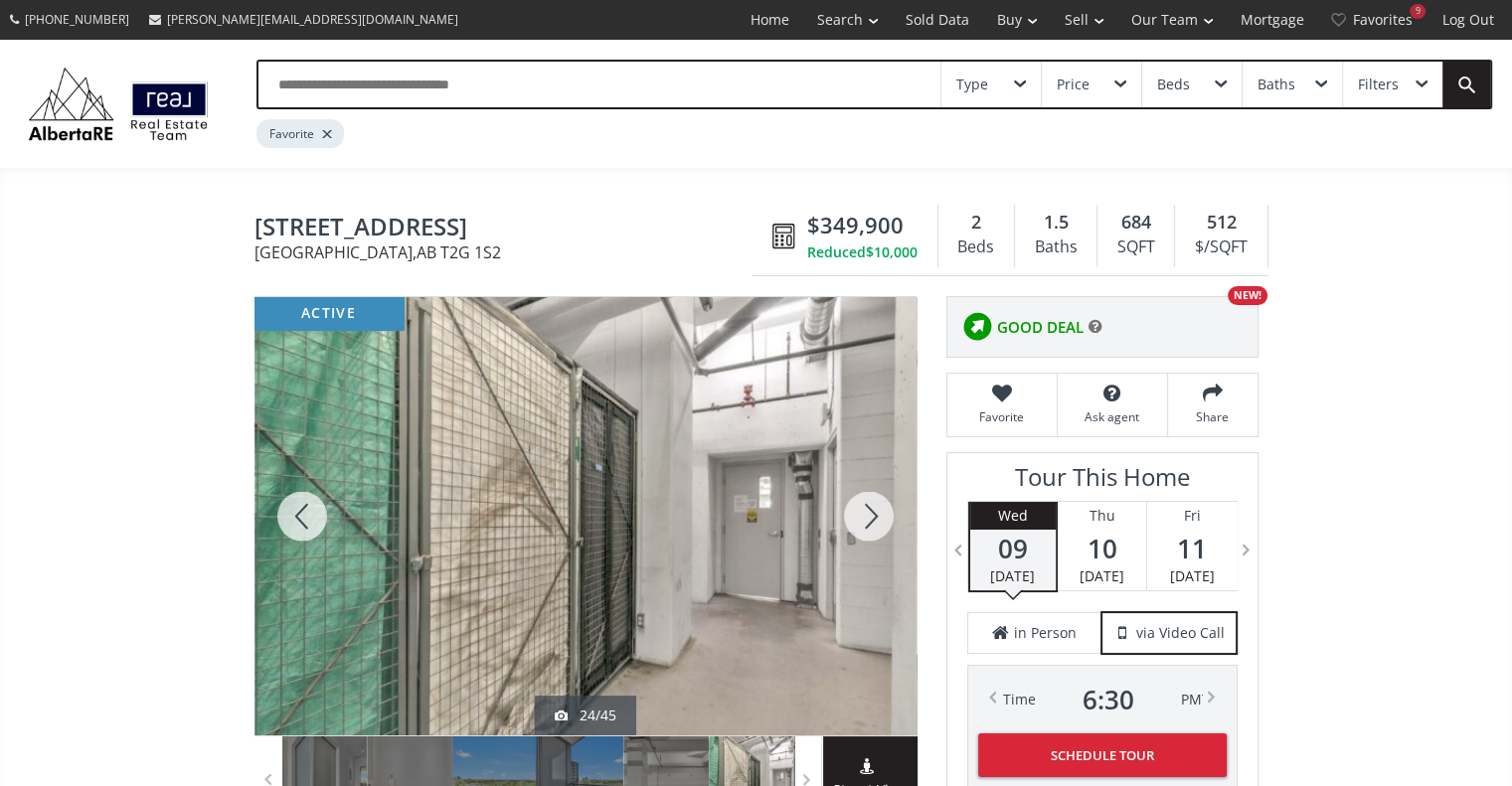 click at bounding box center (869, 516) 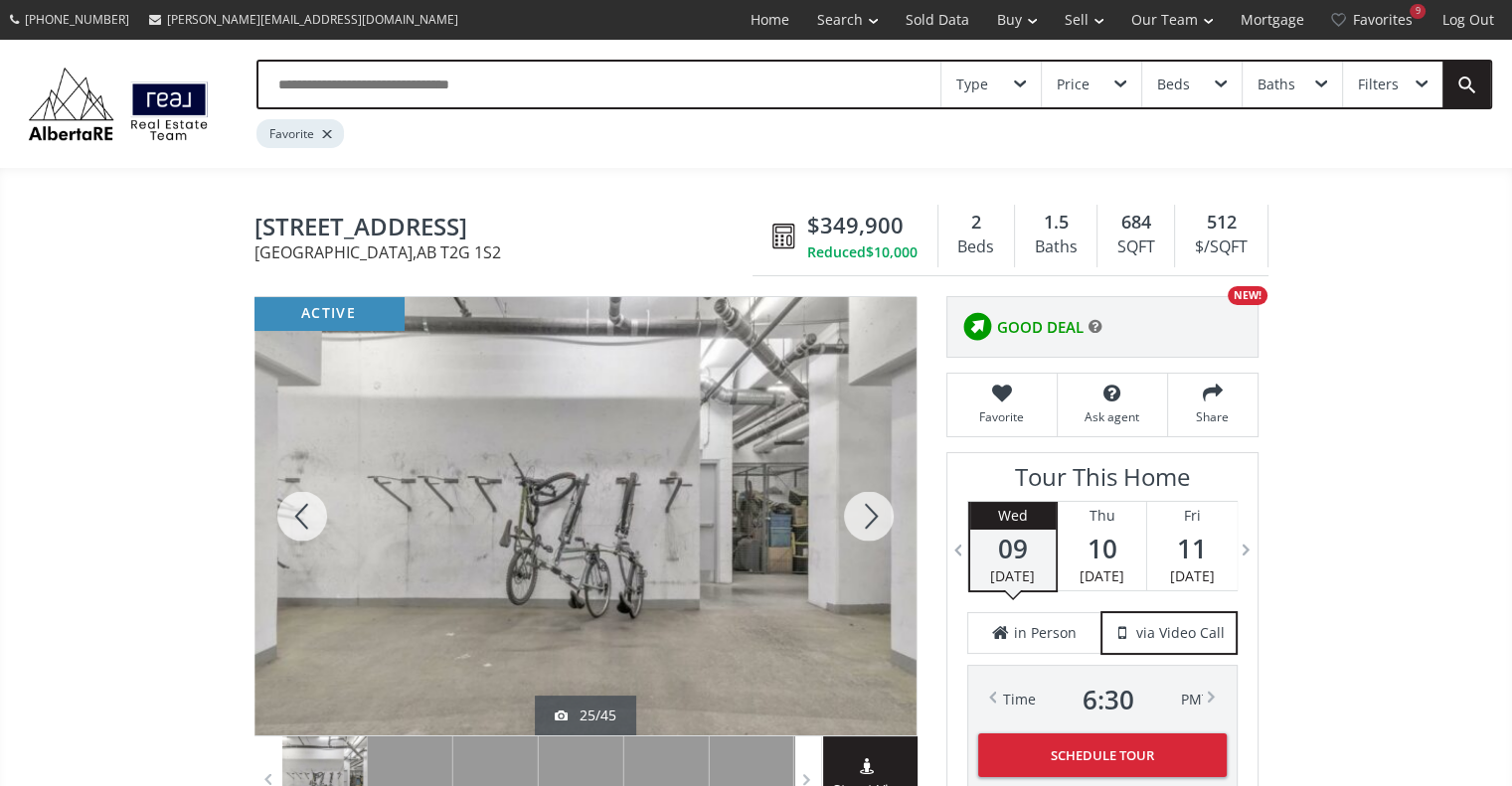 click at bounding box center (869, 516) 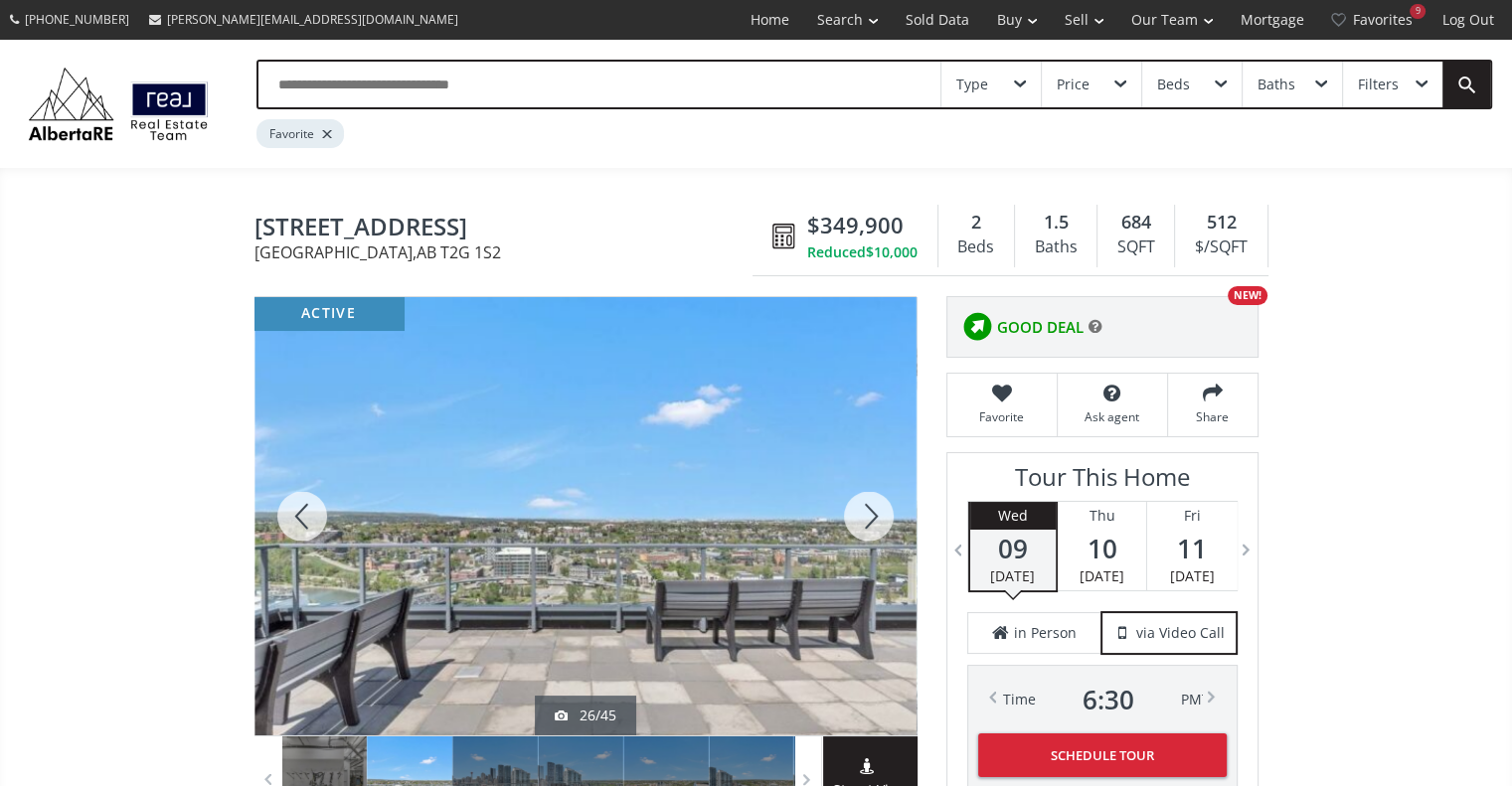 click at bounding box center (869, 516) 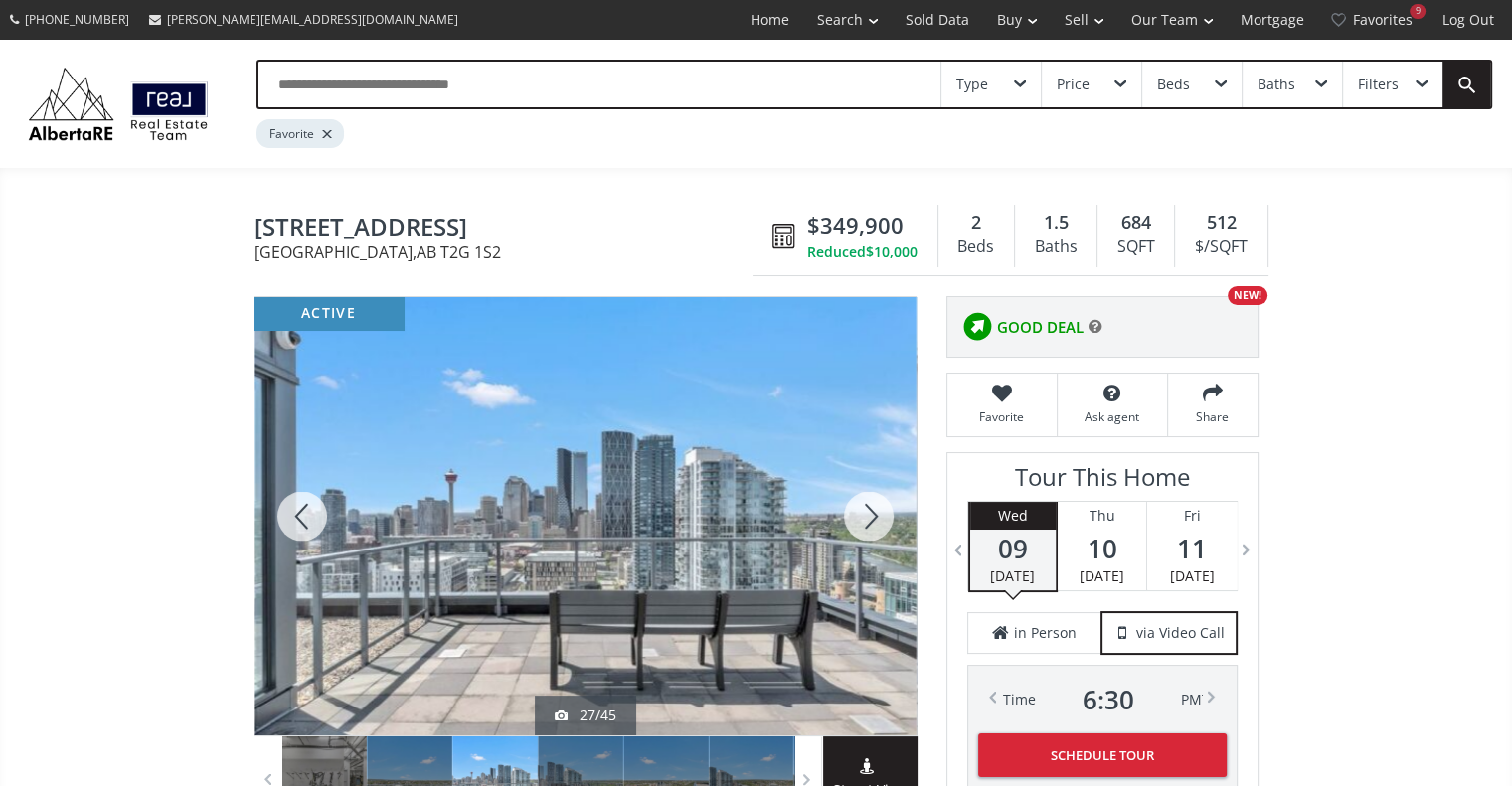 click at bounding box center [869, 516] 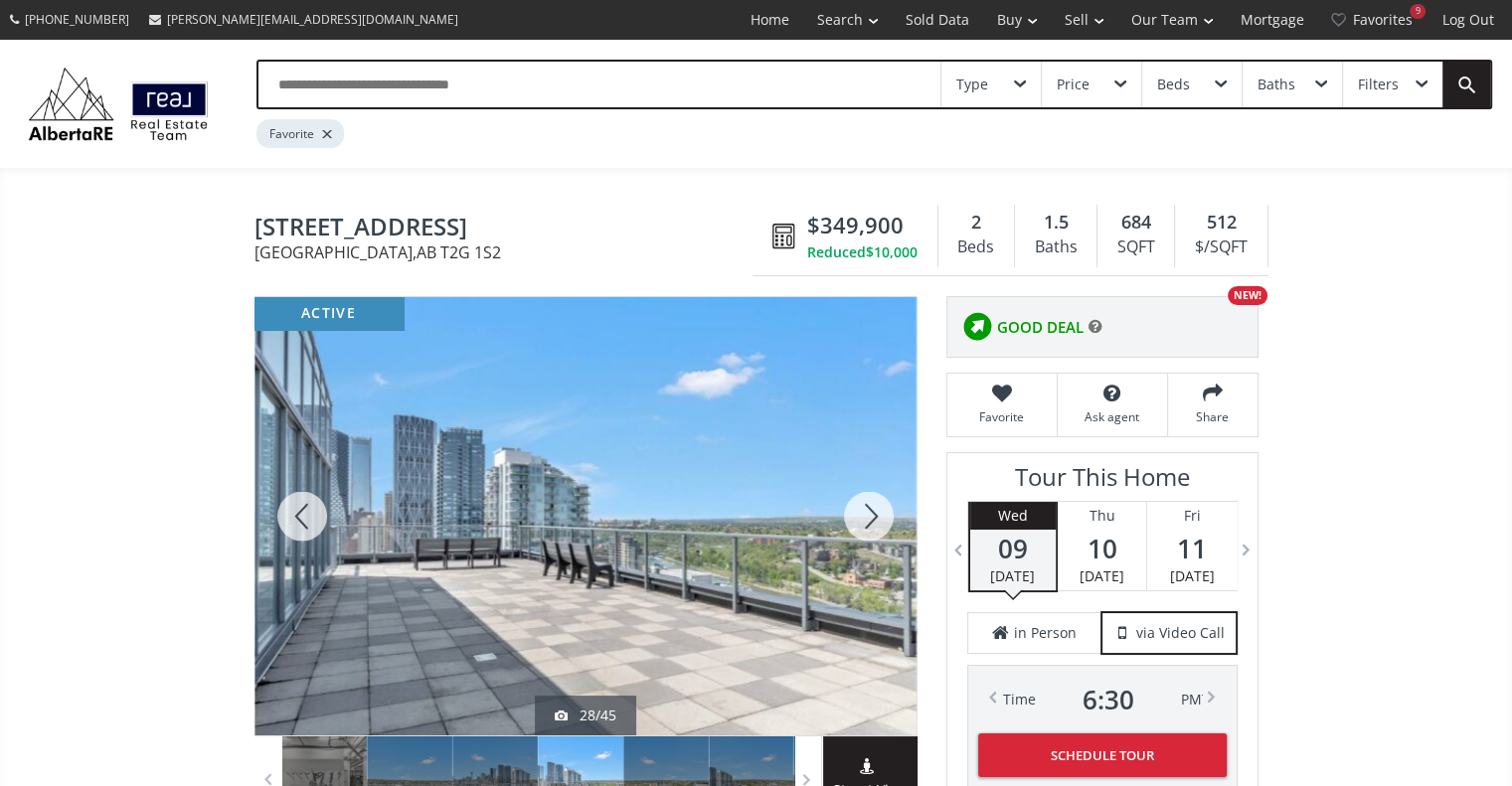 click at bounding box center [869, 516] 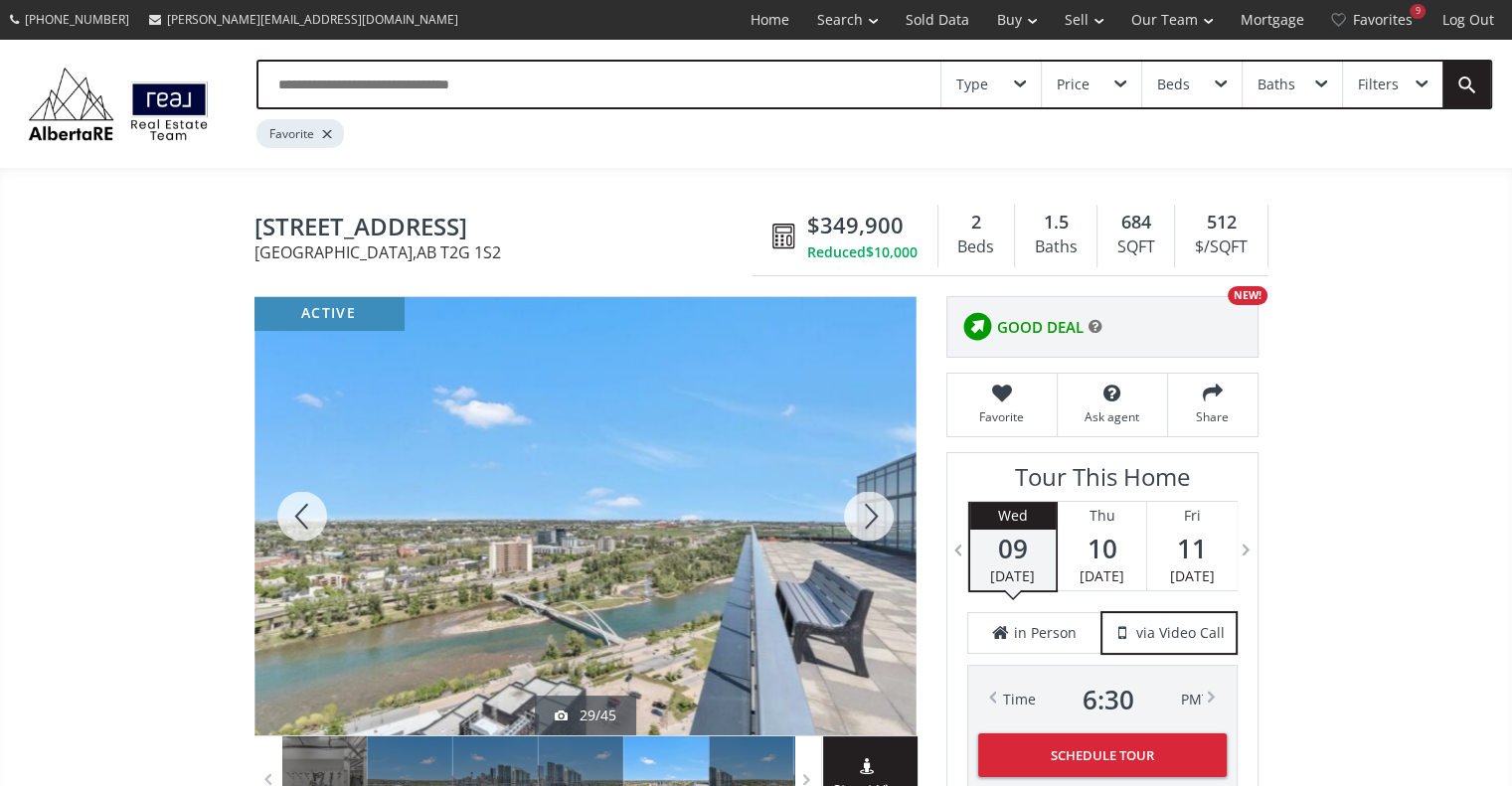 click at bounding box center (869, 516) 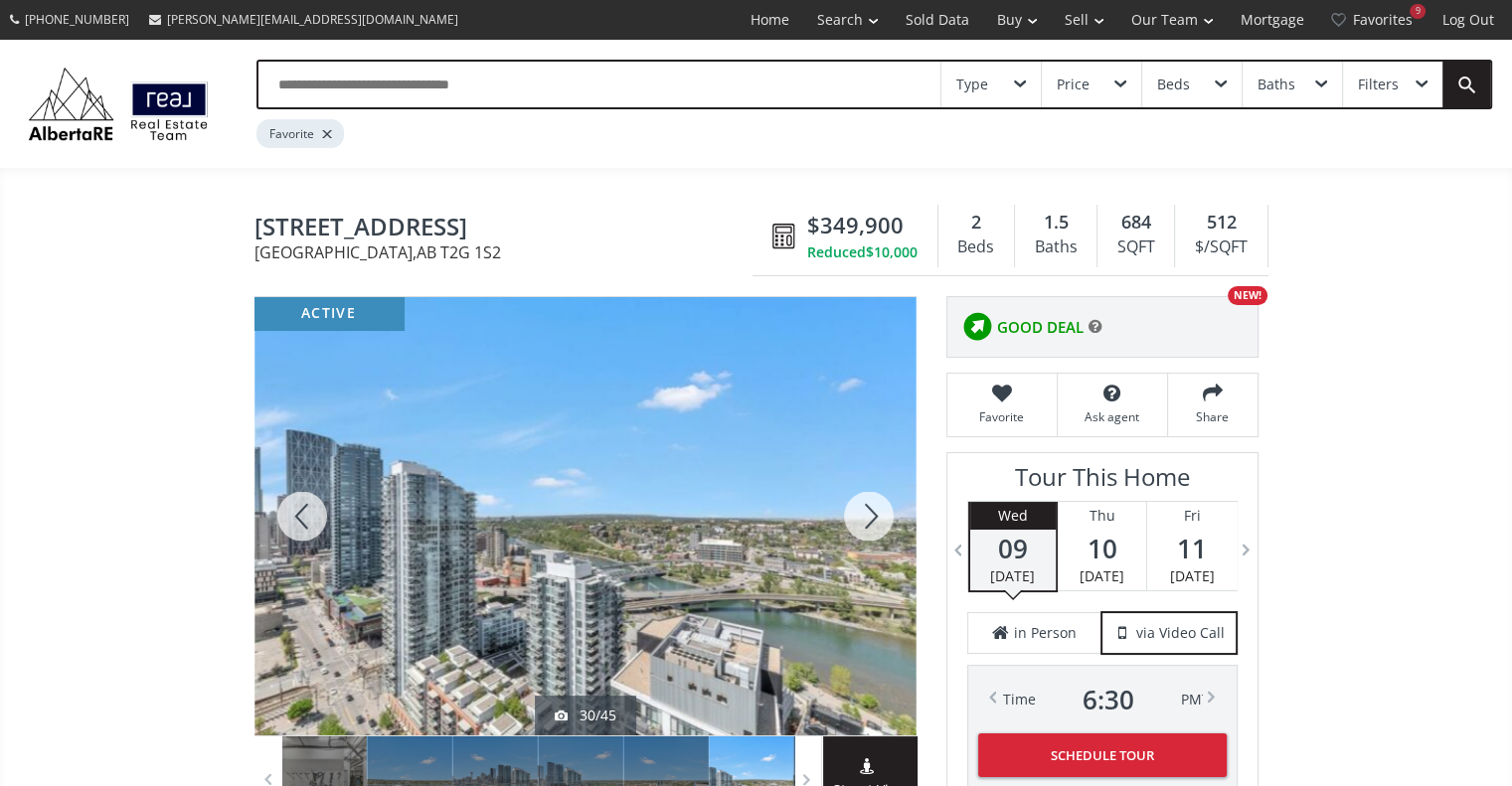 click at bounding box center [869, 516] 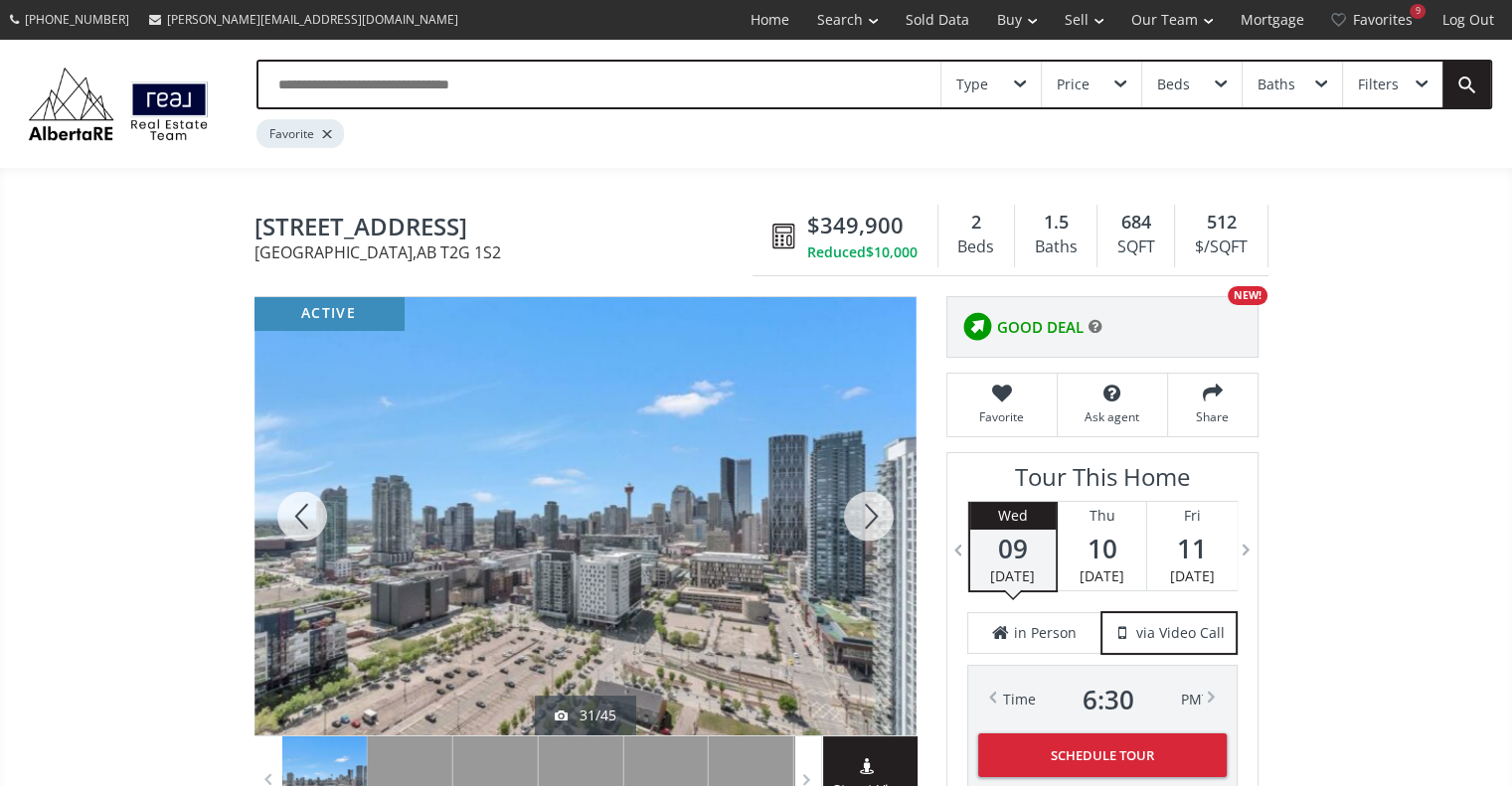 click at bounding box center (869, 516) 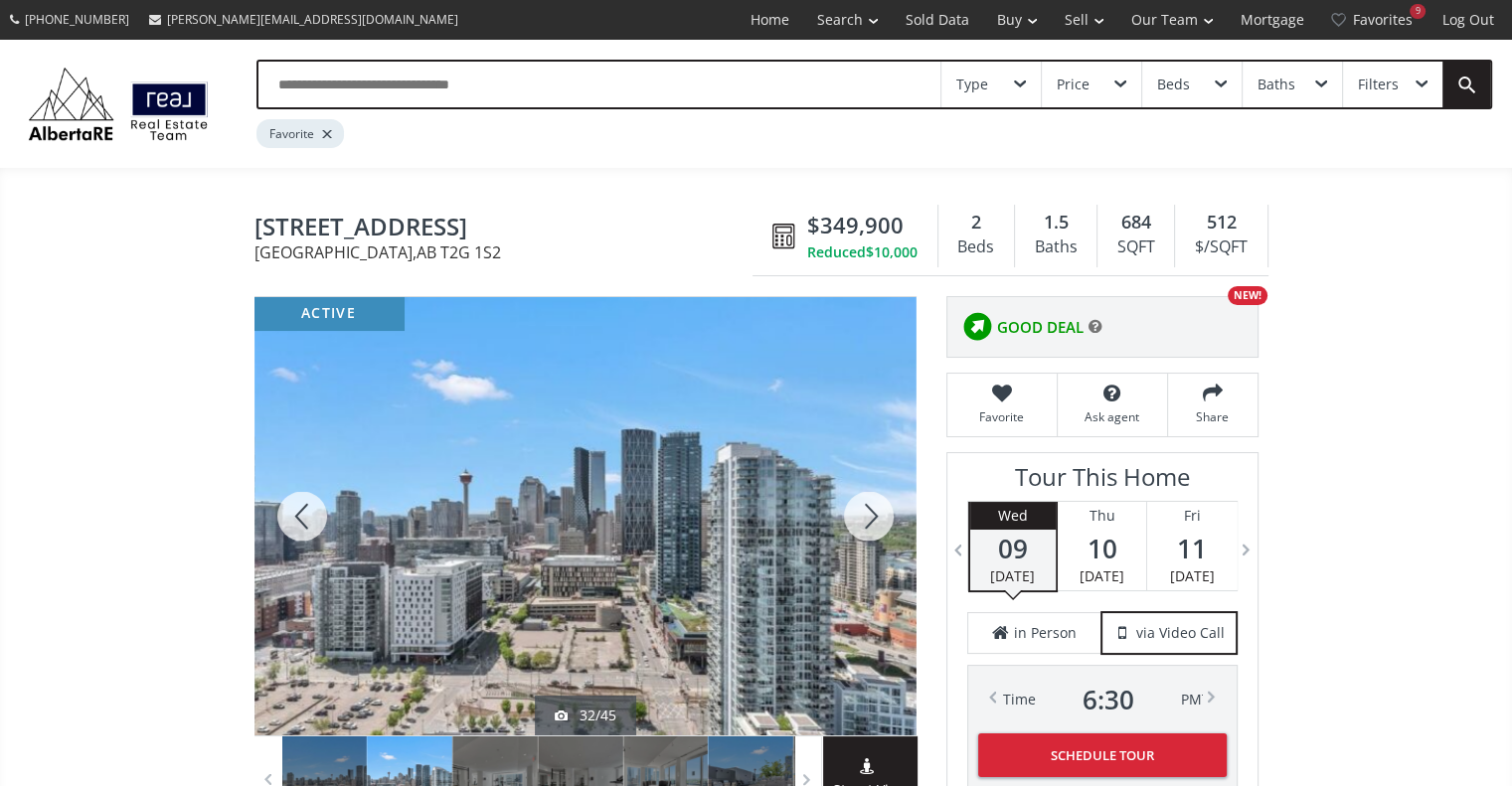 click on "Filters" at bounding box center [1393, 84] 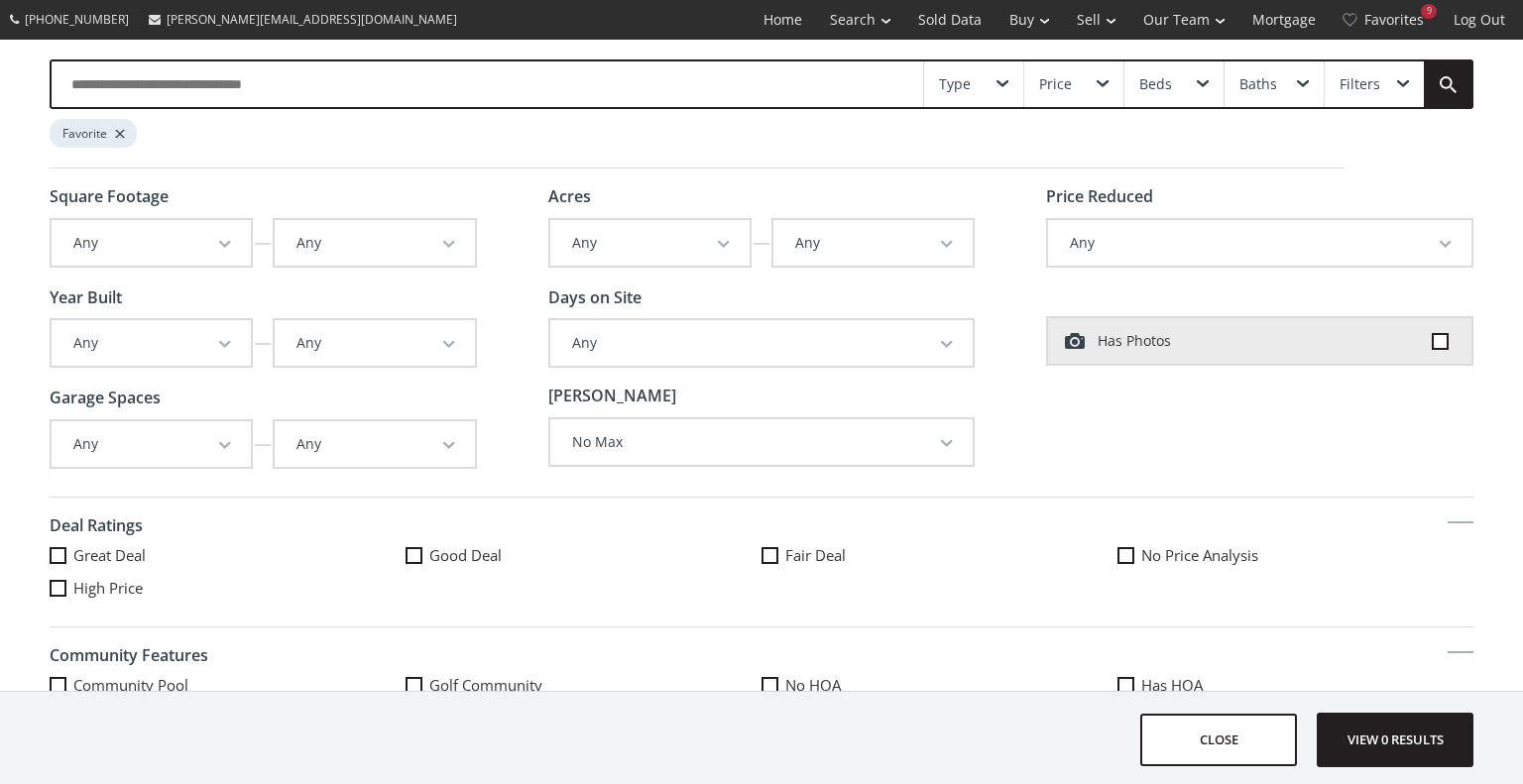 click on "Any" at bounding box center (151, 243) 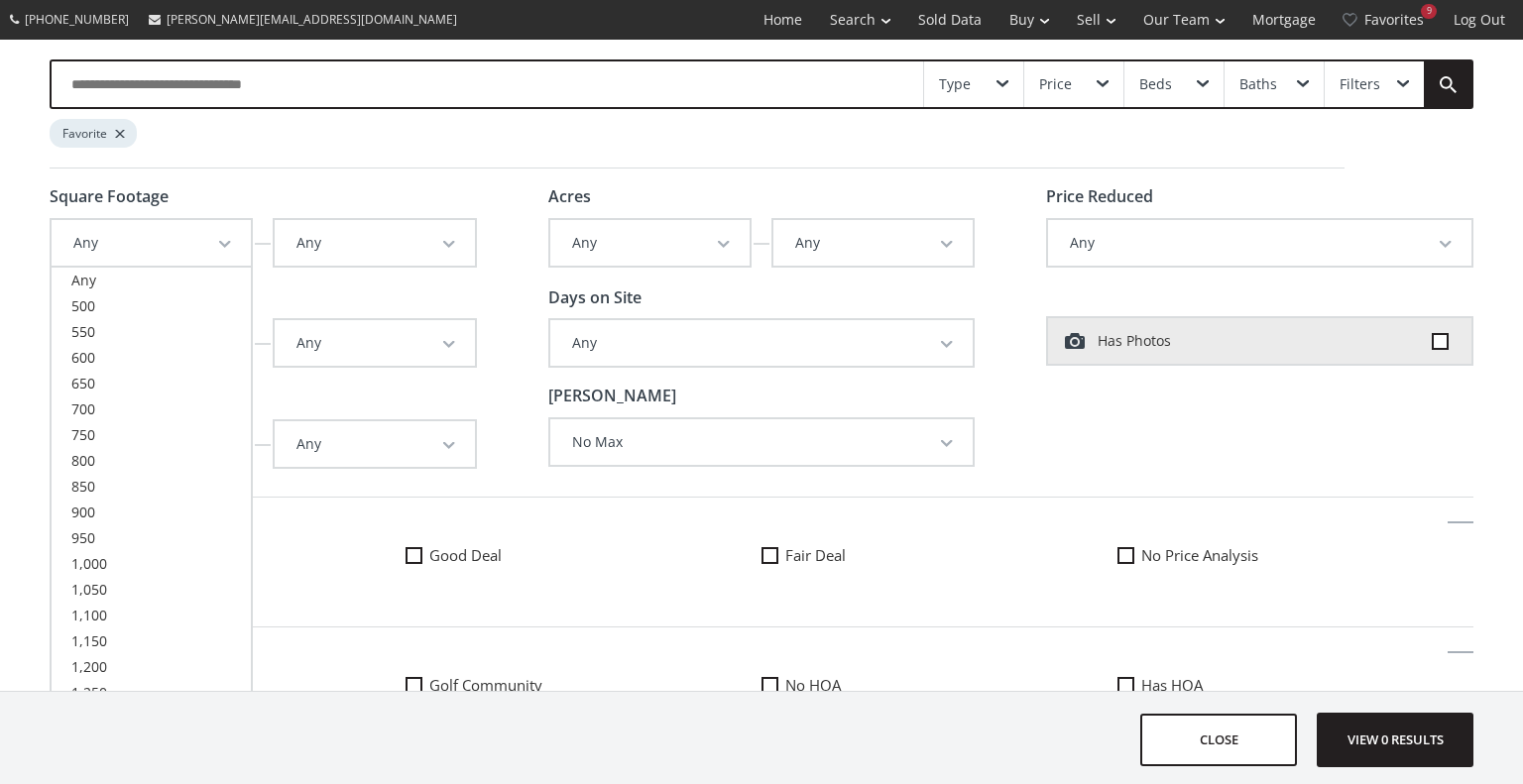 click on "Any" at bounding box center (374, 243) 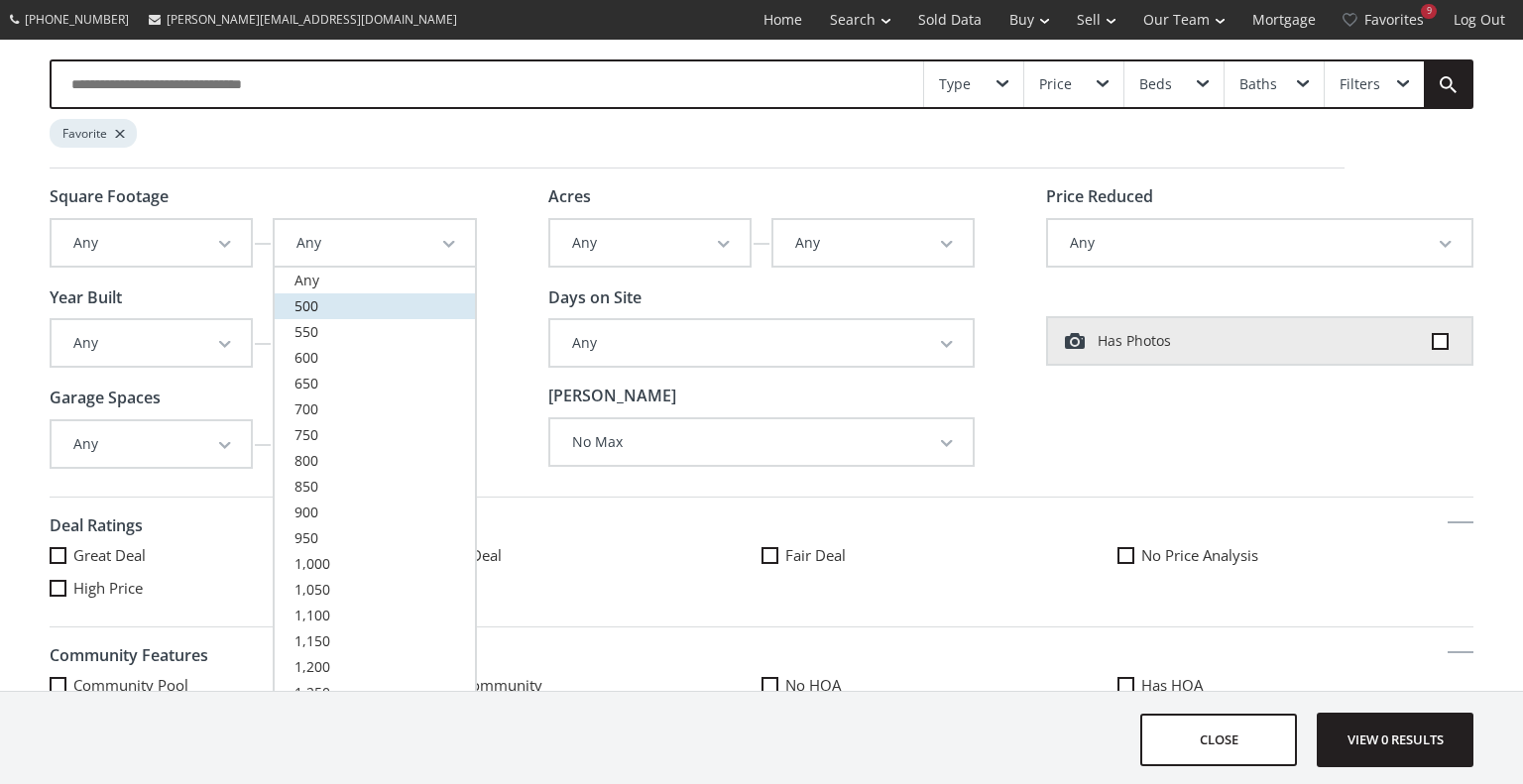 click on "500" at bounding box center (306, 305) 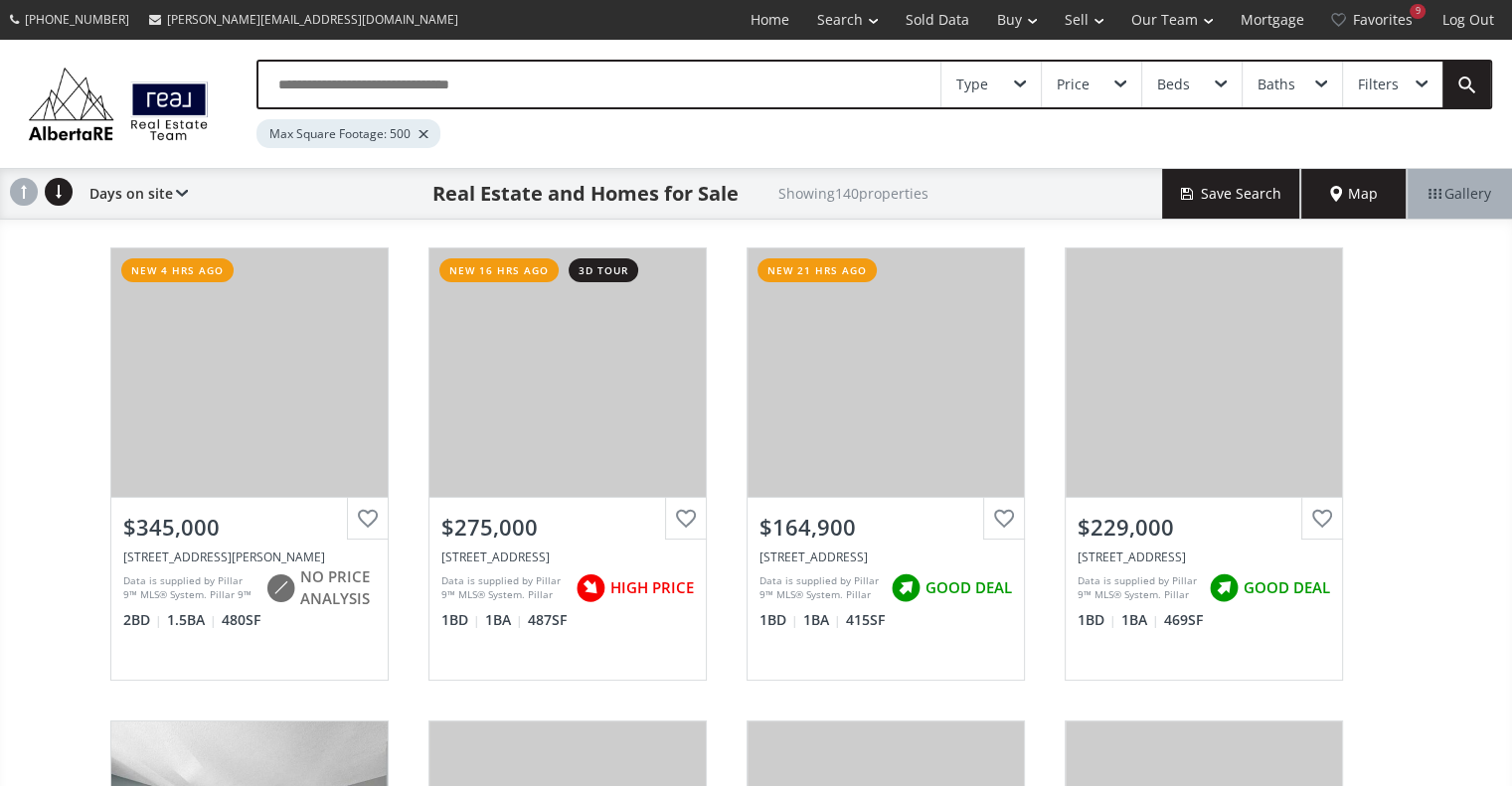 click on "Filters" at bounding box center (1378, 84) 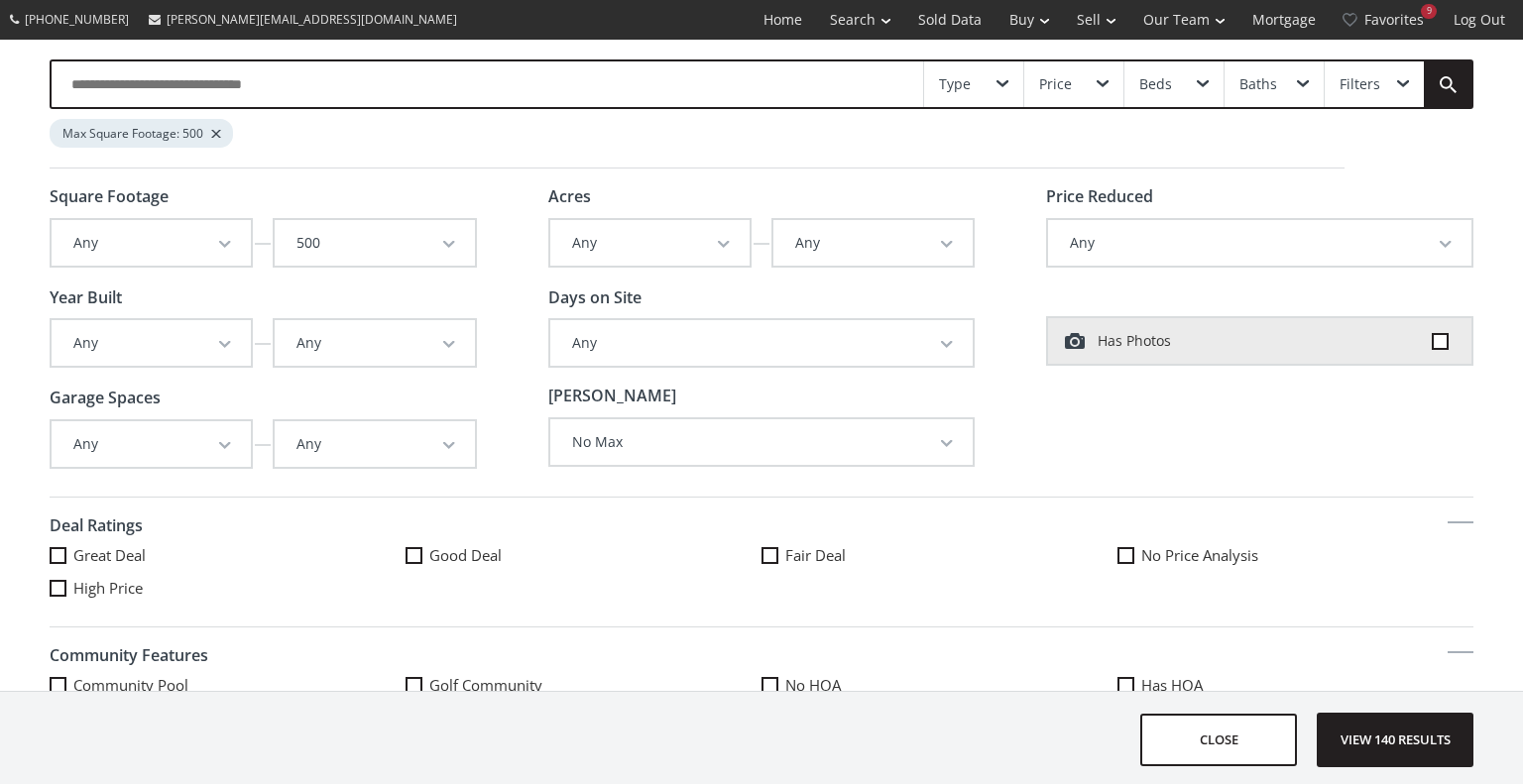 click on "Any" at bounding box center (151, 343) 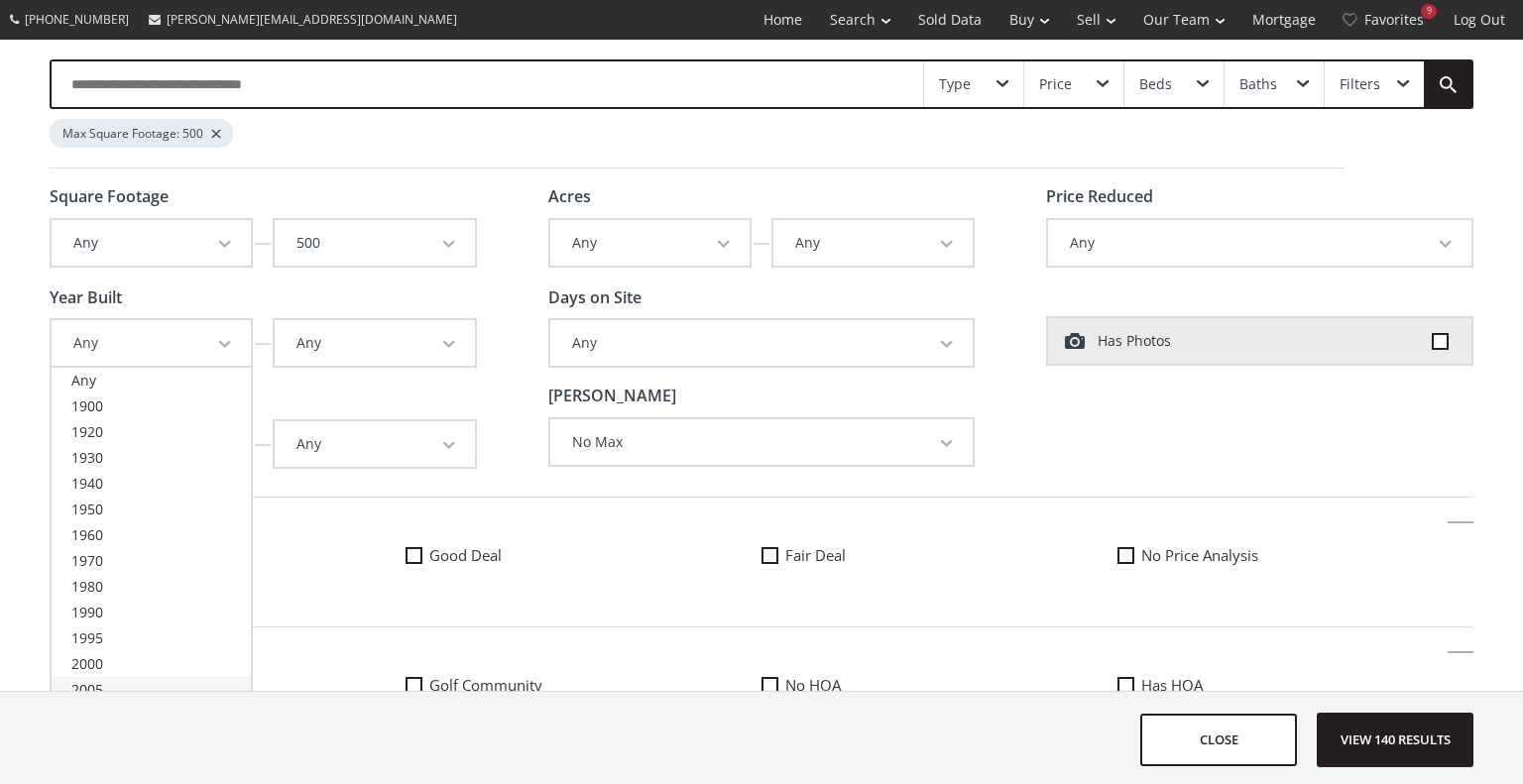 type 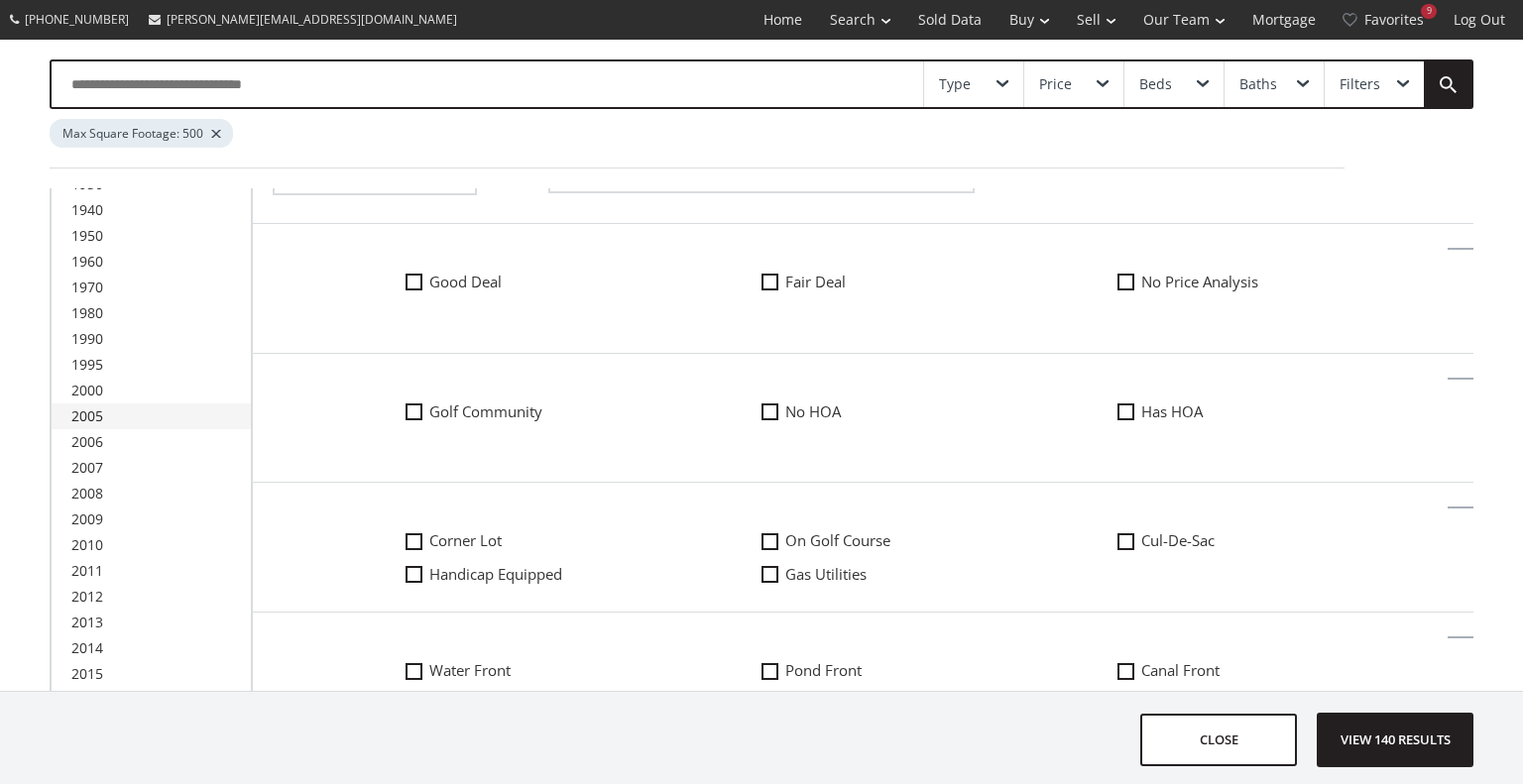 scroll, scrollTop: 583, scrollLeft: 0, axis: vertical 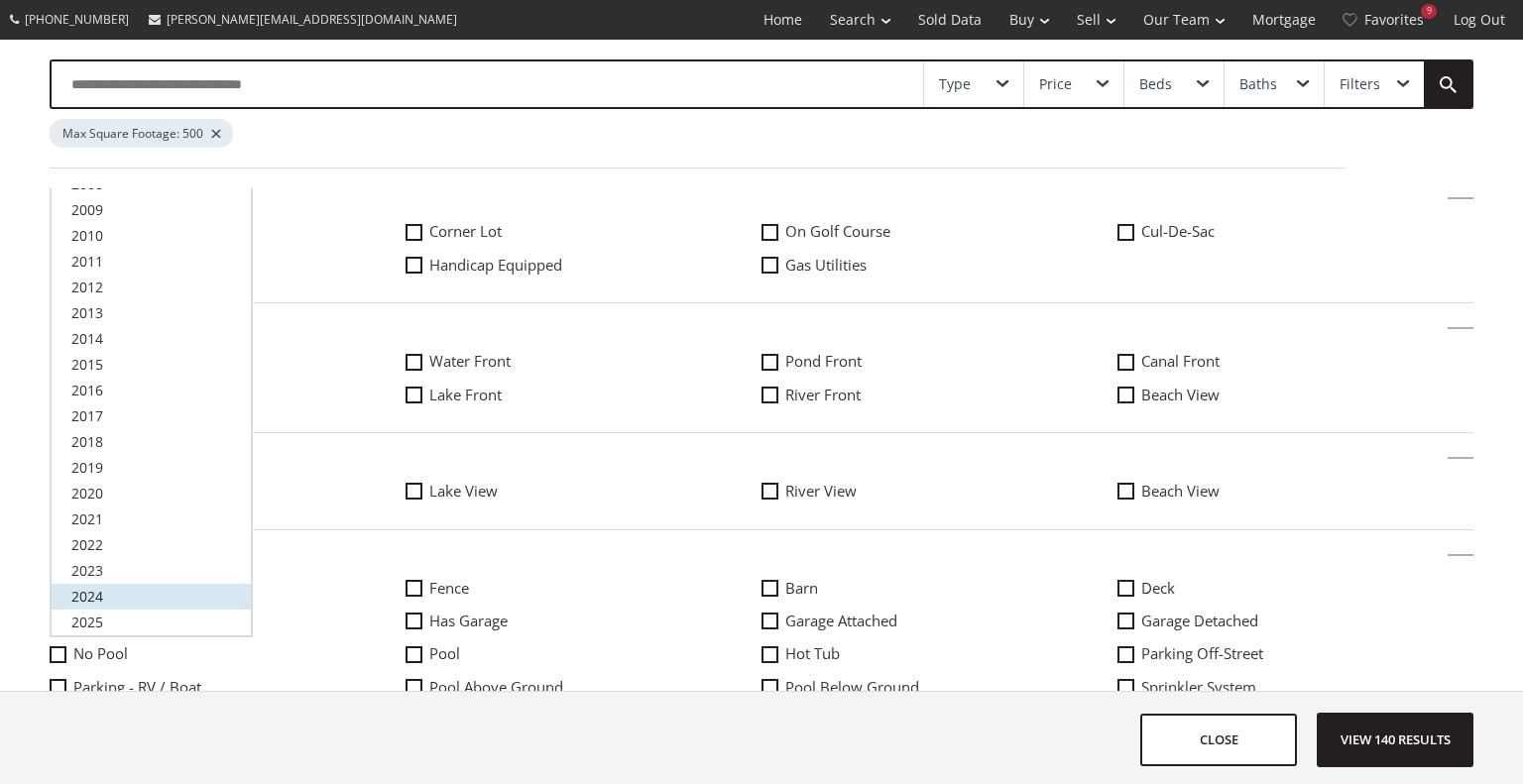 click on "2024" at bounding box center (151, 597) 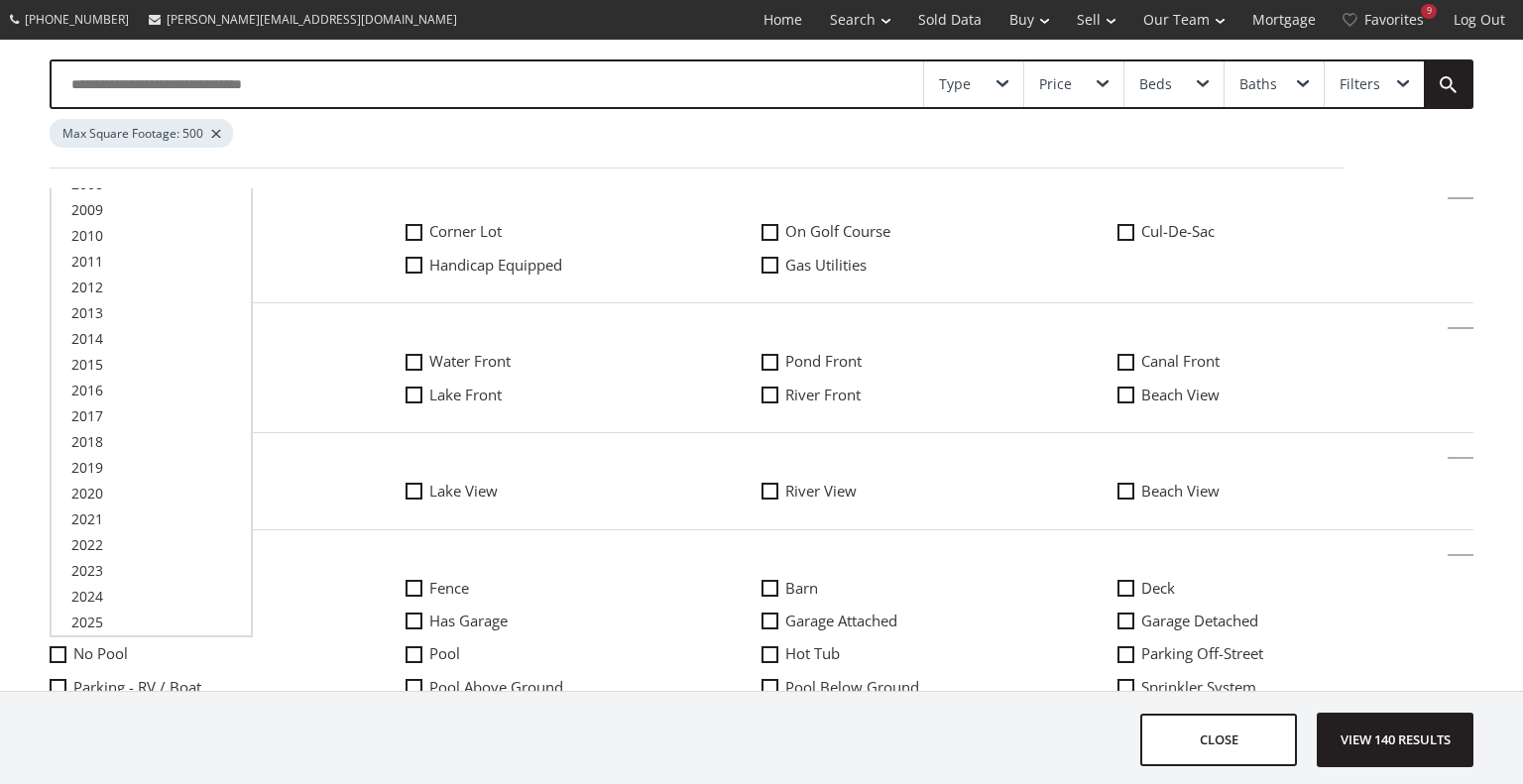 scroll, scrollTop: 0, scrollLeft: 0, axis: both 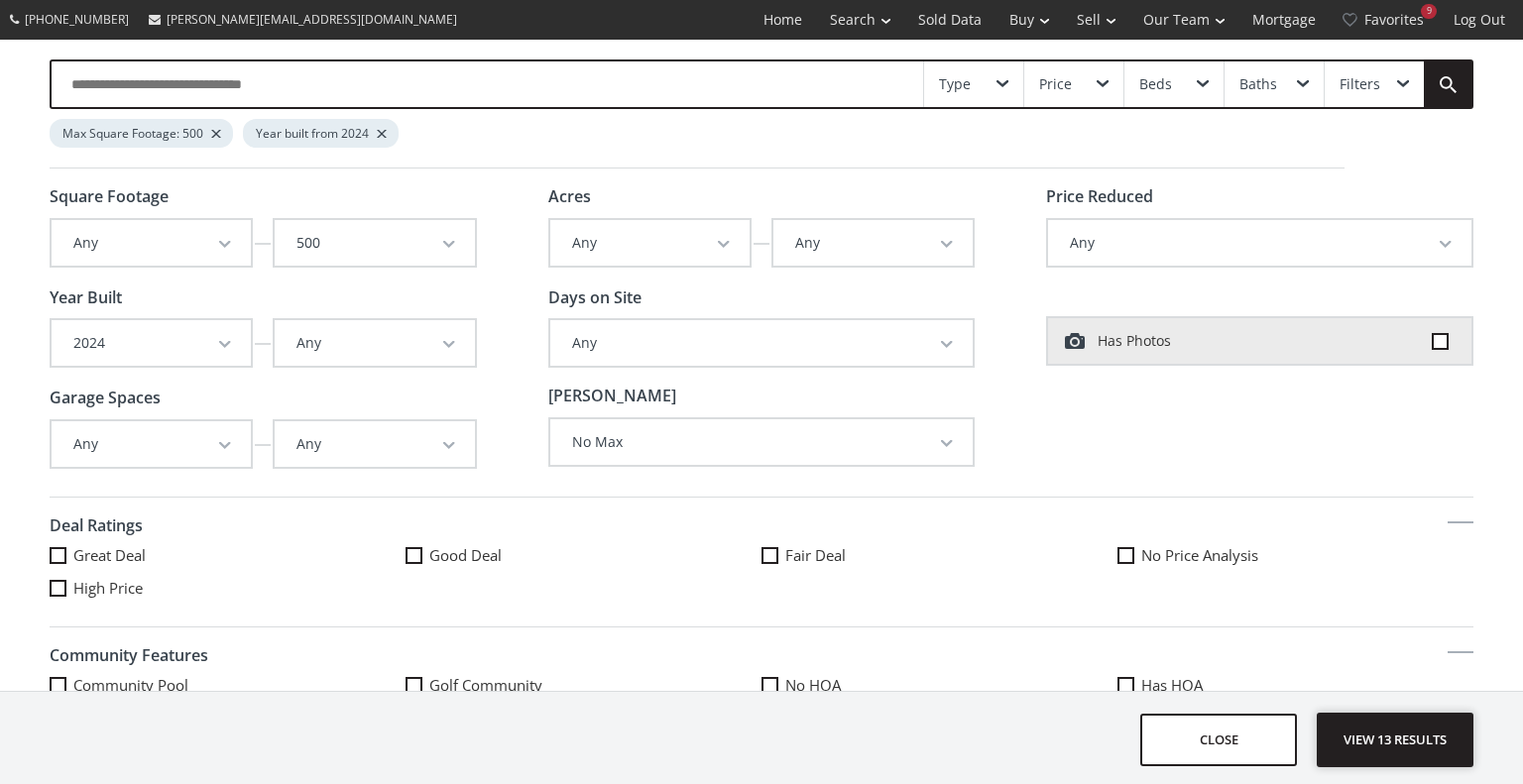click on "View 13 results" at bounding box center (1395, 739) 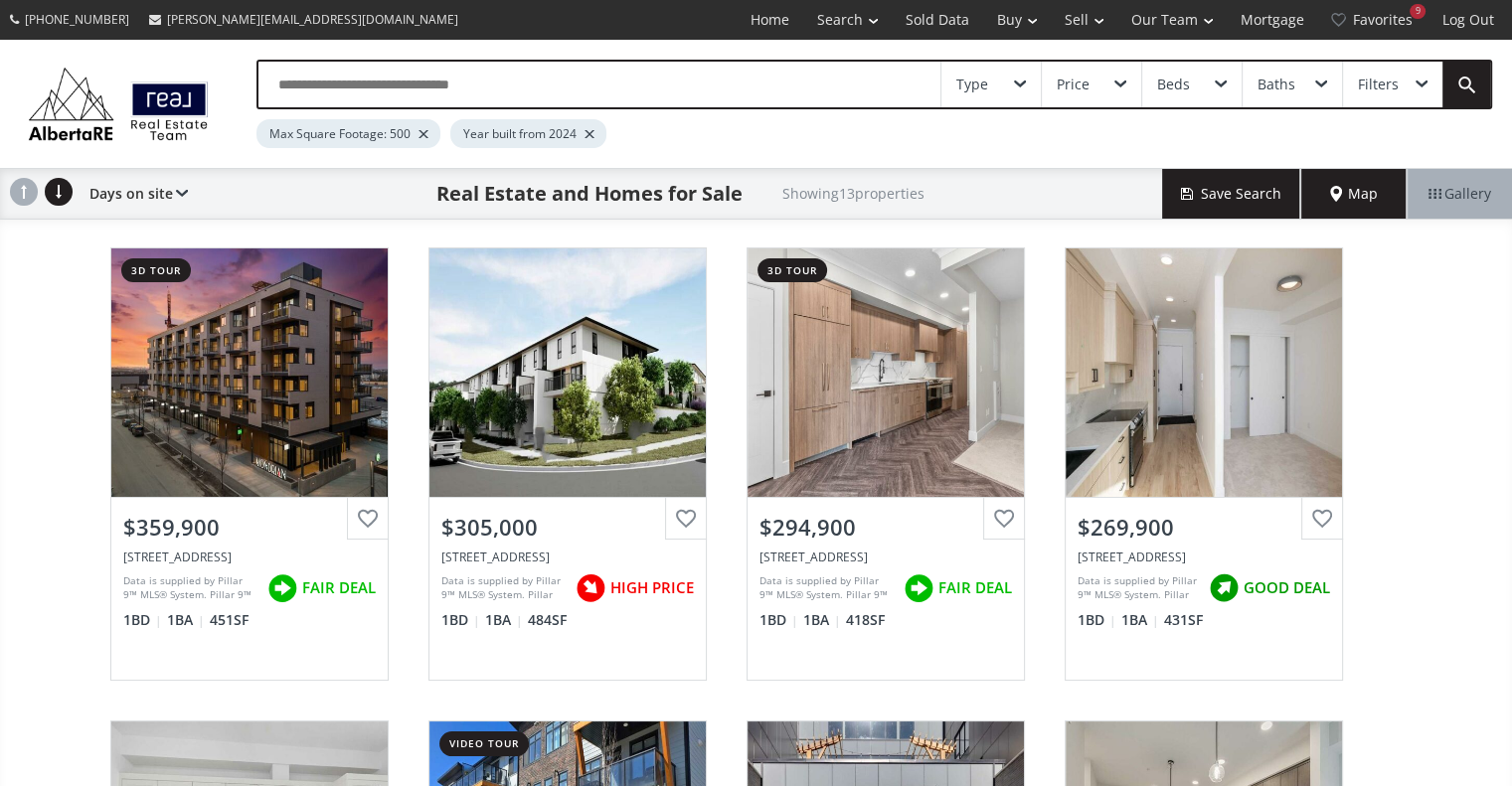 click on "Map" at bounding box center [1354, 194] 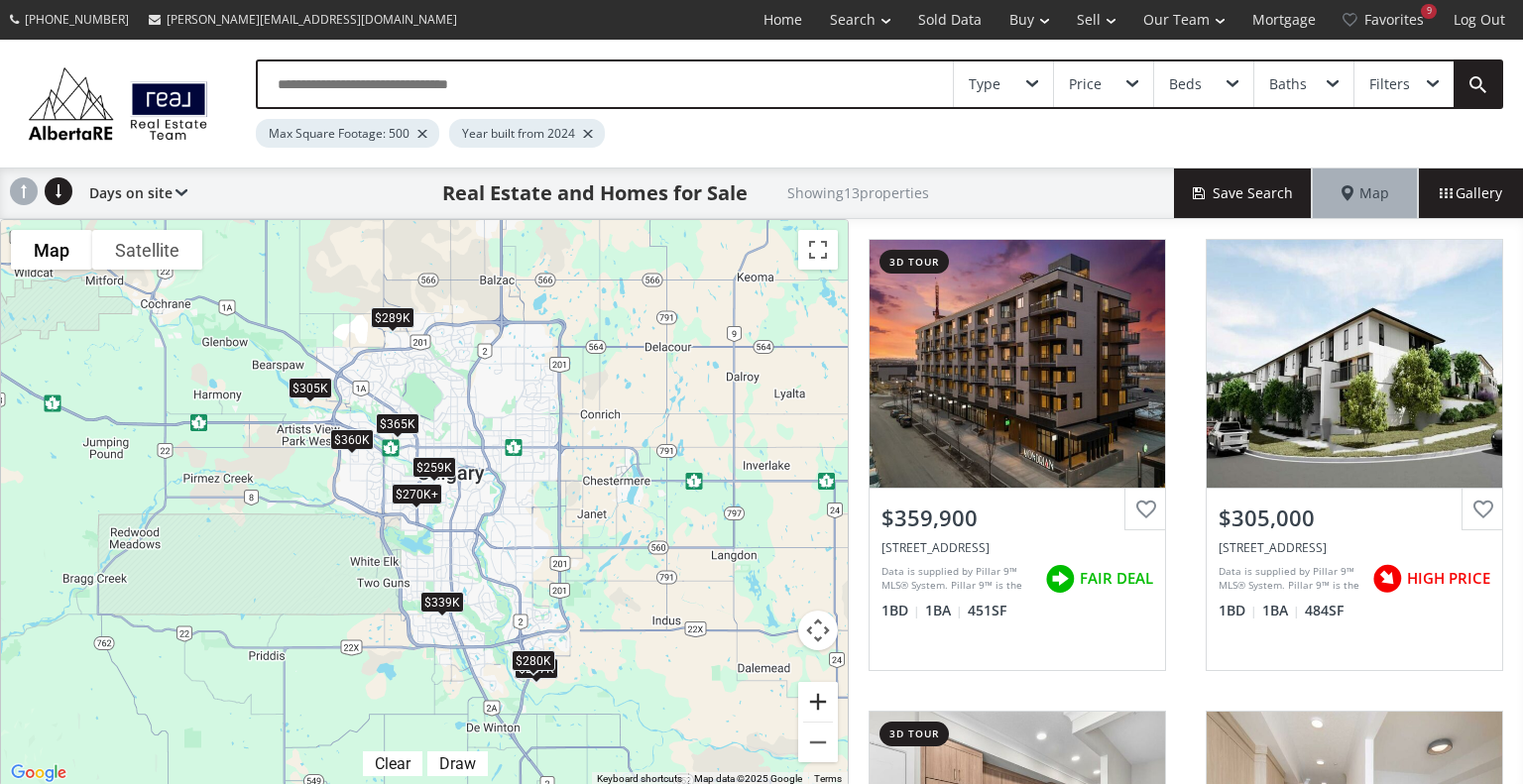click at bounding box center (818, 702) 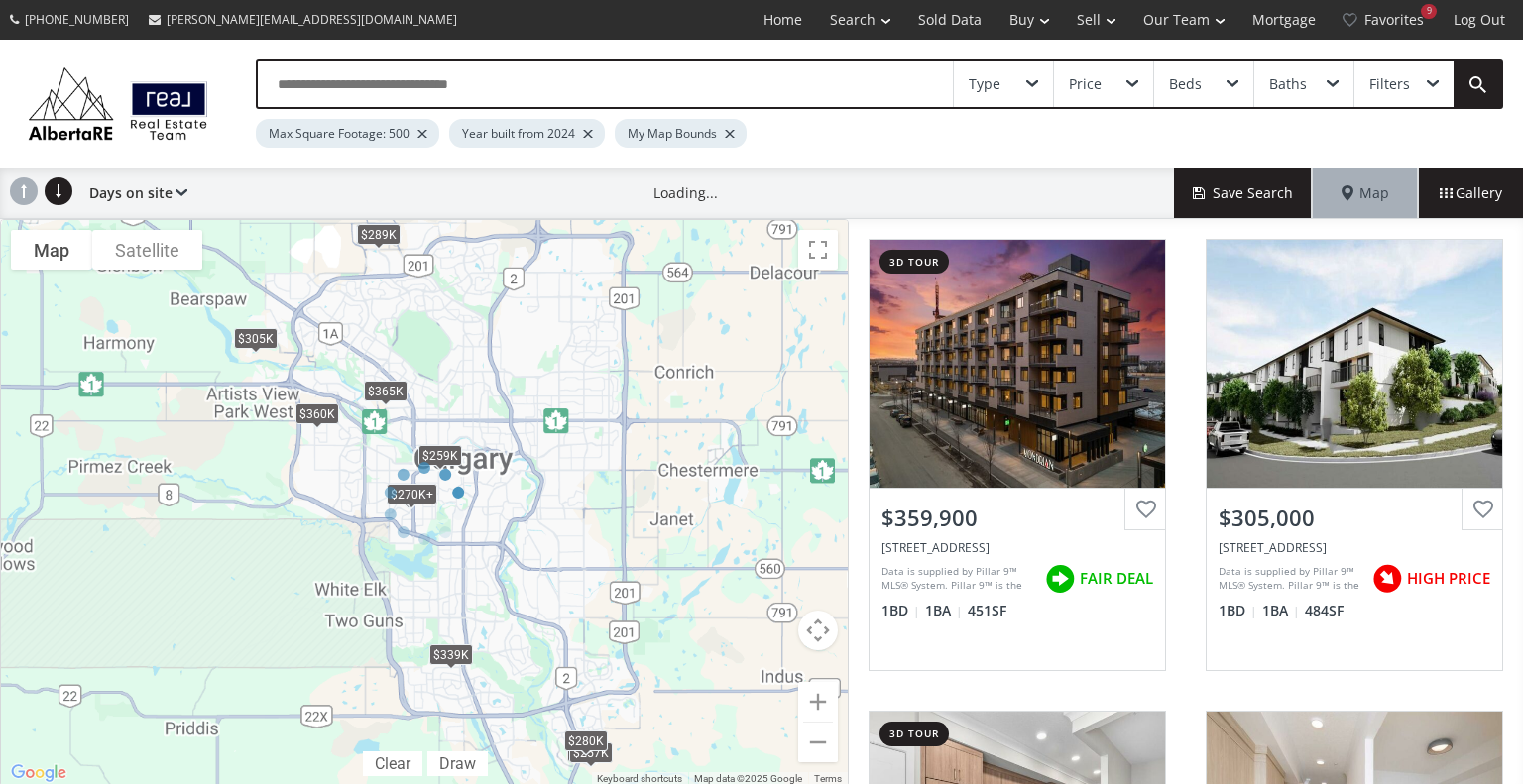 click at bounding box center (424, 503) 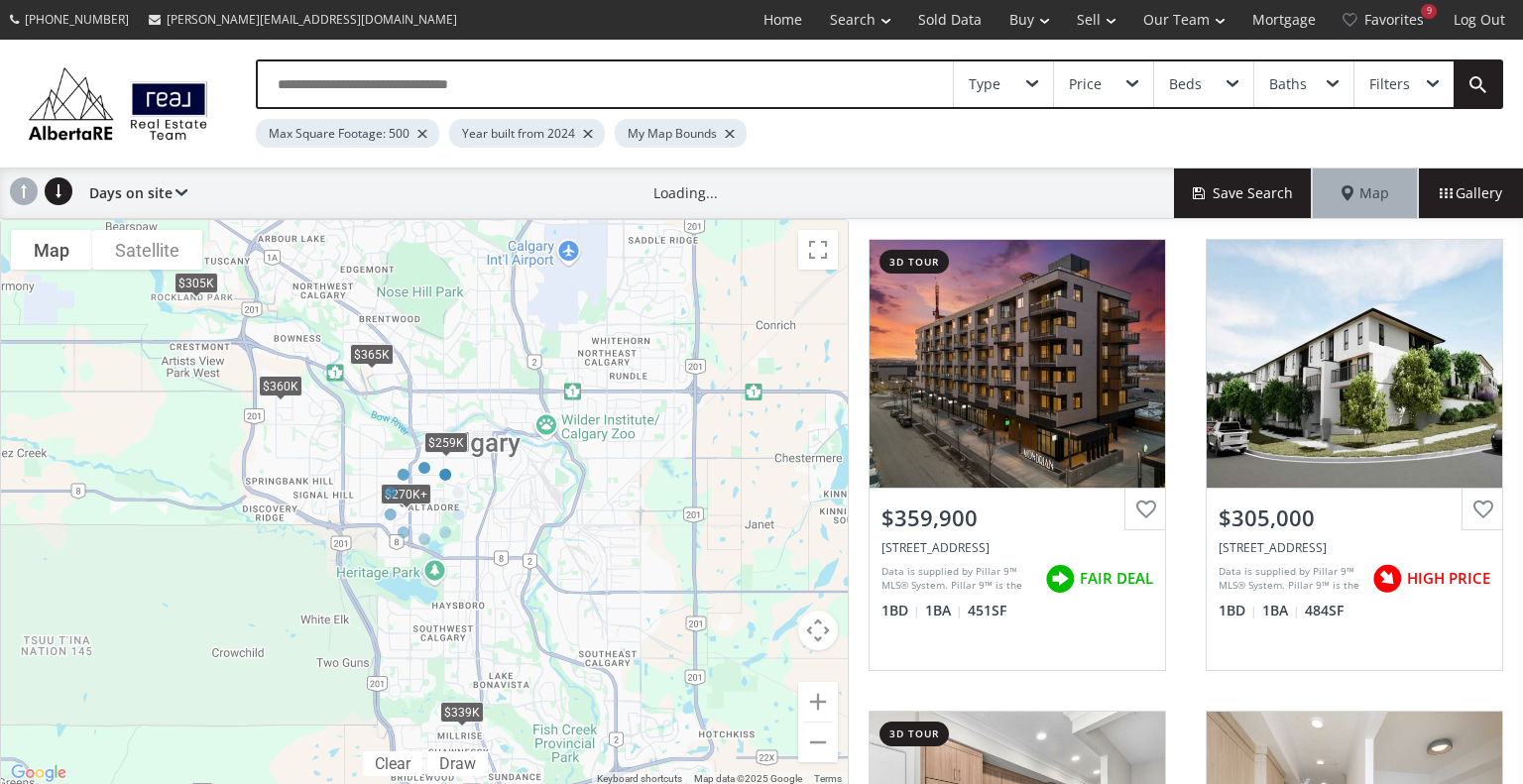 click at bounding box center (424, 503) 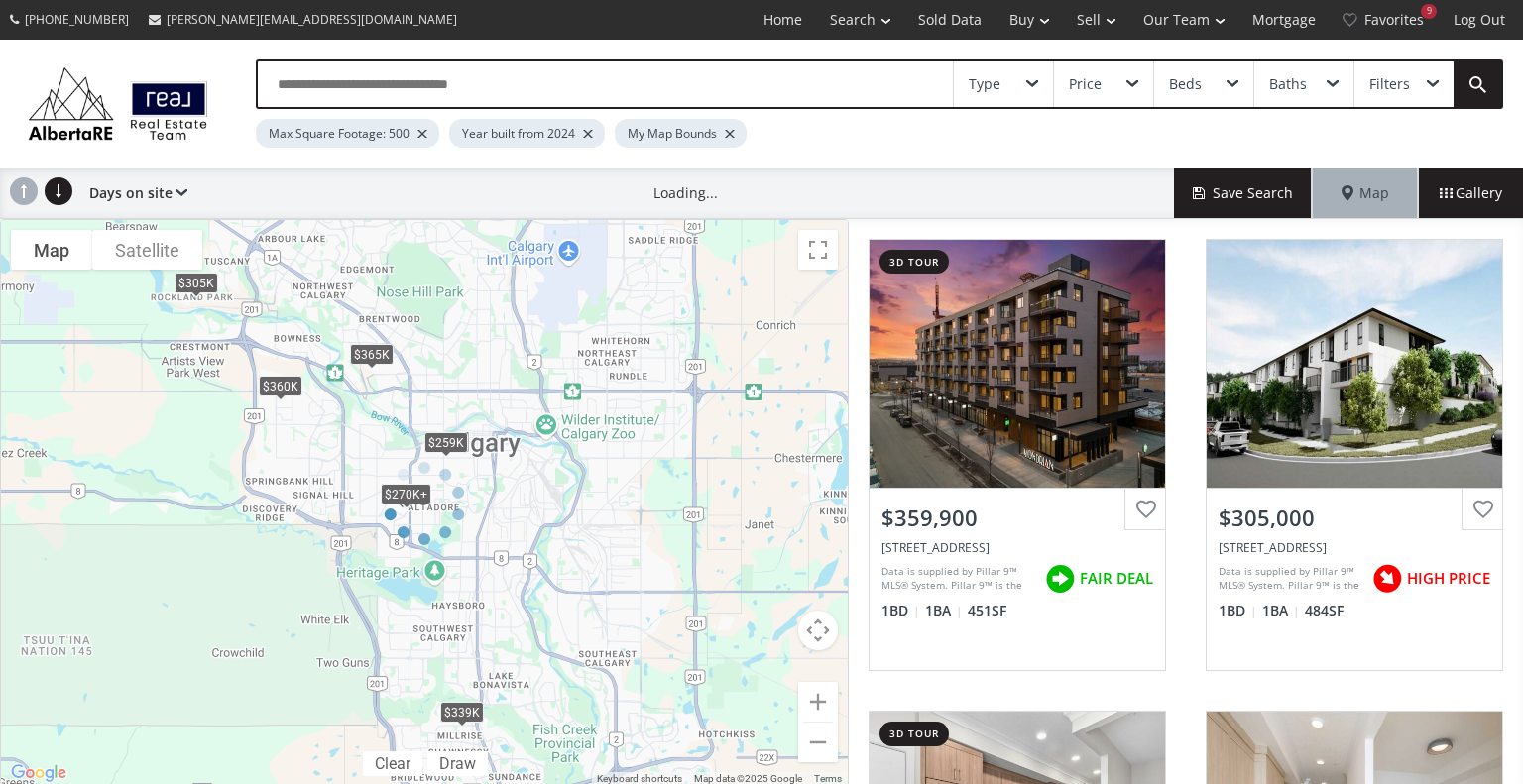 click at bounding box center (424, 503) 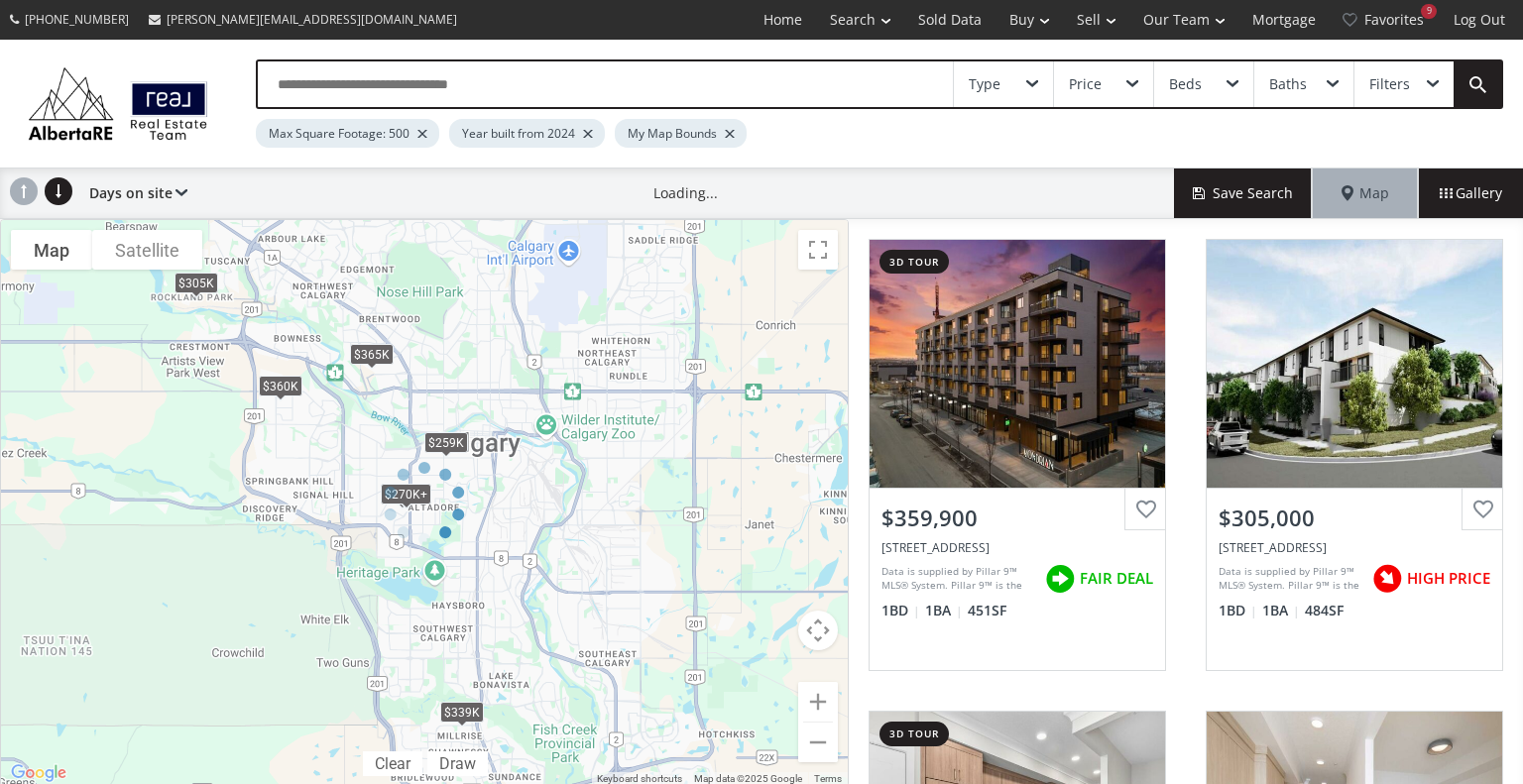 click at bounding box center [424, 503] 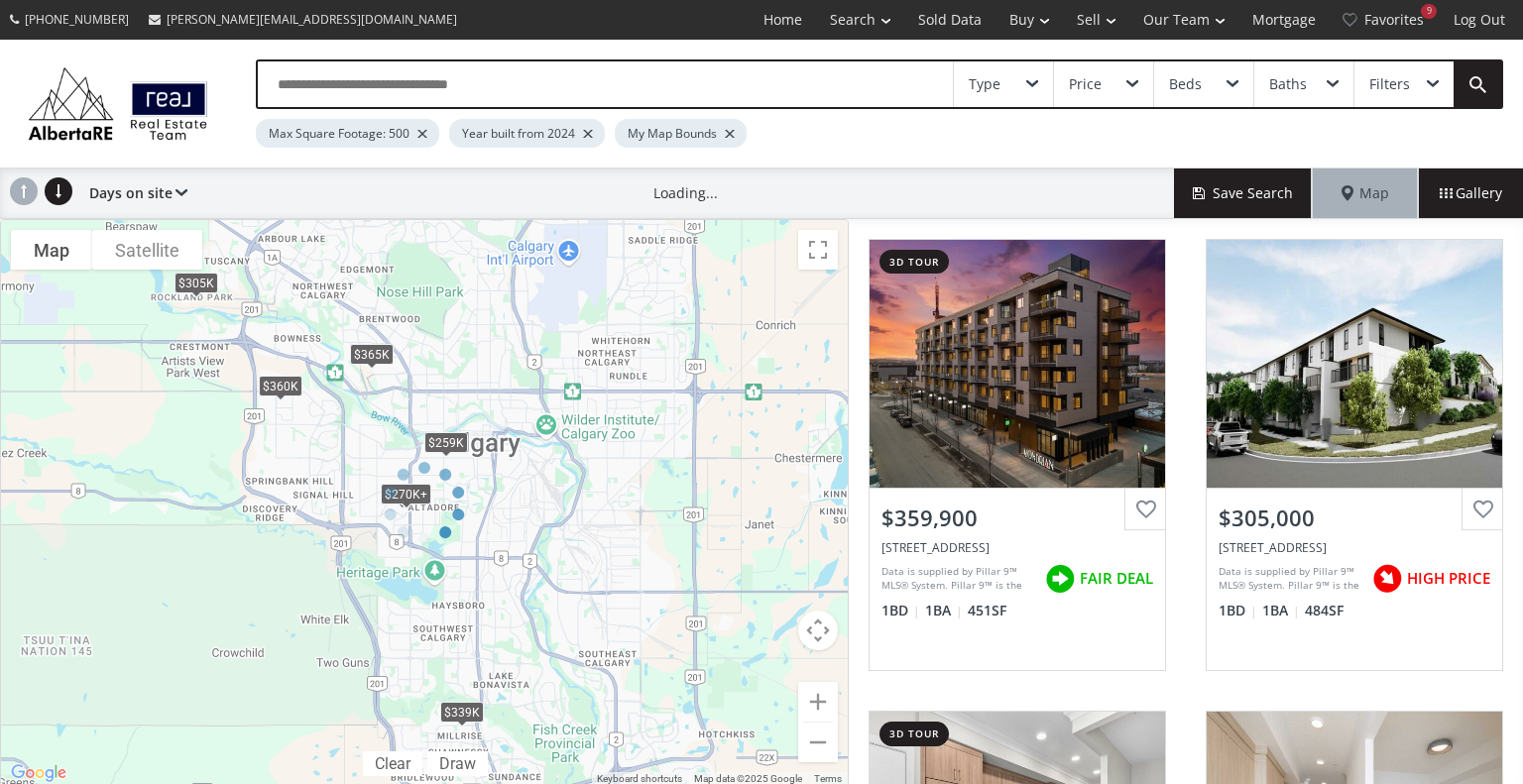 click at bounding box center [424, 503] 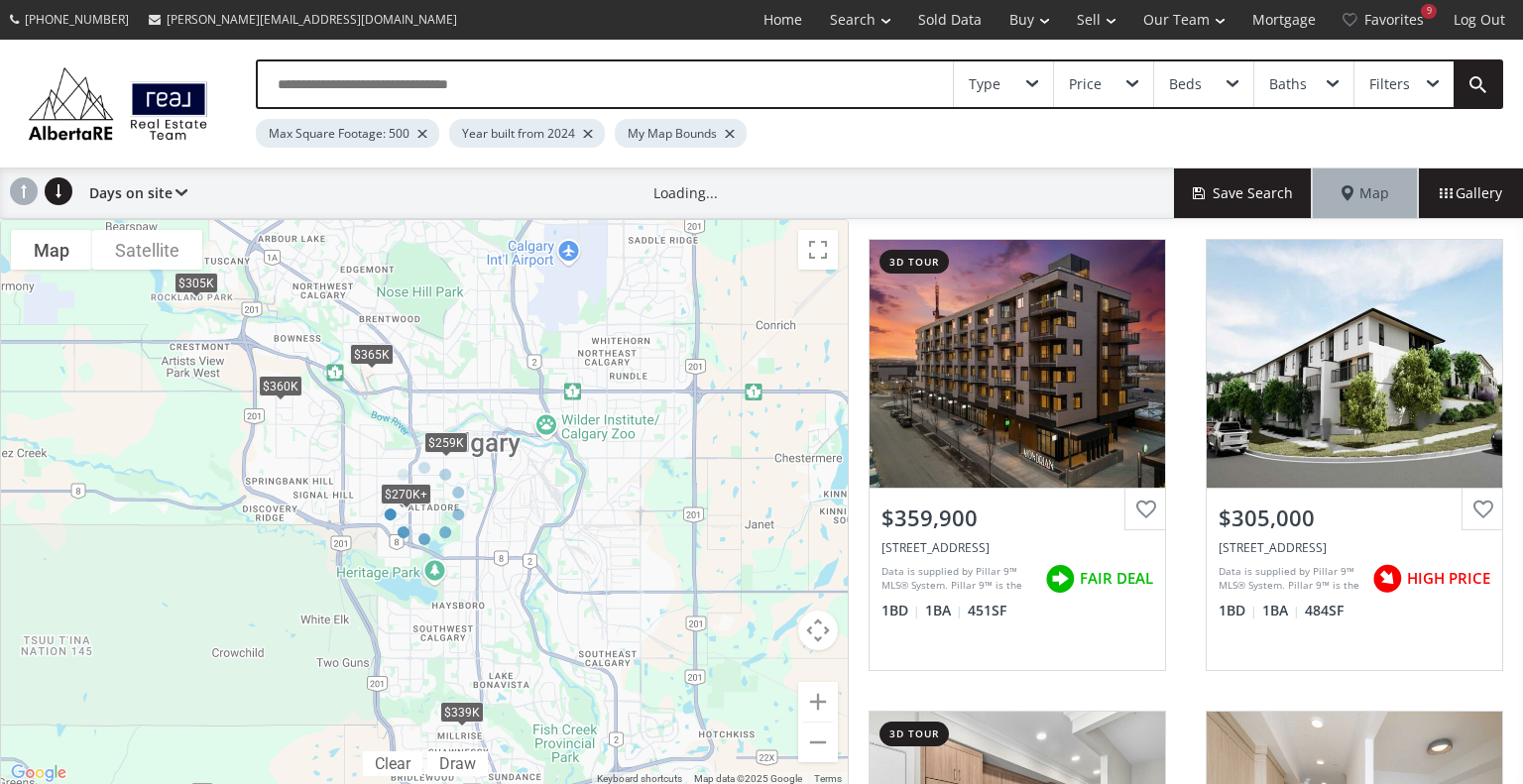 click at bounding box center [424, 503] 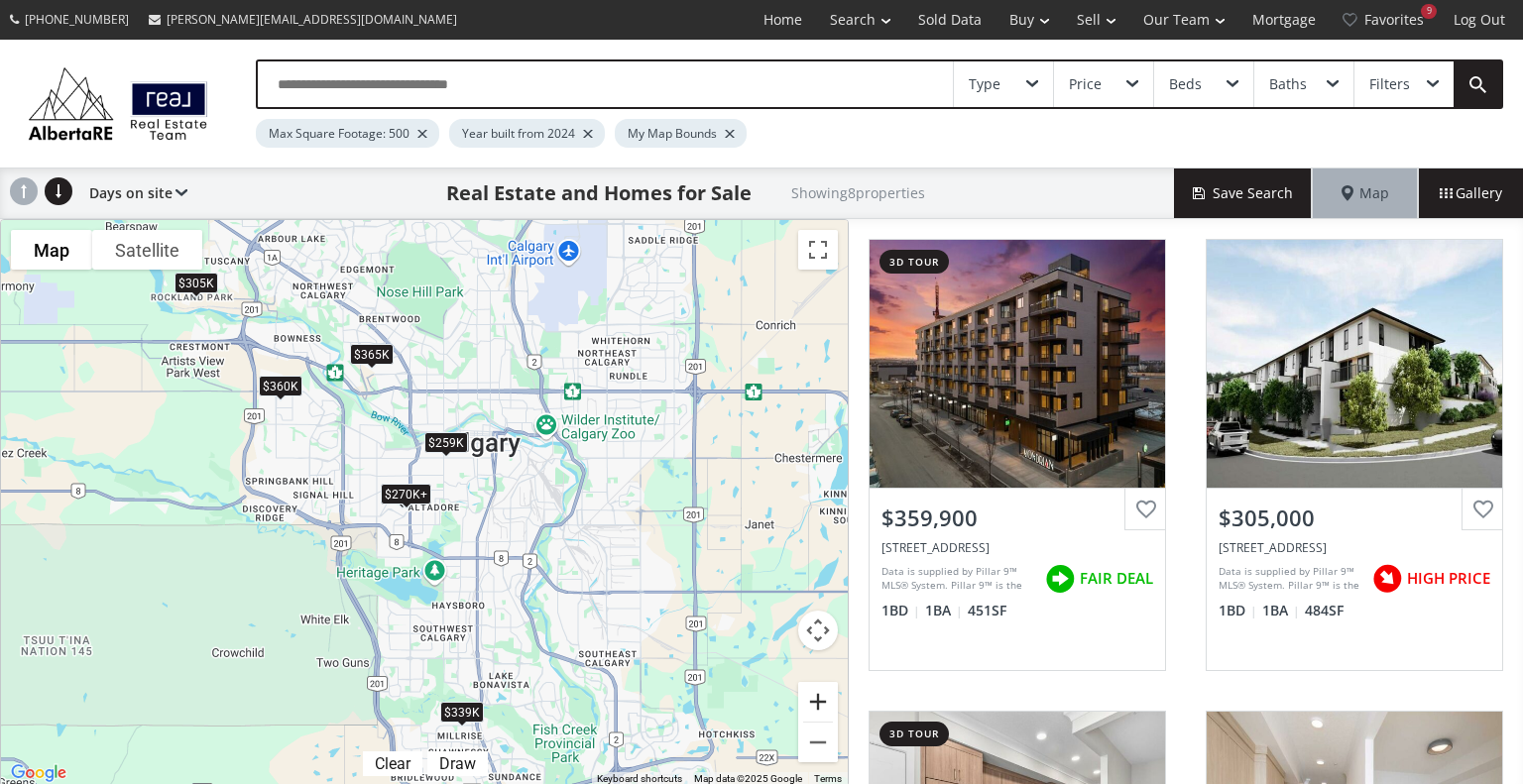 click at bounding box center (818, 702) 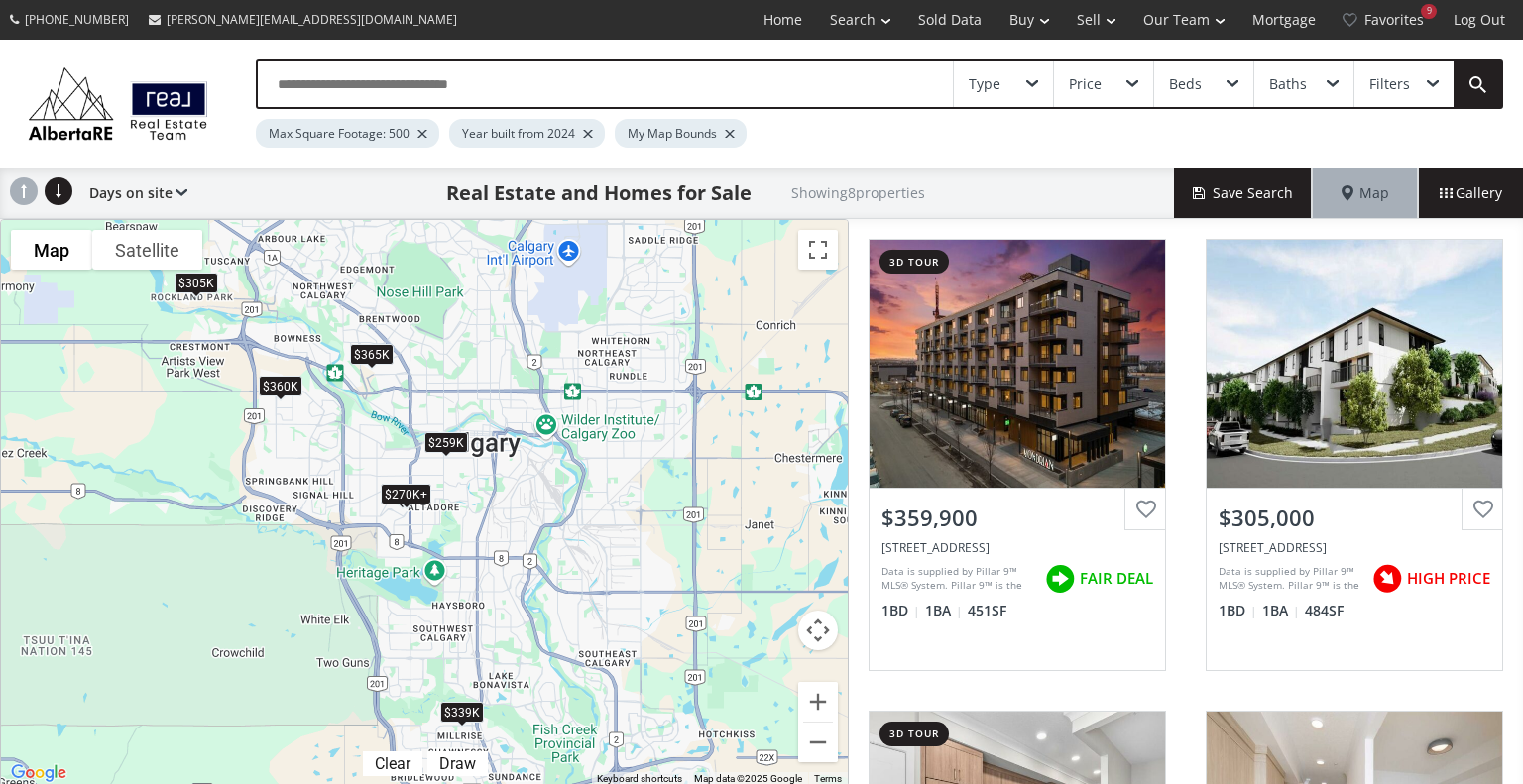 click at bounding box center [0, 0] 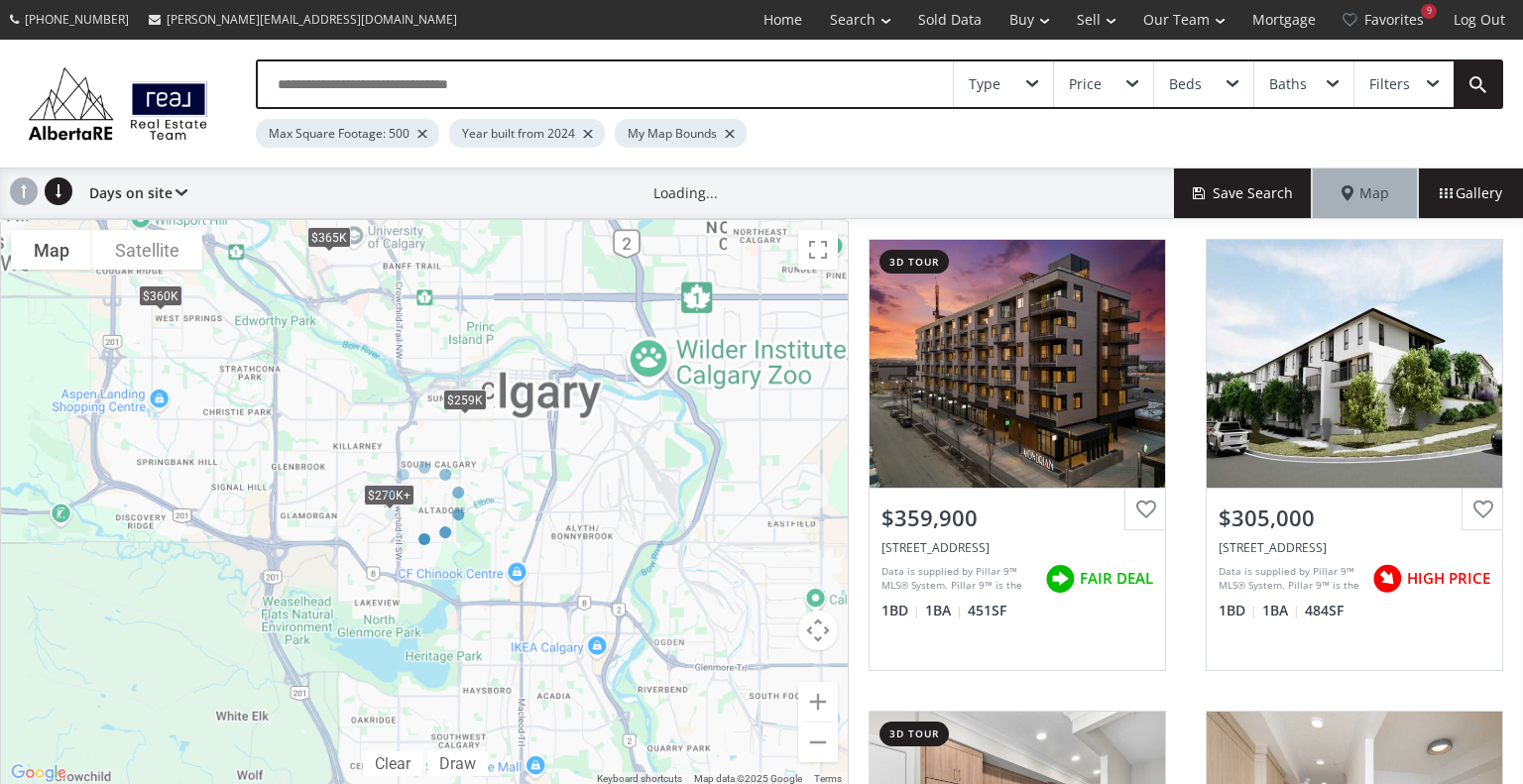 click at bounding box center (424, 503) 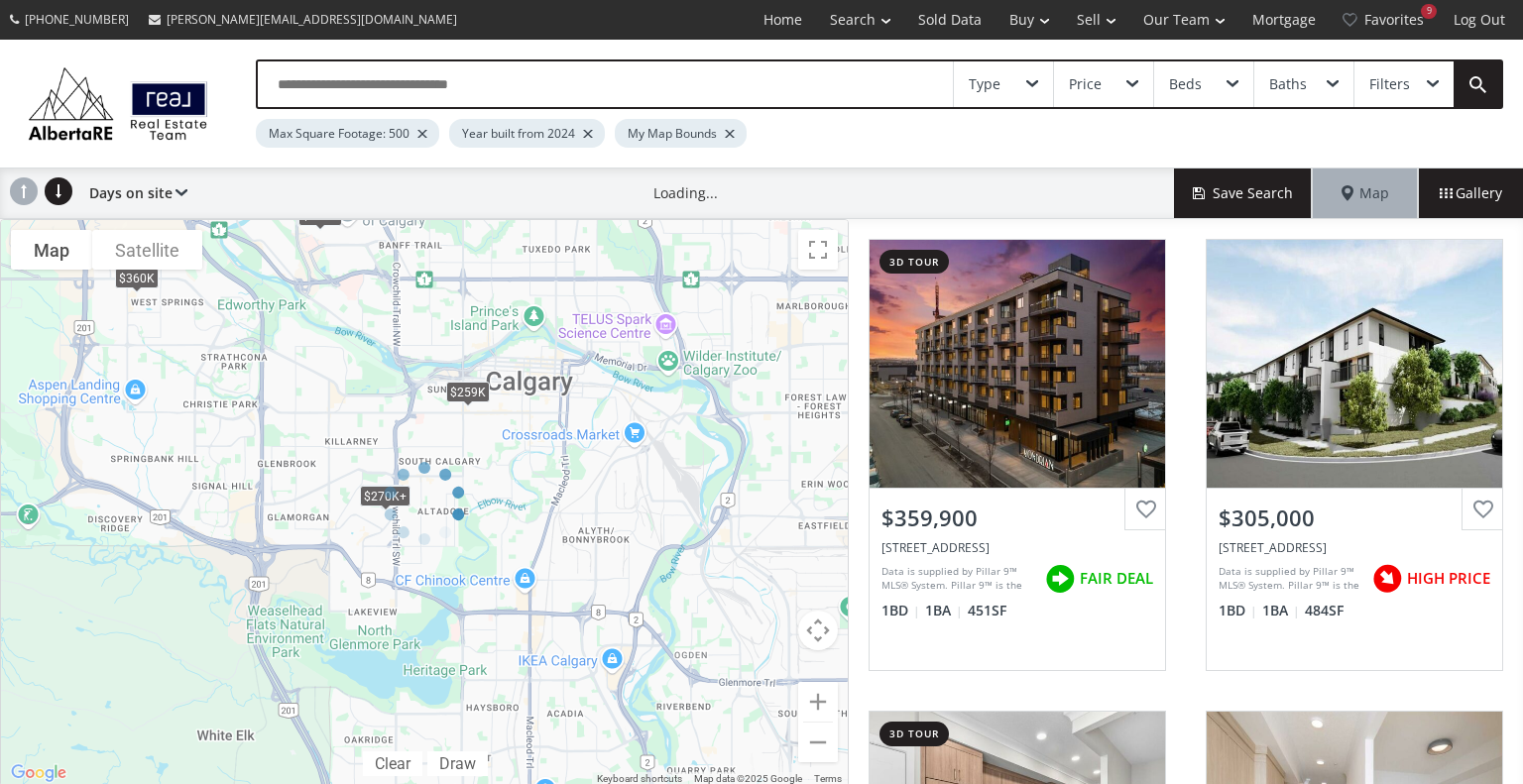 click at bounding box center [424, 503] 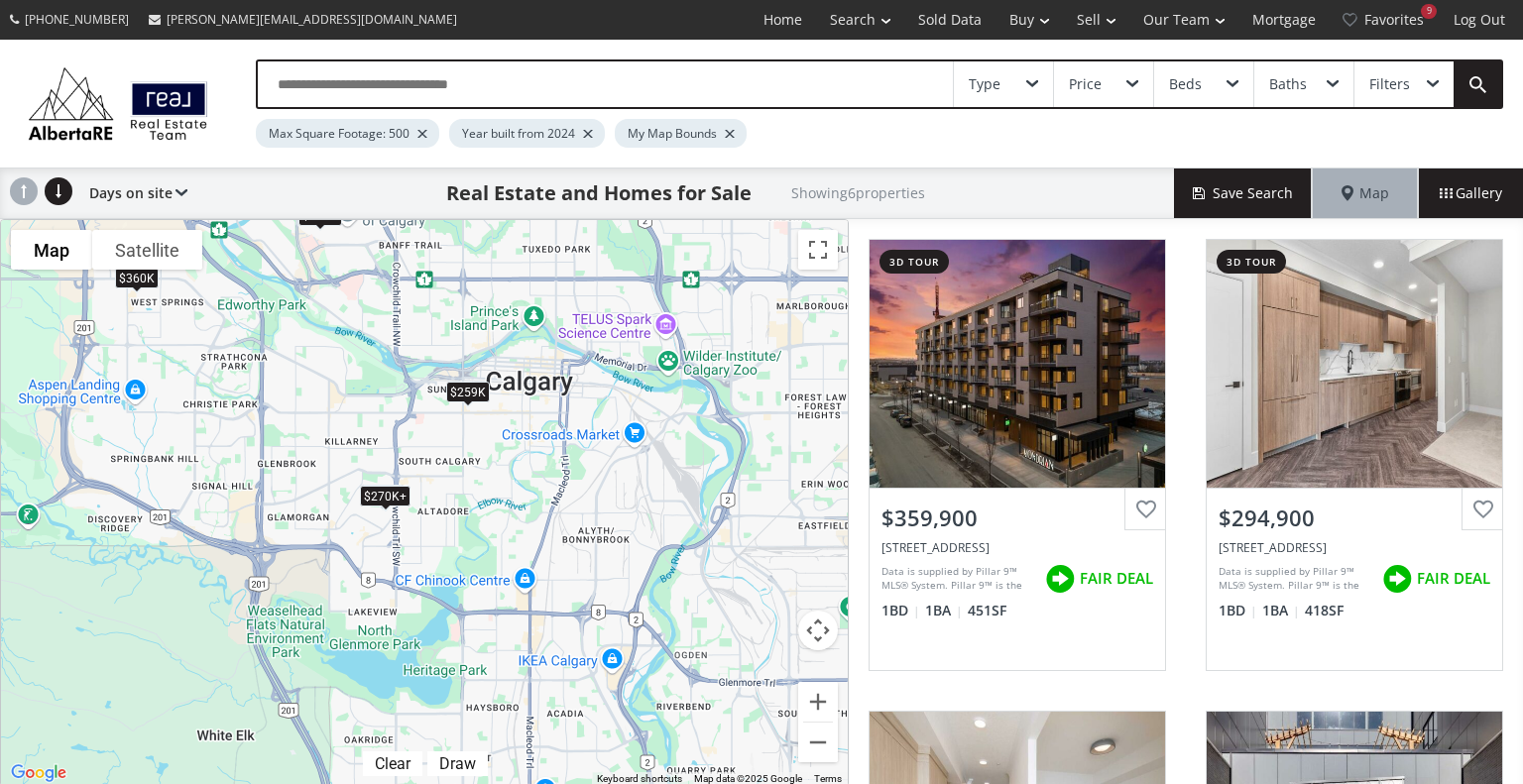 click on "To navigate, press the arrow keys. $360K $295K $270K+ $365K $259K $270K+" at bounding box center (424, 503) 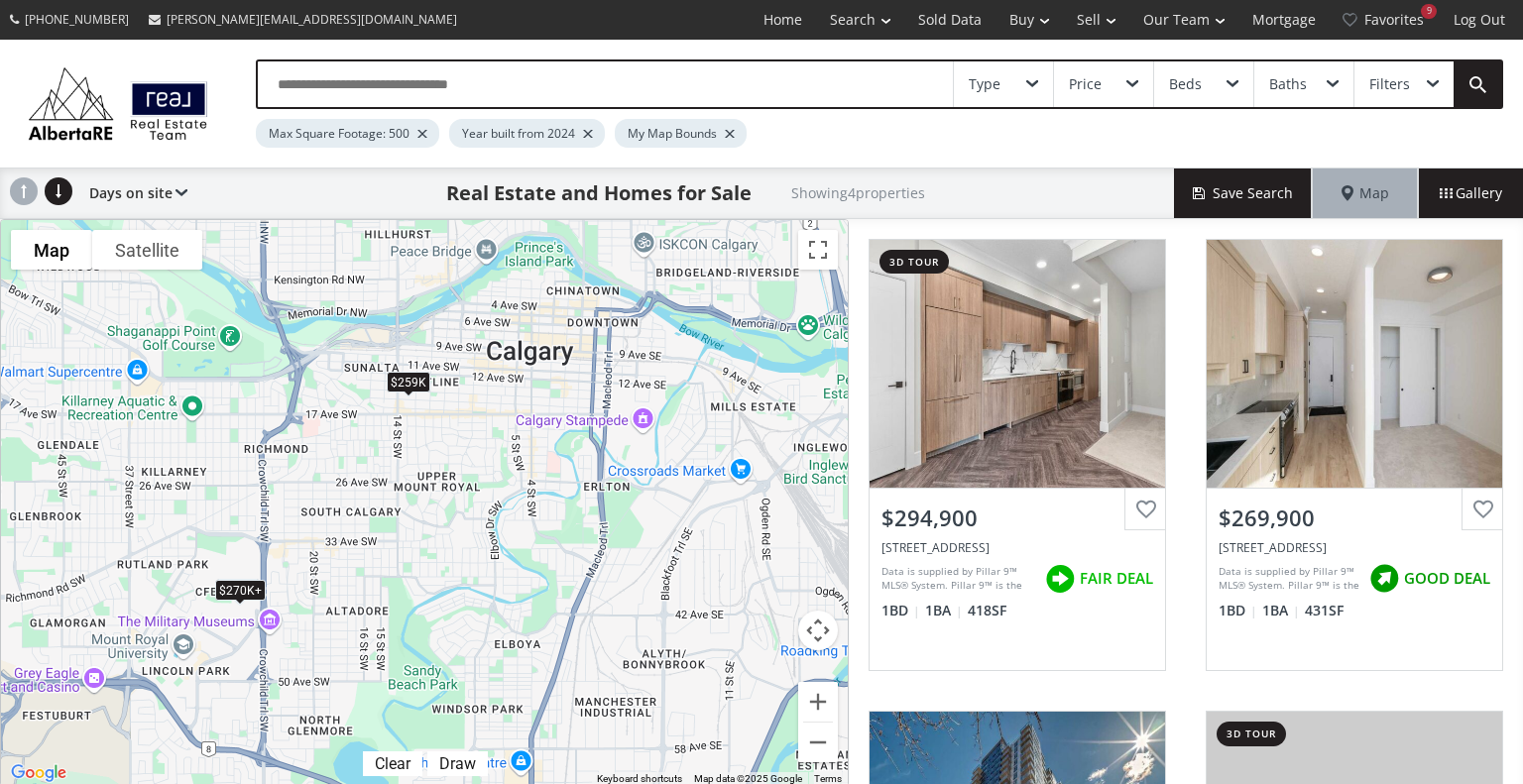 click on "To navigate, press the arrow keys. $295K $270K+ $259K $270K+" at bounding box center (424, 503) 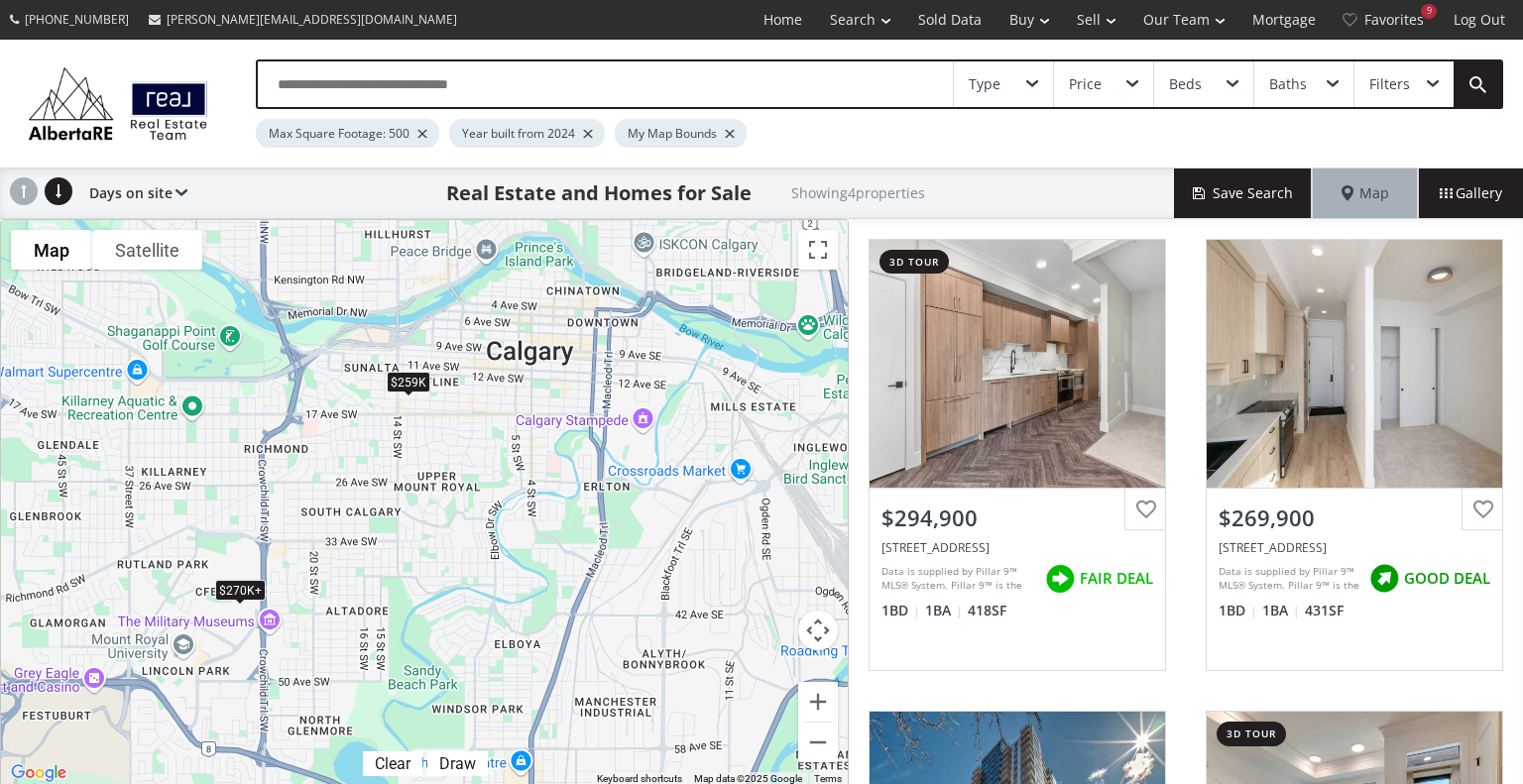 click on "To navigate, press the arrow keys. $295K $270K+ $259K $270K+" at bounding box center [424, 503] 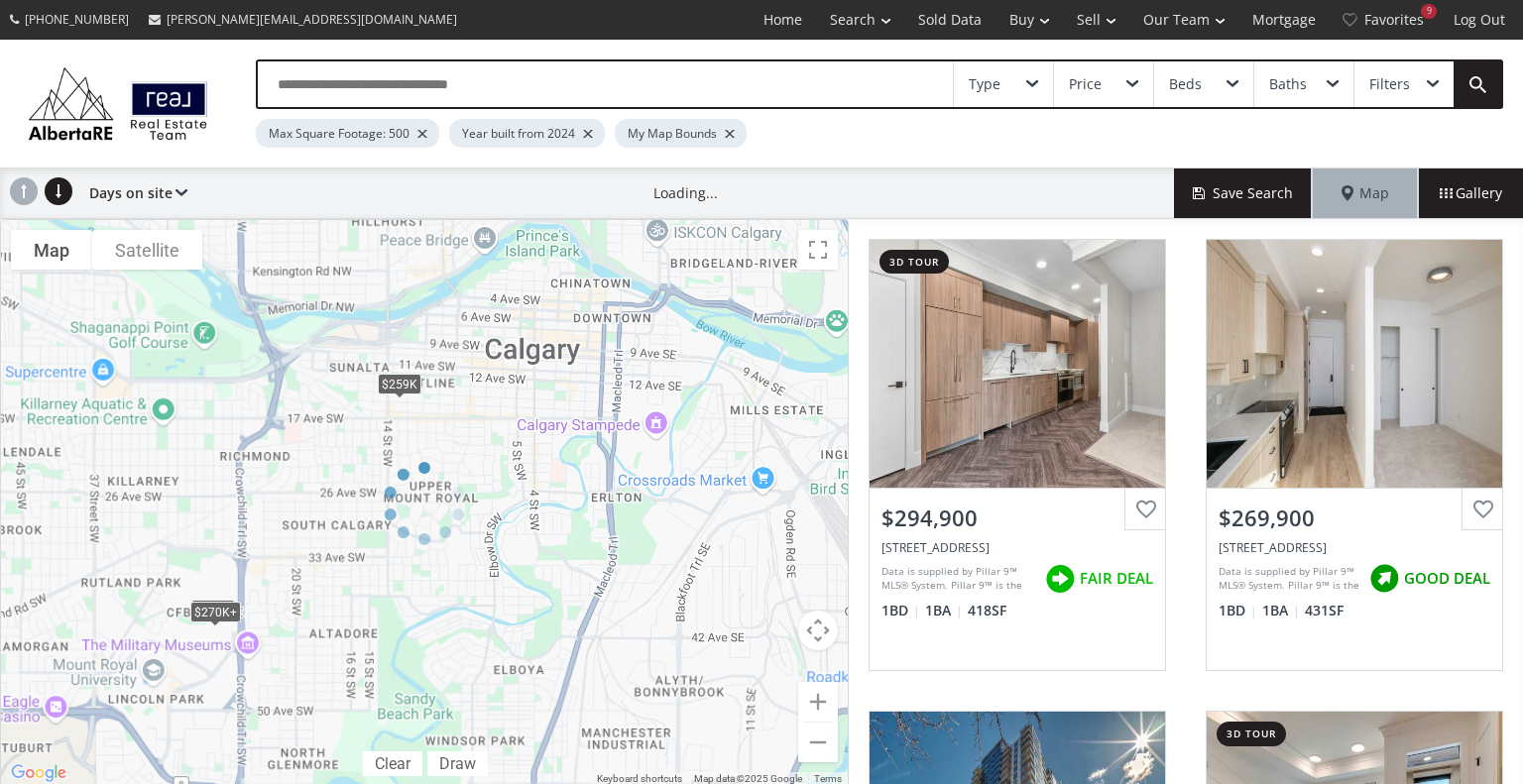 click at bounding box center (424, 503) 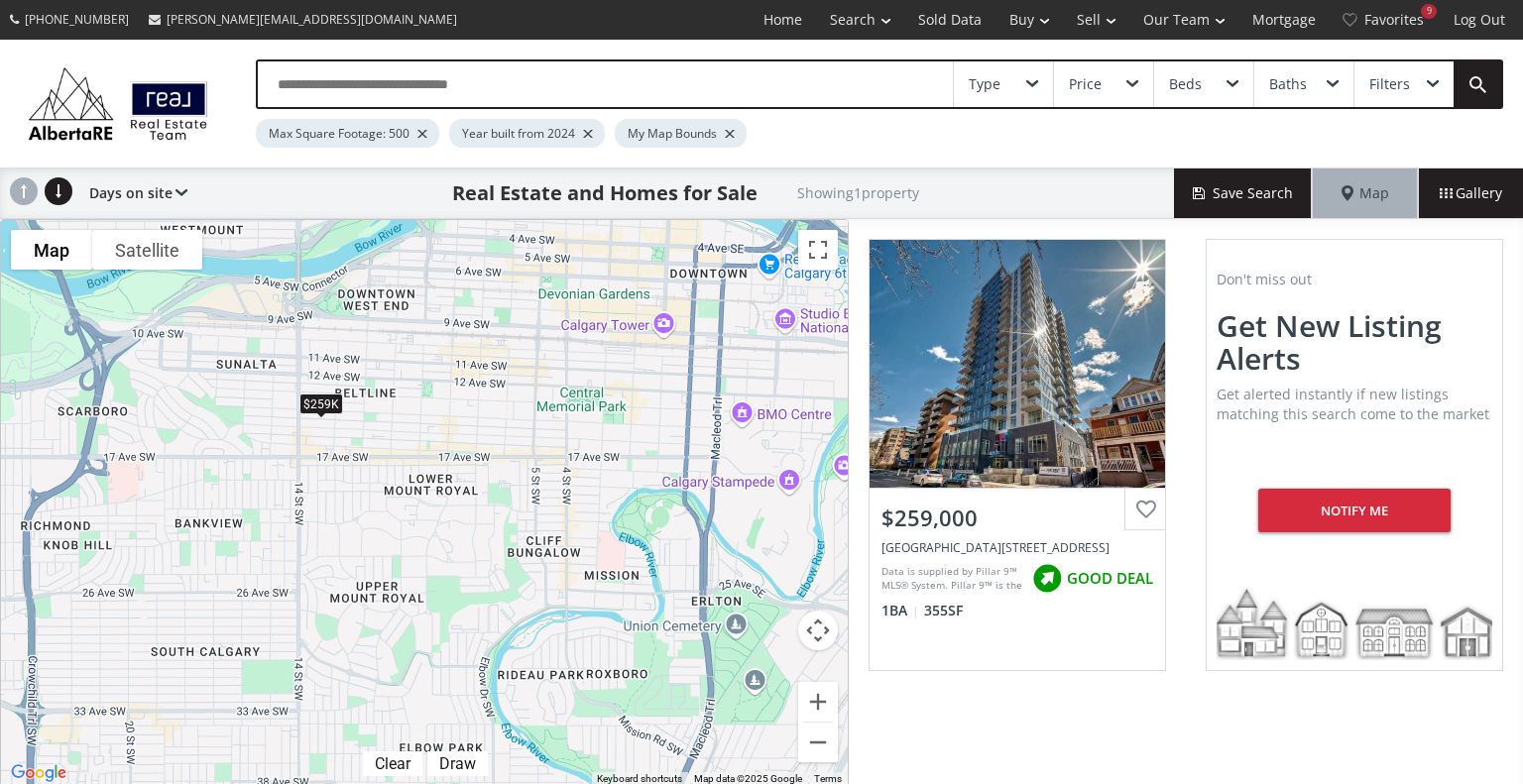 click on "To navigate, press the arrow keys. $259K" at bounding box center [424, 503] 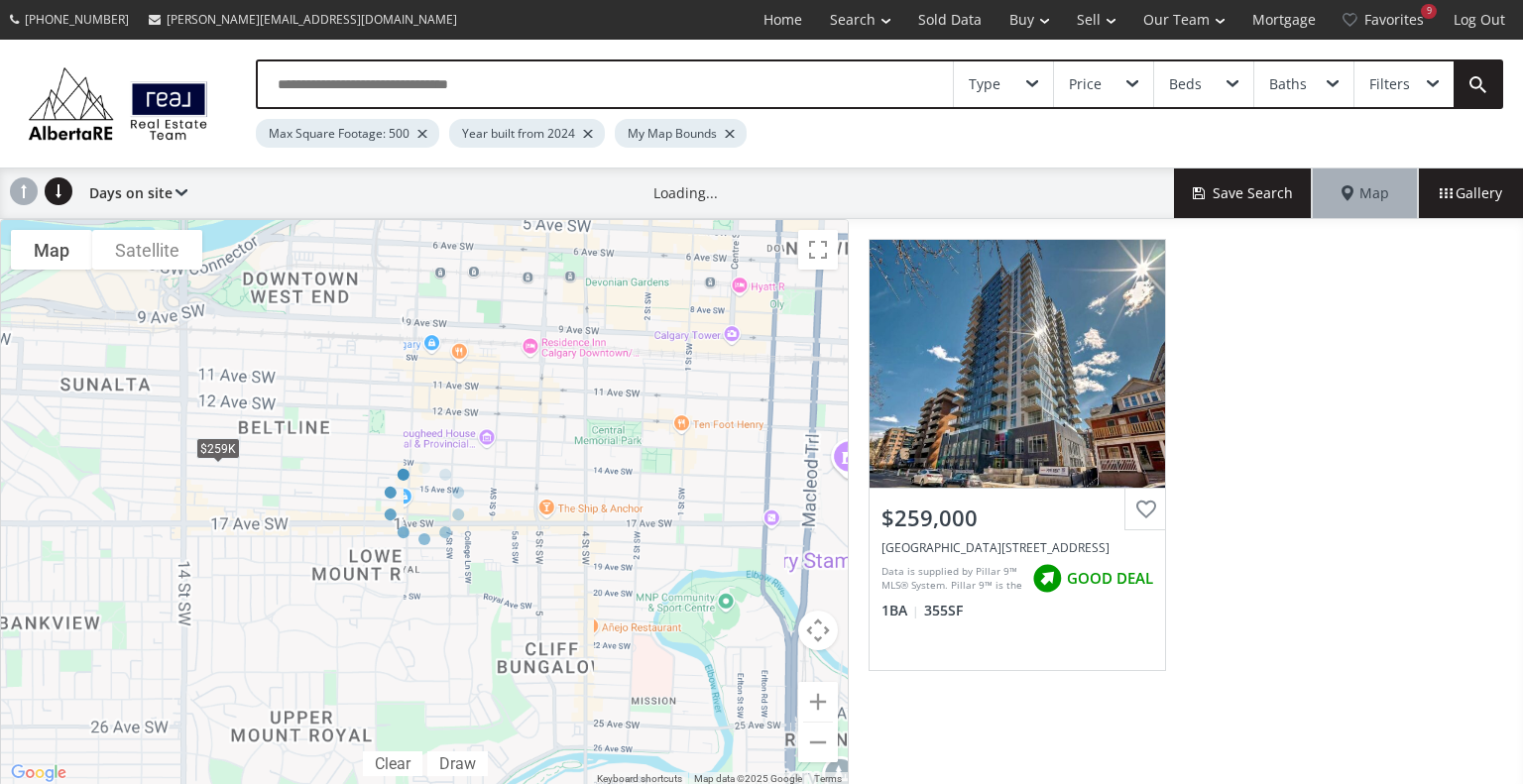 click at bounding box center [424, 503] 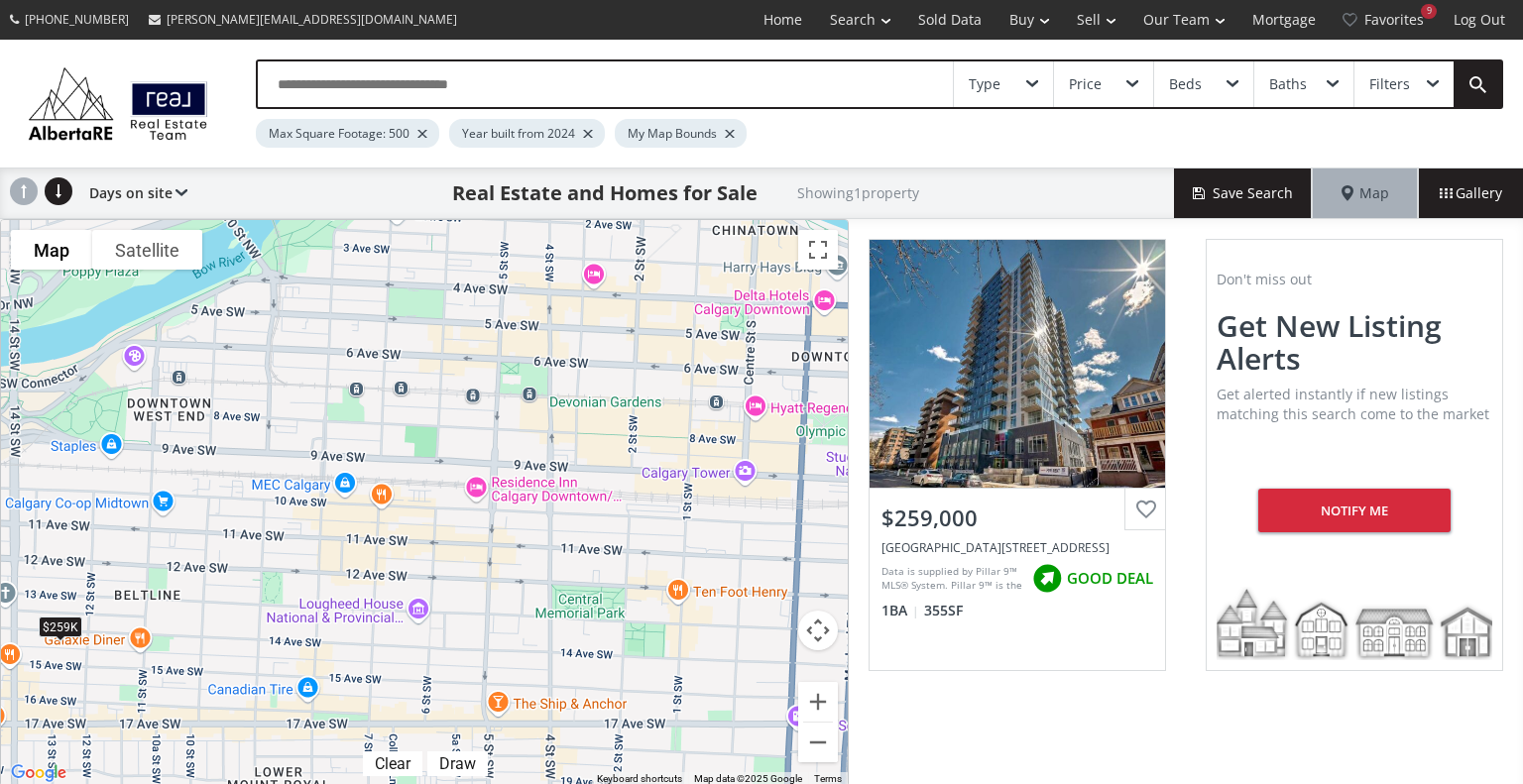 drag, startPoint x: 595, startPoint y: 293, endPoint x: 541, endPoint y: 431, distance: 148.18907 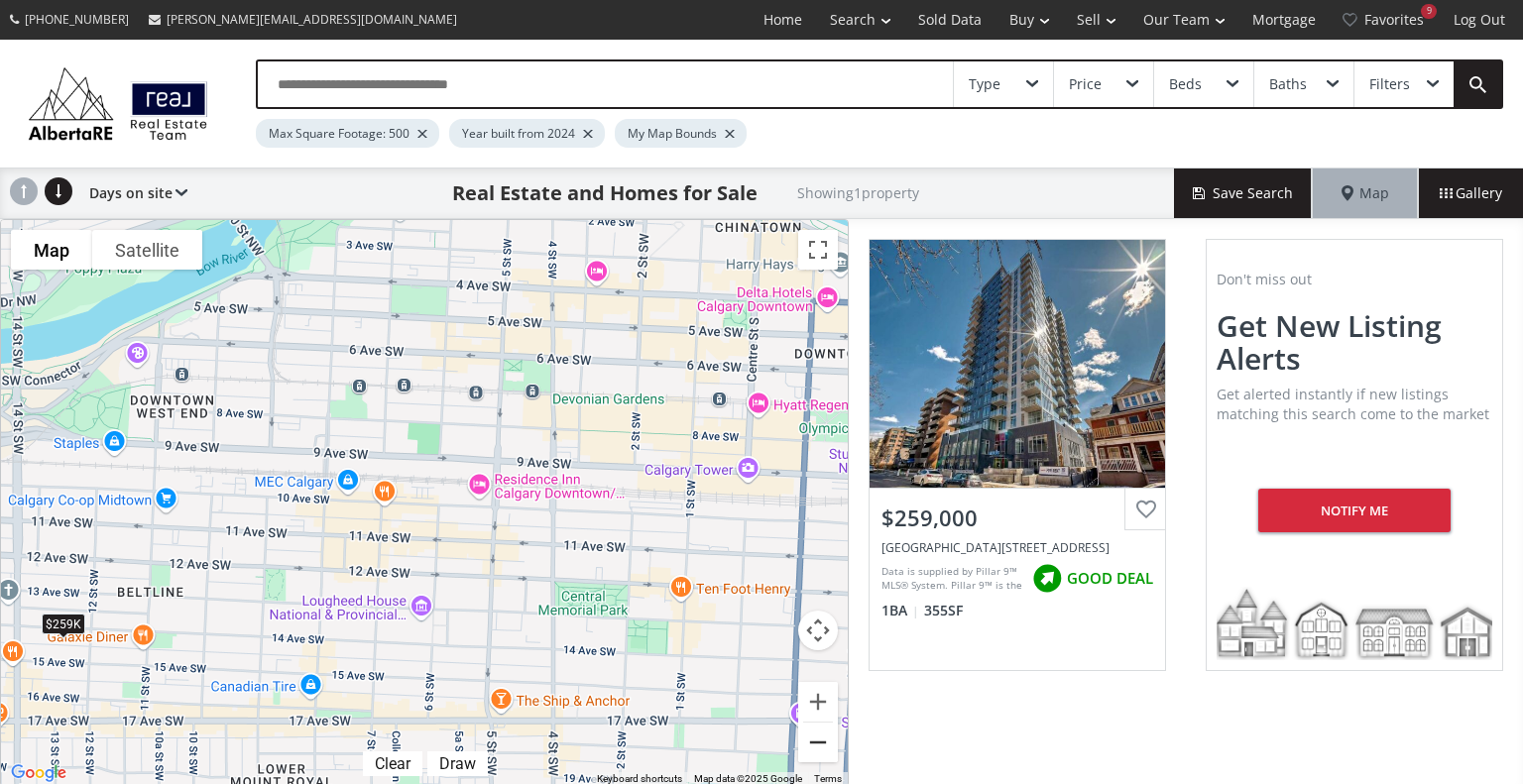 click at bounding box center [818, 742] 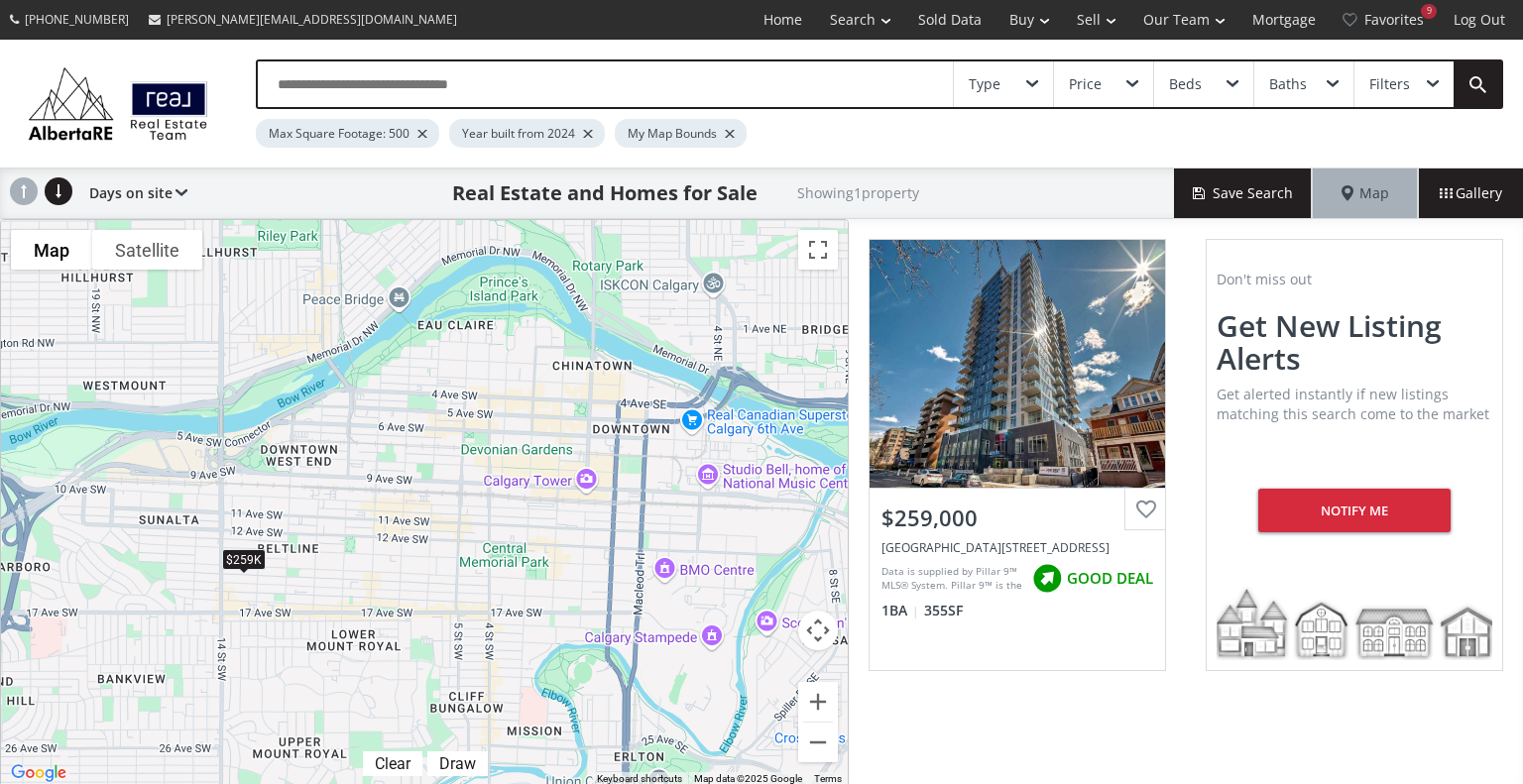 click on "Filters" at bounding box center (1389, 84) 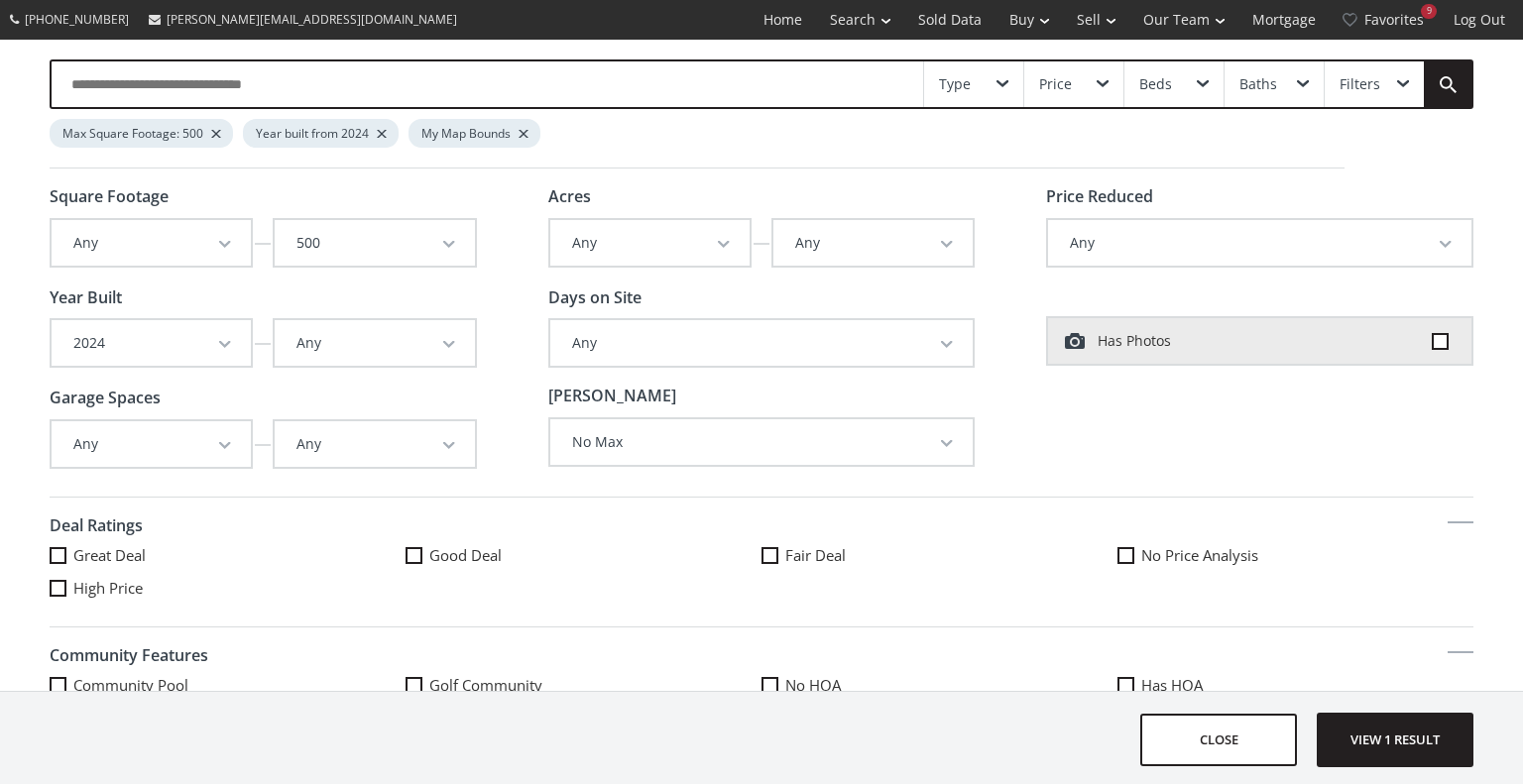 click on "500" at bounding box center (374, 243) 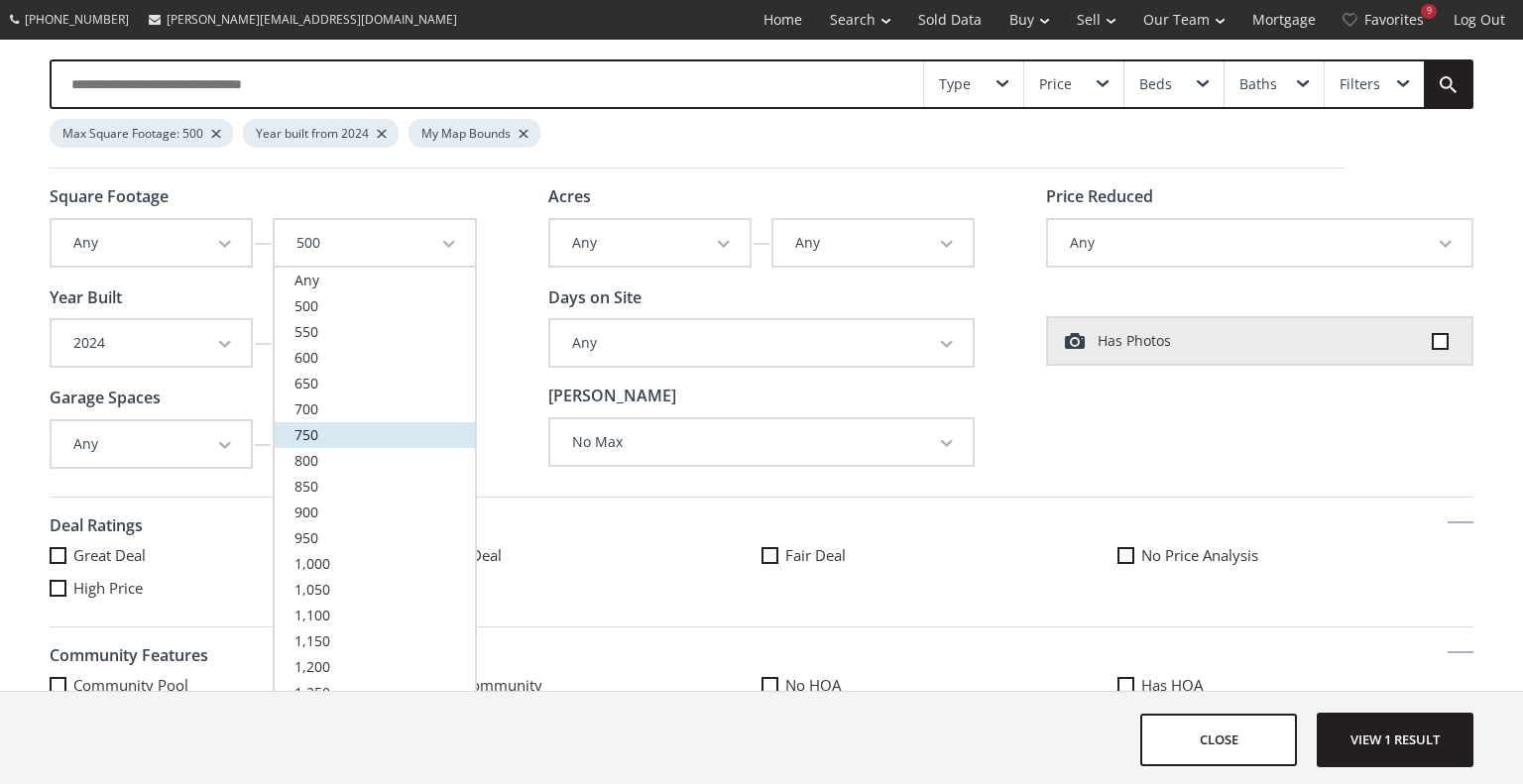 click on "750" at bounding box center (374, 435) 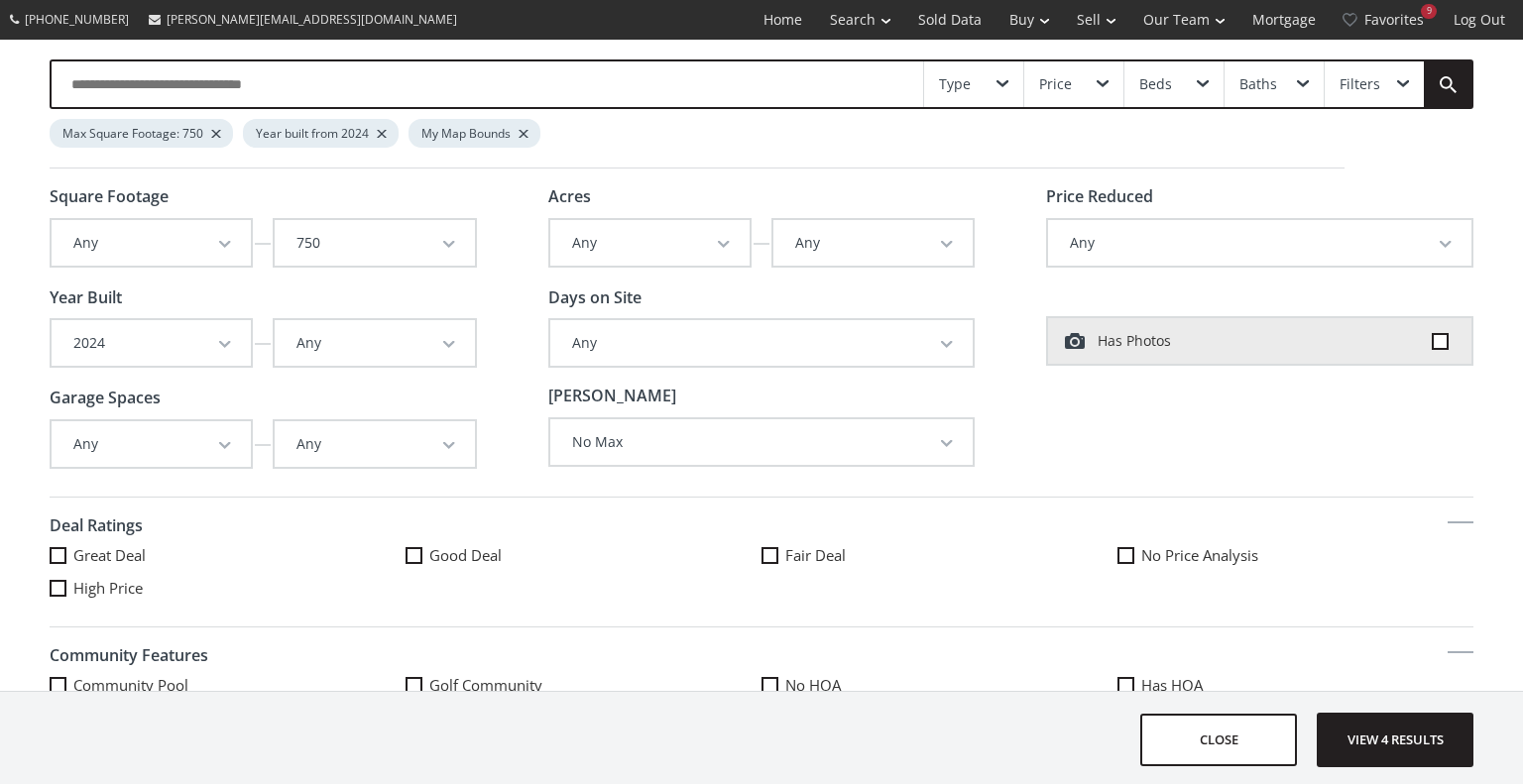 click on "2024" at bounding box center (151, 343) 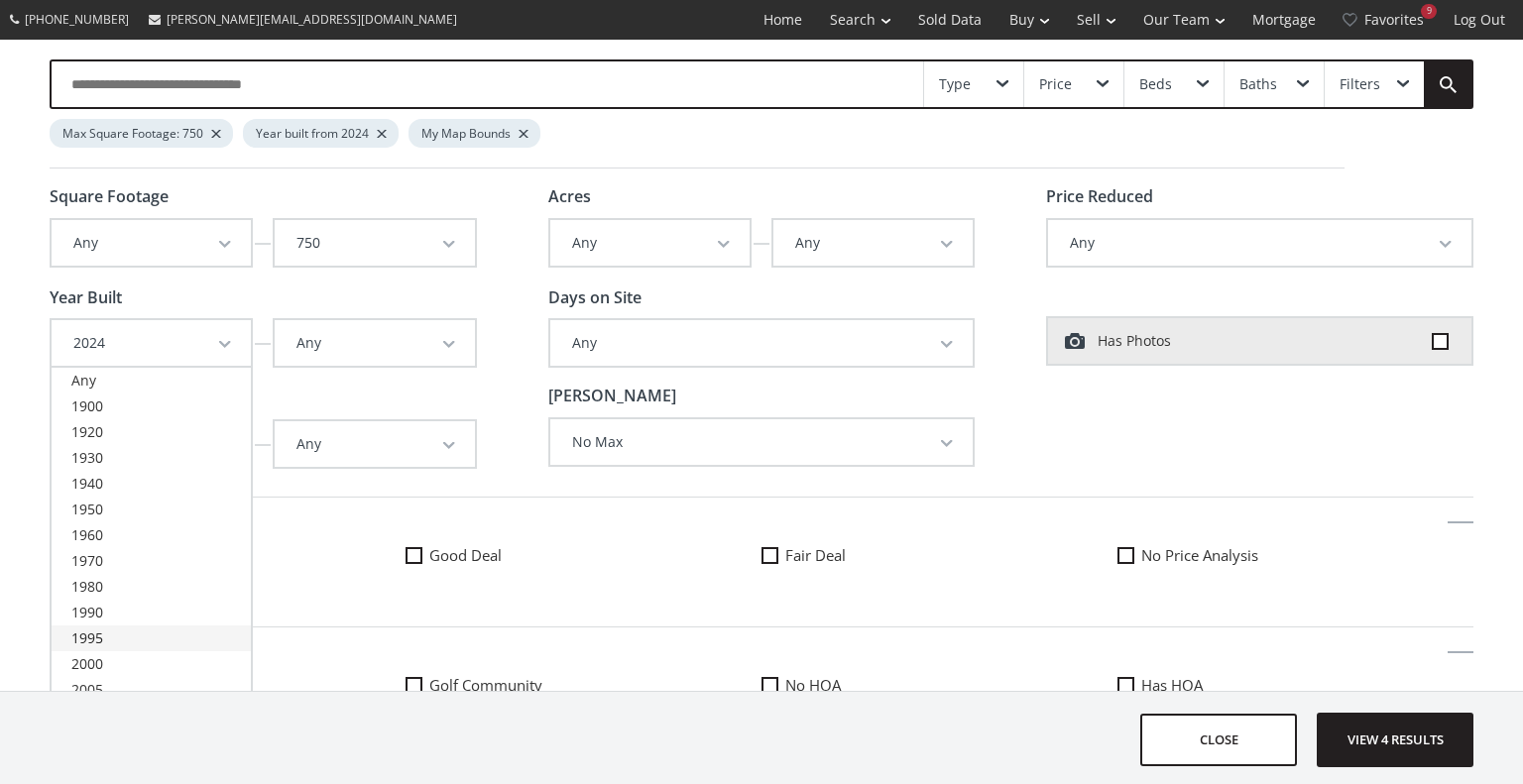 type 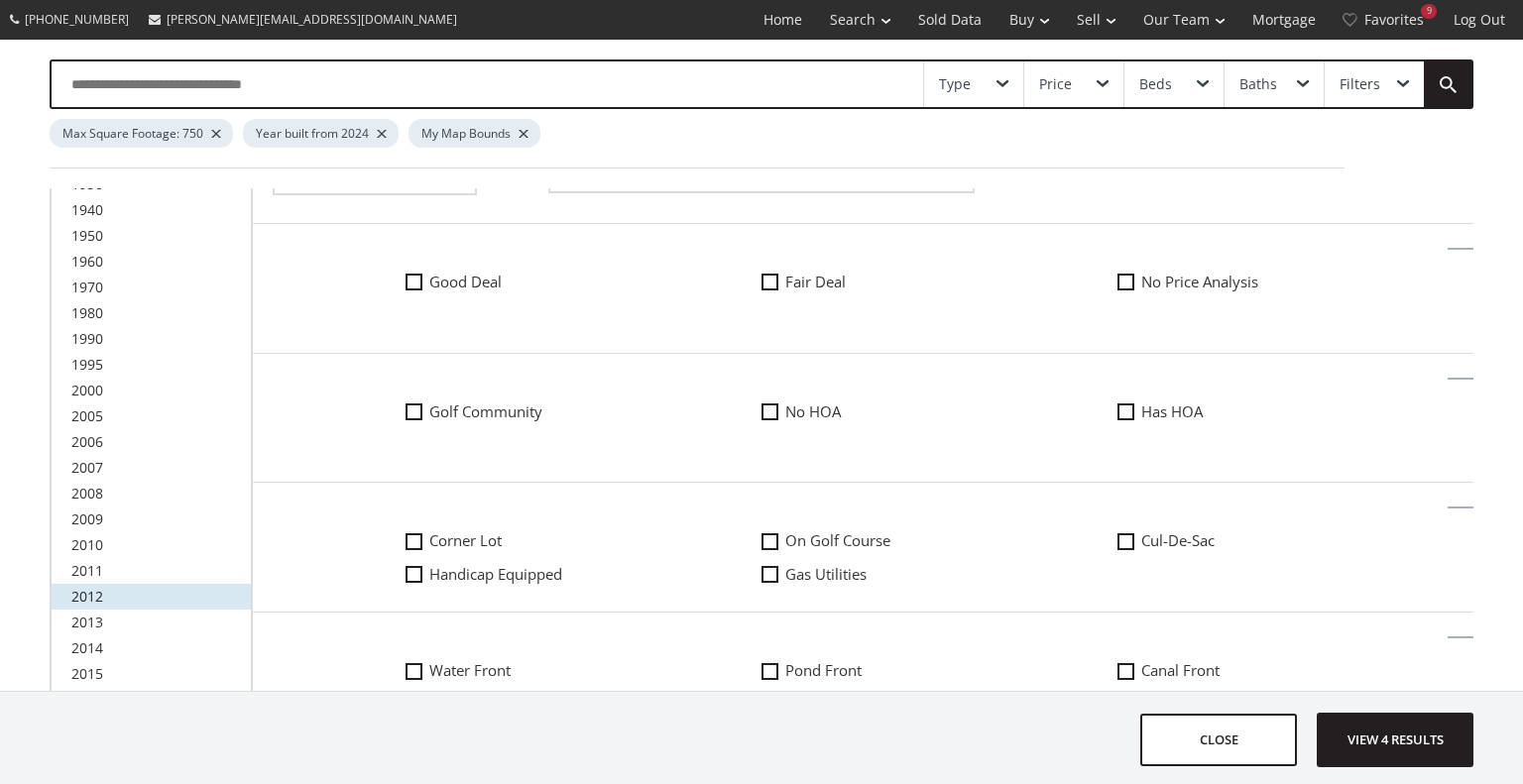 click on "2012" at bounding box center (151, 597) 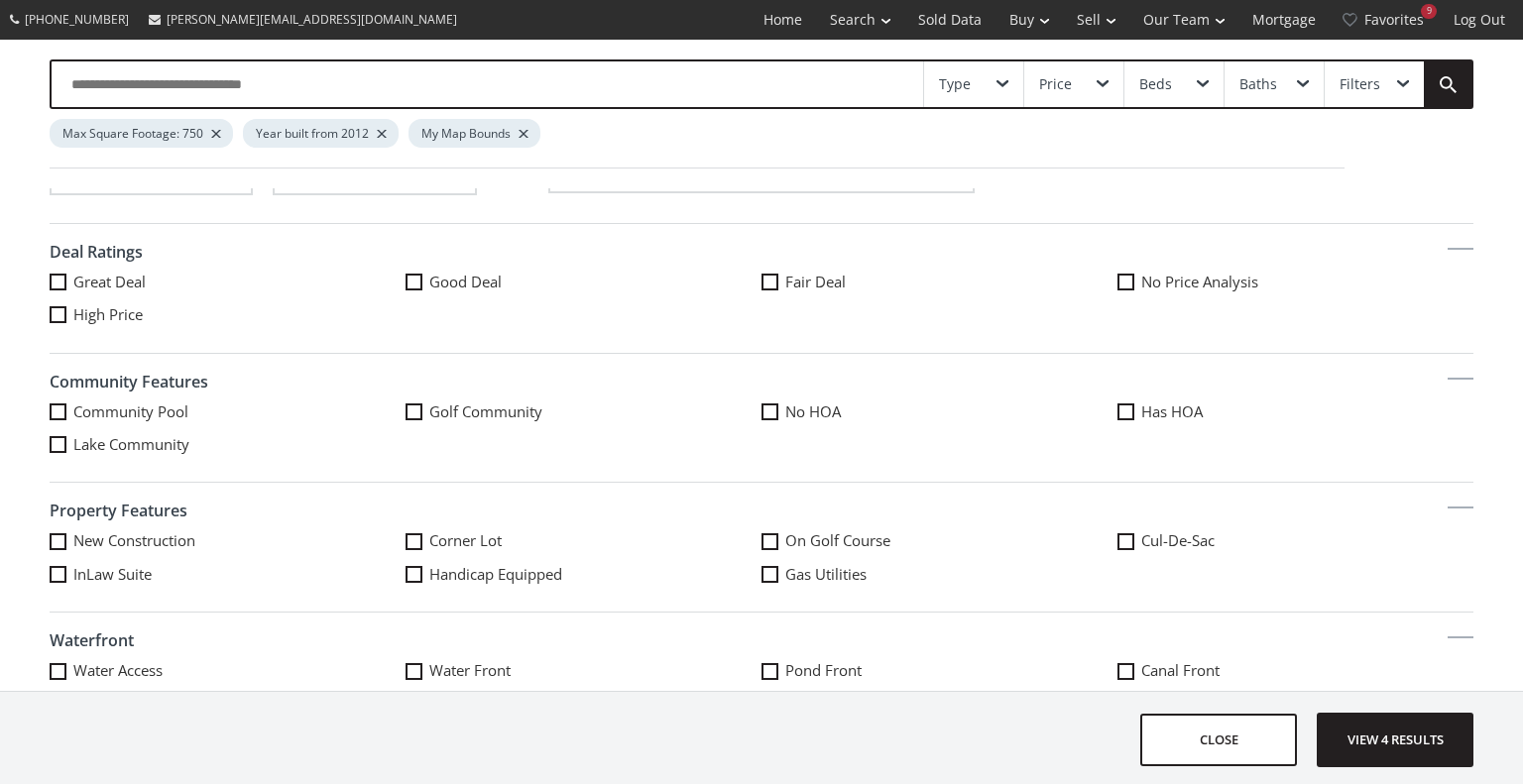 scroll, scrollTop: 0, scrollLeft: 0, axis: both 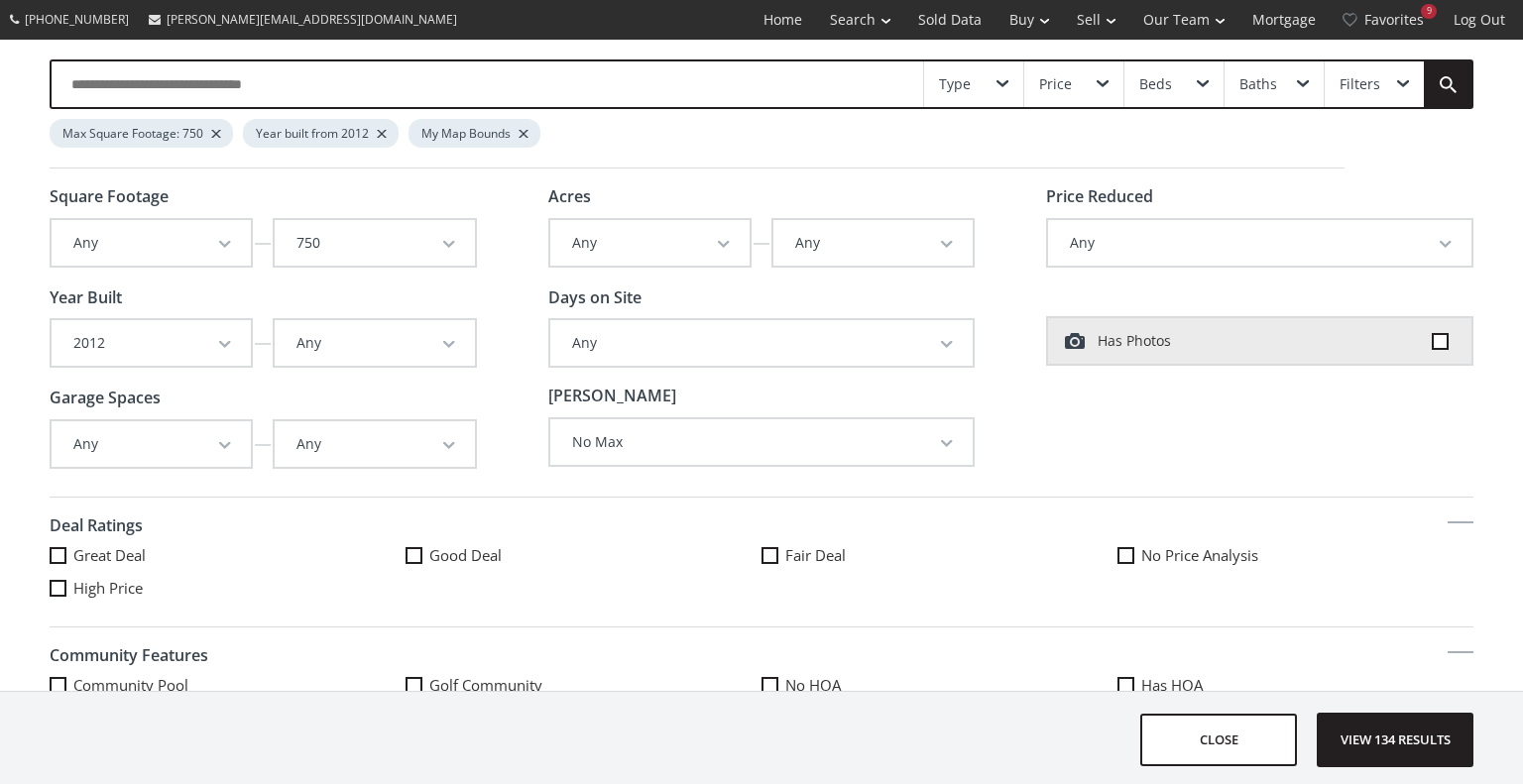 click at bounding box center [1103, 84] 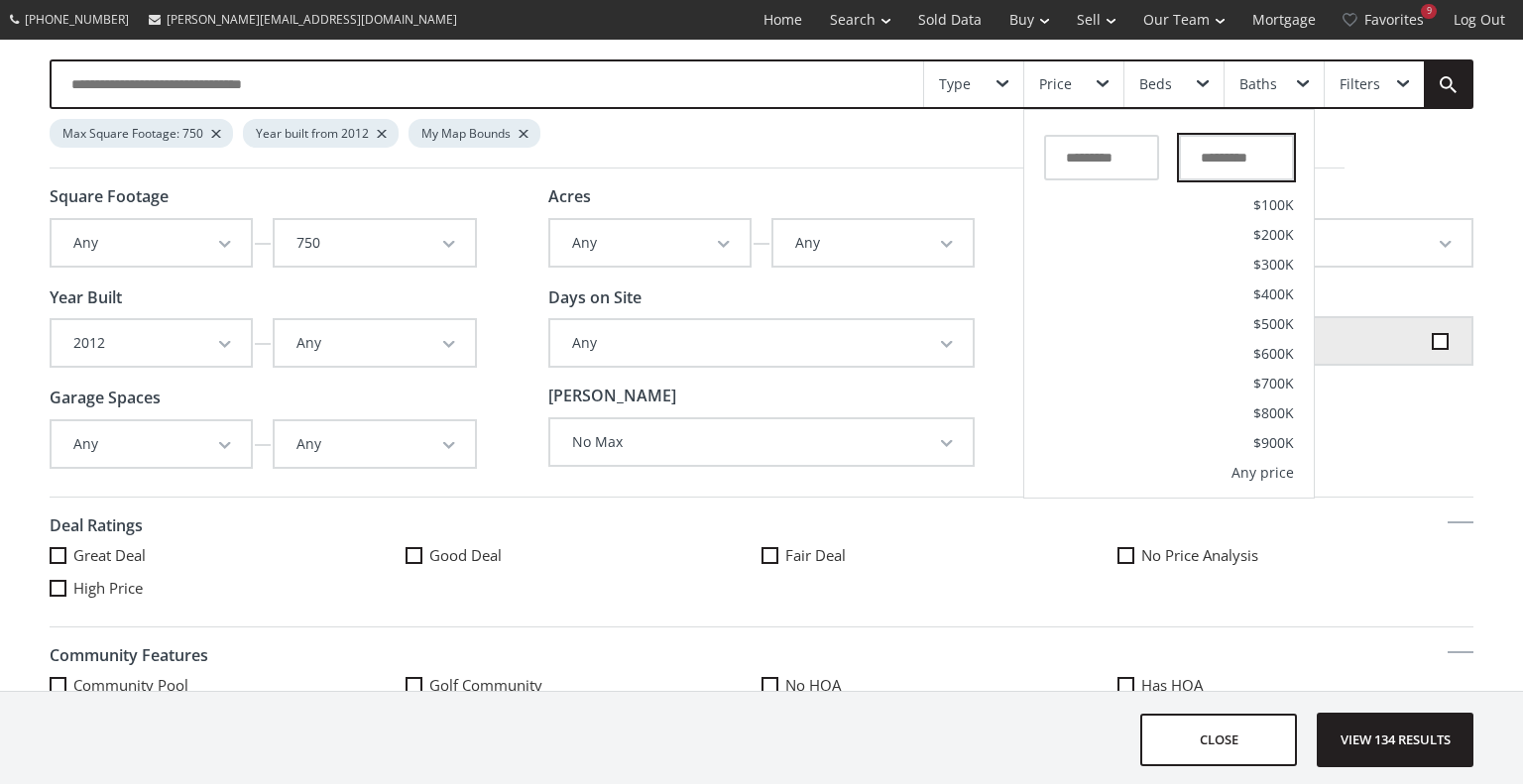 click at bounding box center (1236, 158) 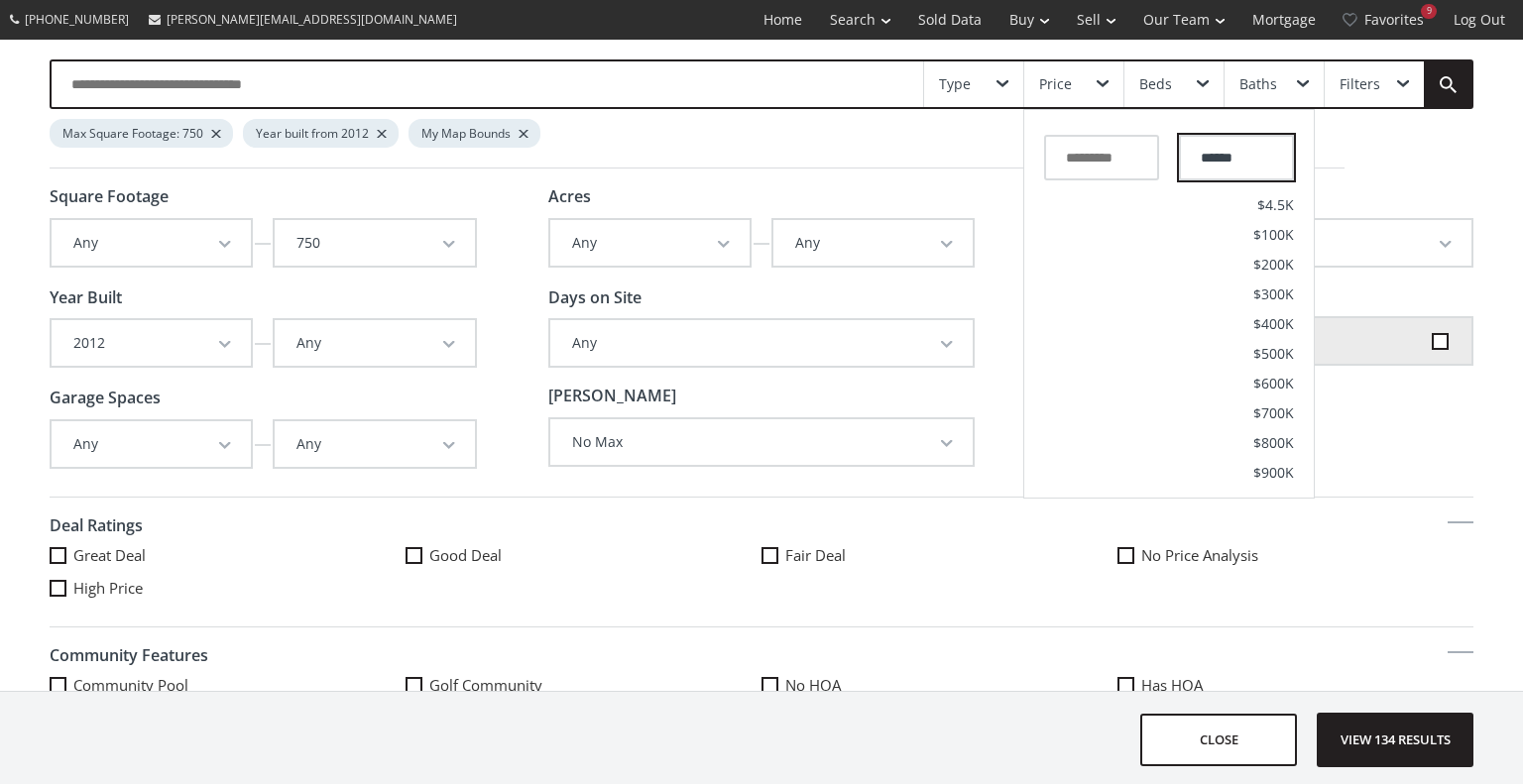 type on "*******" 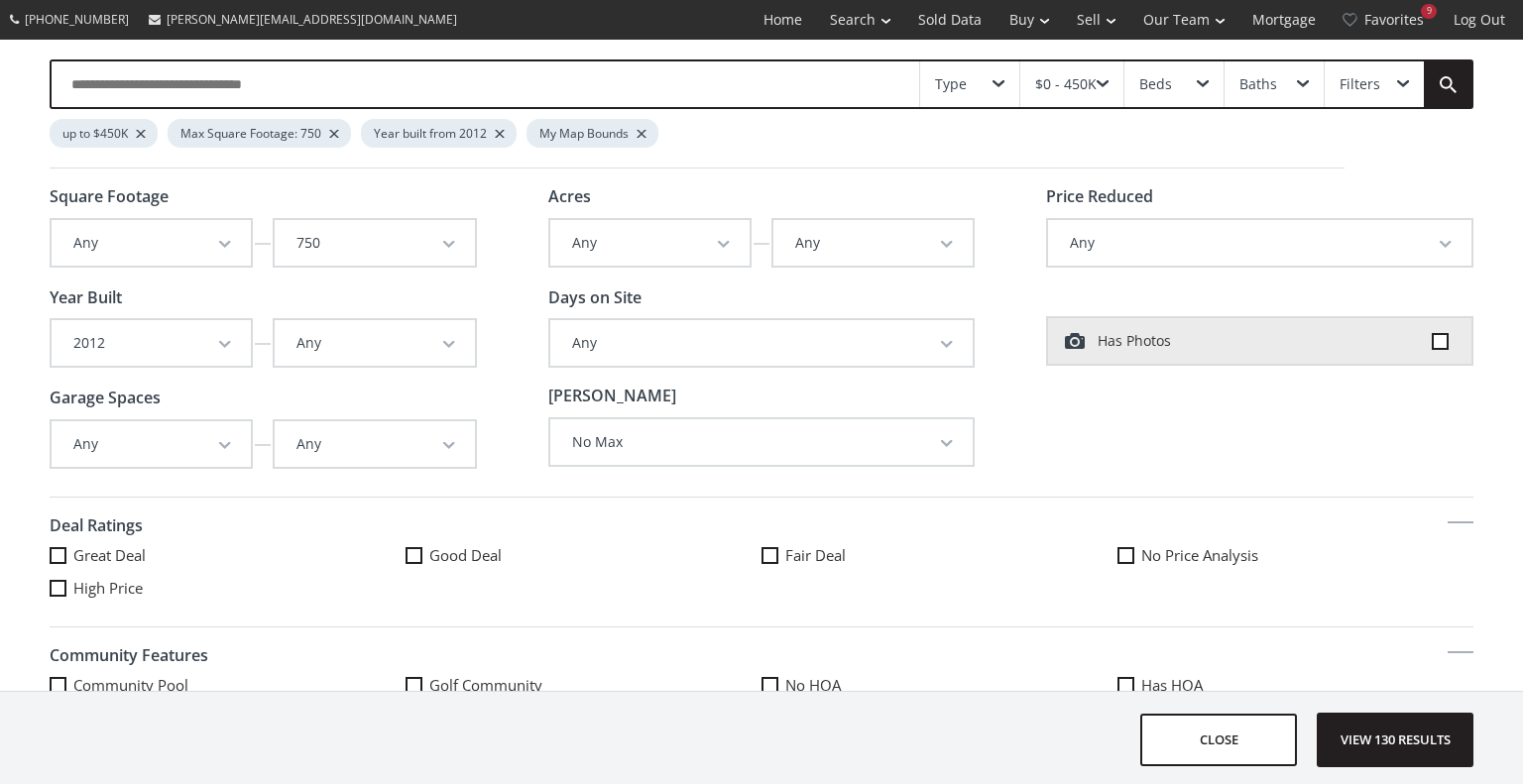 click on "$0 - 450K" at bounding box center [1072, 84] 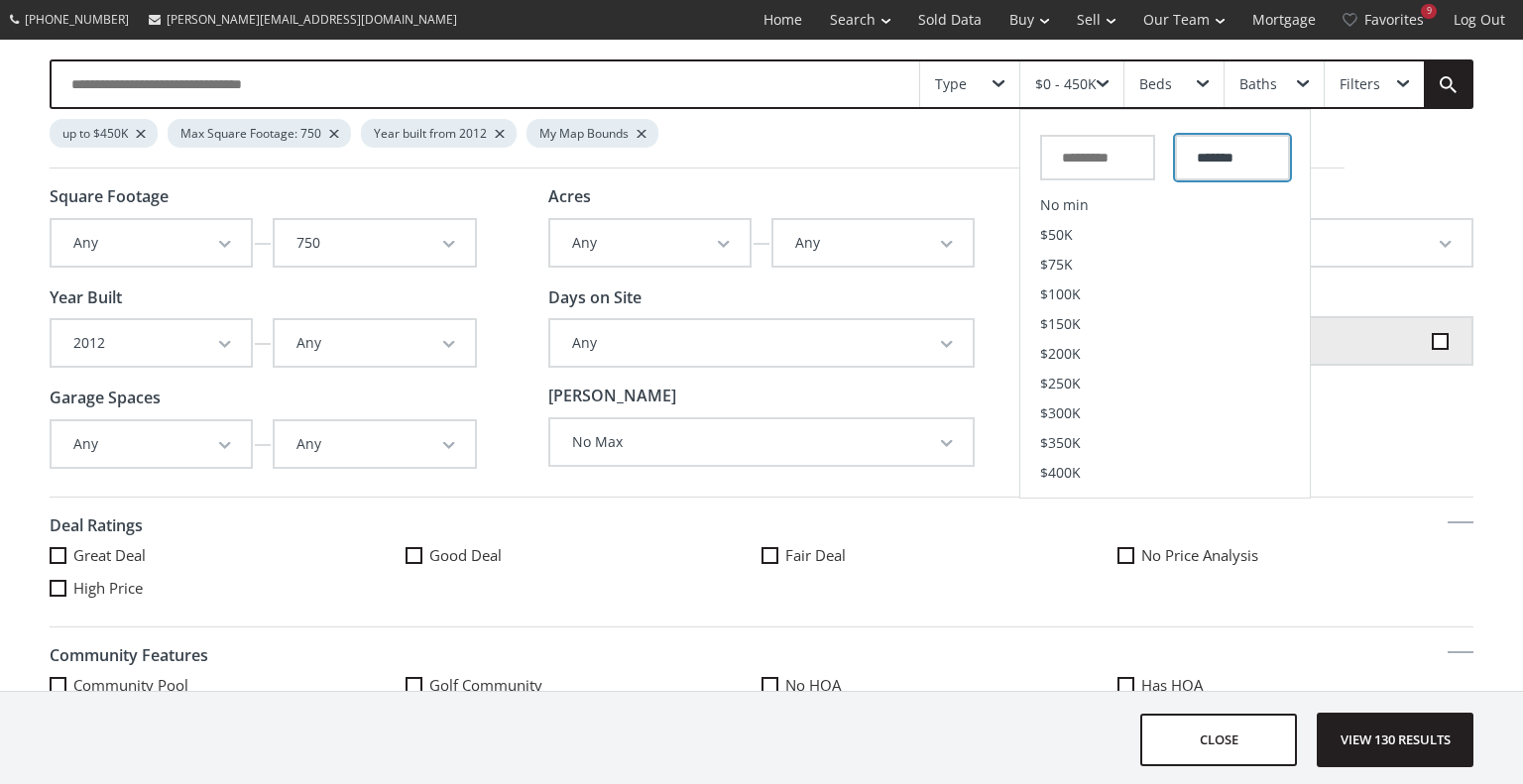 click on "*******" at bounding box center (1232, 158) 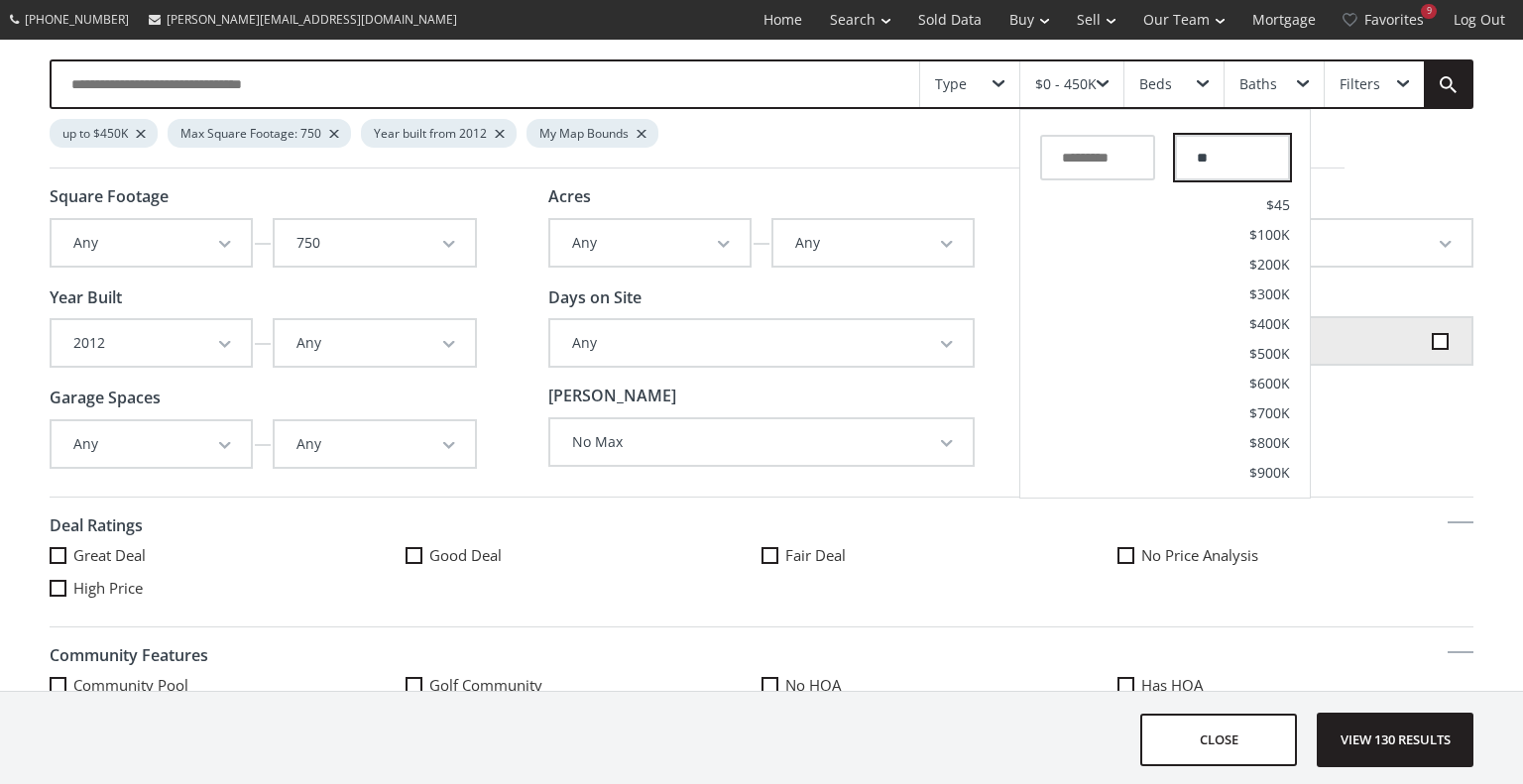 type on "*" 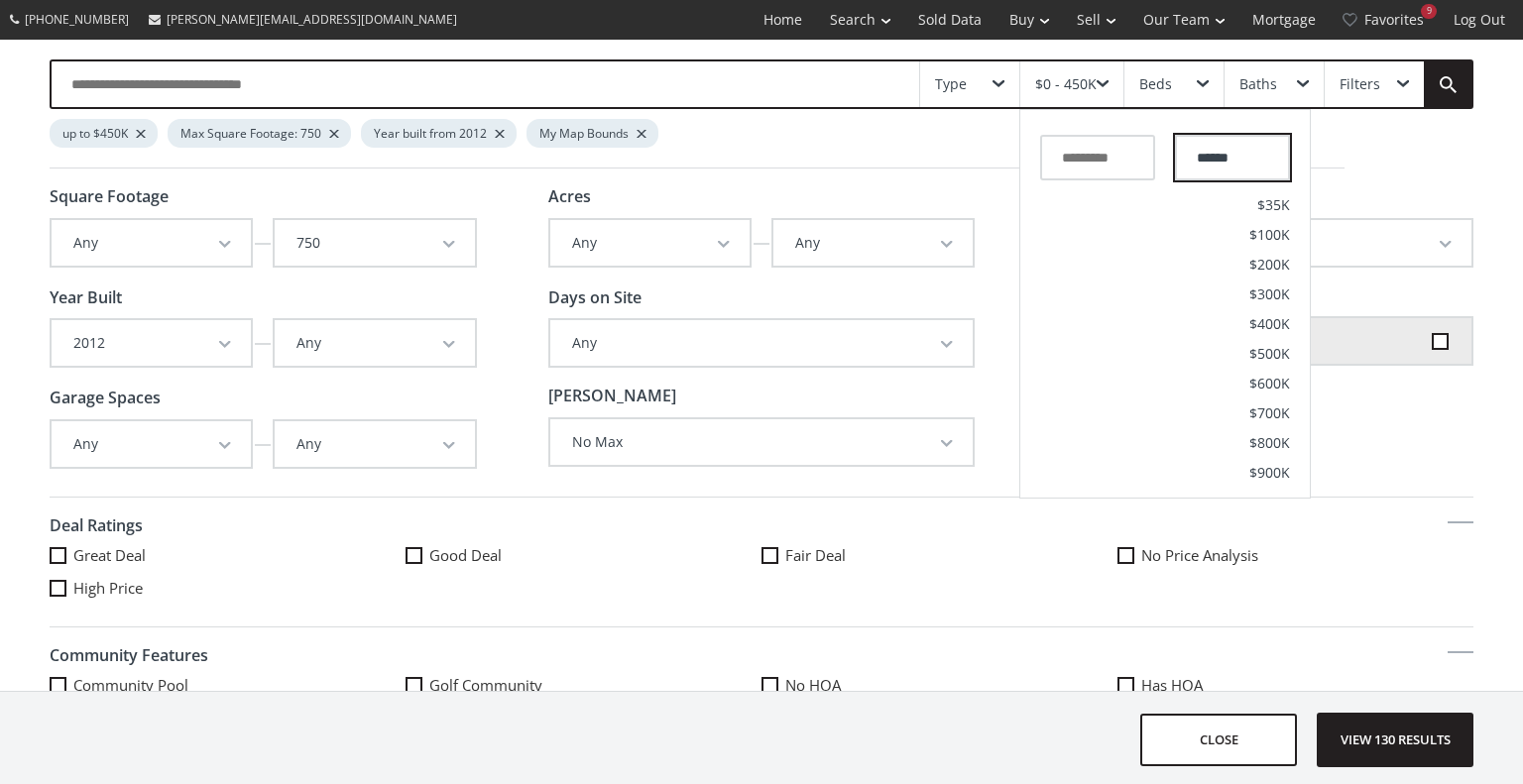 type on "*******" 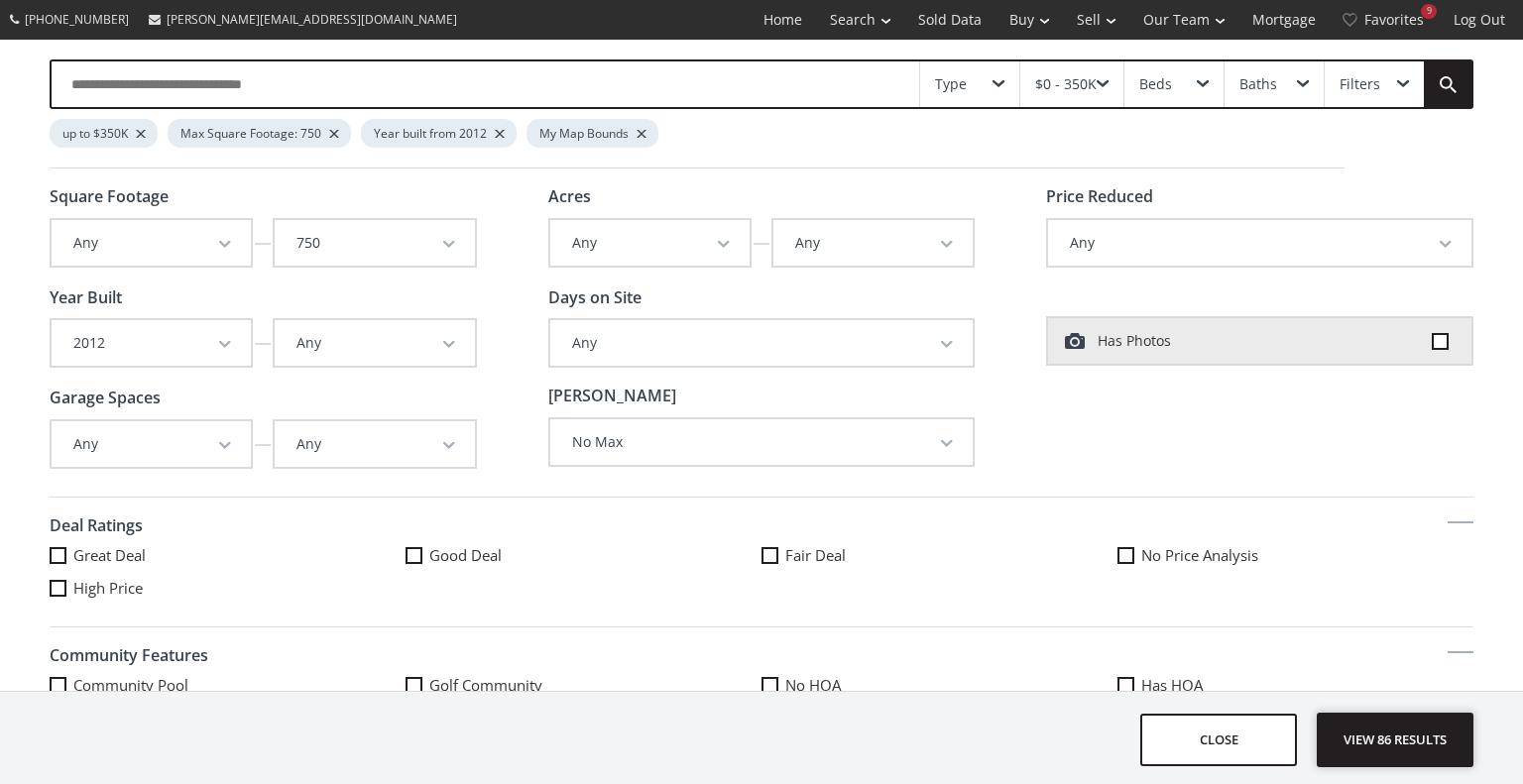 click on "View 86 results" at bounding box center [1395, 739] 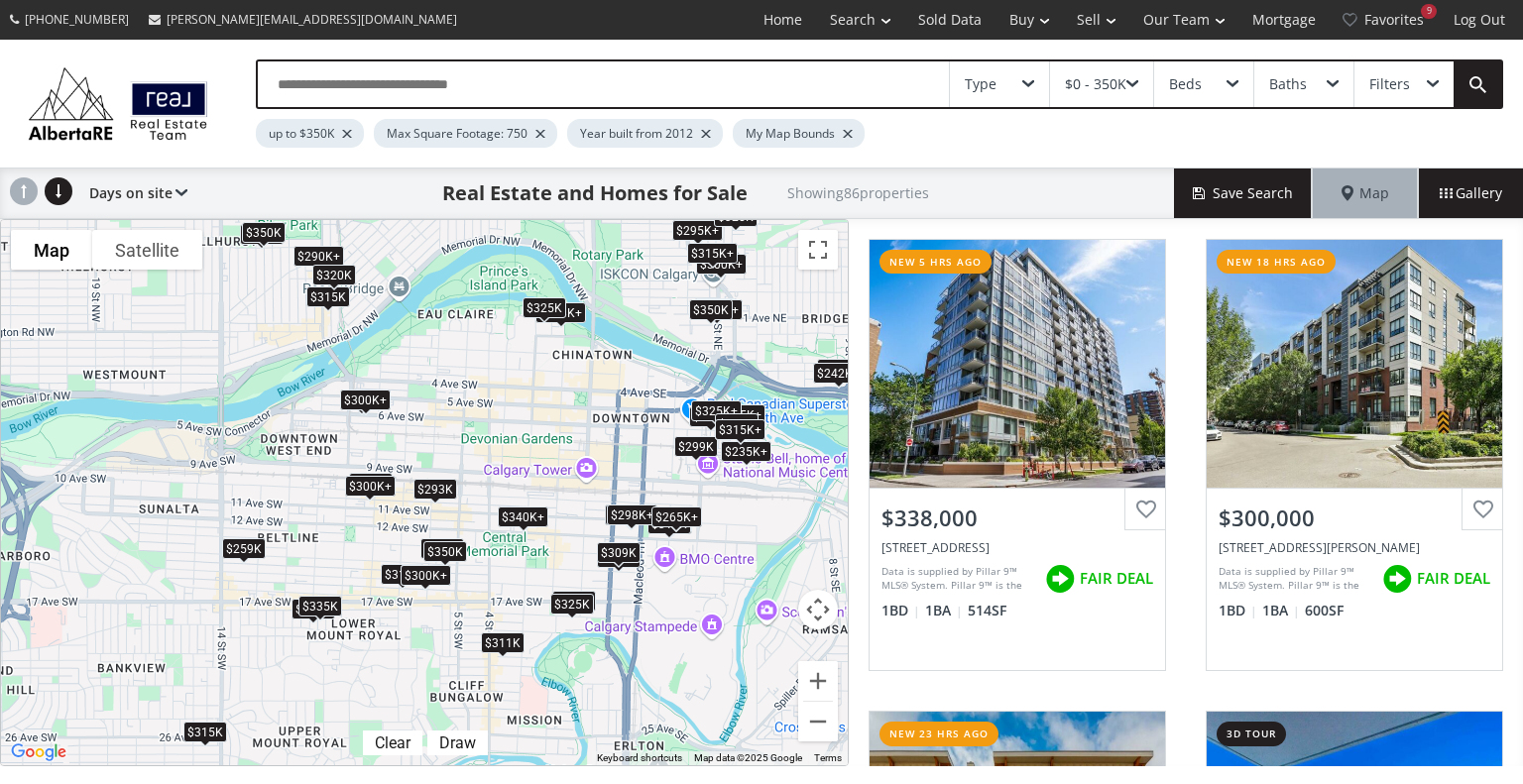 click on "Beds" at bounding box center (1204, 84) 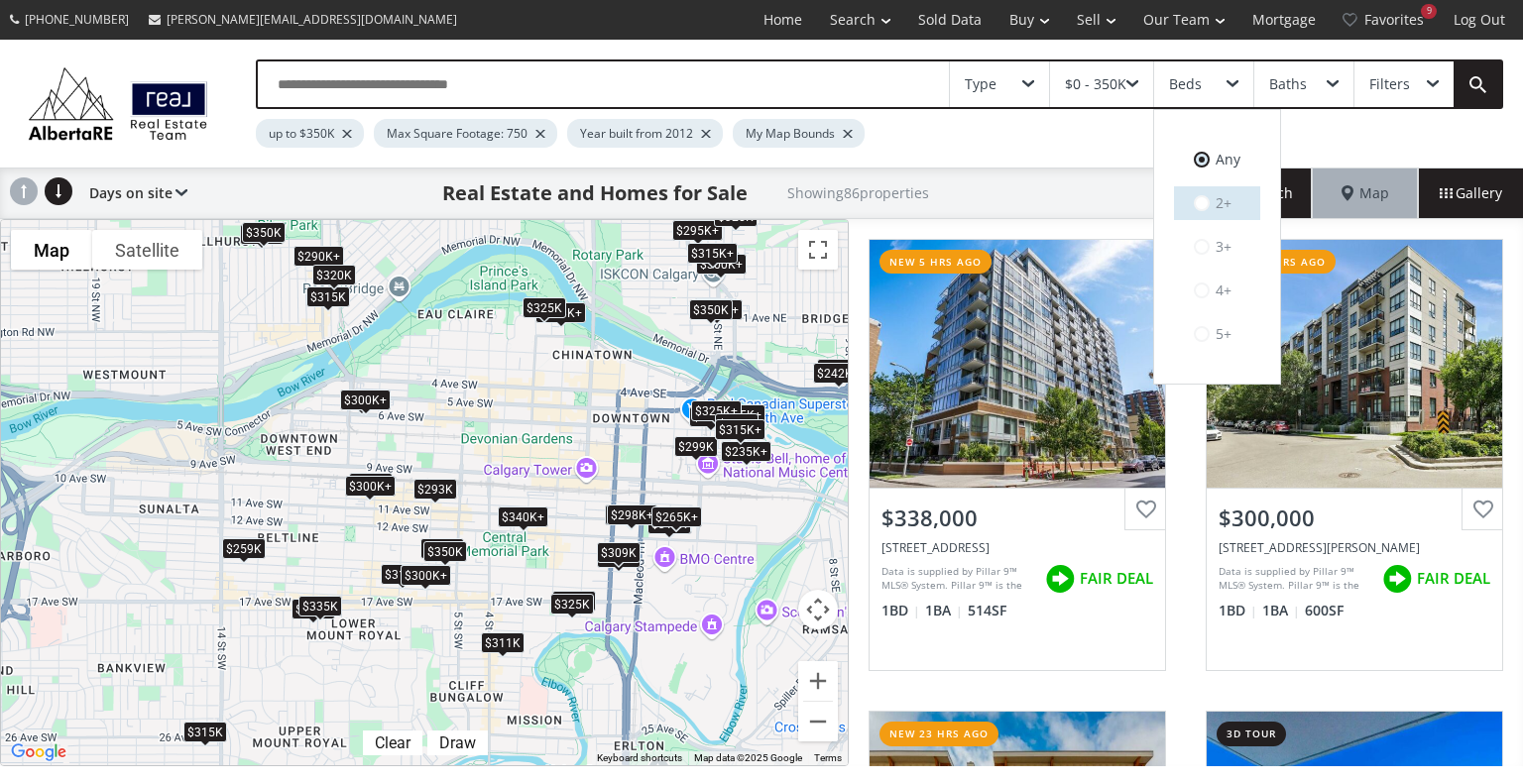 click on "2+" at bounding box center [1217, 203] 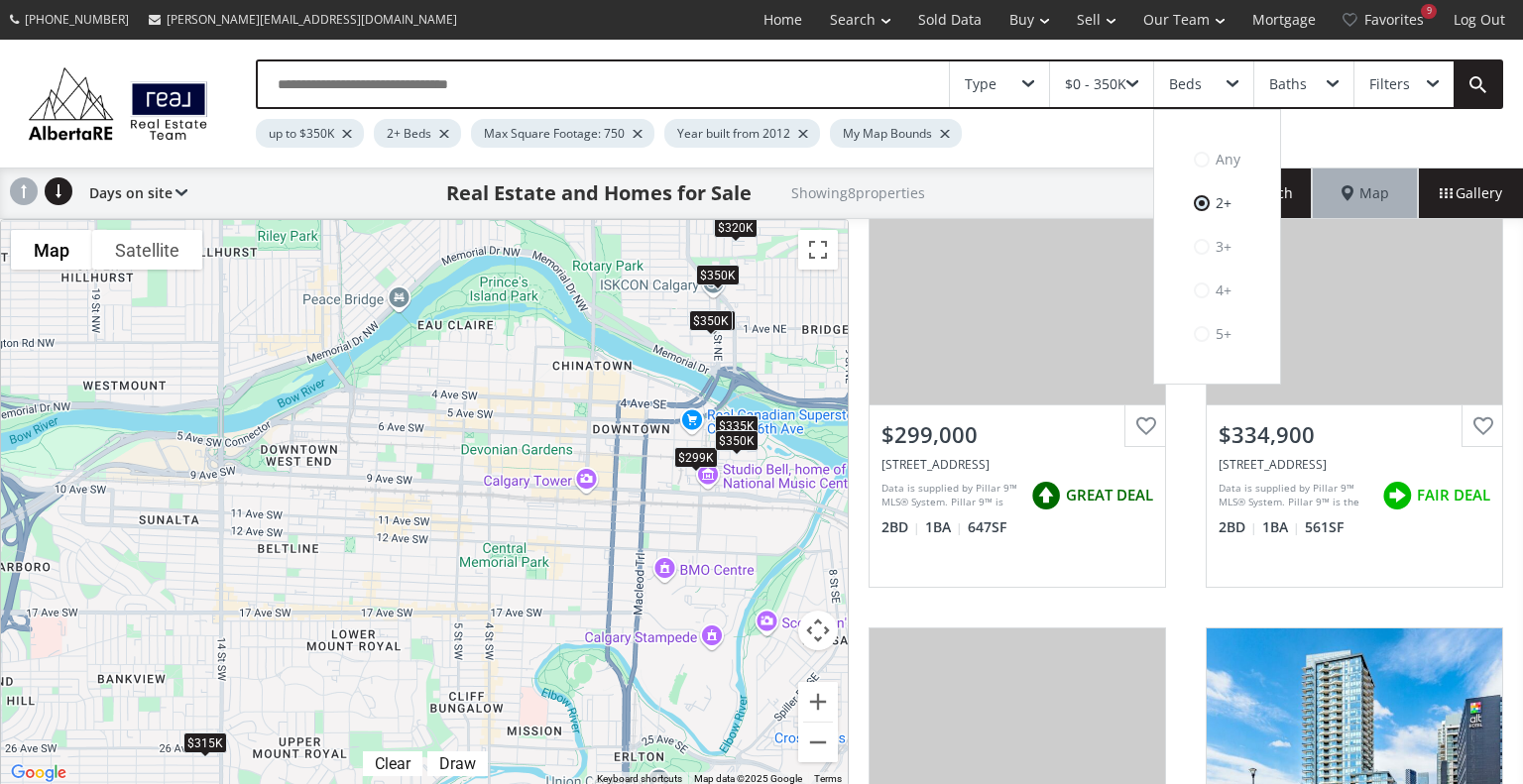 scroll, scrollTop: 0, scrollLeft: 0, axis: both 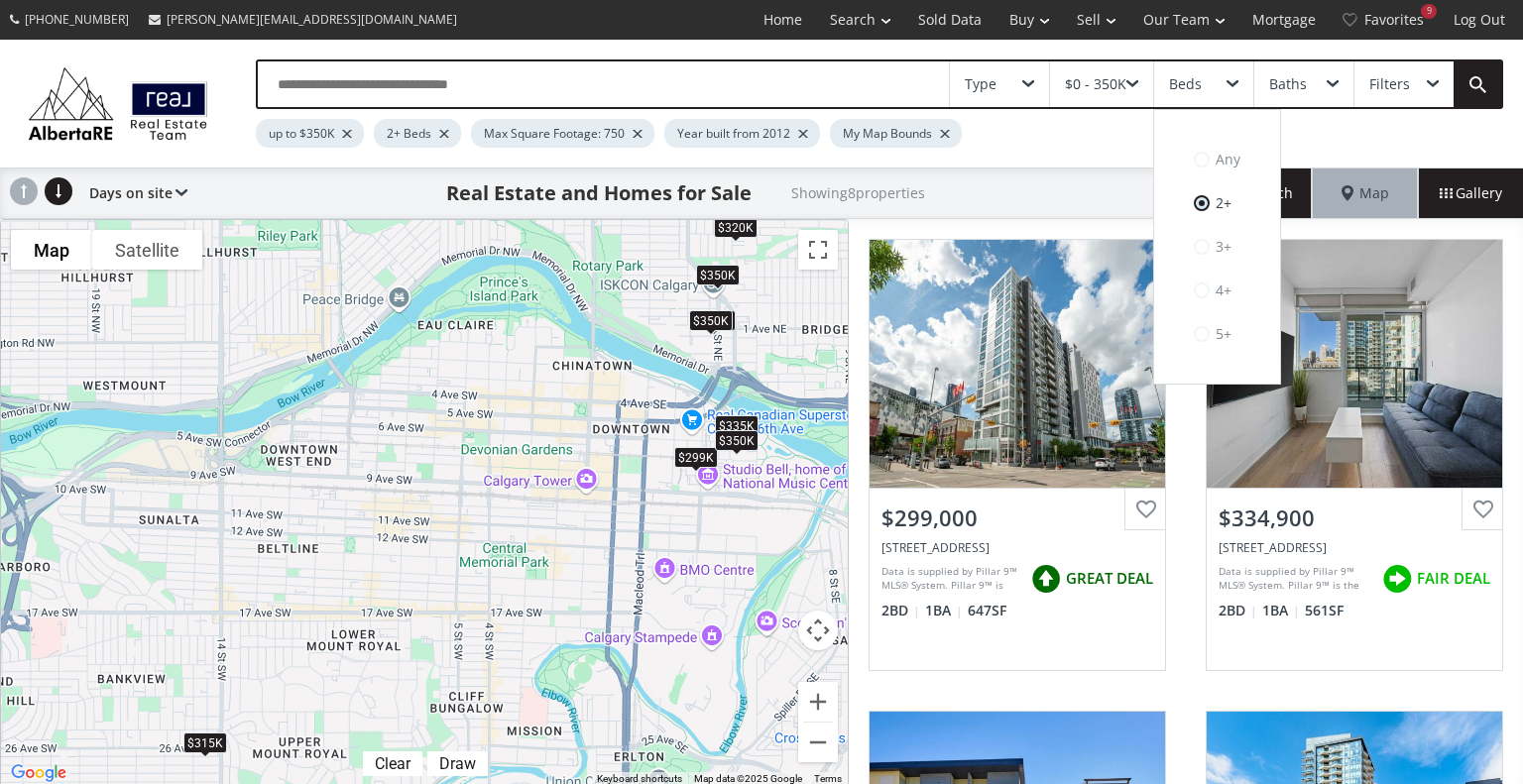 click on "$0 - 350K" at bounding box center [1096, 84] 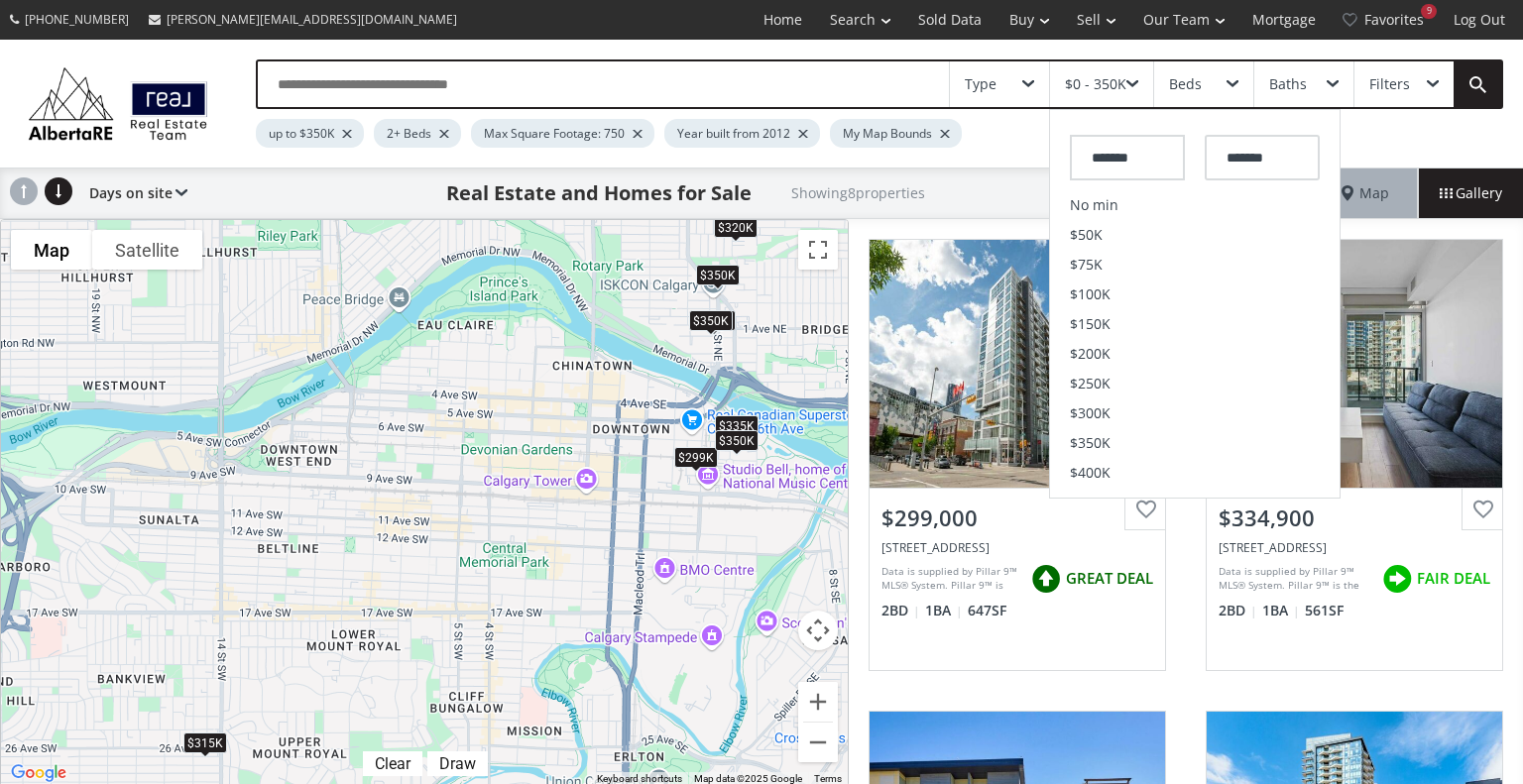 type on "*******" 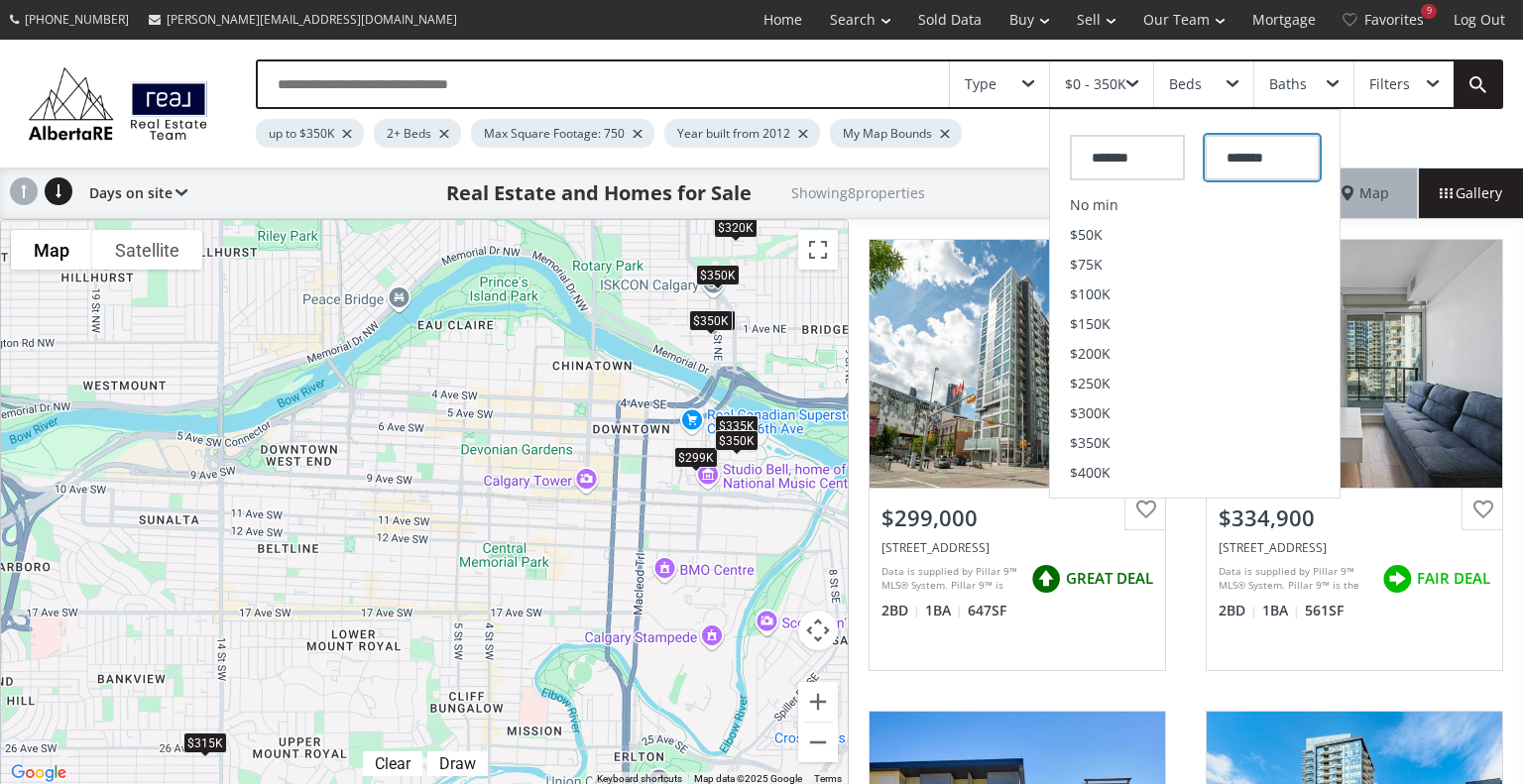 click on "*******" at bounding box center (1262, 158) 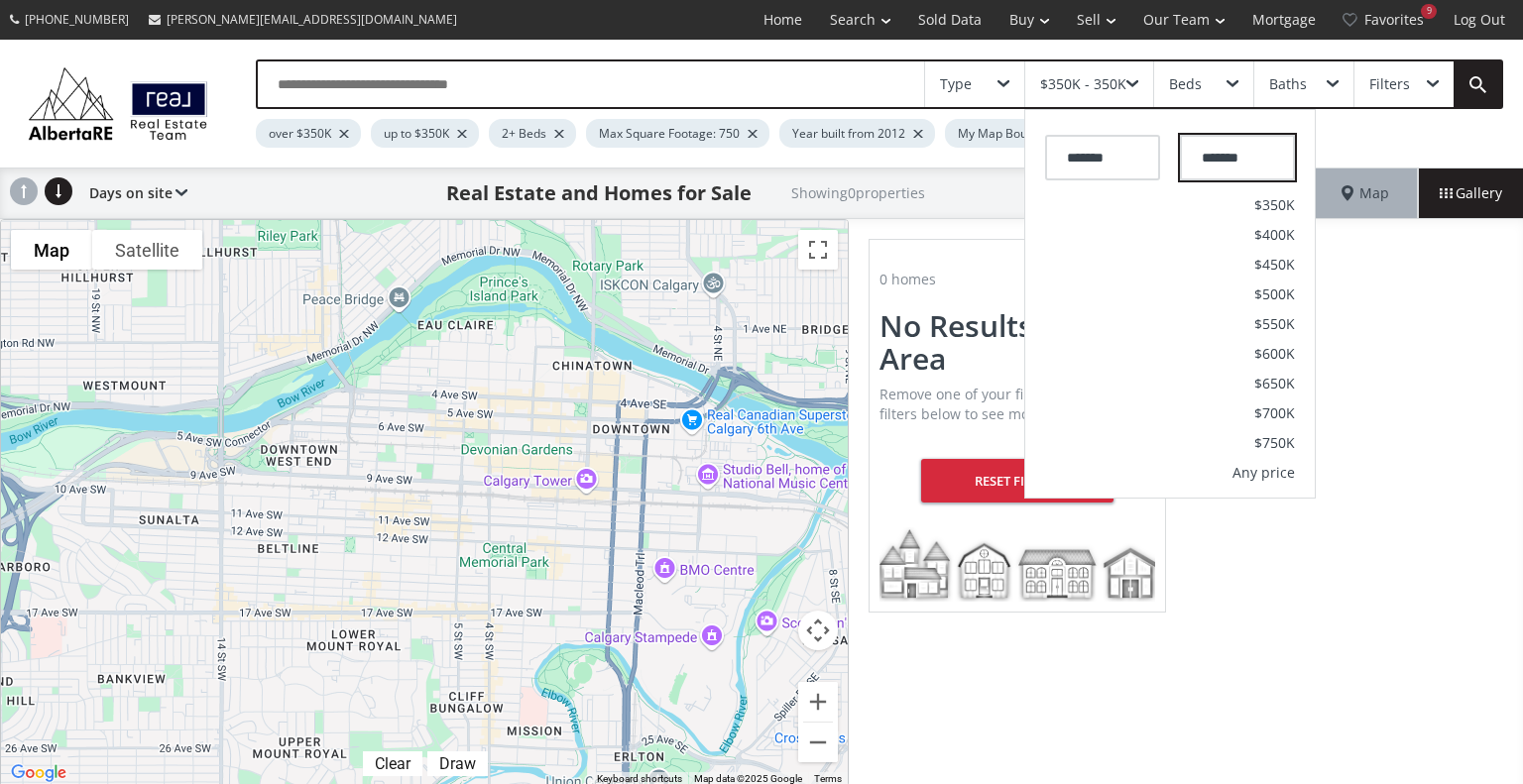 click on "*******" at bounding box center (1237, 158) 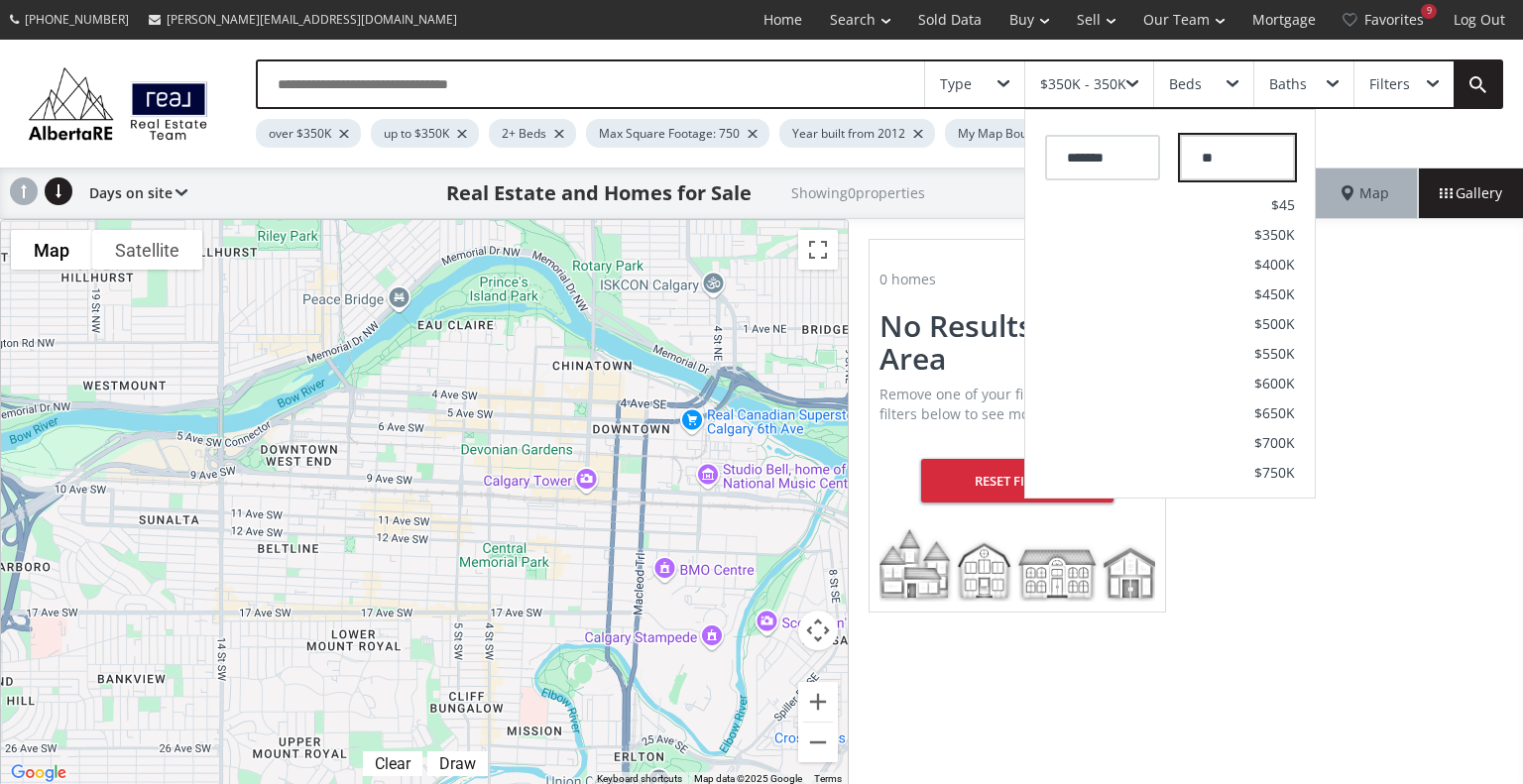 type on "*" 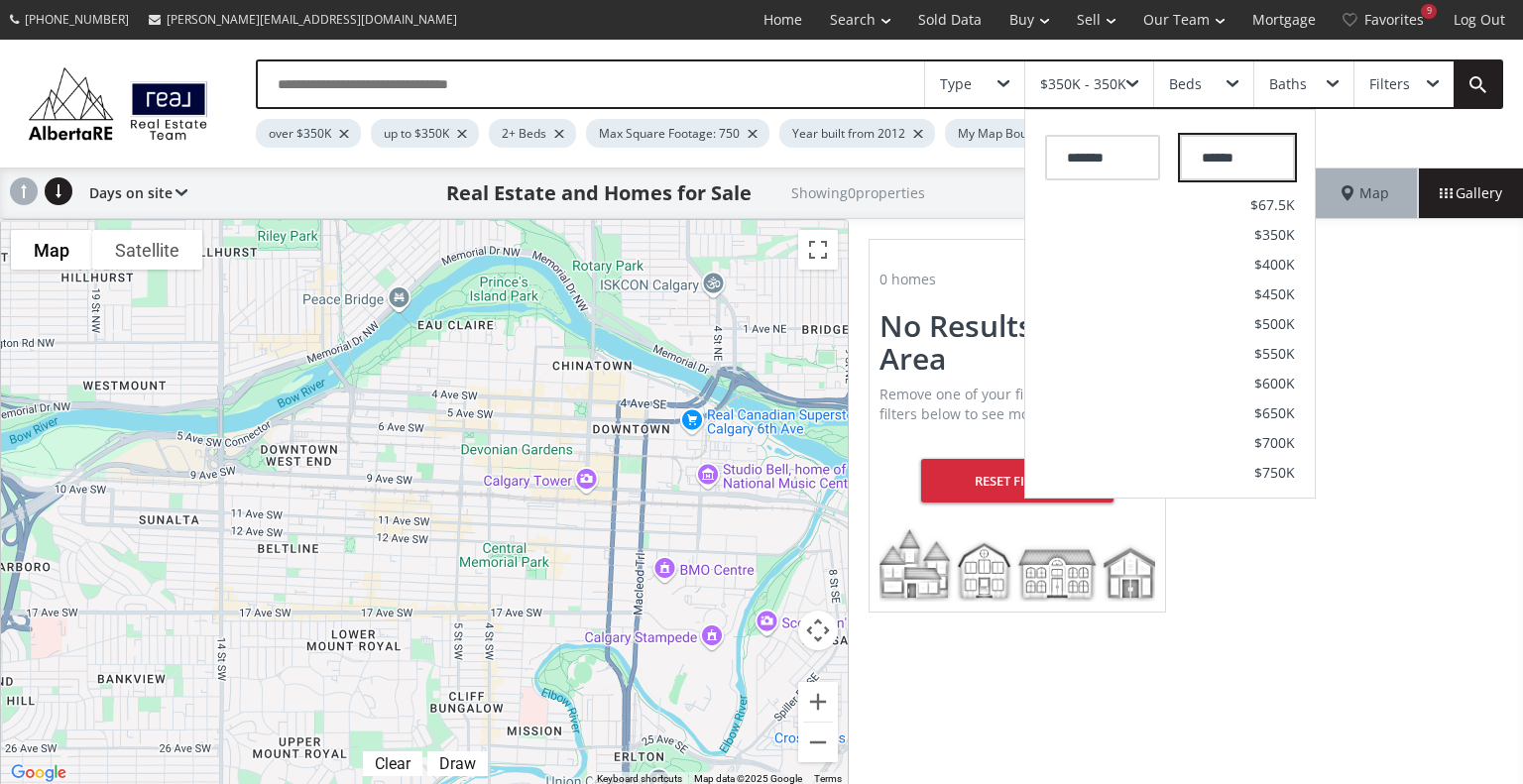 type on "*******" 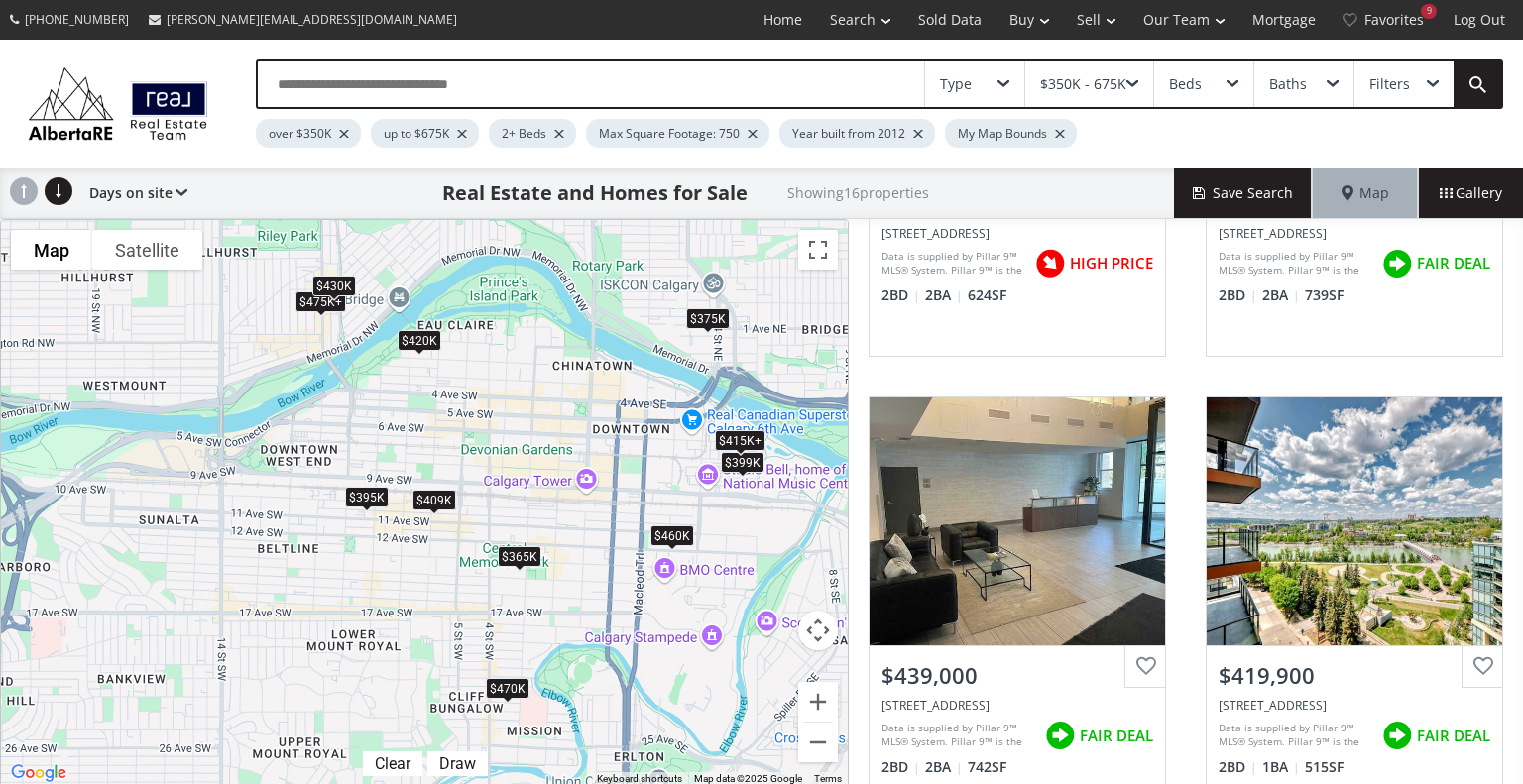 scroll, scrollTop: 959, scrollLeft: 0, axis: vertical 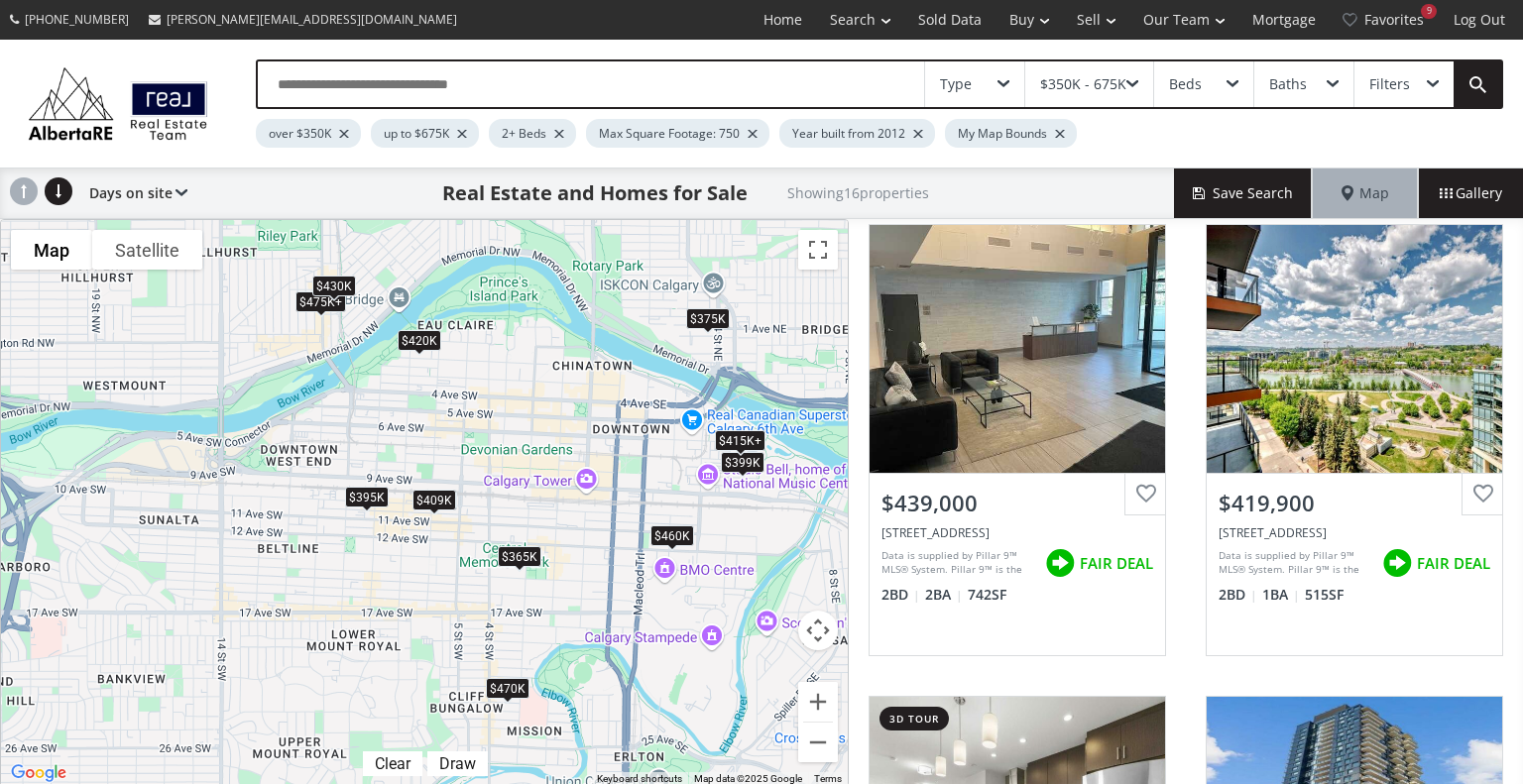 click on "Days on site Price SQFT Bedrooms Bathrooms Days on site Year built Lot size Price reduced Deal ratings" at bounding box center [133, 193] 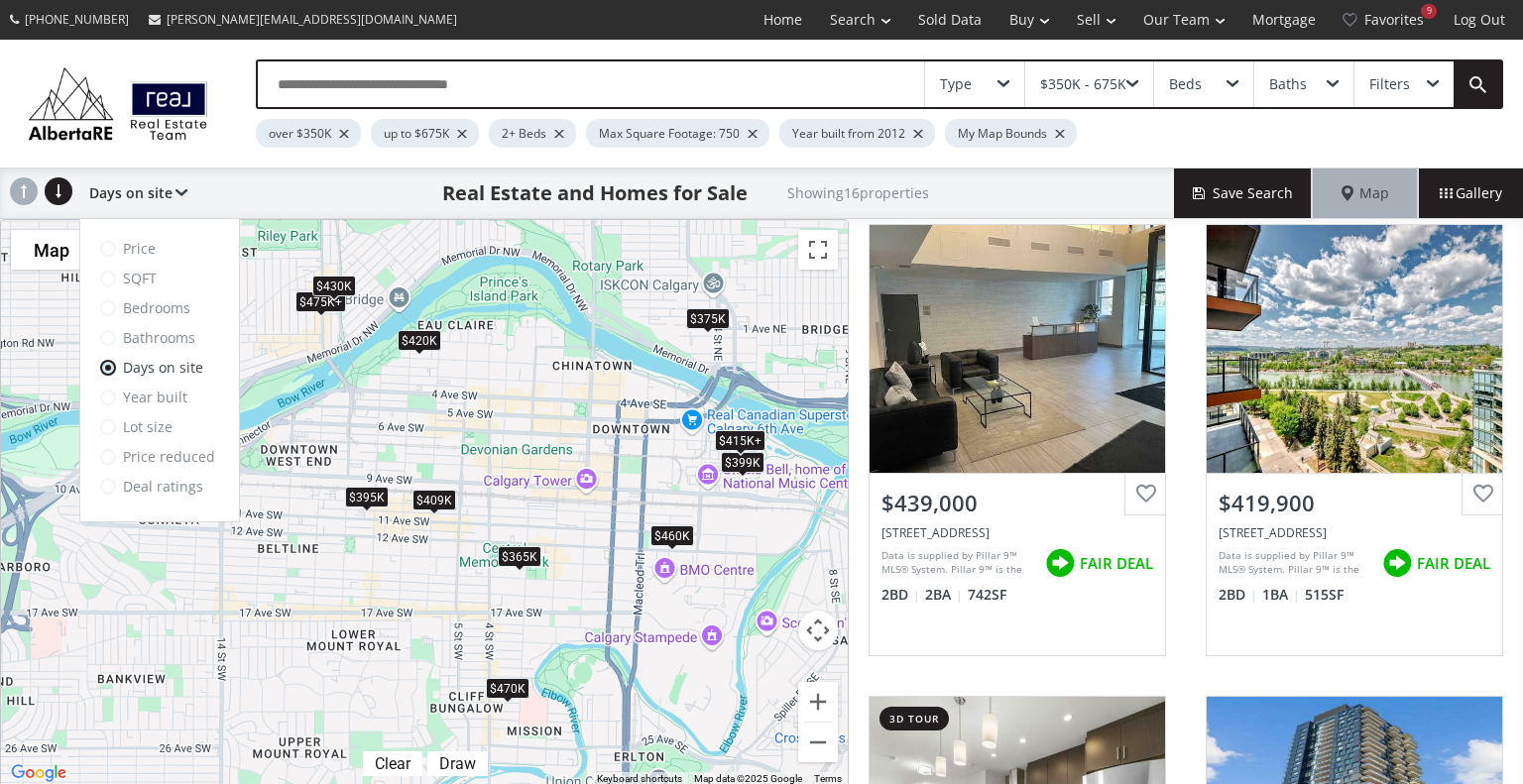 click on "Price" at bounding box center [160, 249] 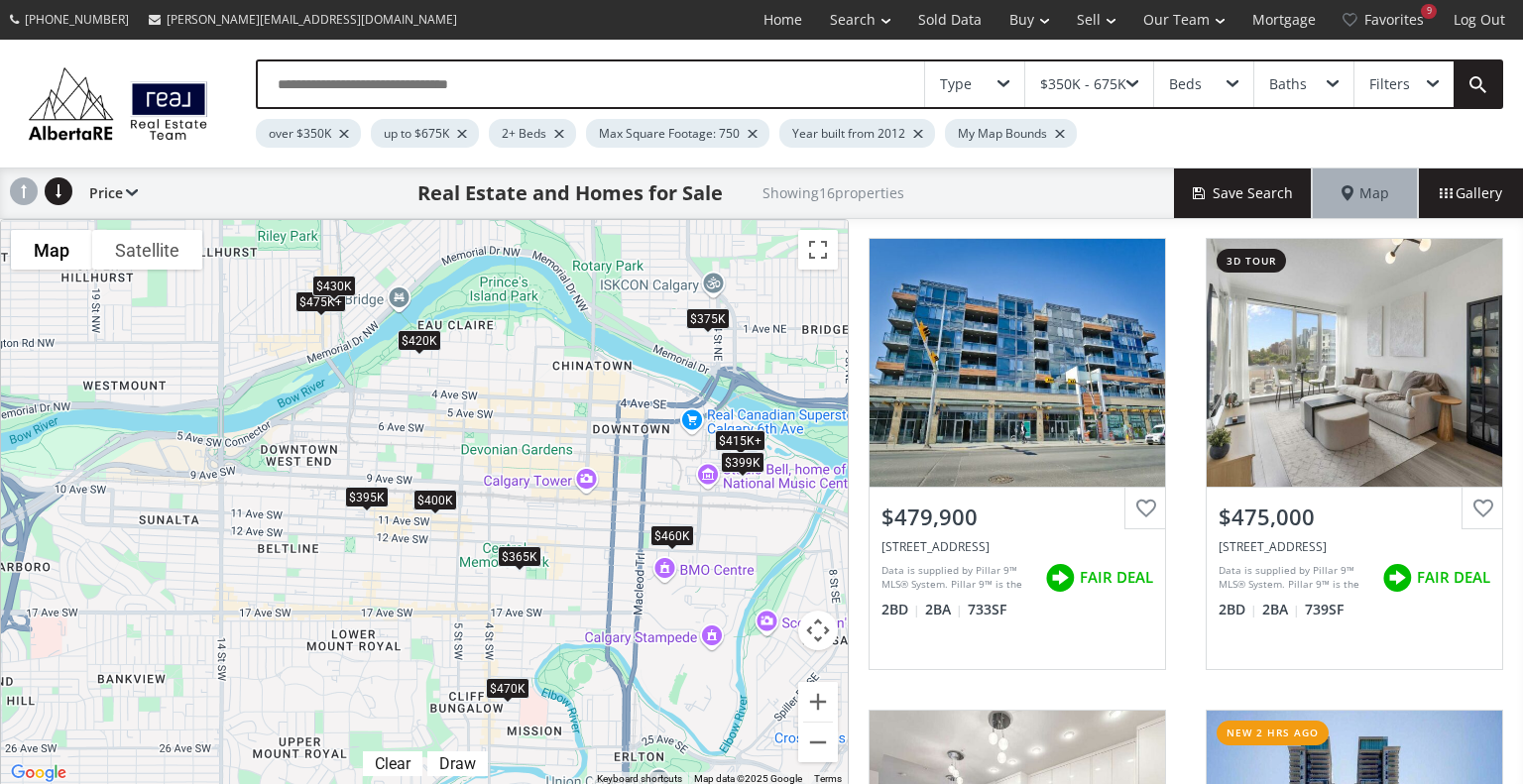 scroll, scrollTop: 0, scrollLeft: 0, axis: both 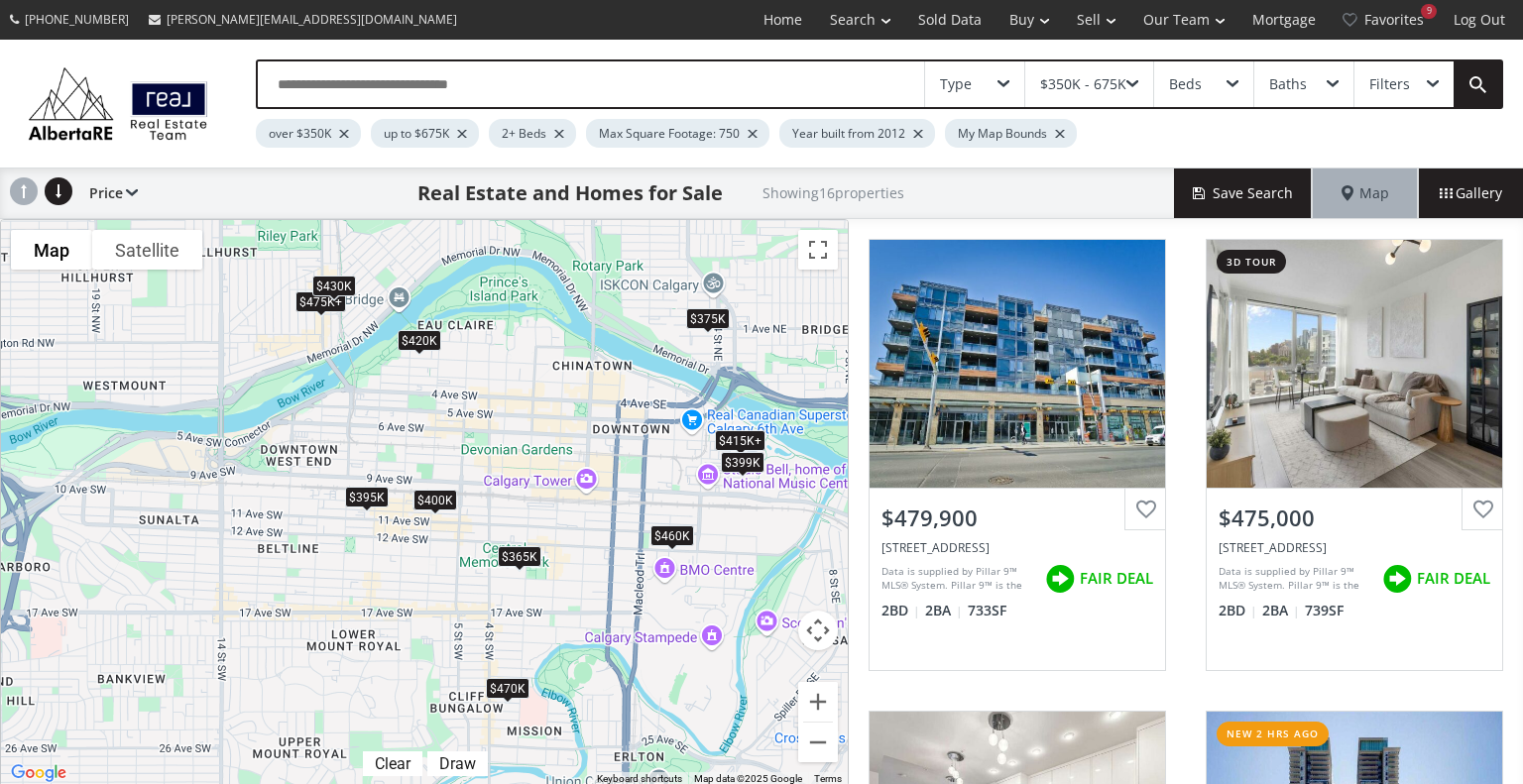 click 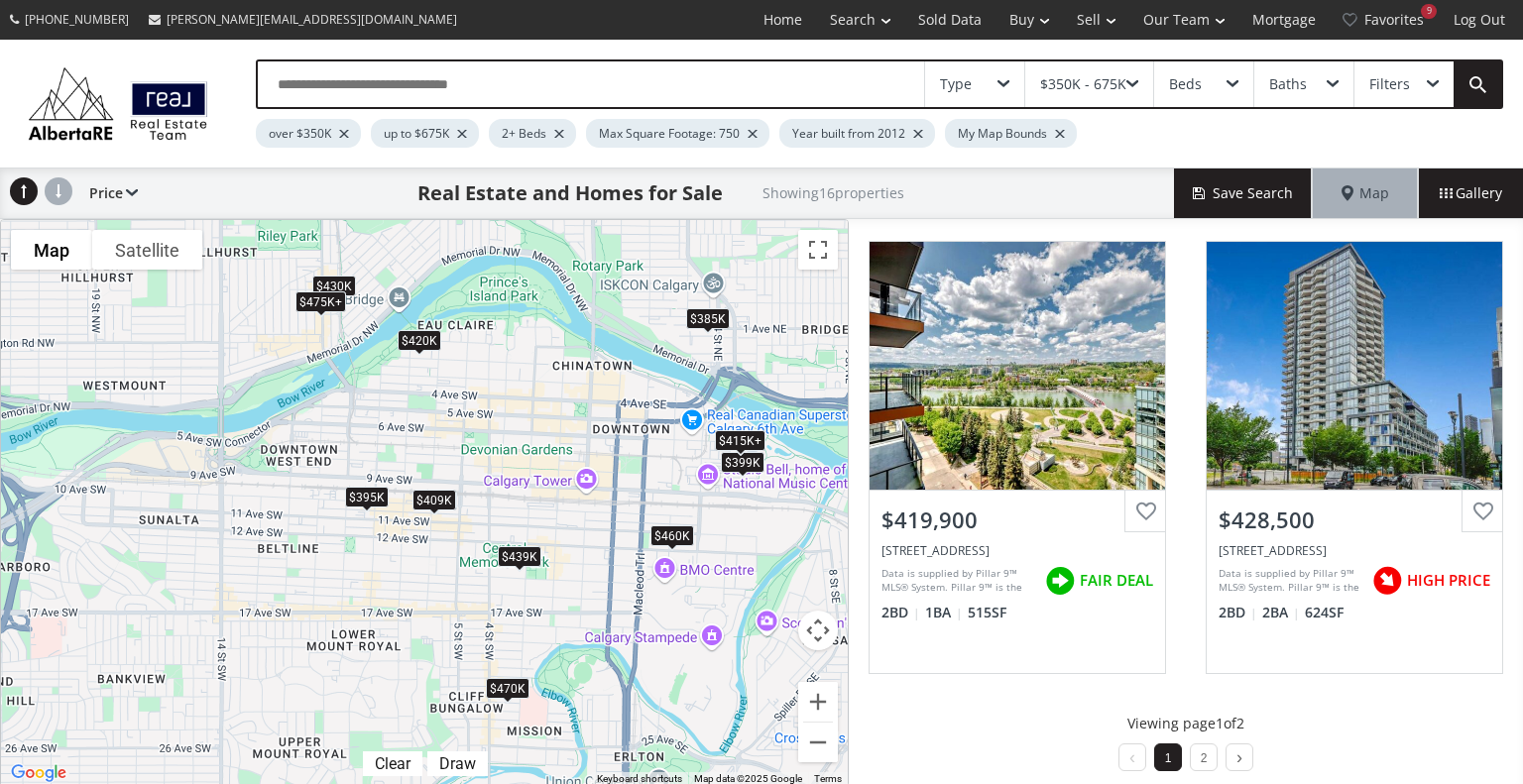 scroll, scrollTop: 1896, scrollLeft: 0, axis: vertical 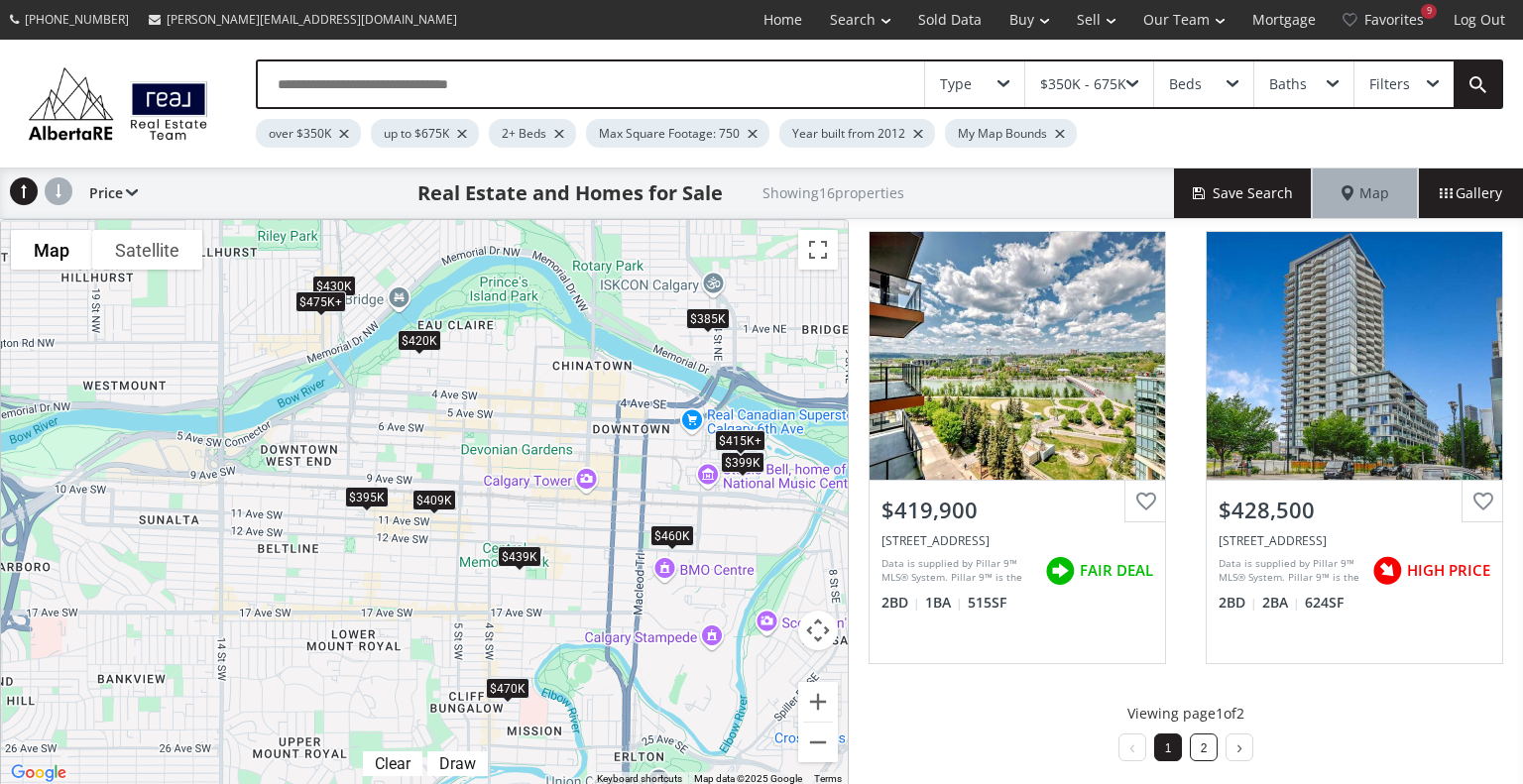 click on "2" at bounding box center (1204, 748) 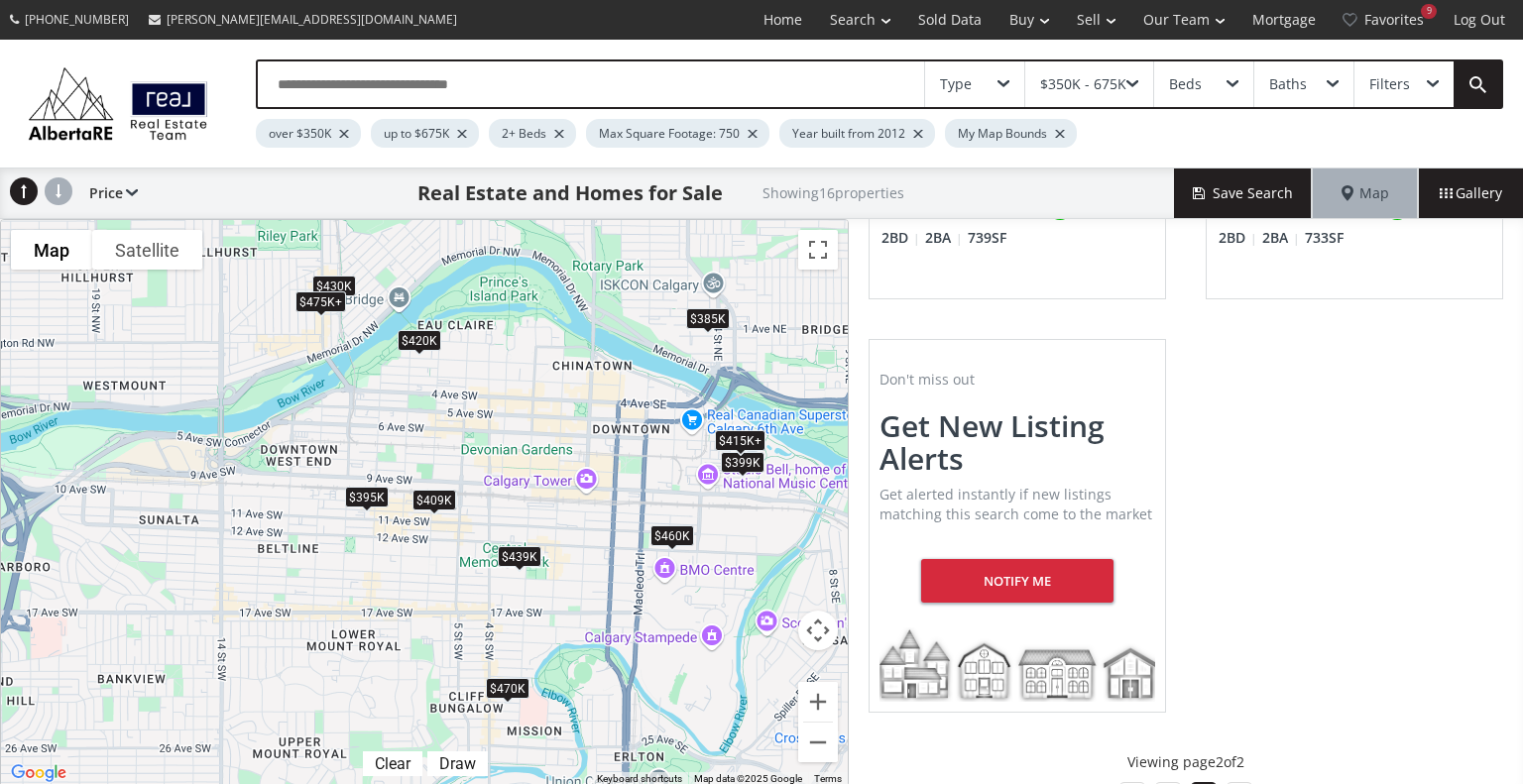 scroll, scrollTop: 1364, scrollLeft: 0, axis: vertical 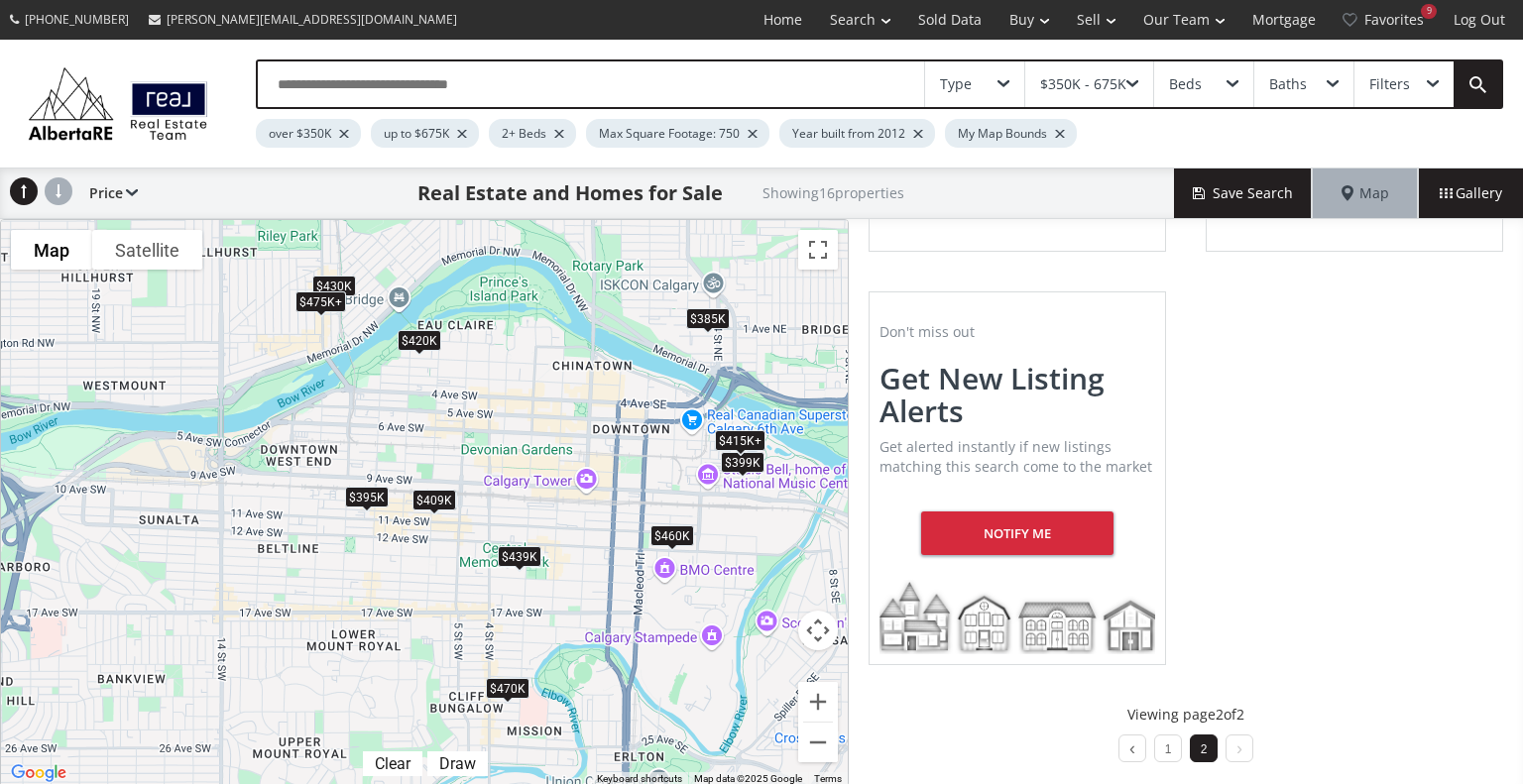 click at bounding box center (753, 134) 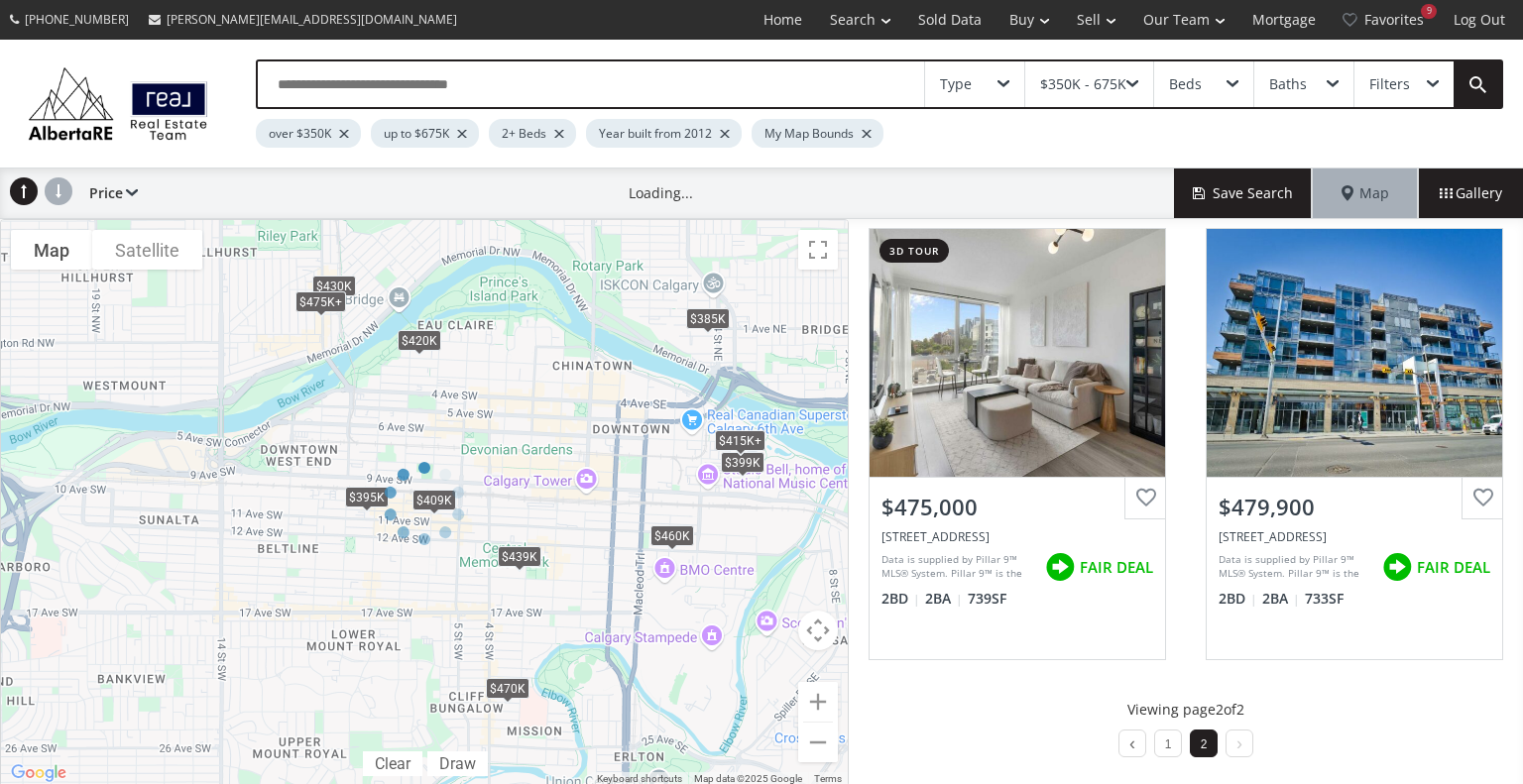 scroll, scrollTop: 953, scrollLeft: 0, axis: vertical 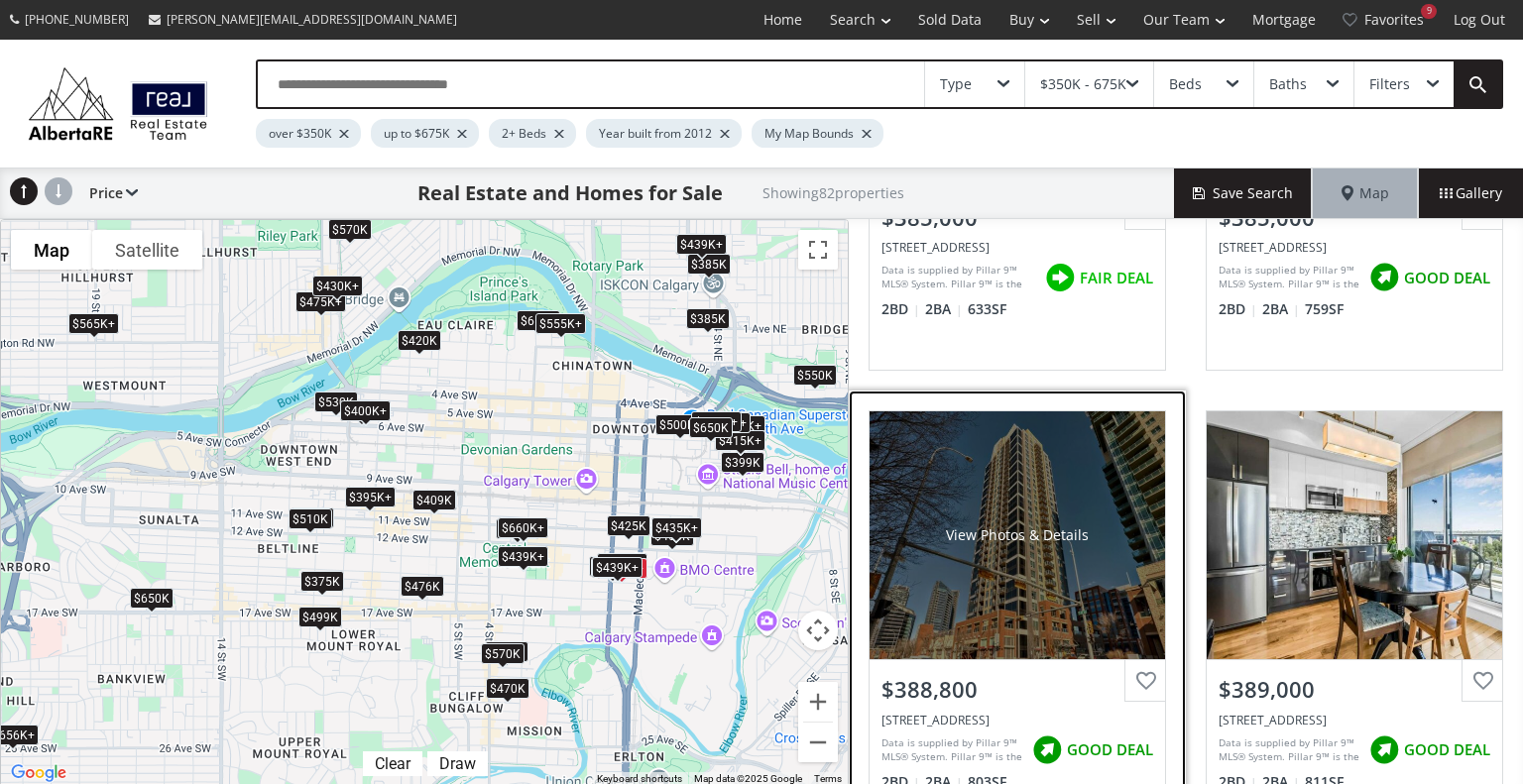 click on "View Photos & Details" at bounding box center (1017, 535) 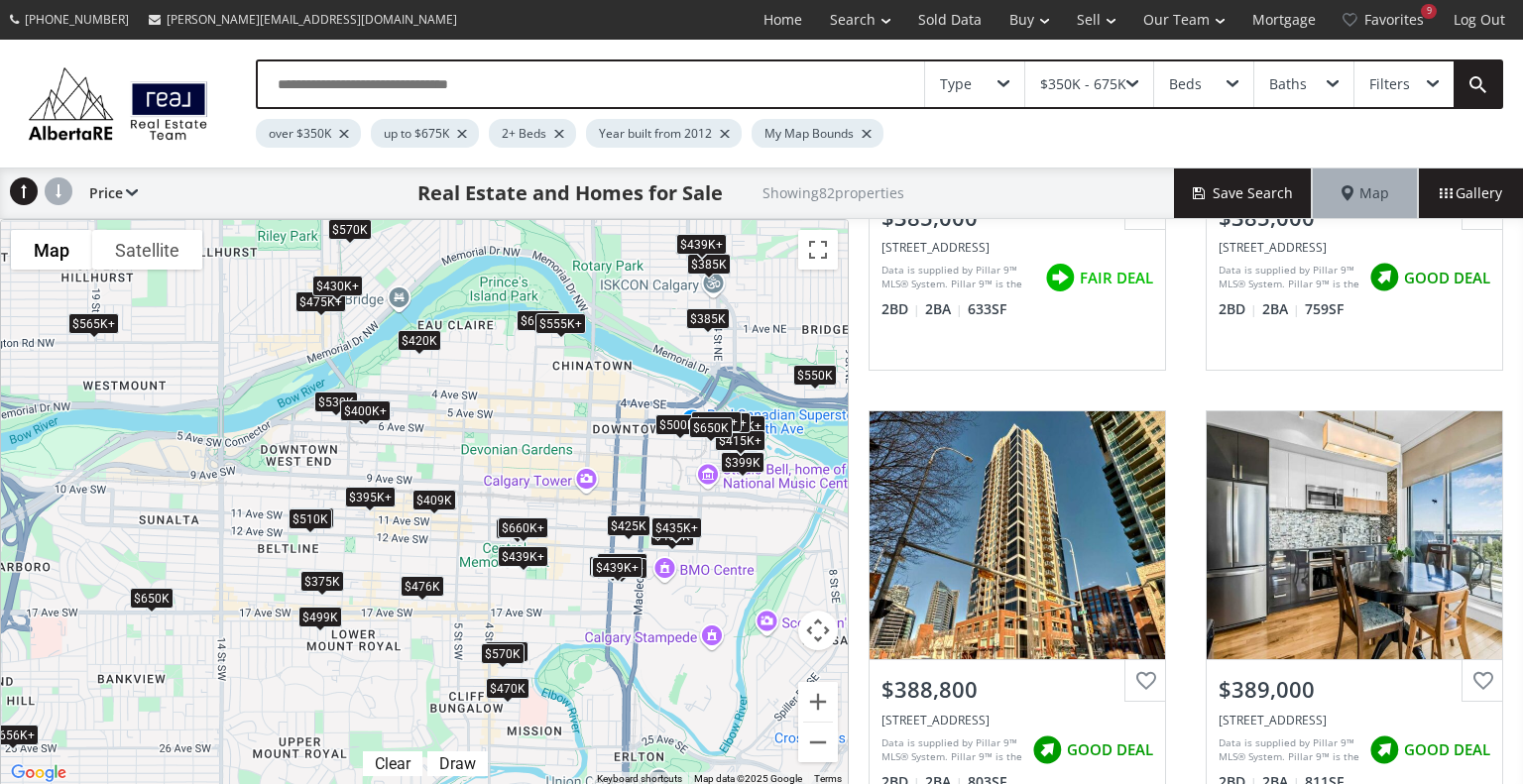 click at bounding box center [559, 134] 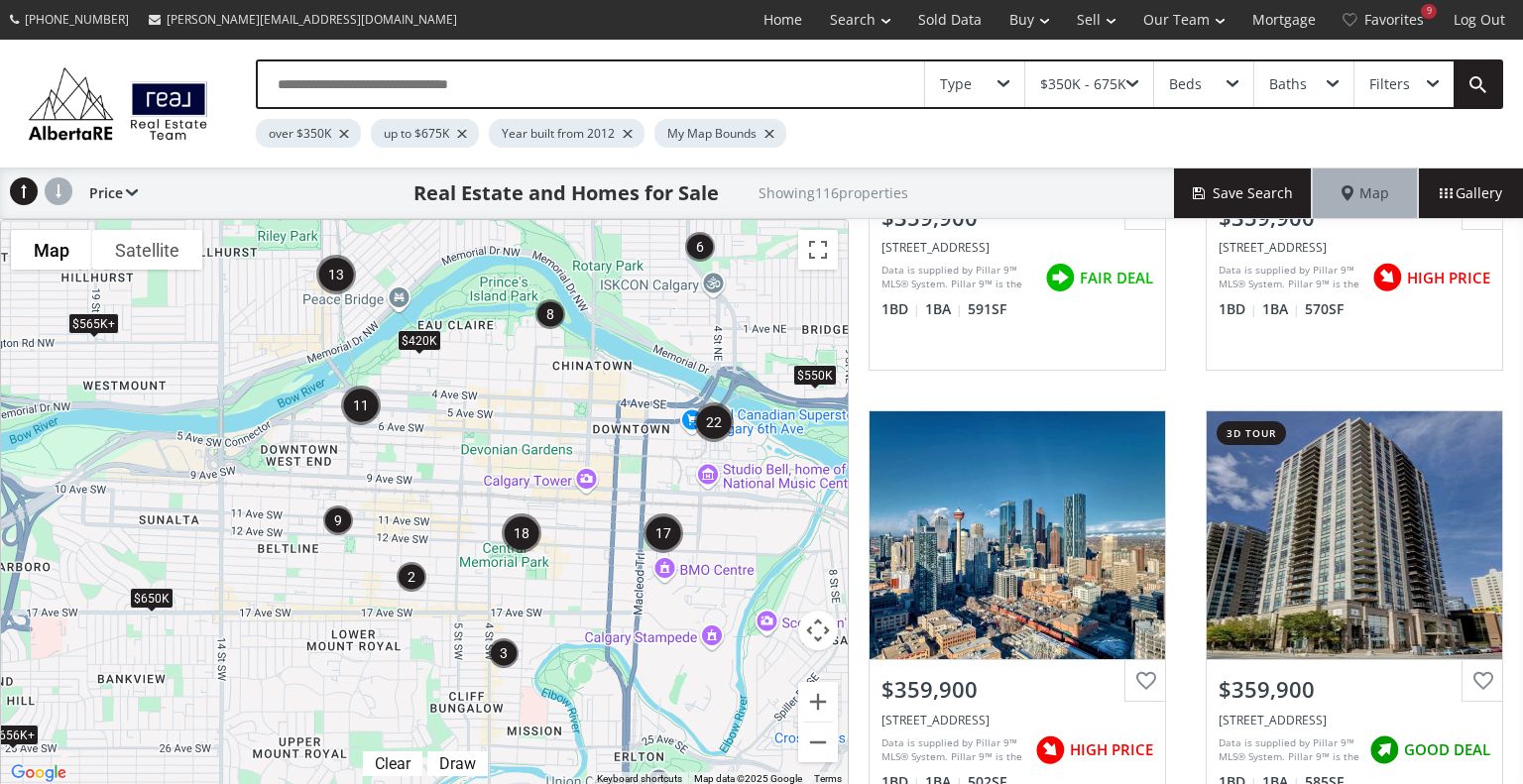 click on "$350K - 675K" at bounding box center [1089, 84] 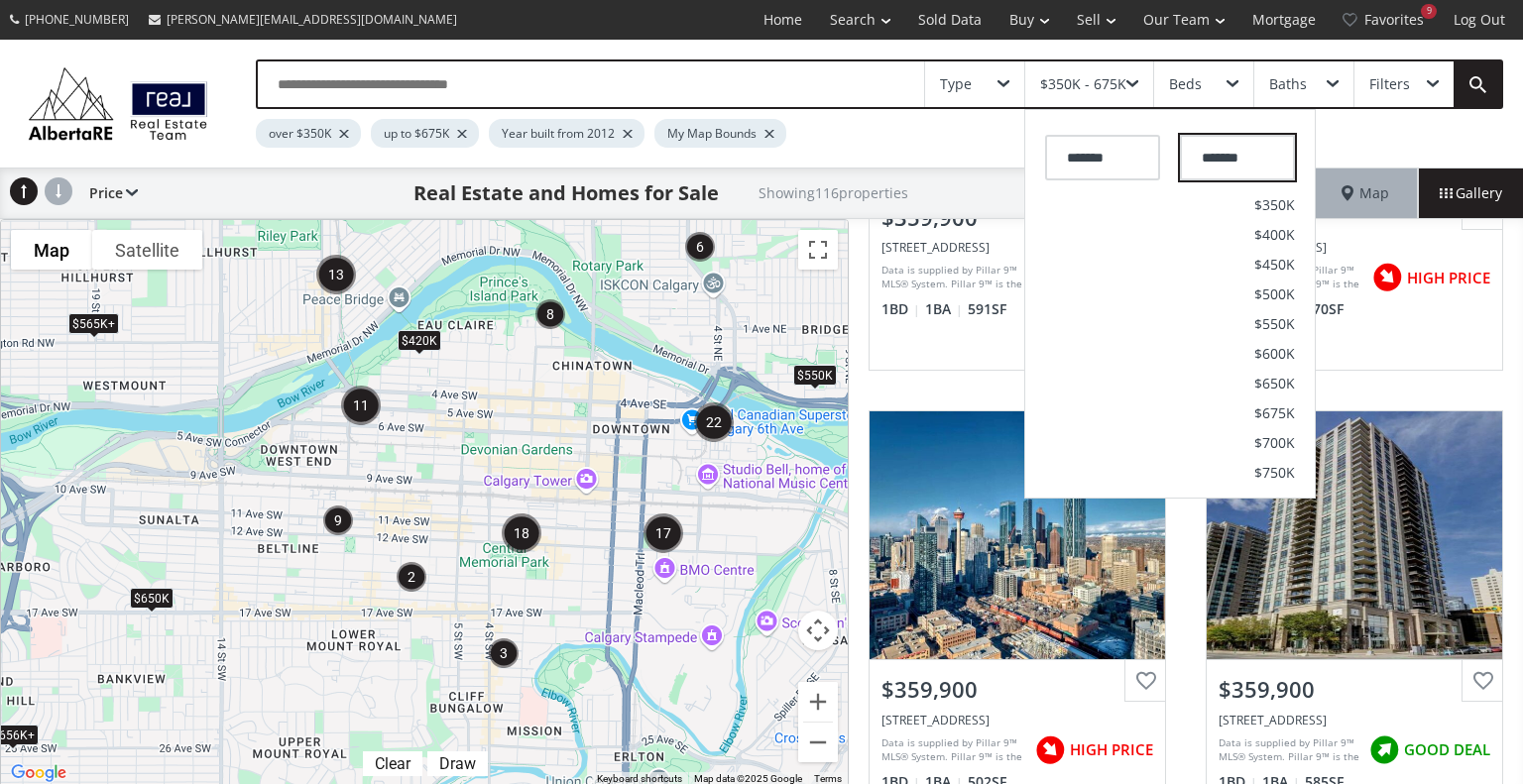 click on "*******" at bounding box center [1237, 158] 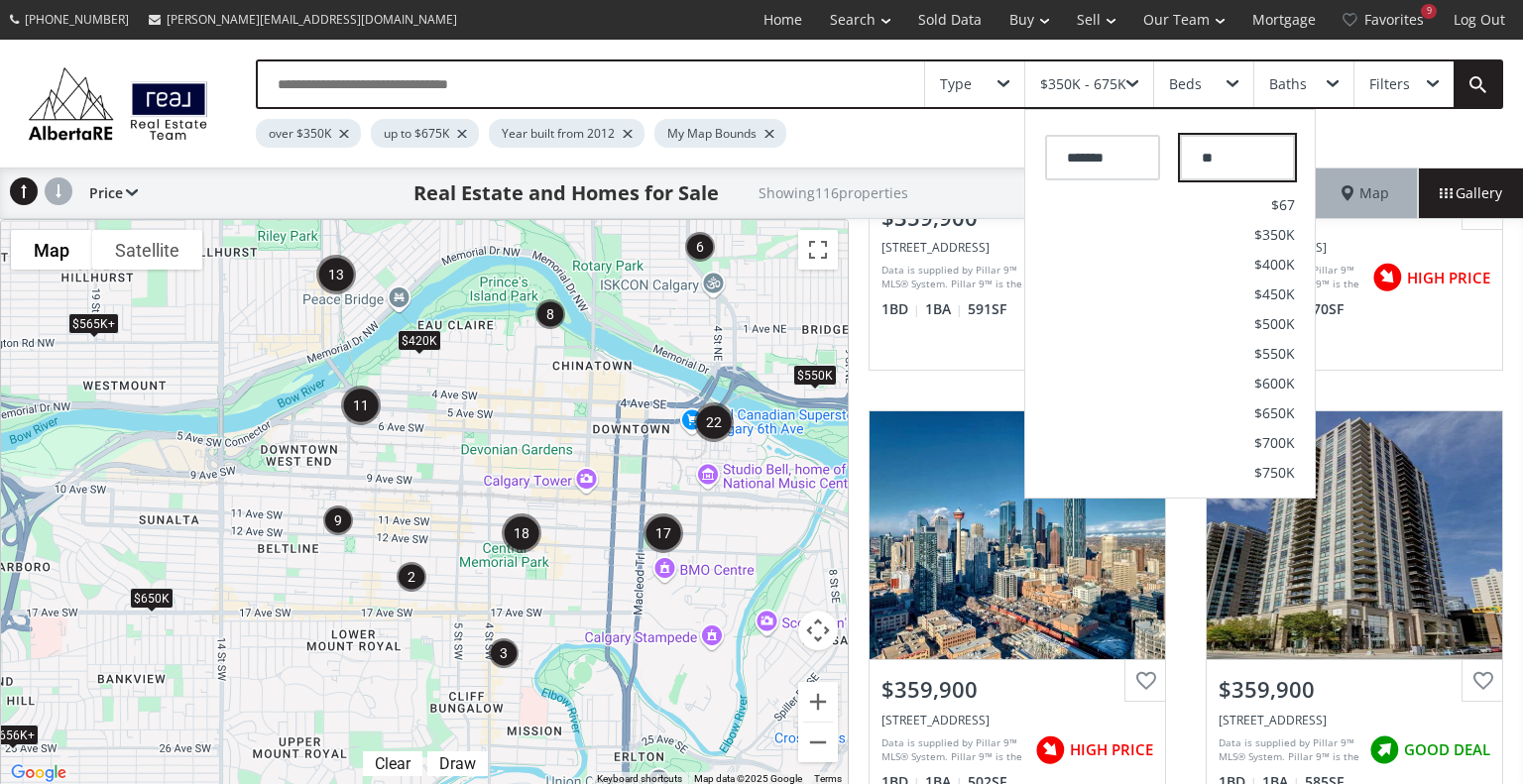 type on "*" 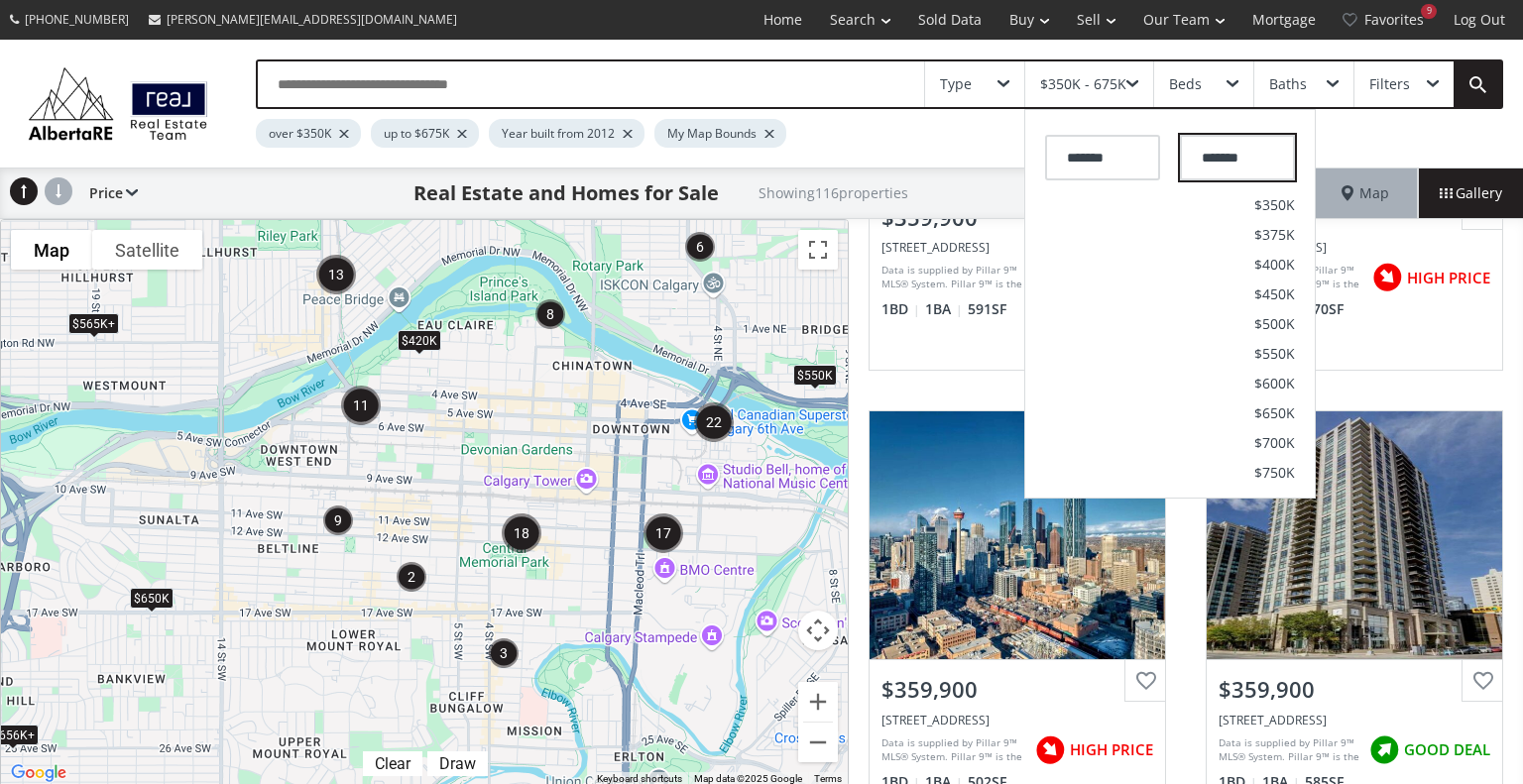 type on "*******" 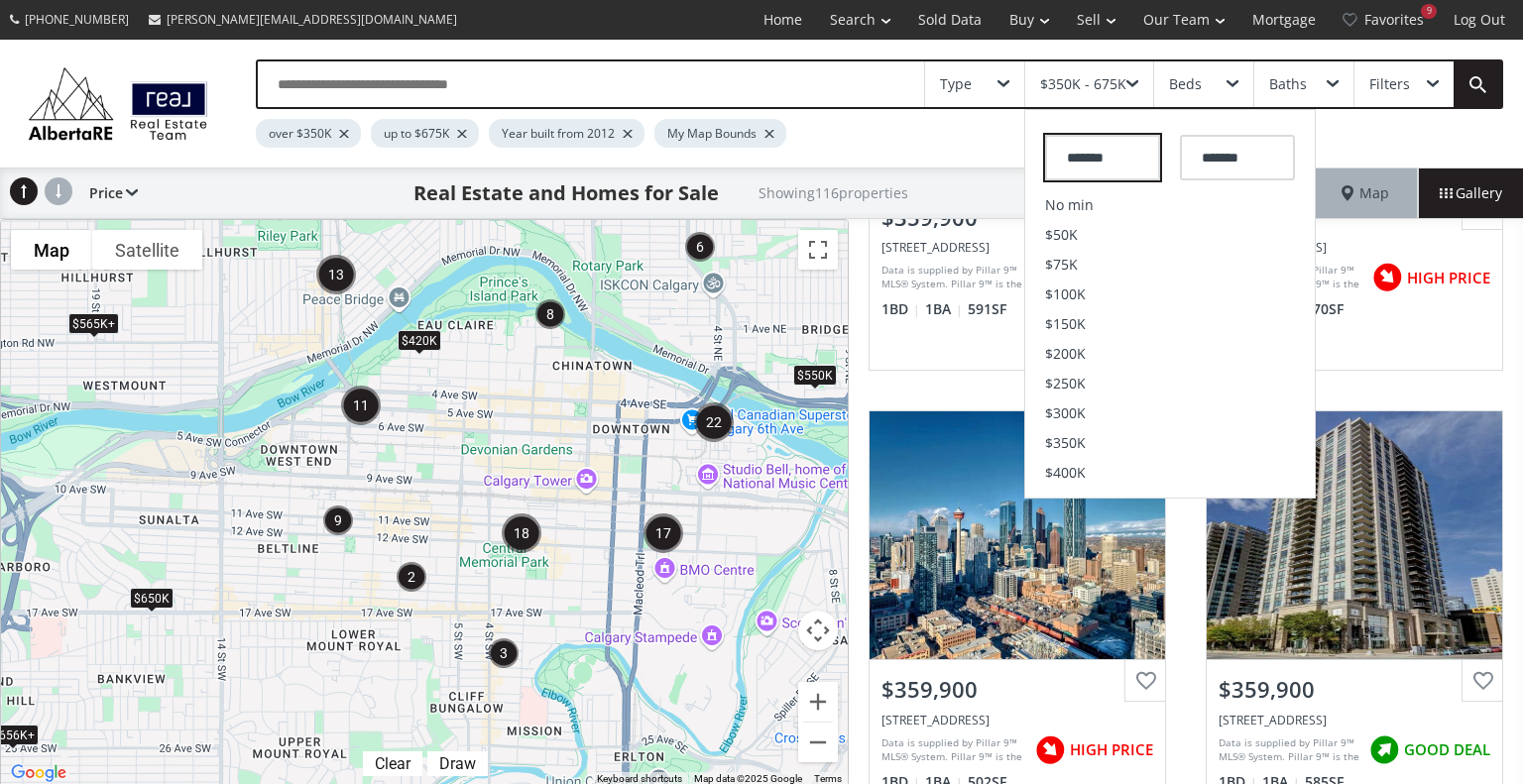 click on "*******" at bounding box center (1103, 158) 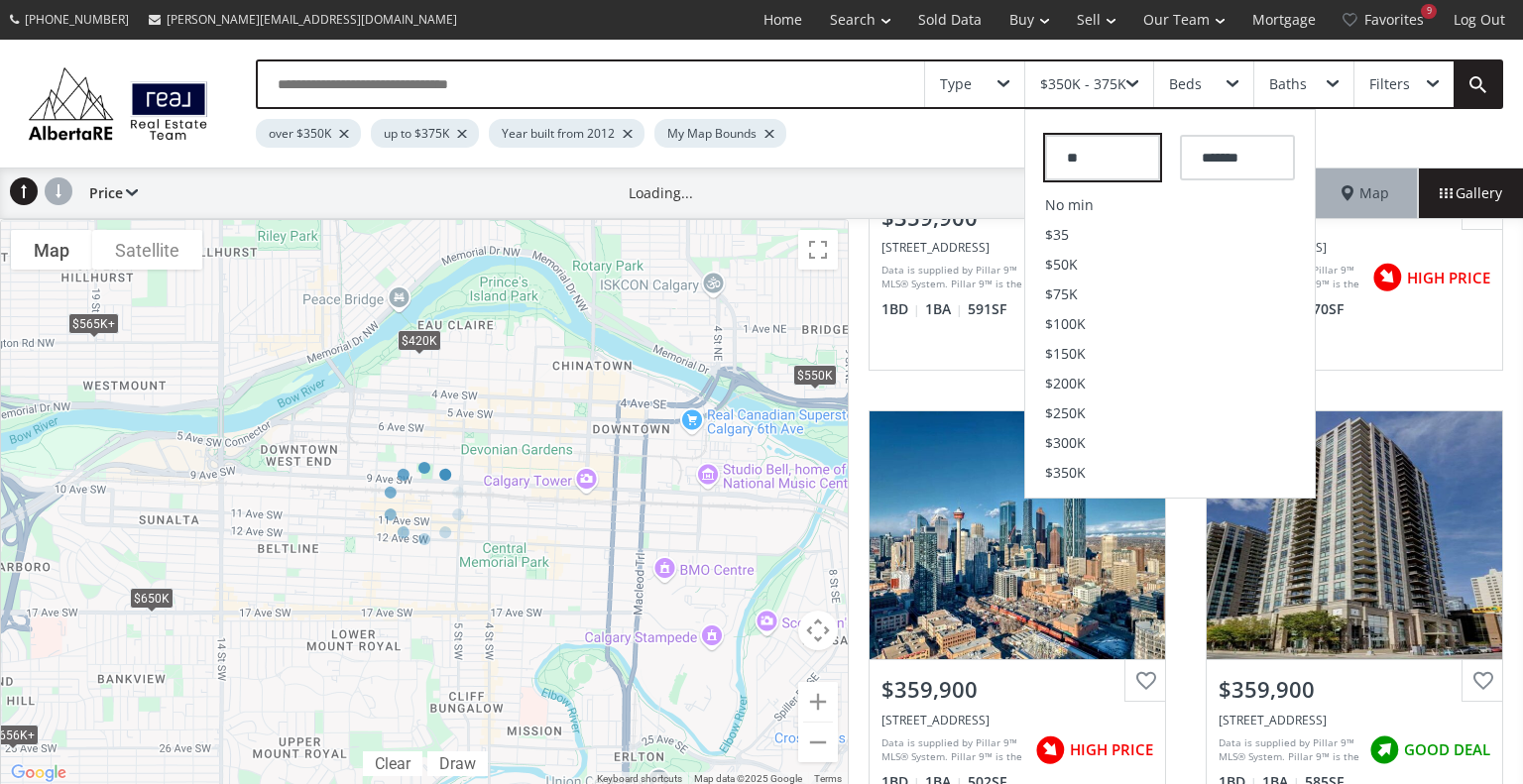 type on "*" 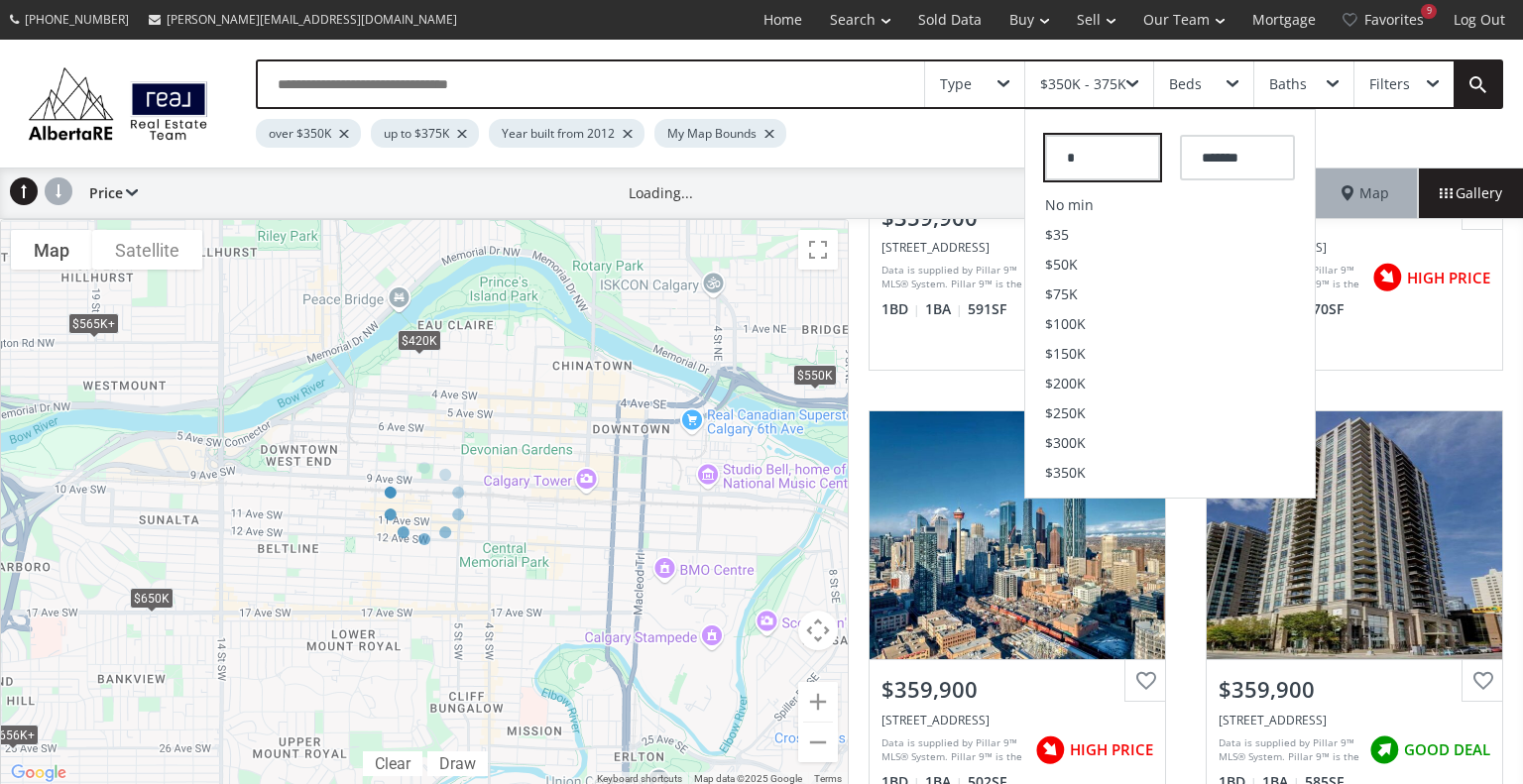 type 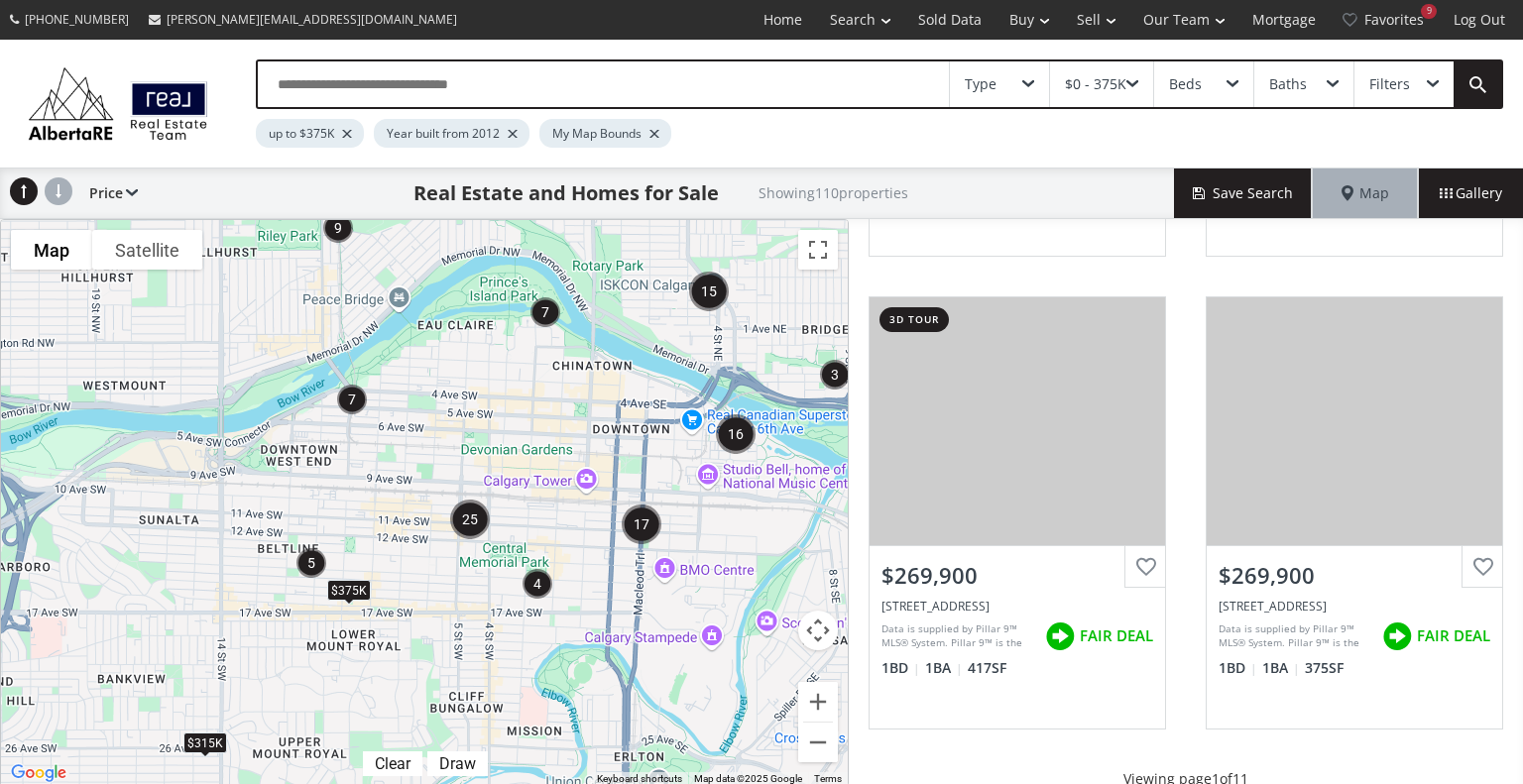 scroll, scrollTop: 1896, scrollLeft: 0, axis: vertical 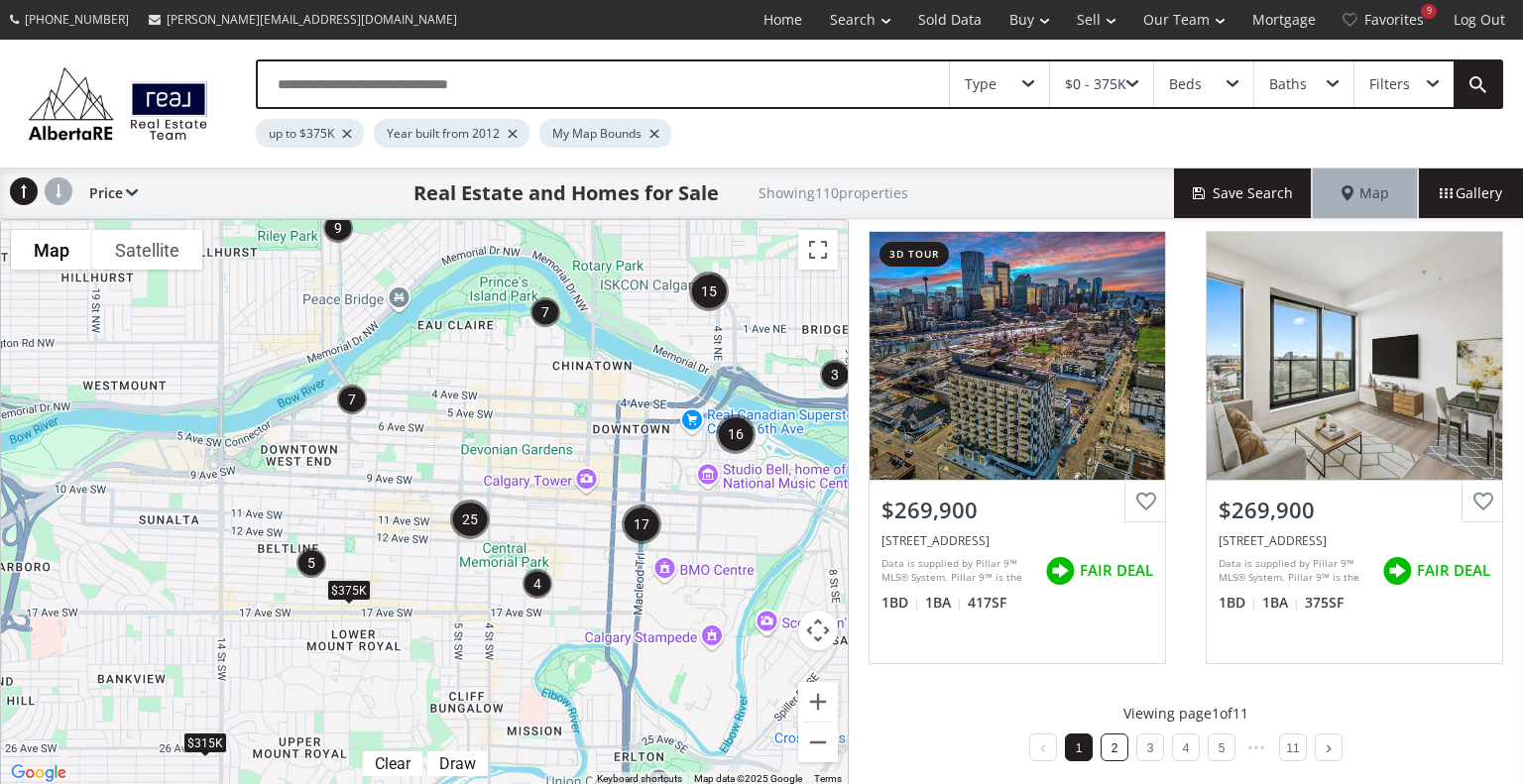 click on "2" at bounding box center (1114, 747) 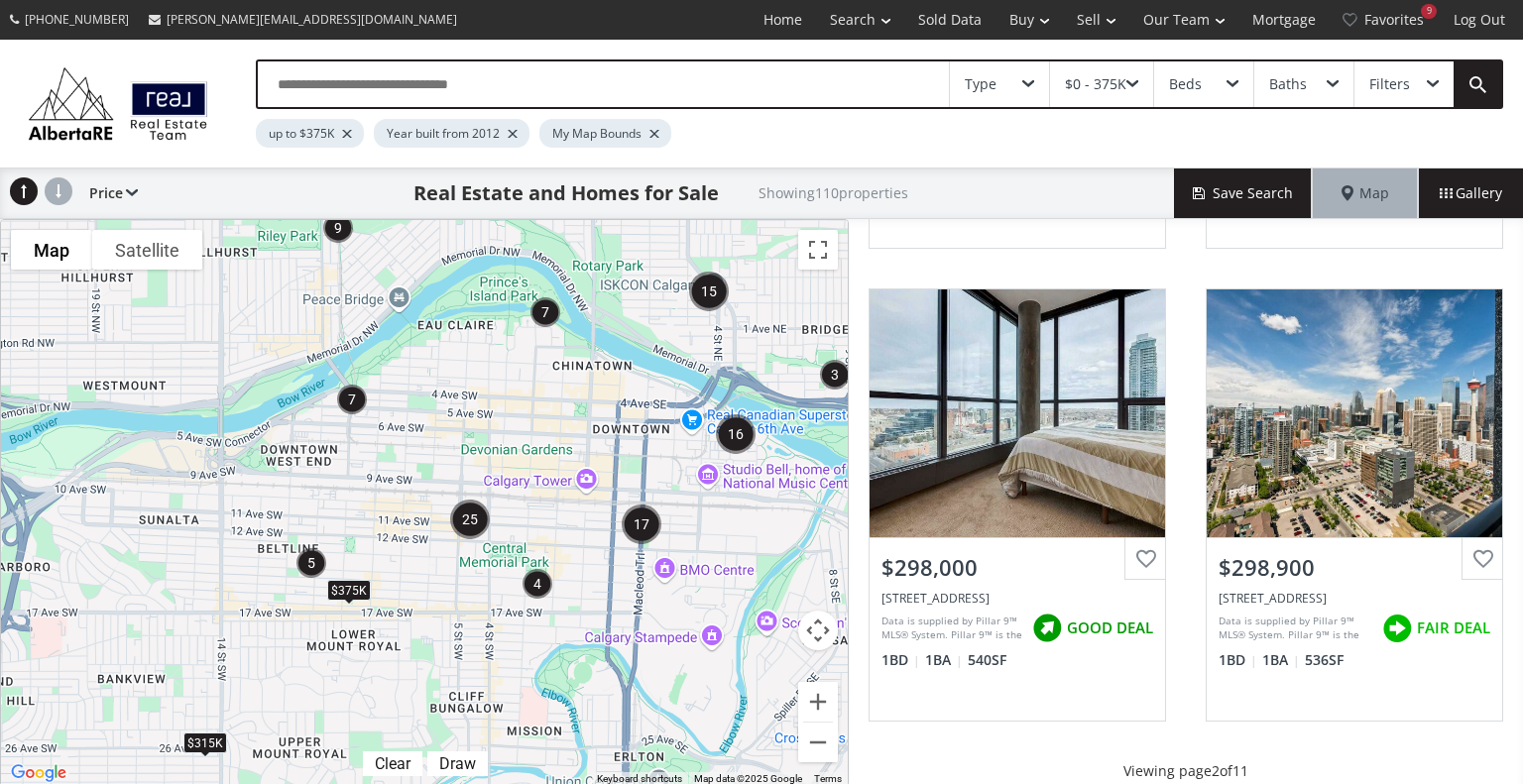scroll, scrollTop: 1896, scrollLeft: 0, axis: vertical 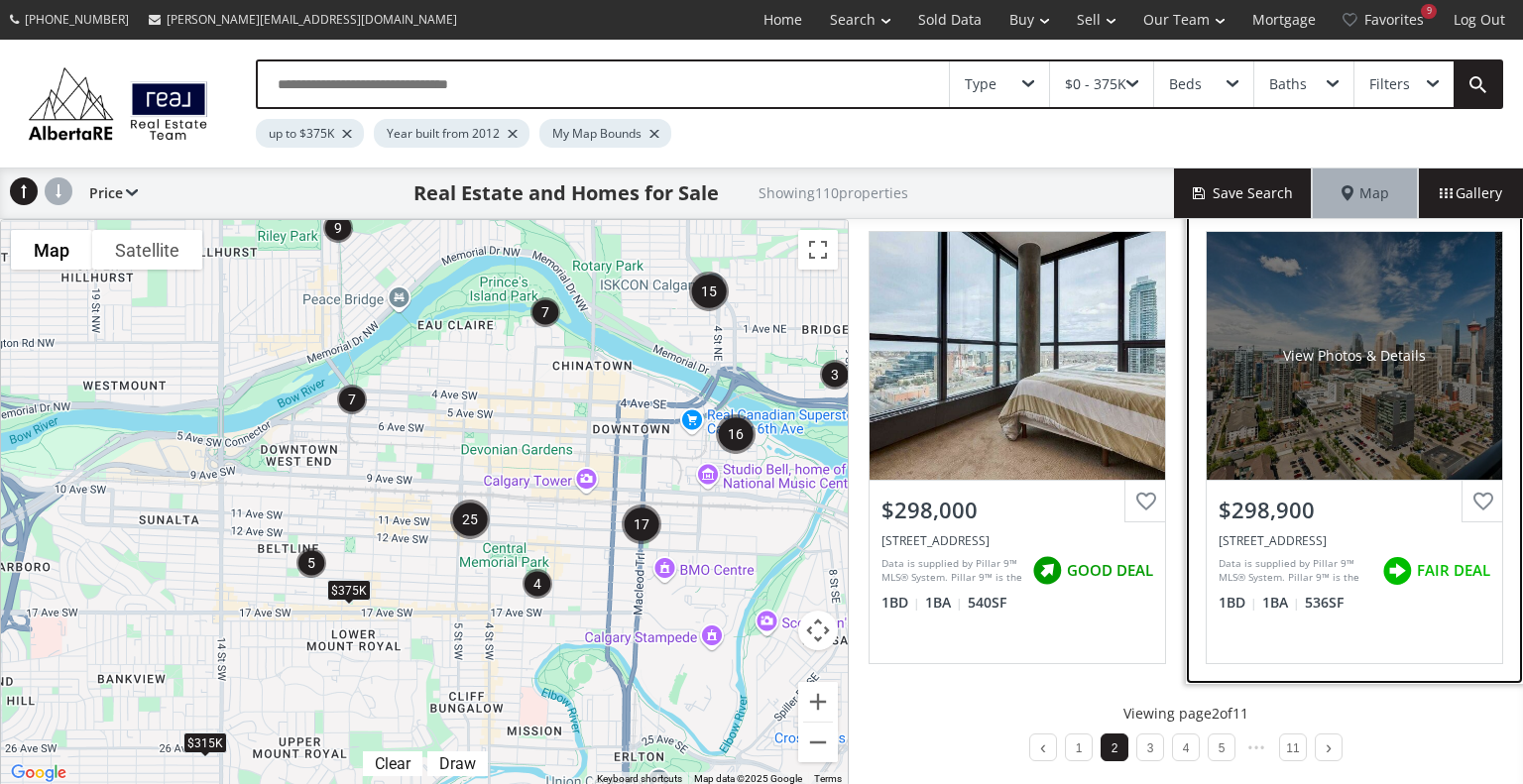 click on "View Photos & Details" at bounding box center [1354, 356] 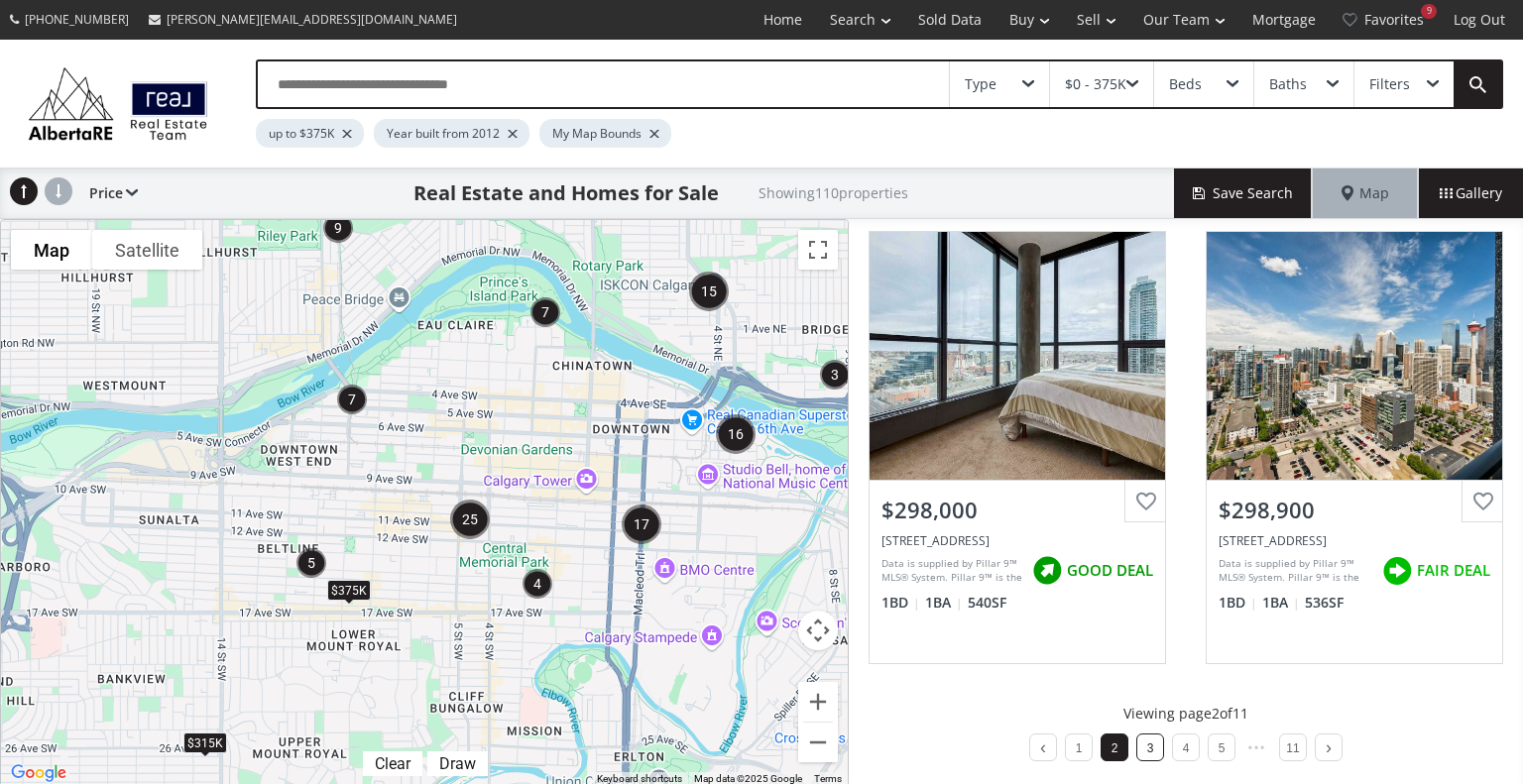 click on "3" at bounding box center (1150, 748) 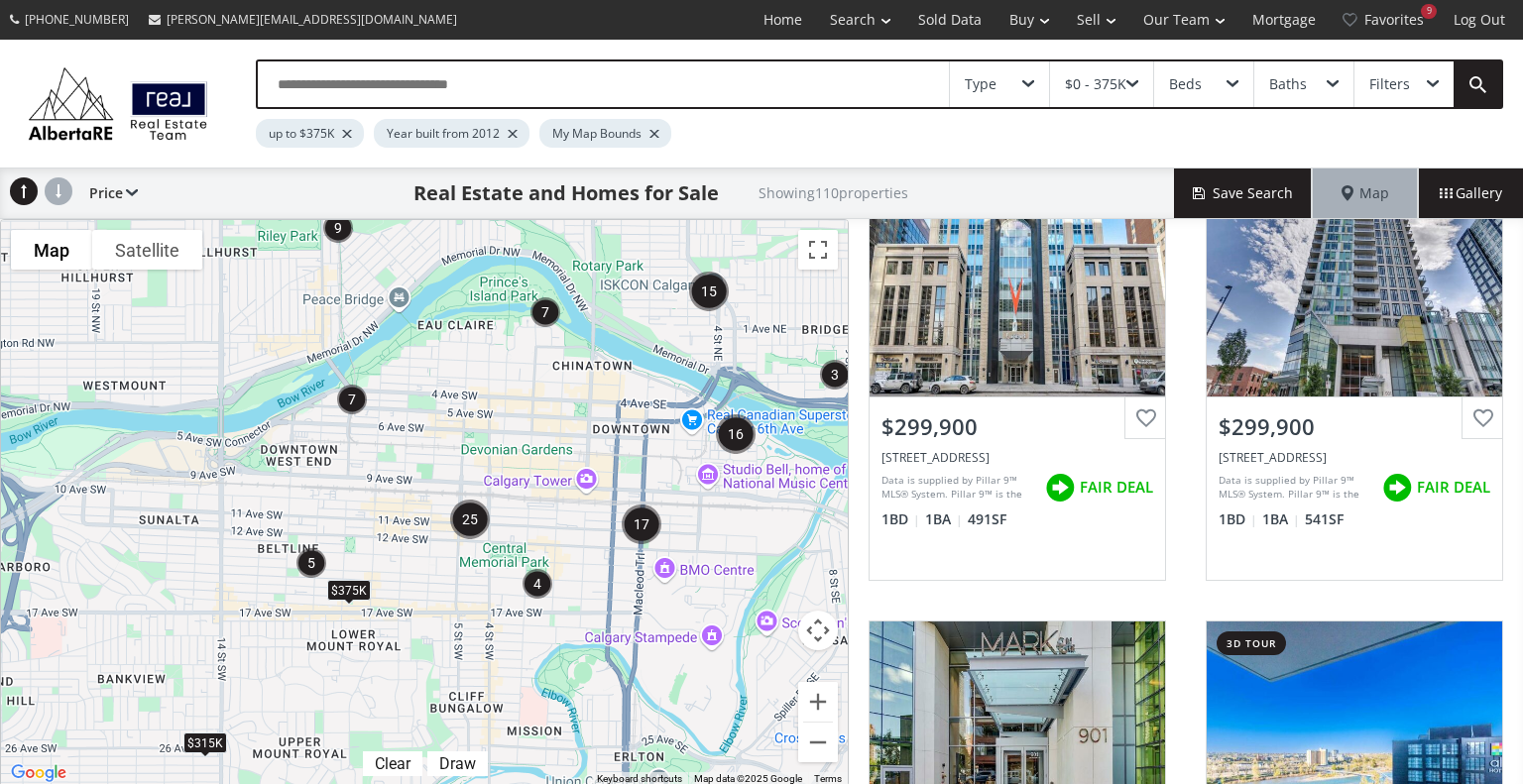 scroll, scrollTop: 571, scrollLeft: 0, axis: vertical 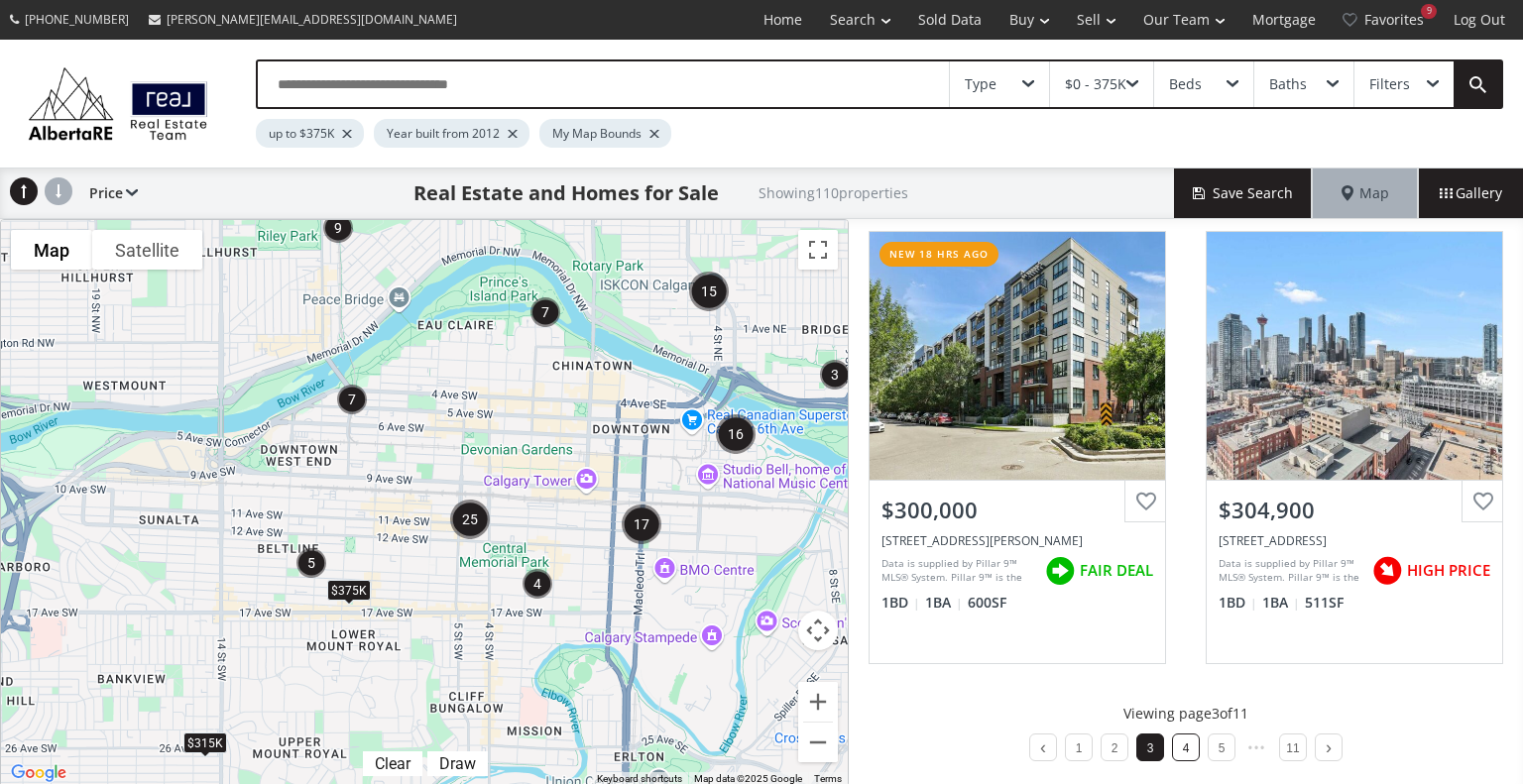 click on "4" at bounding box center [1186, 747] 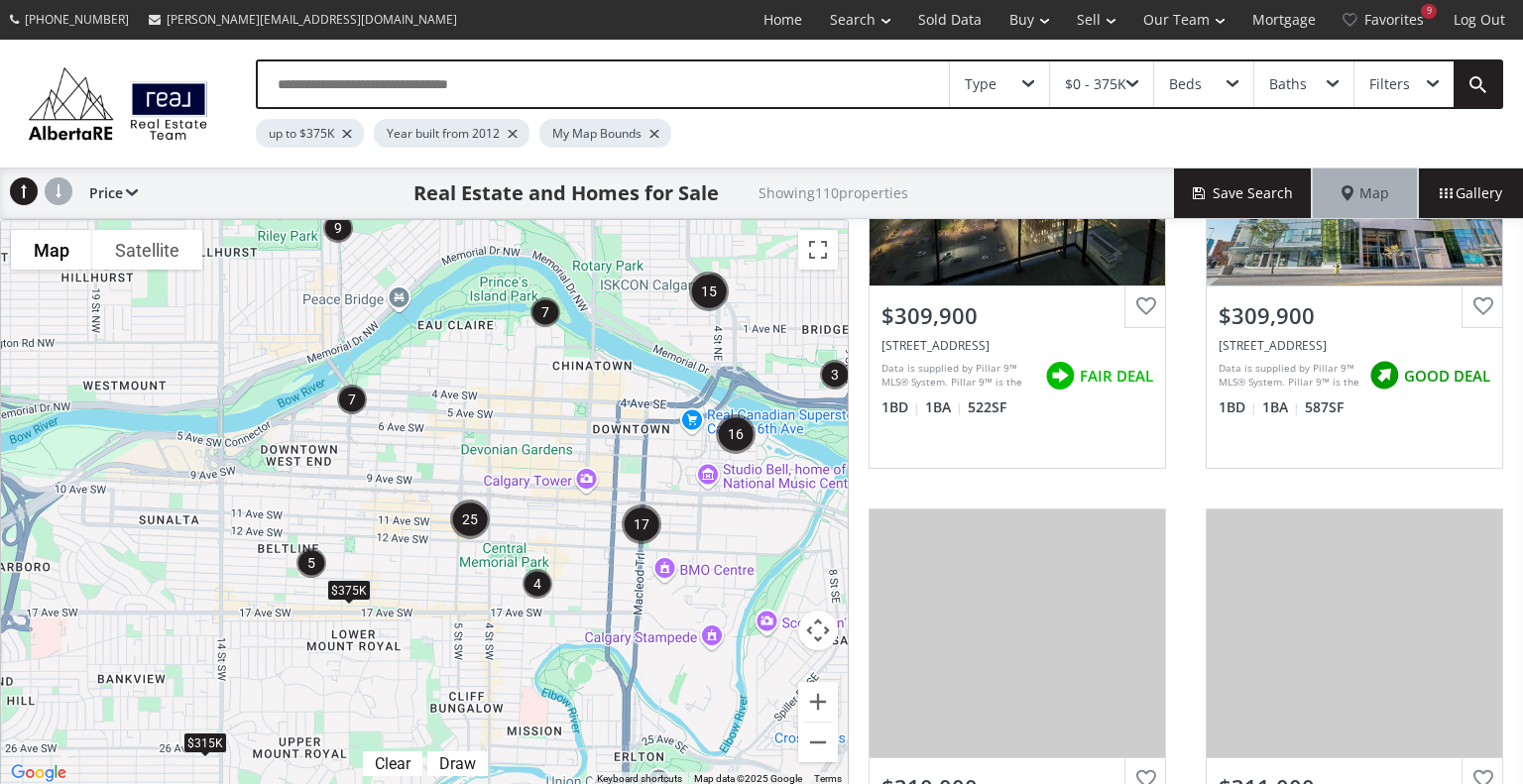 scroll, scrollTop: 1158, scrollLeft: 0, axis: vertical 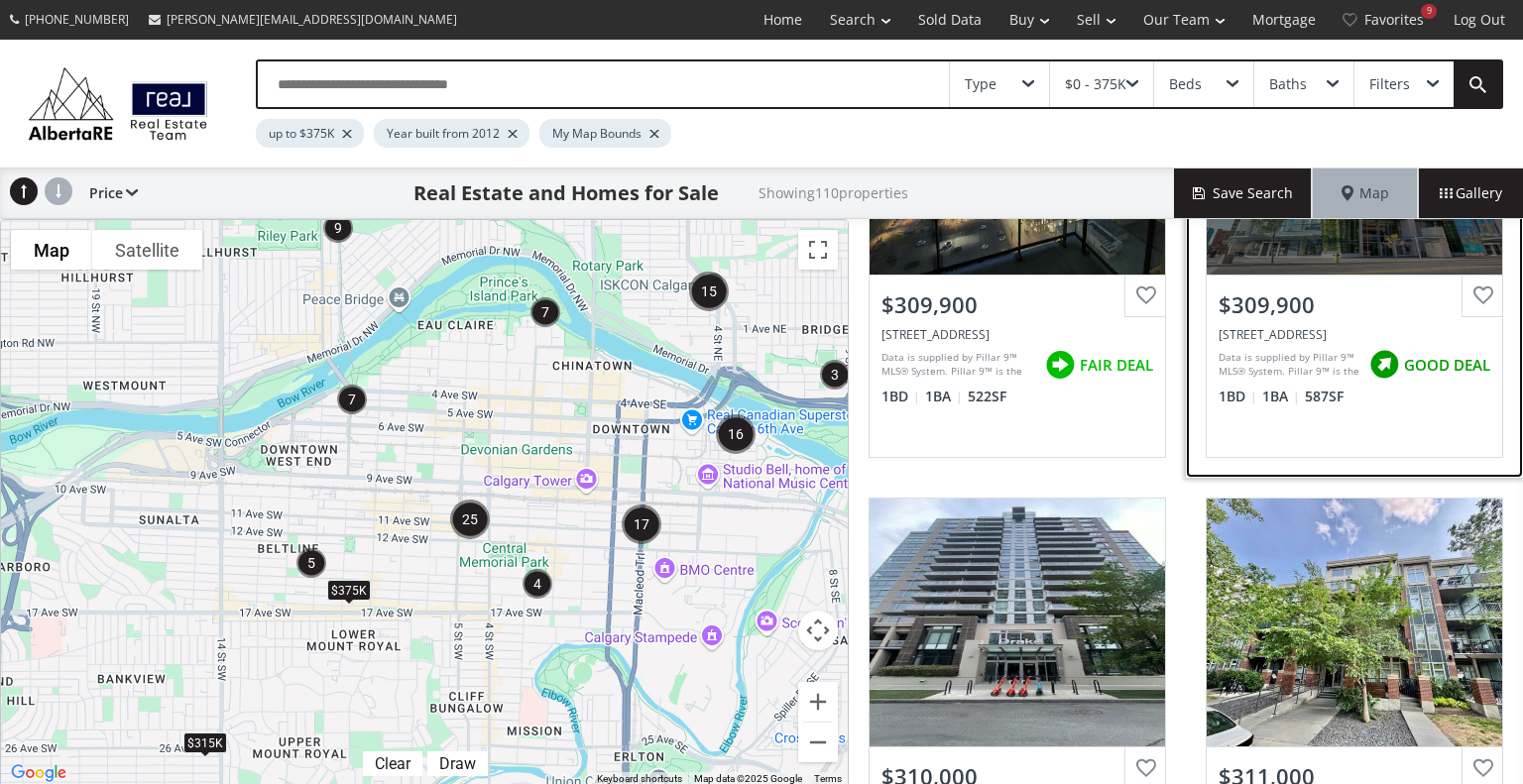 click on "$309,900" at bounding box center (1354, 304) 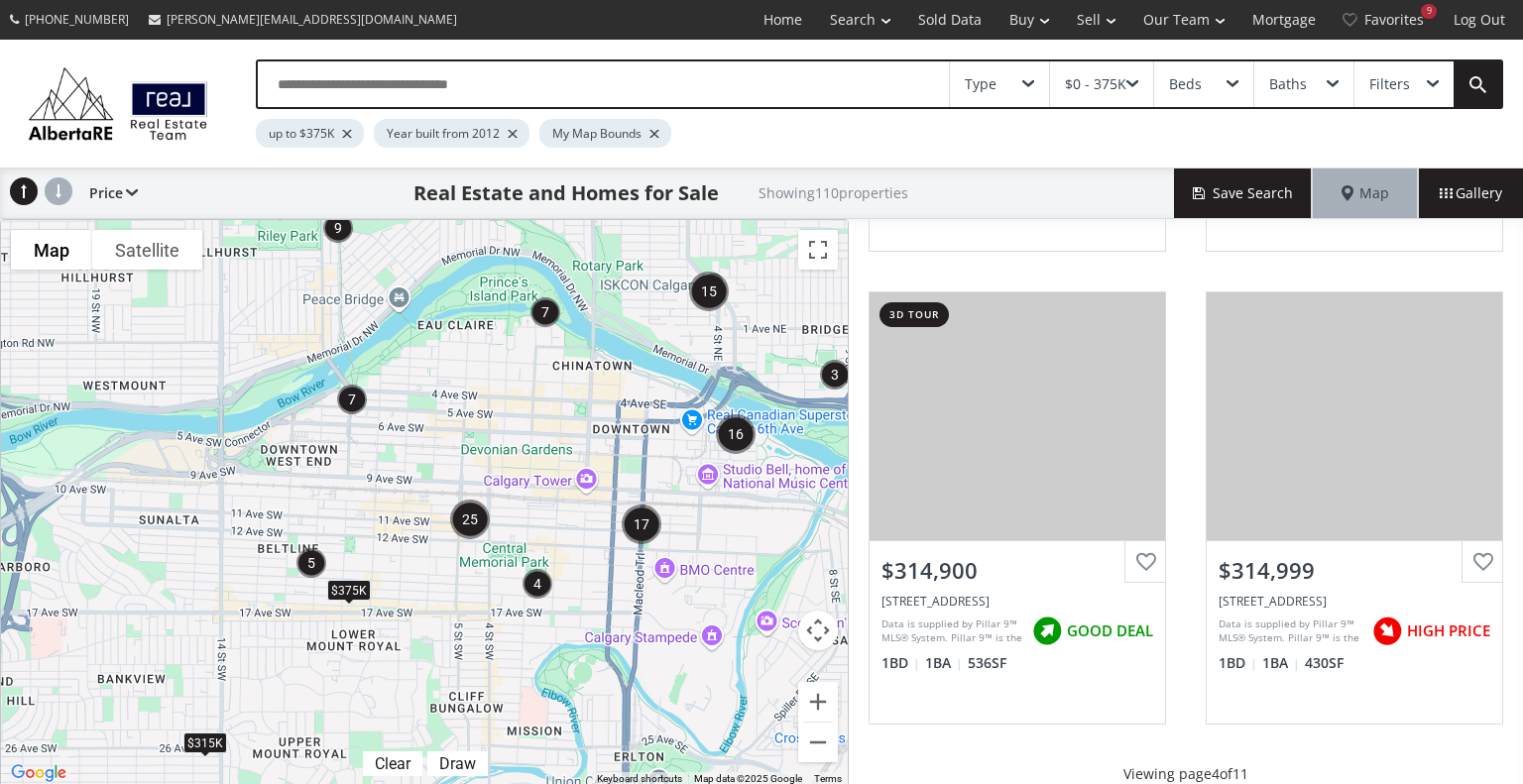 scroll, scrollTop: 1896, scrollLeft: 0, axis: vertical 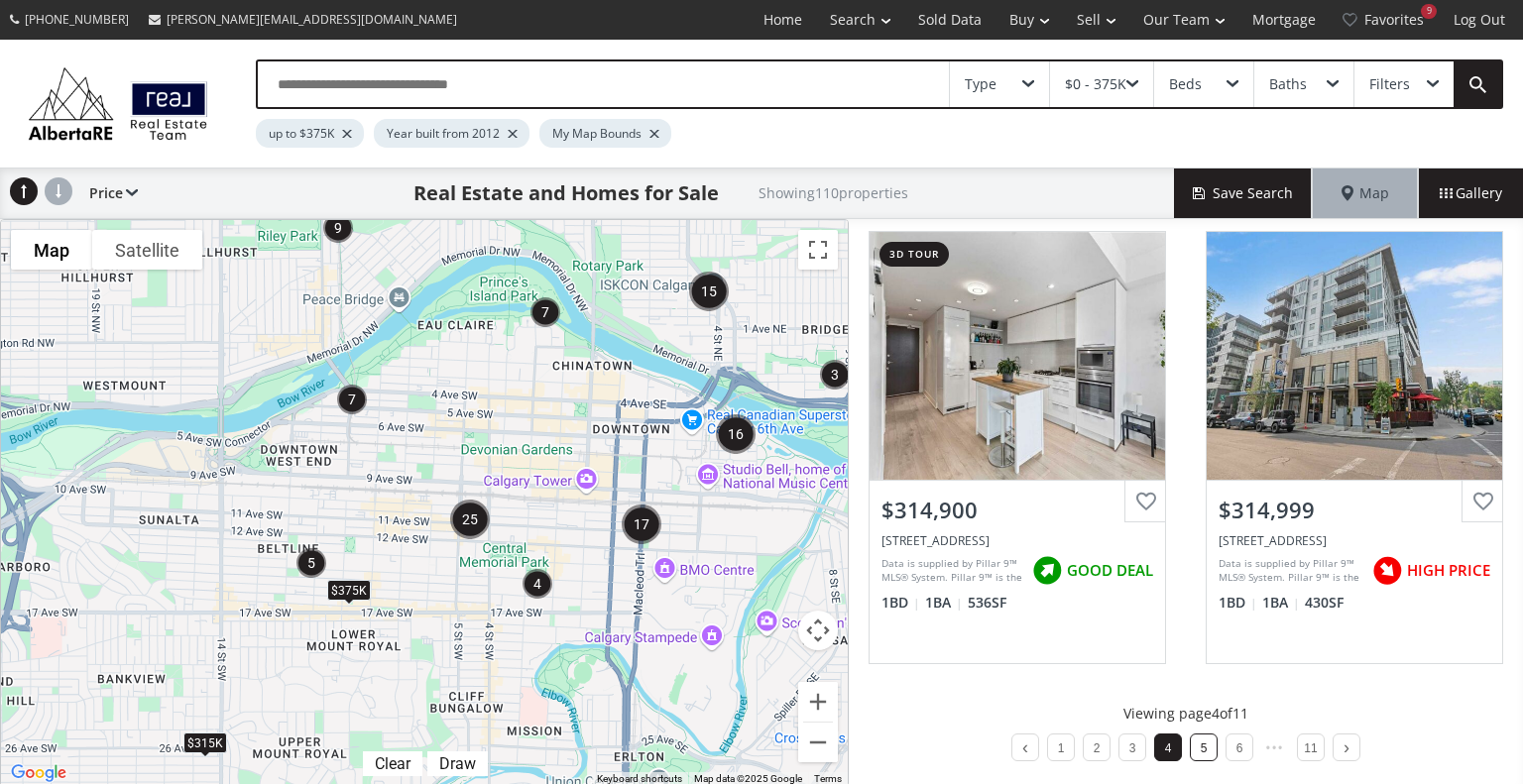 click on "5" at bounding box center [1204, 747] 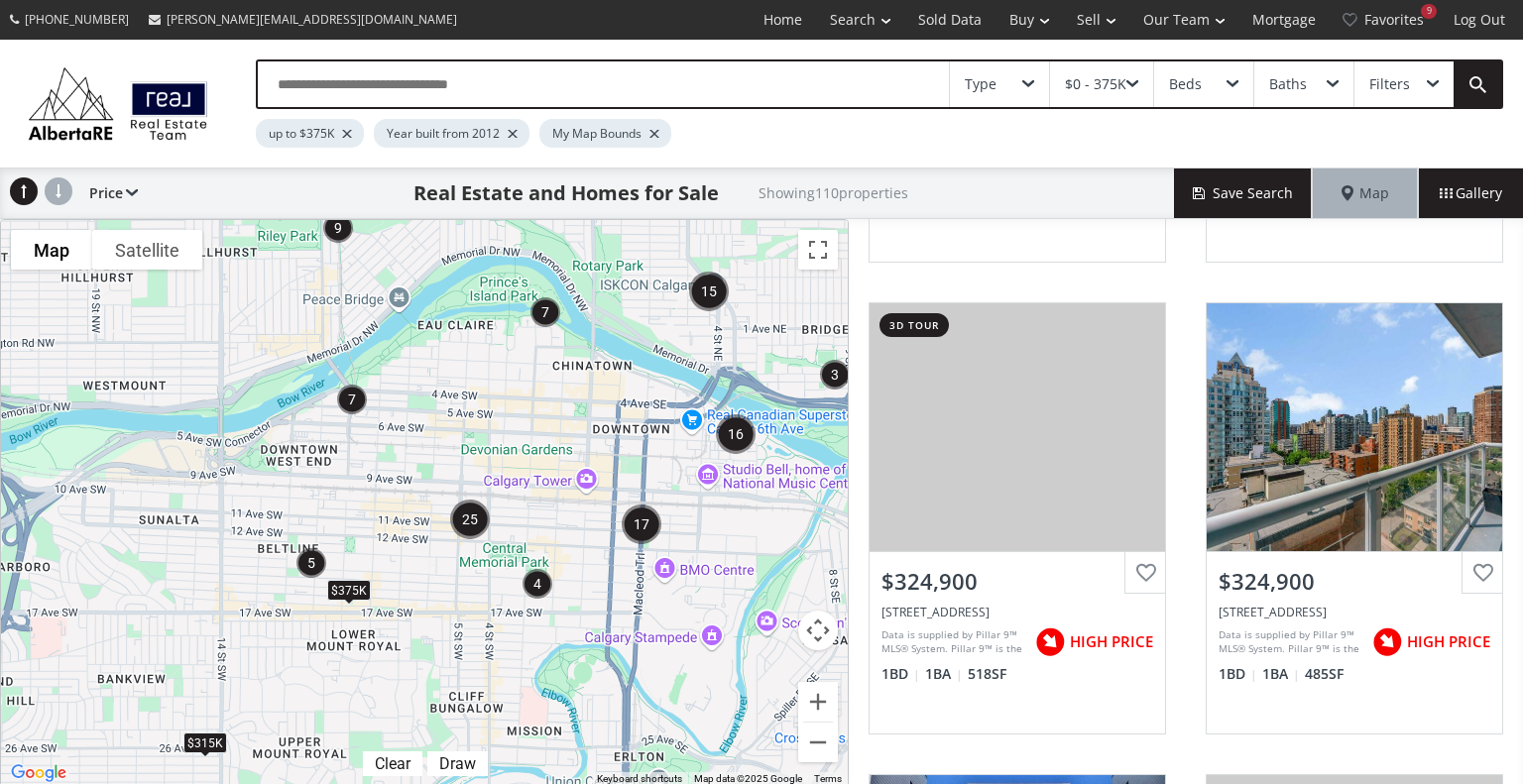 scroll, scrollTop: 1342, scrollLeft: 0, axis: vertical 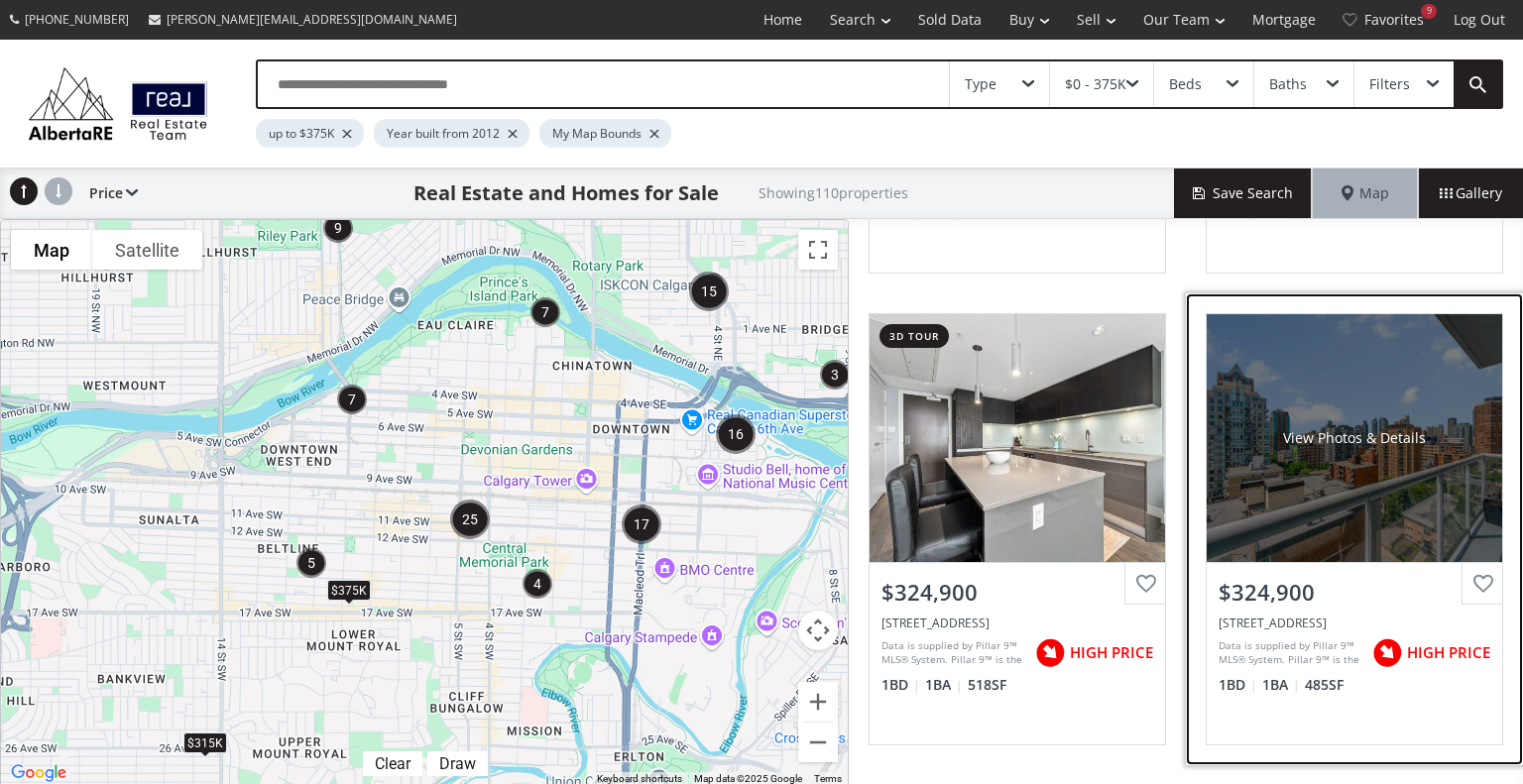 drag, startPoint x: 1522, startPoint y: 656, endPoint x: 1501, endPoint y: 730, distance: 76.92204 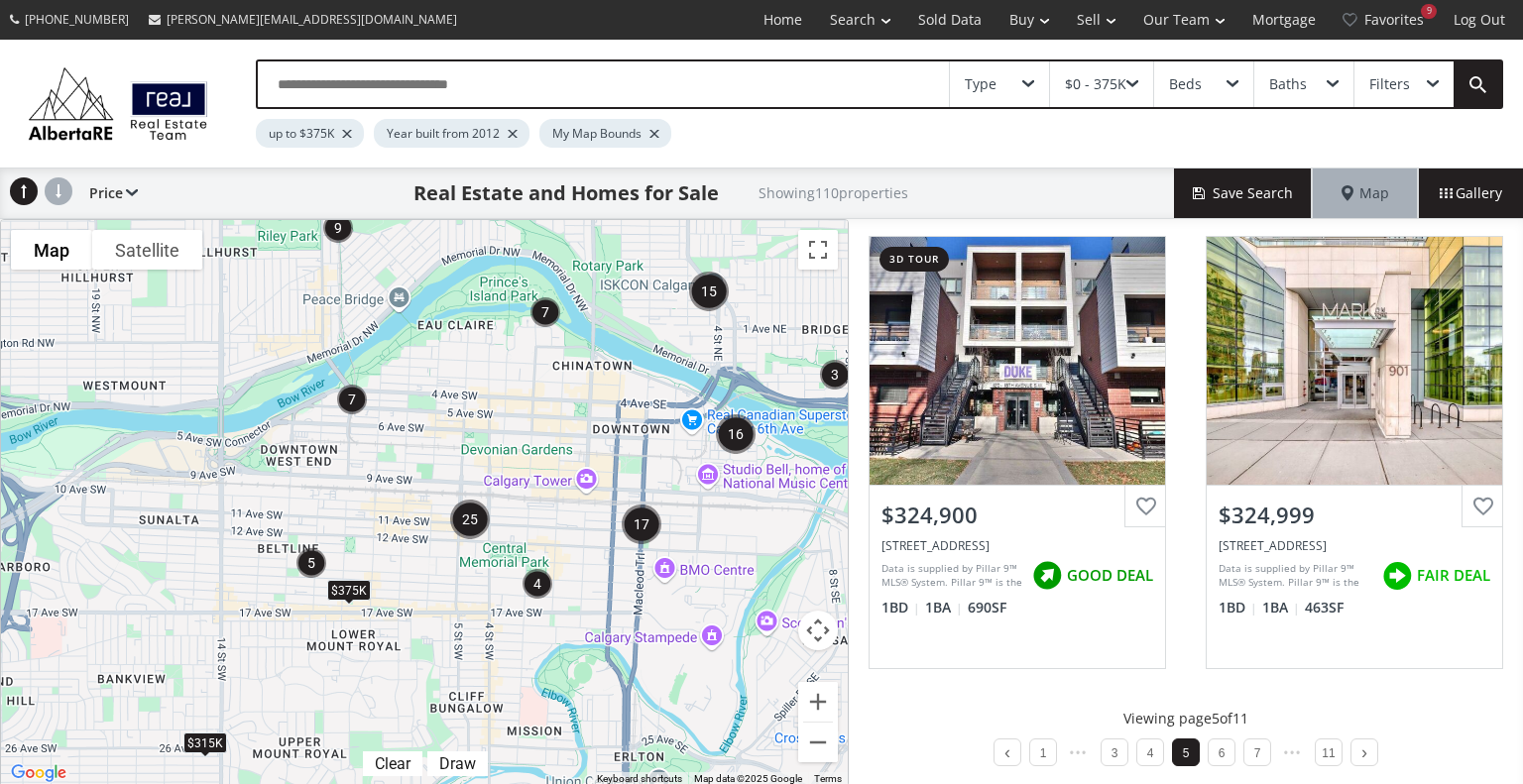 scroll, scrollTop: 1896, scrollLeft: 0, axis: vertical 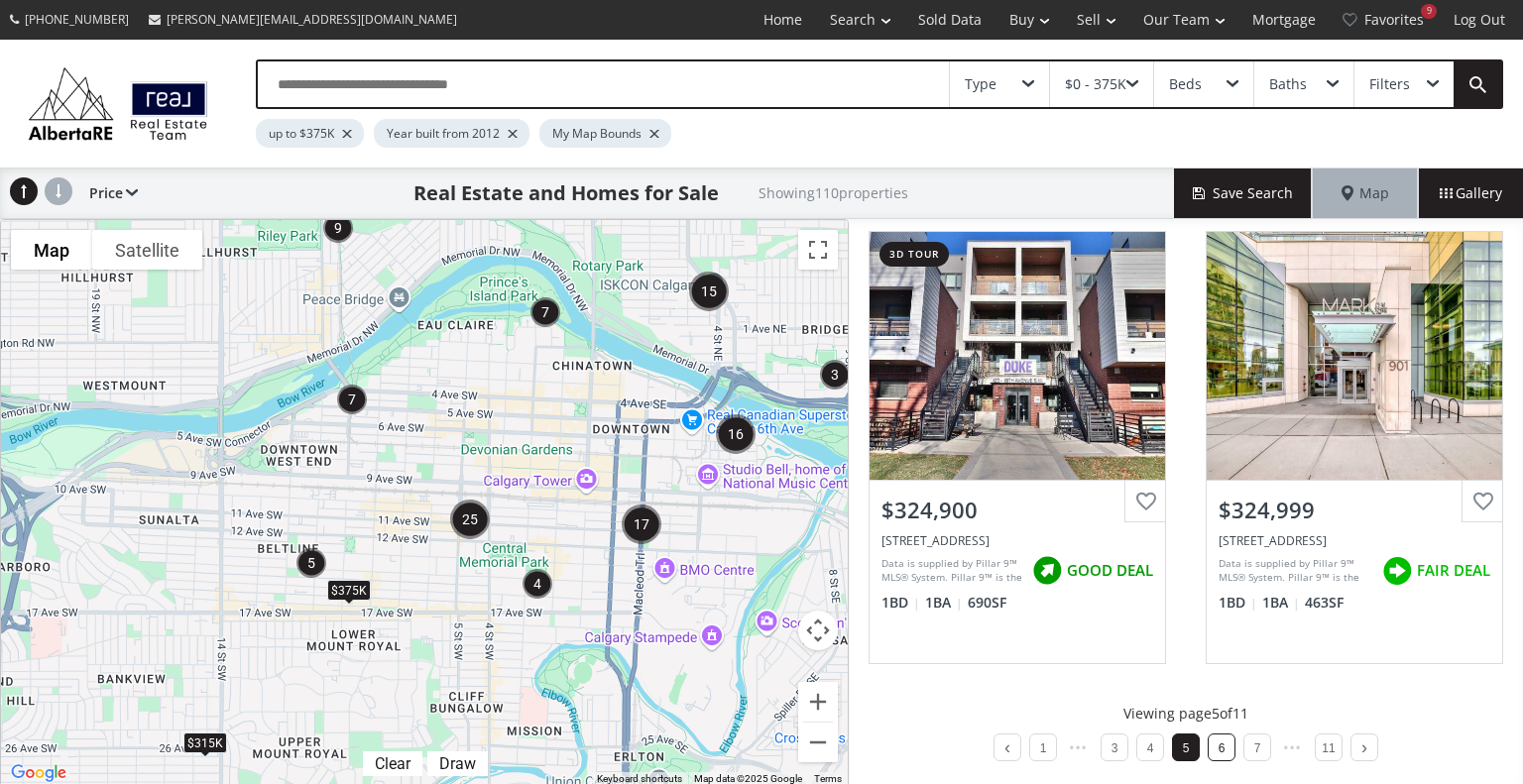 click on "6" at bounding box center (1222, 747) 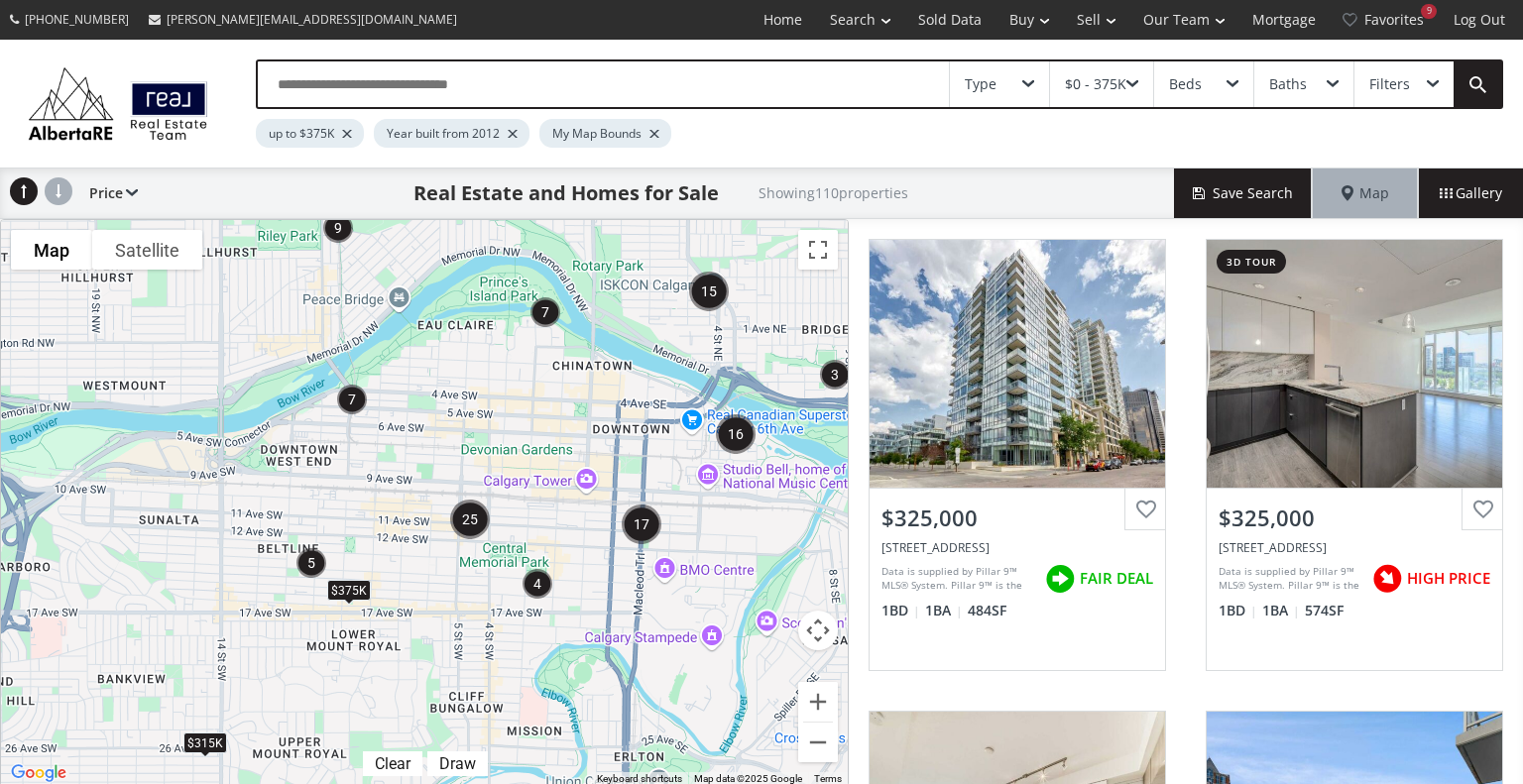 scroll, scrollTop: 496, scrollLeft: 0, axis: vertical 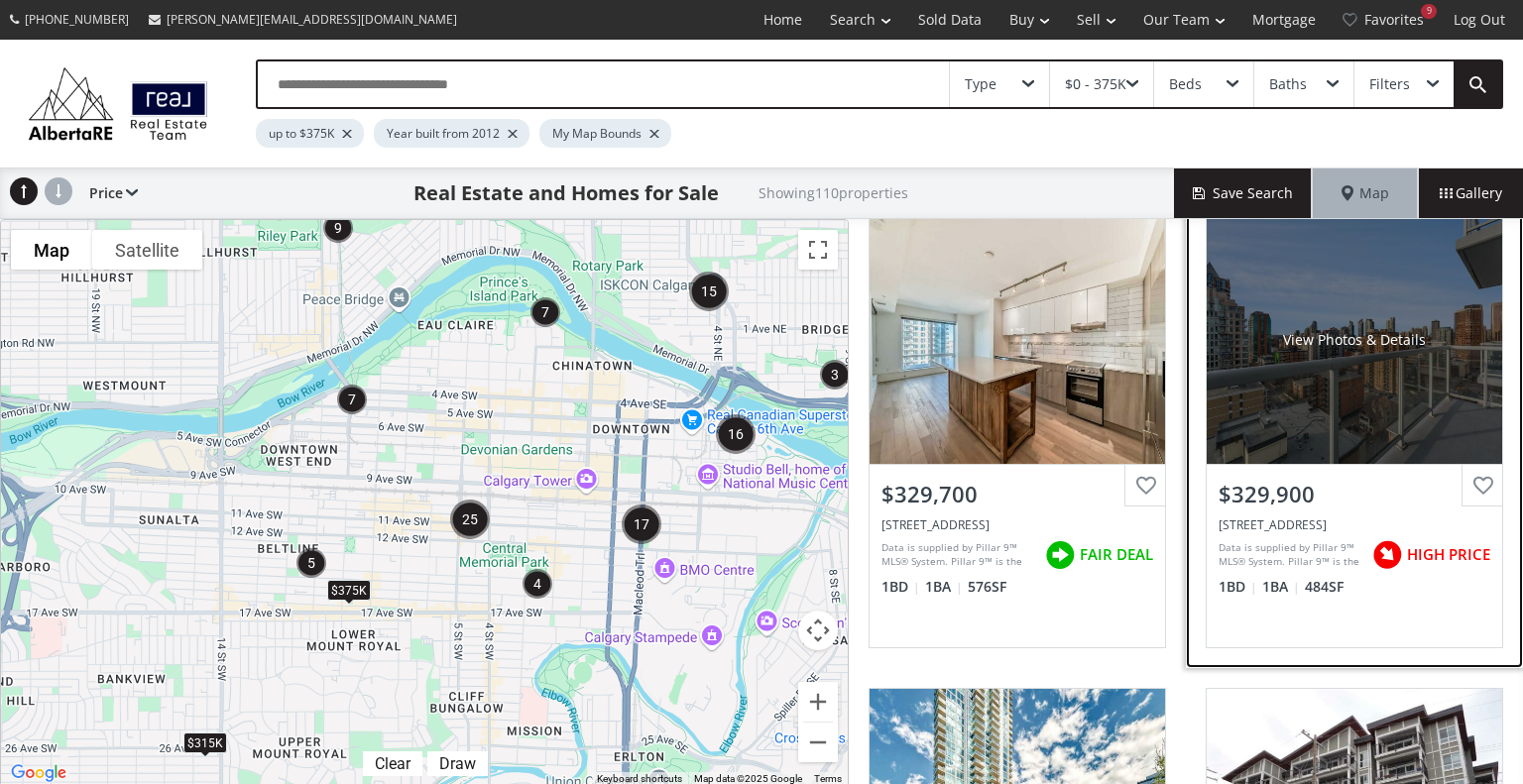 drag, startPoint x: 1511, startPoint y: 314, endPoint x: 1492, endPoint y: 267, distance: 50.69517 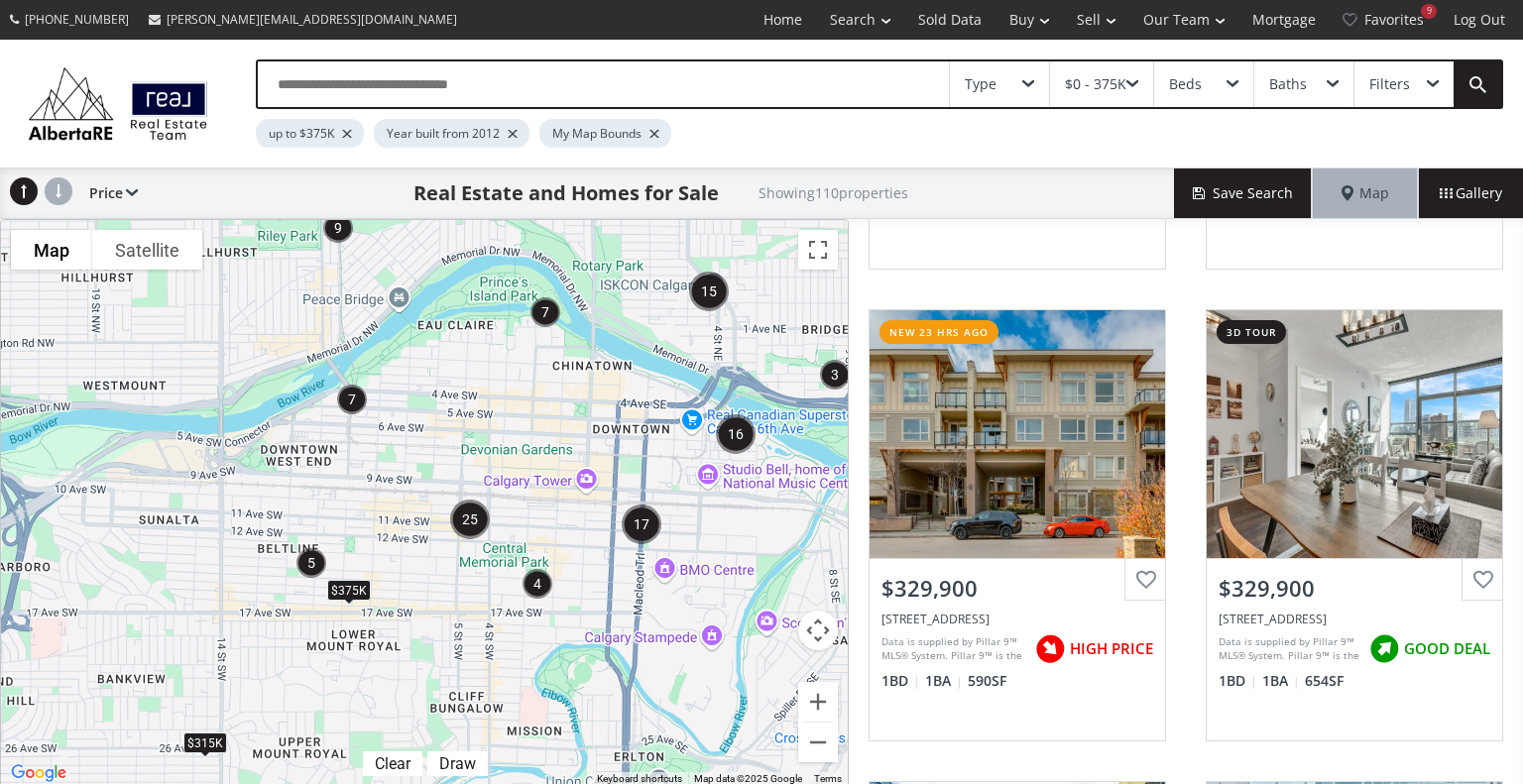 scroll, scrollTop: 1350, scrollLeft: 0, axis: vertical 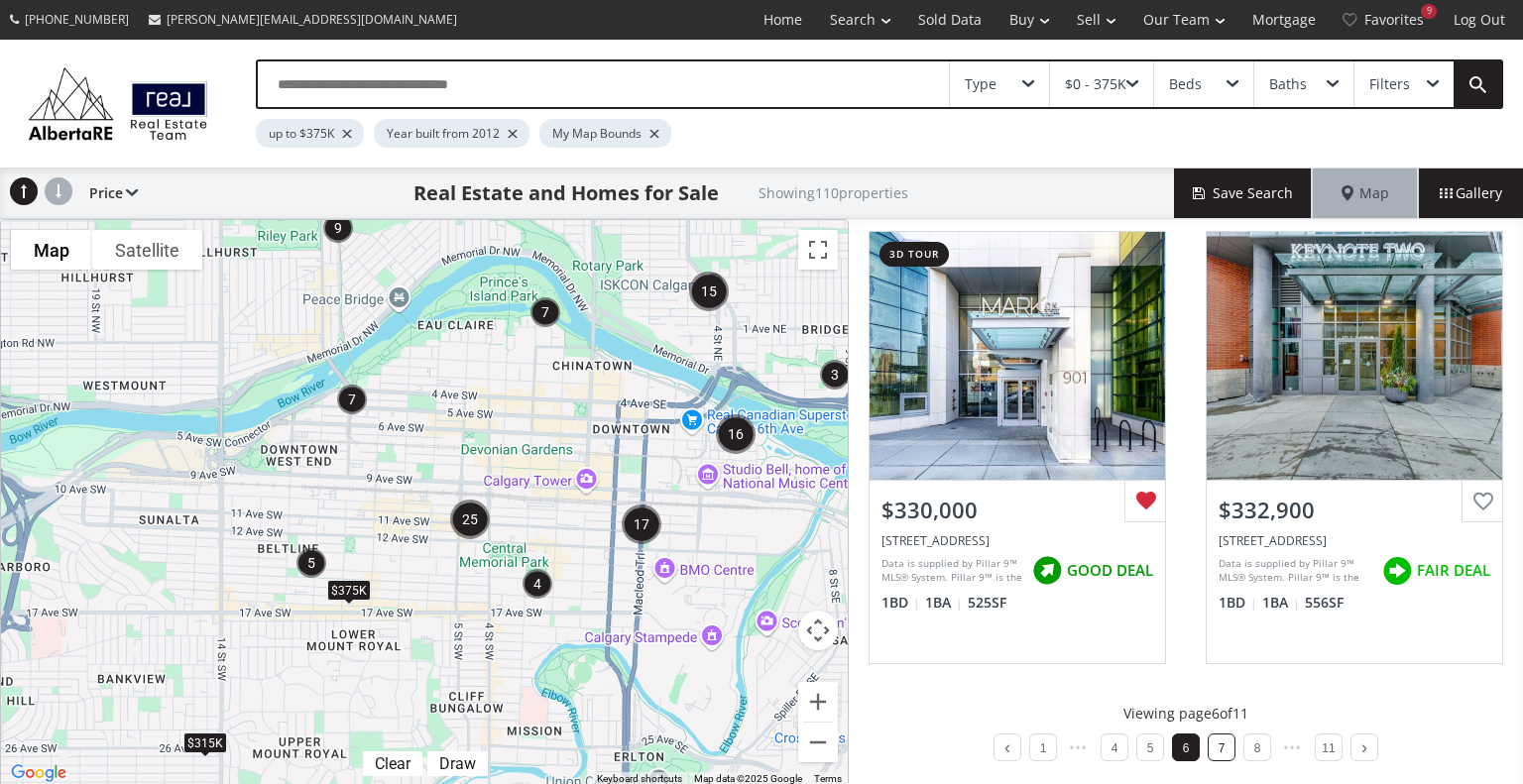 click on "7" at bounding box center [1222, 748] 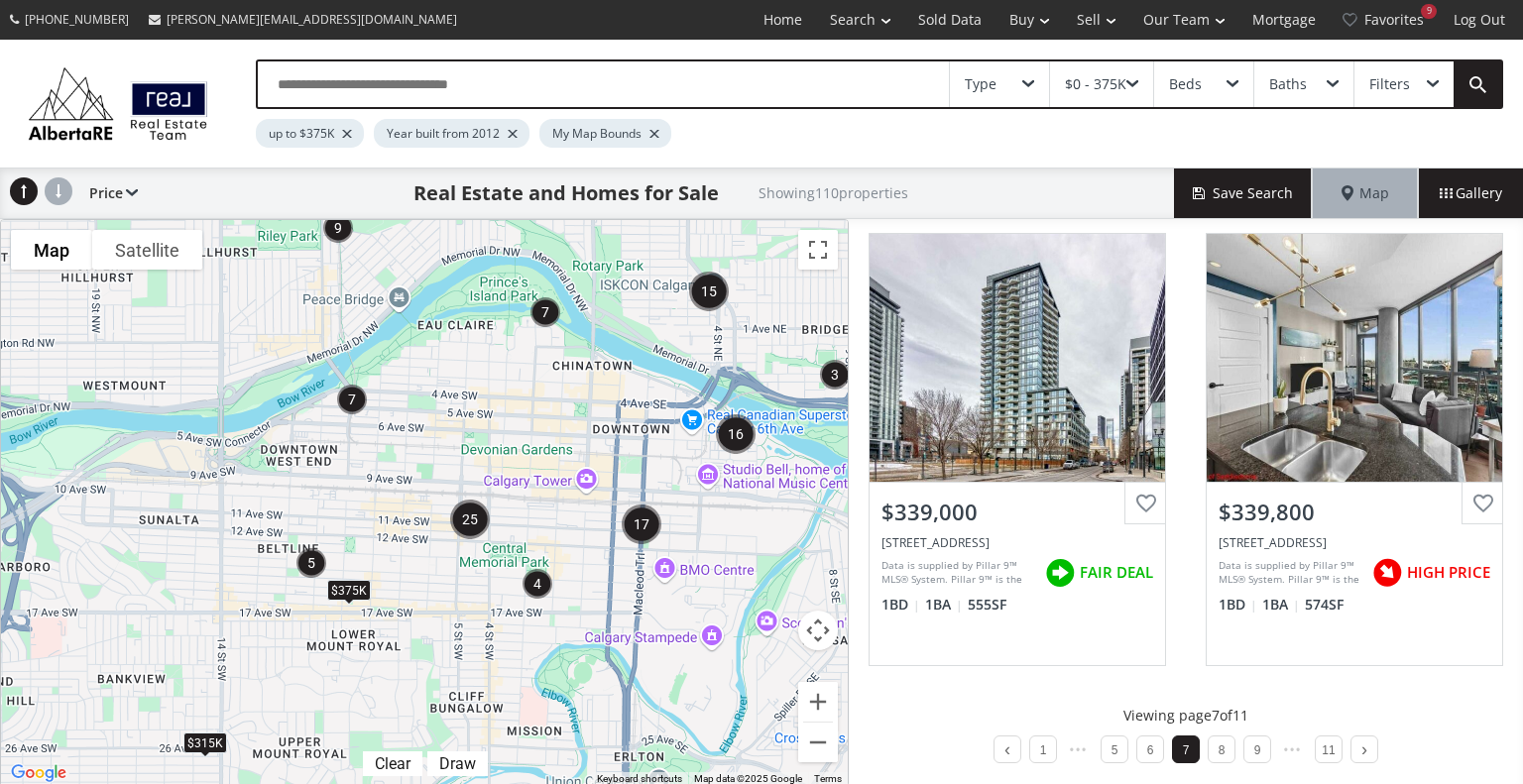 scroll, scrollTop: 1896, scrollLeft: 0, axis: vertical 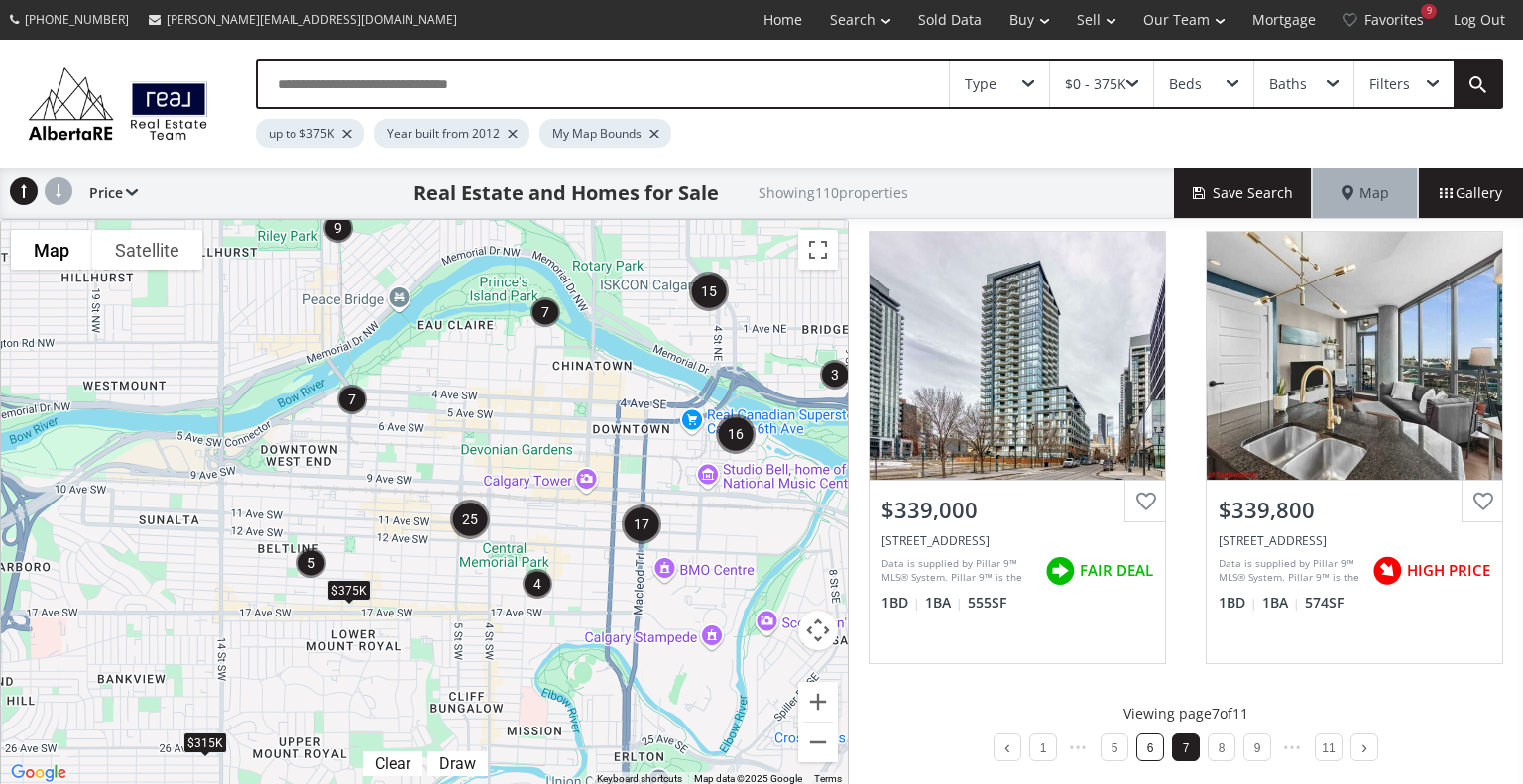 click on "6" at bounding box center [1150, 748] 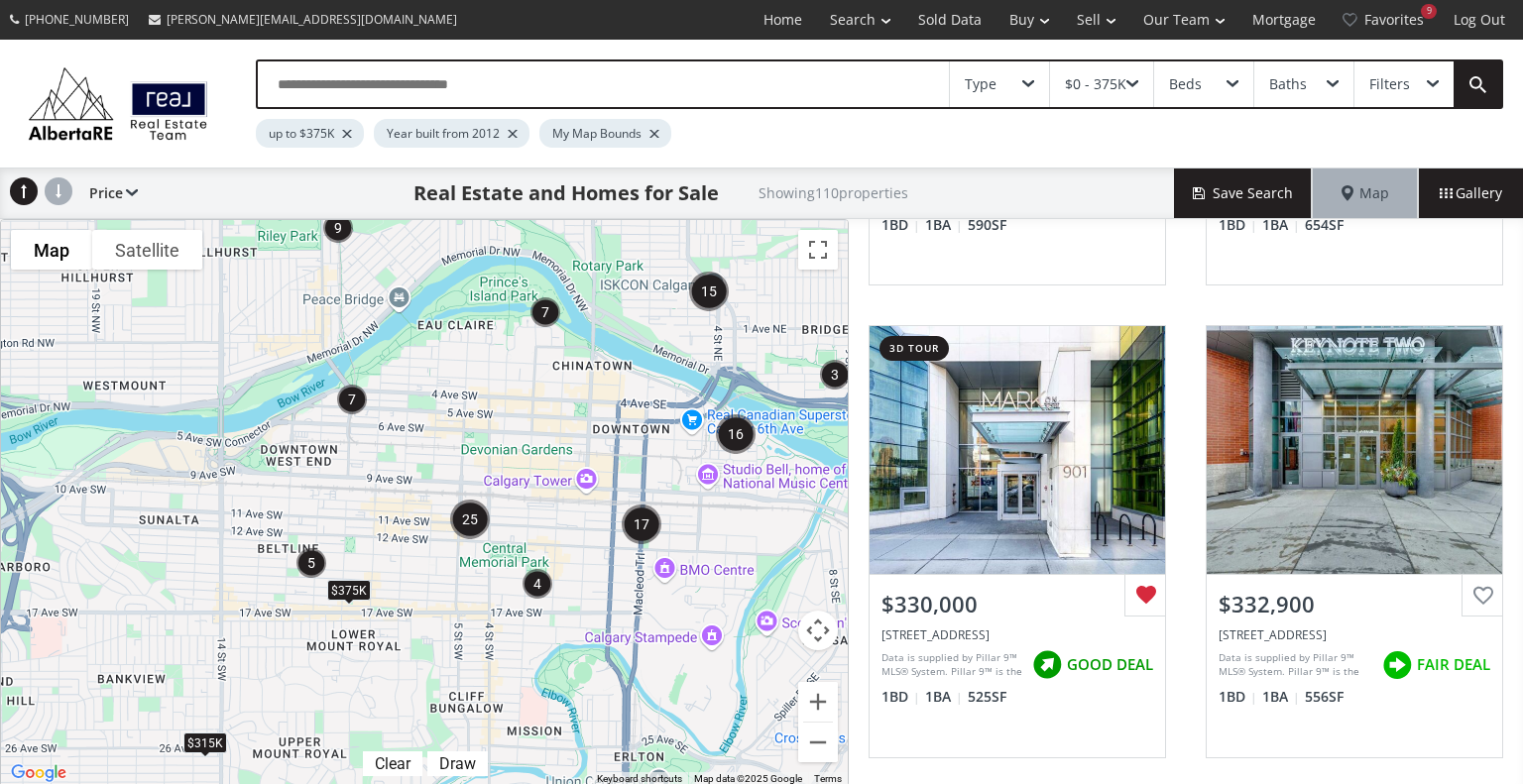 scroll, scrollTop: 1828, scrollLeft: 0, axis: vertical 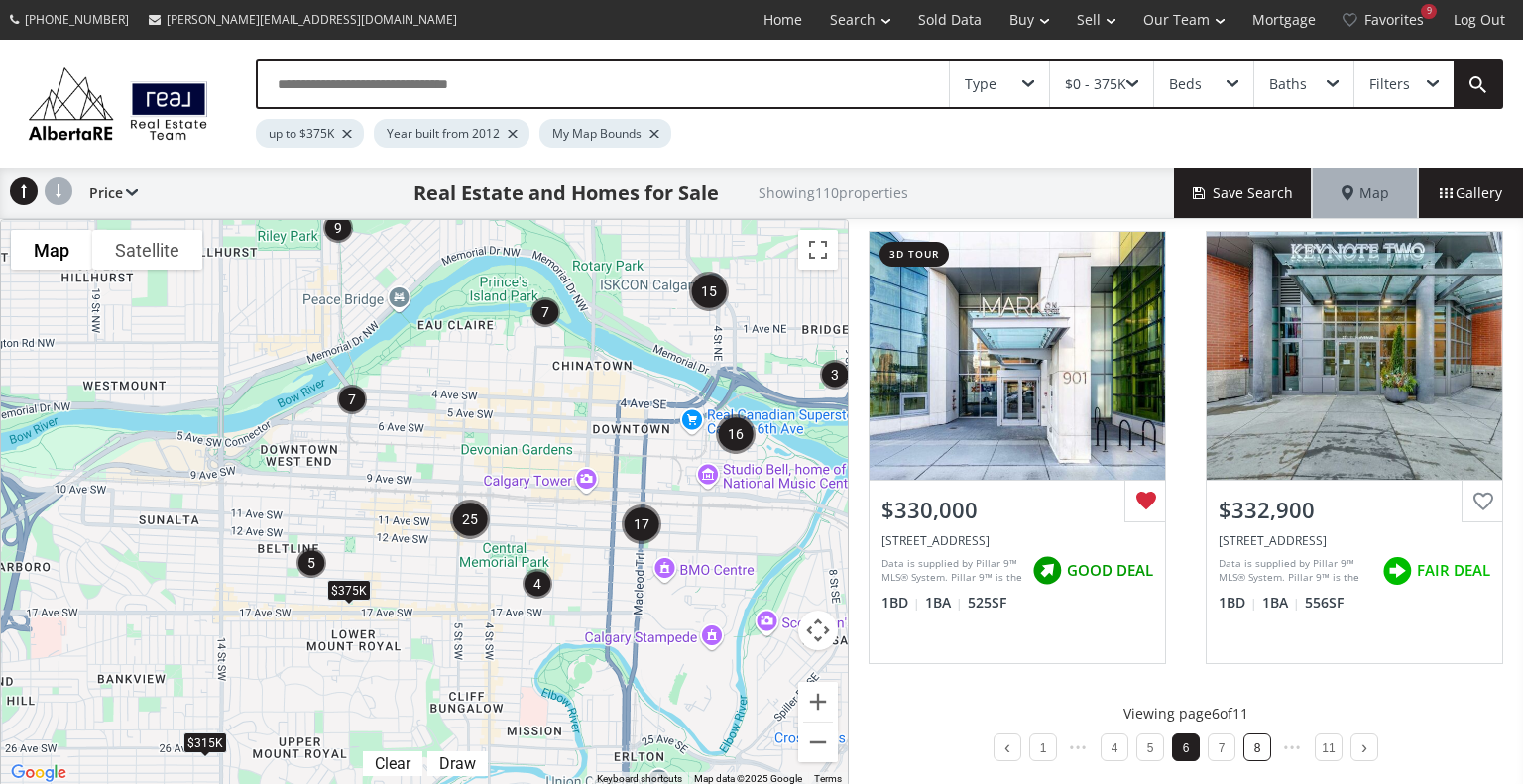click on "8" at bounding box center [1257, 747] 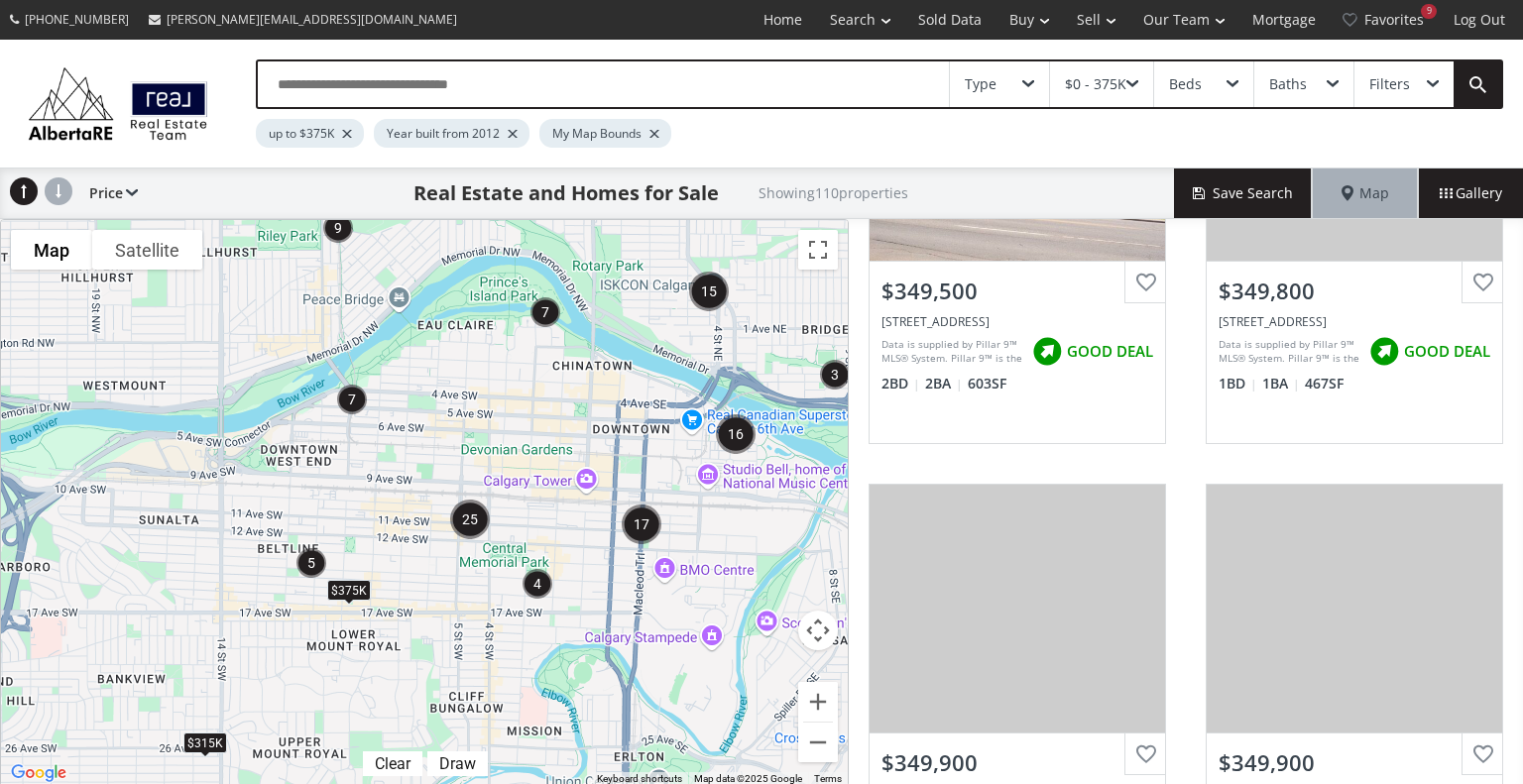 scroll, scrollTop: 1896, scrollLeft: 0, axis: vertical 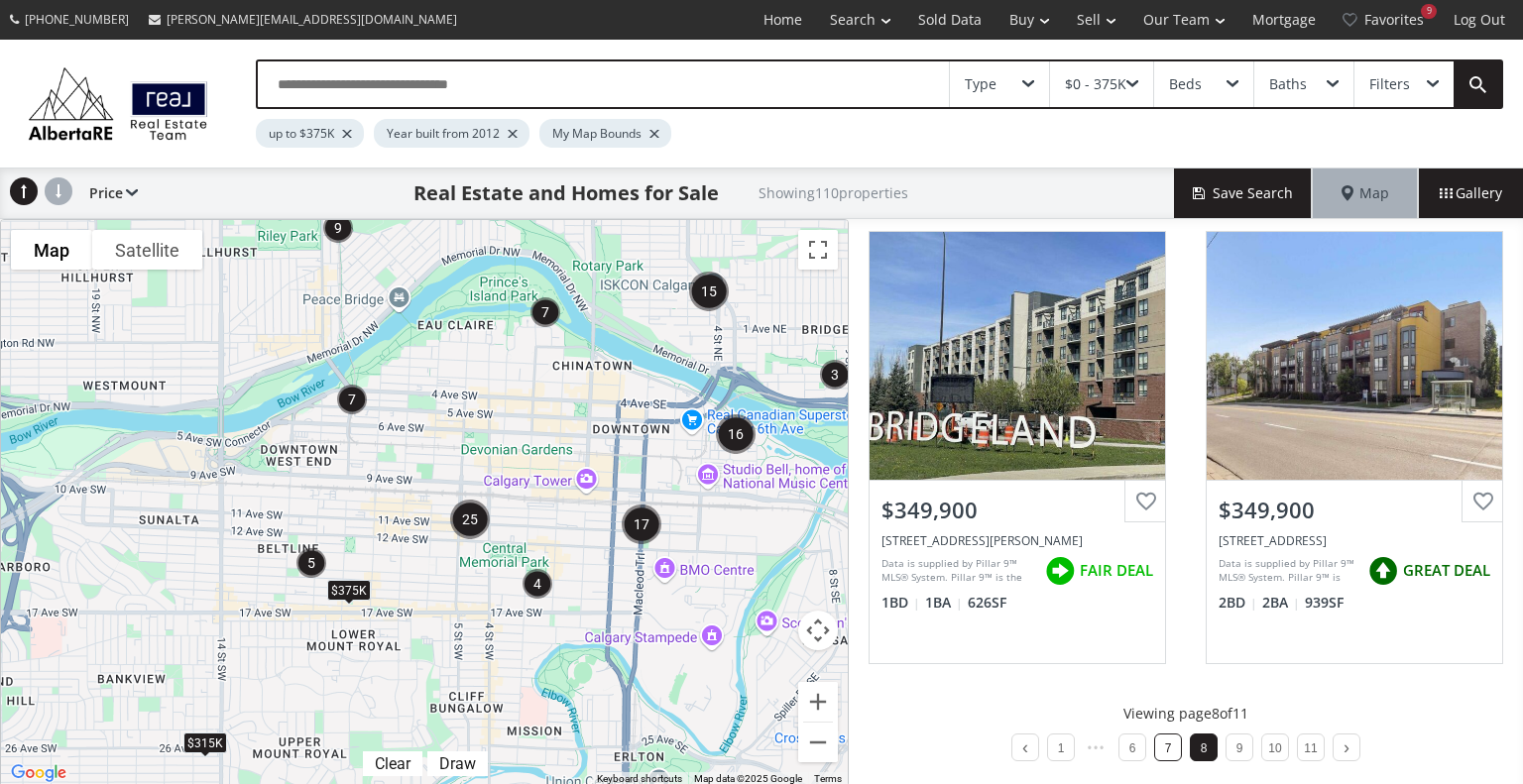click on "7" at bounding box center [1168, 748] 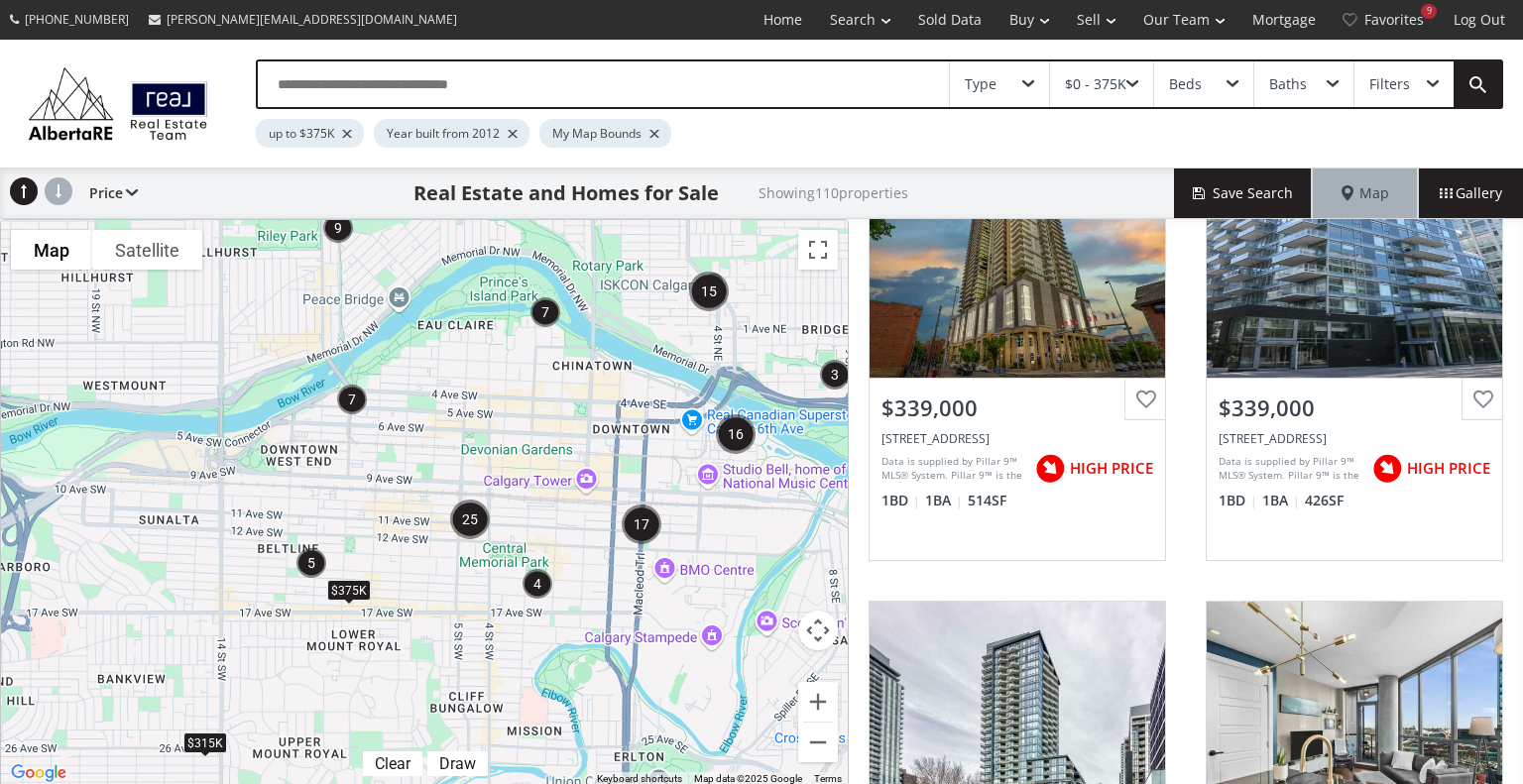 scroll, scrollTop: 1896, scrollLeft: 0, axis: vertical 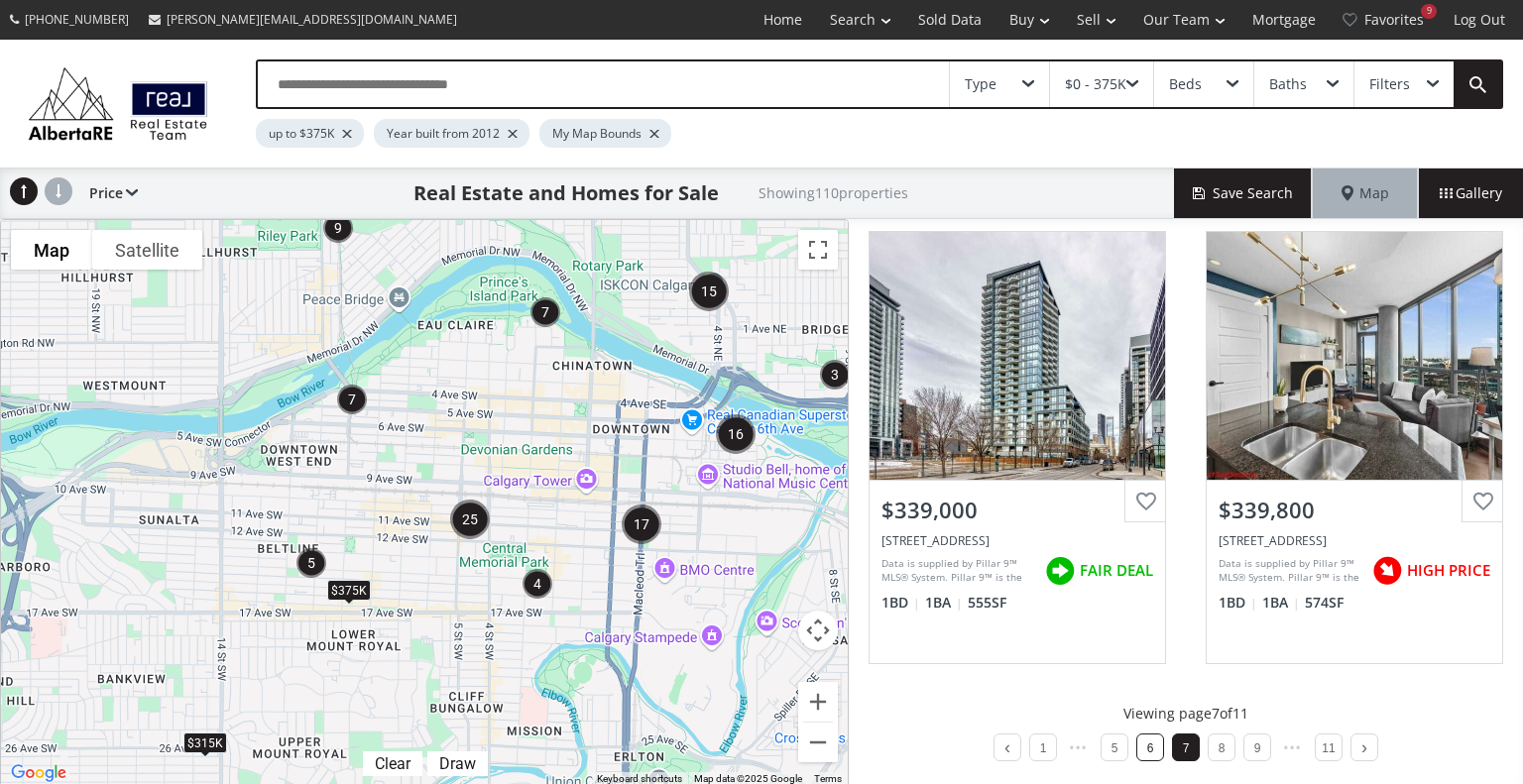 click on "6" at bounding box center (1150, 747) 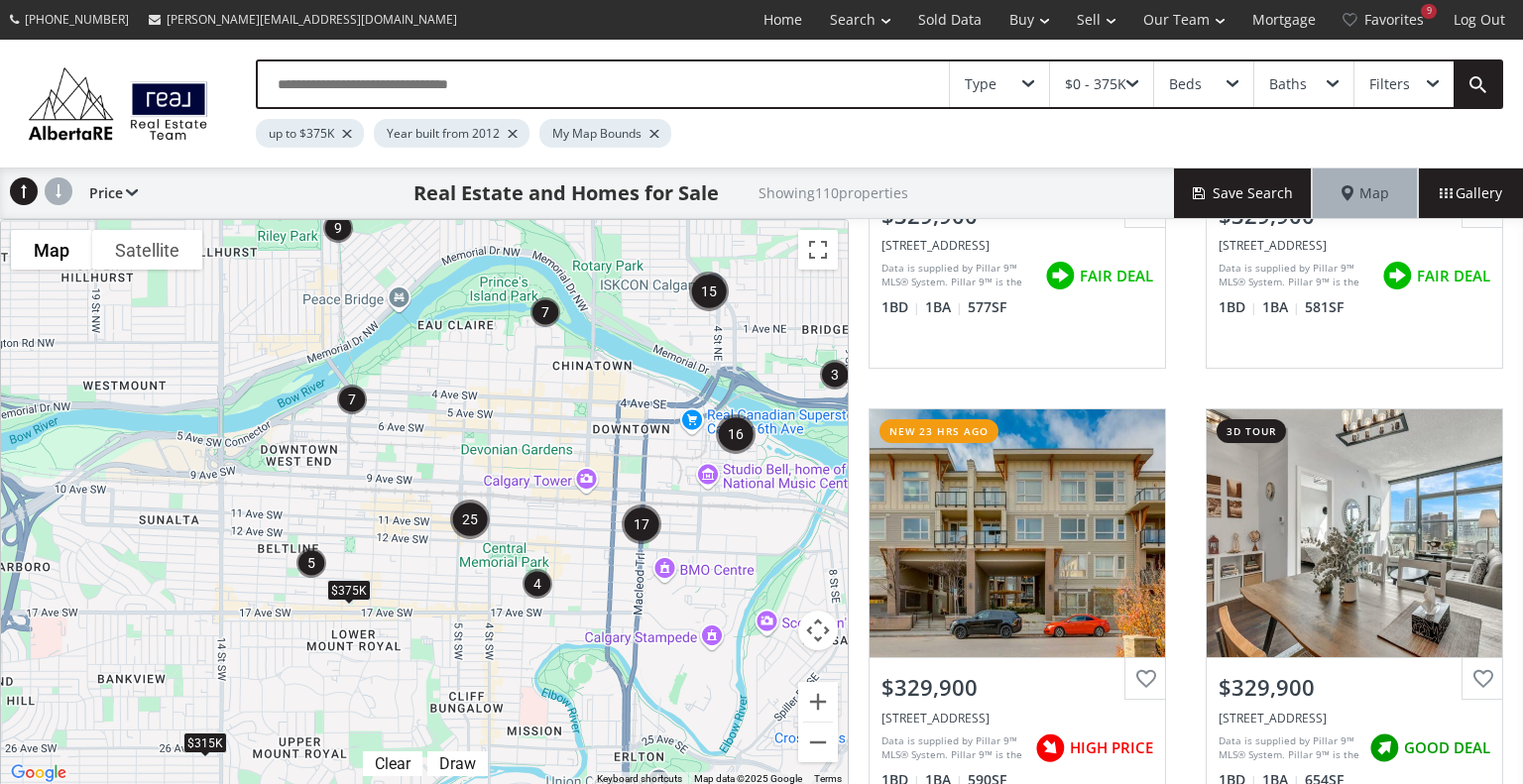 scroll, scrollTop: 1896, scrollLeft: 0, axis: vertical 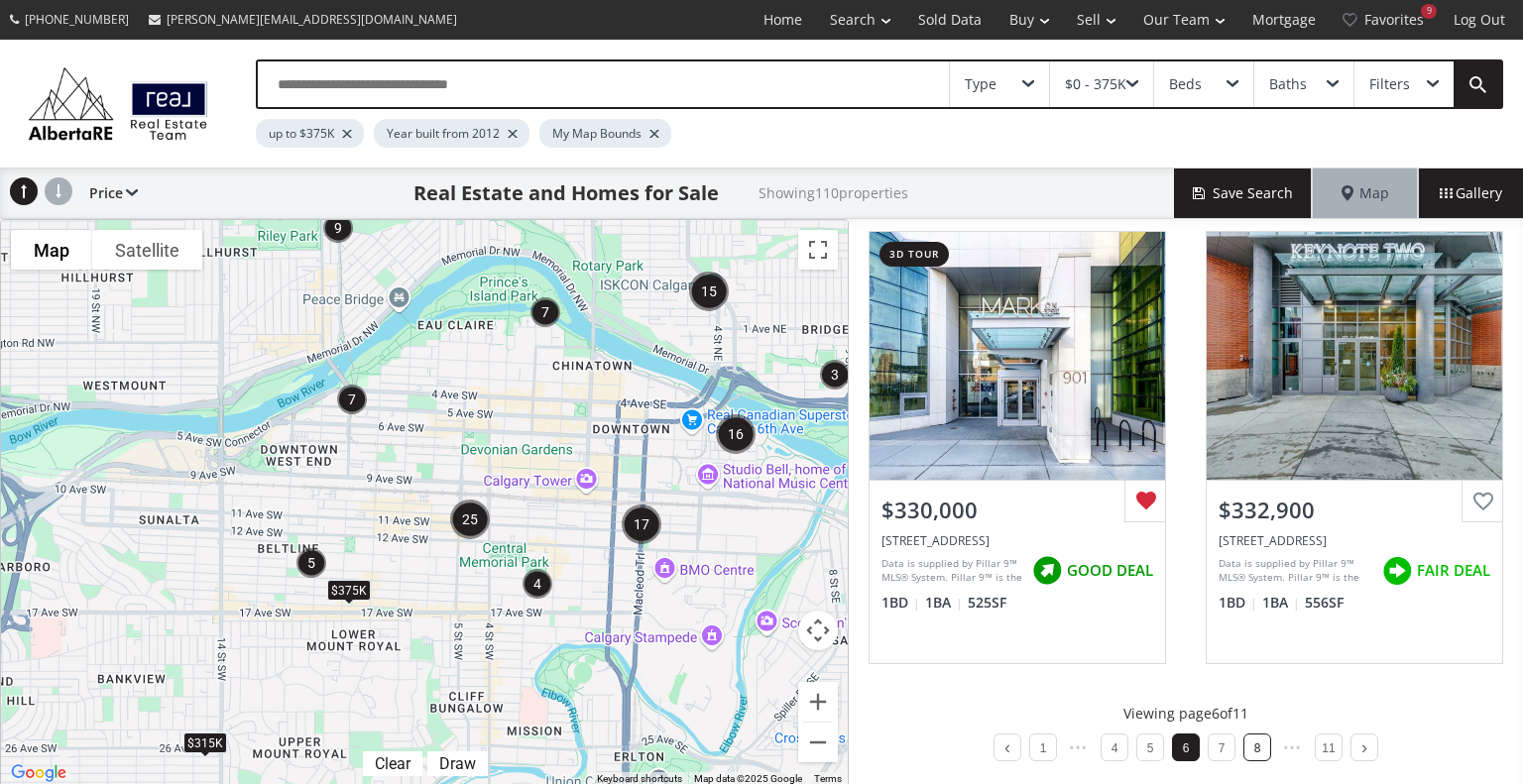 click on "8" at bounding box center (1257, 747) 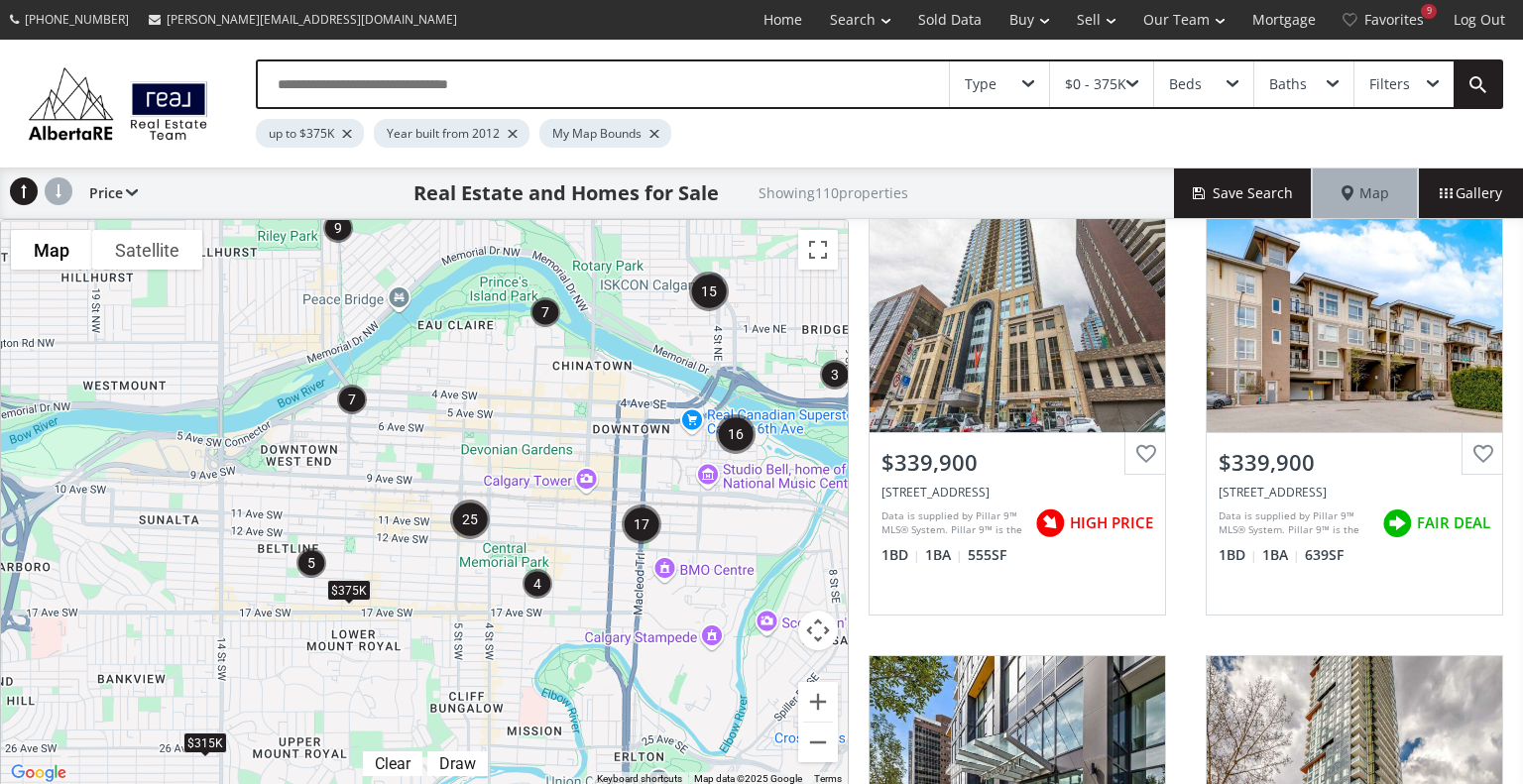scroll, scrollTop: 339, scrollLeft: 0, axis: vertical 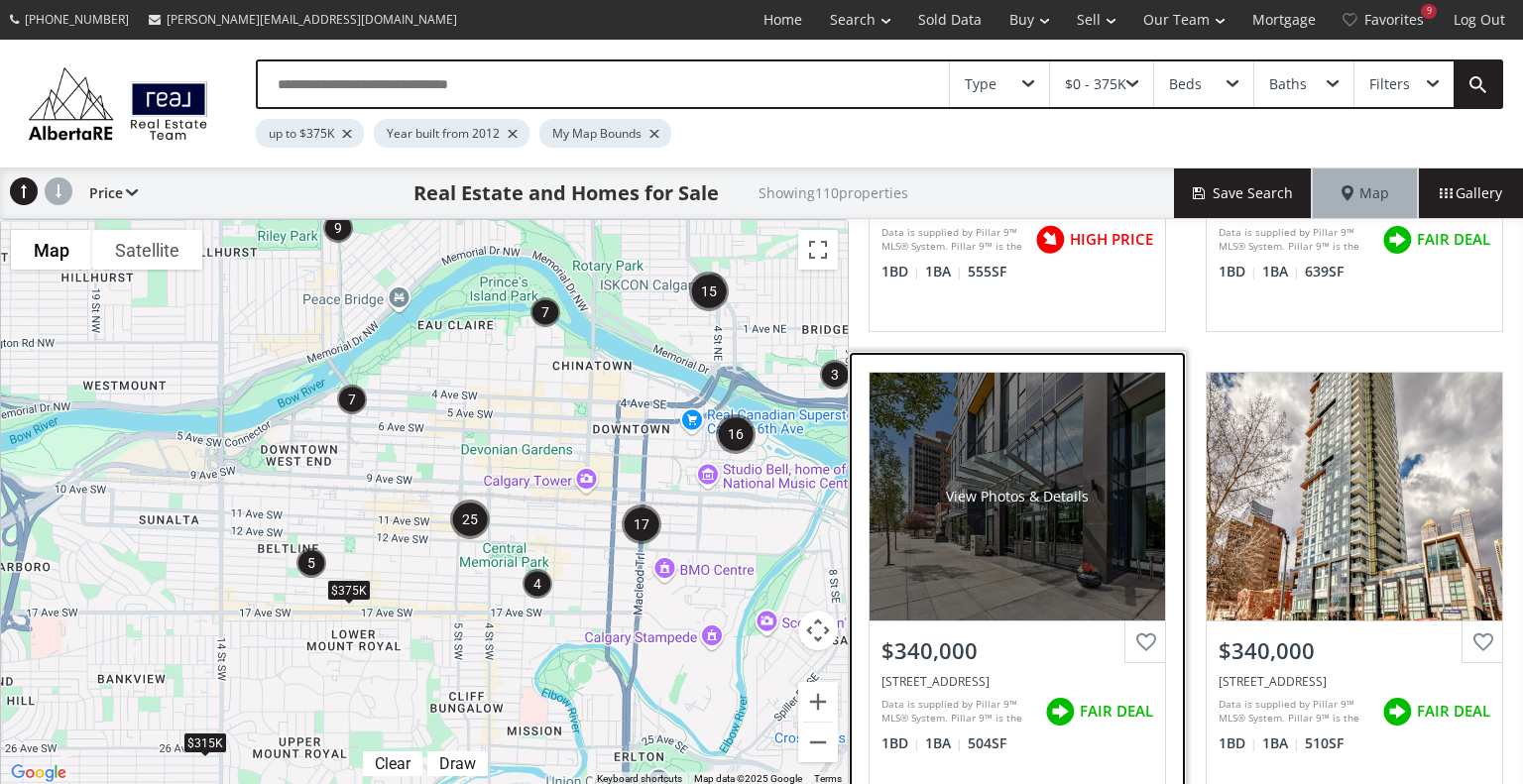 click on "View Photos & Details" at bounding box center [1017, 497] 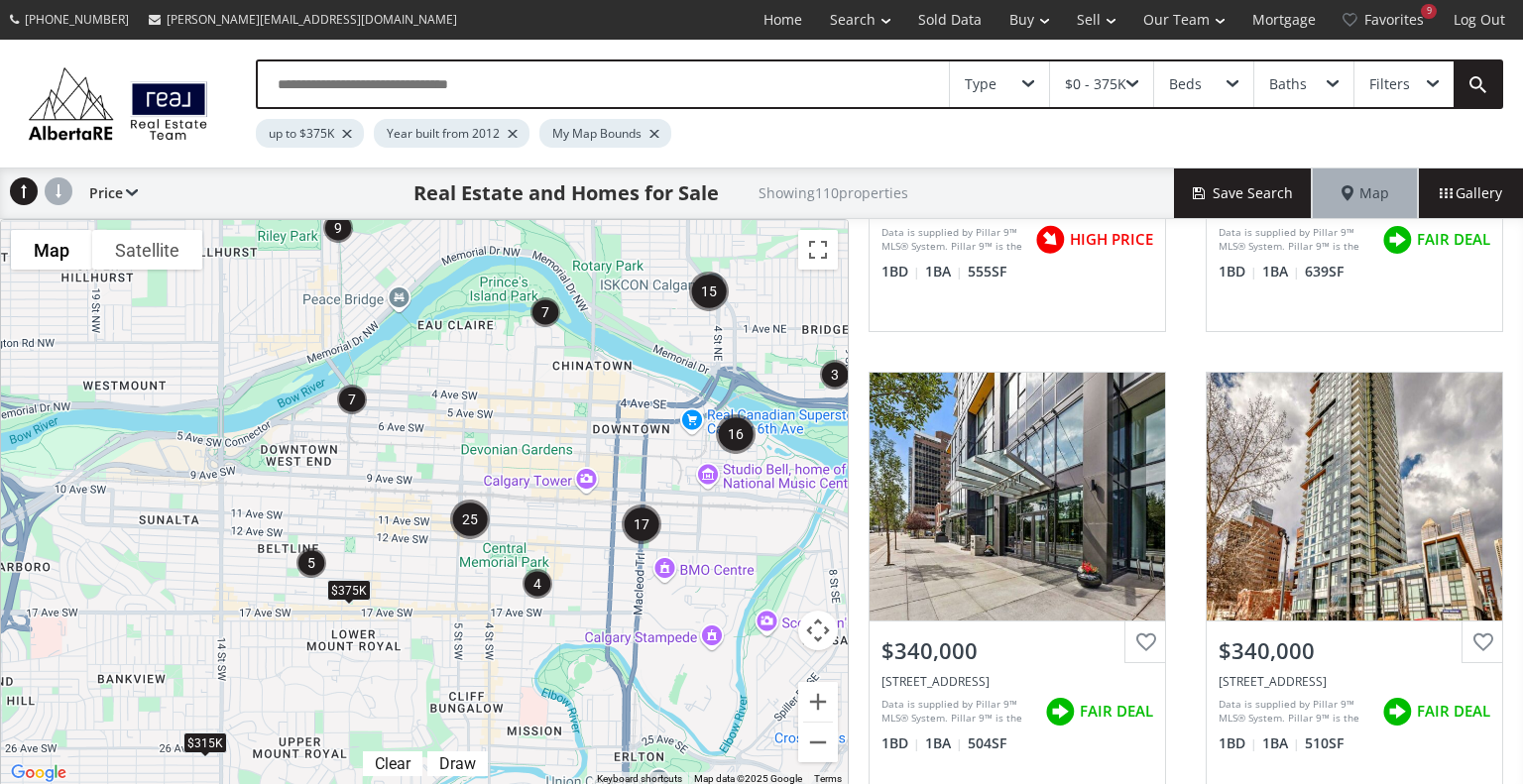 click on "To navigate, press the arrow keys. $315K $375K" at bounding box center [424, 503] 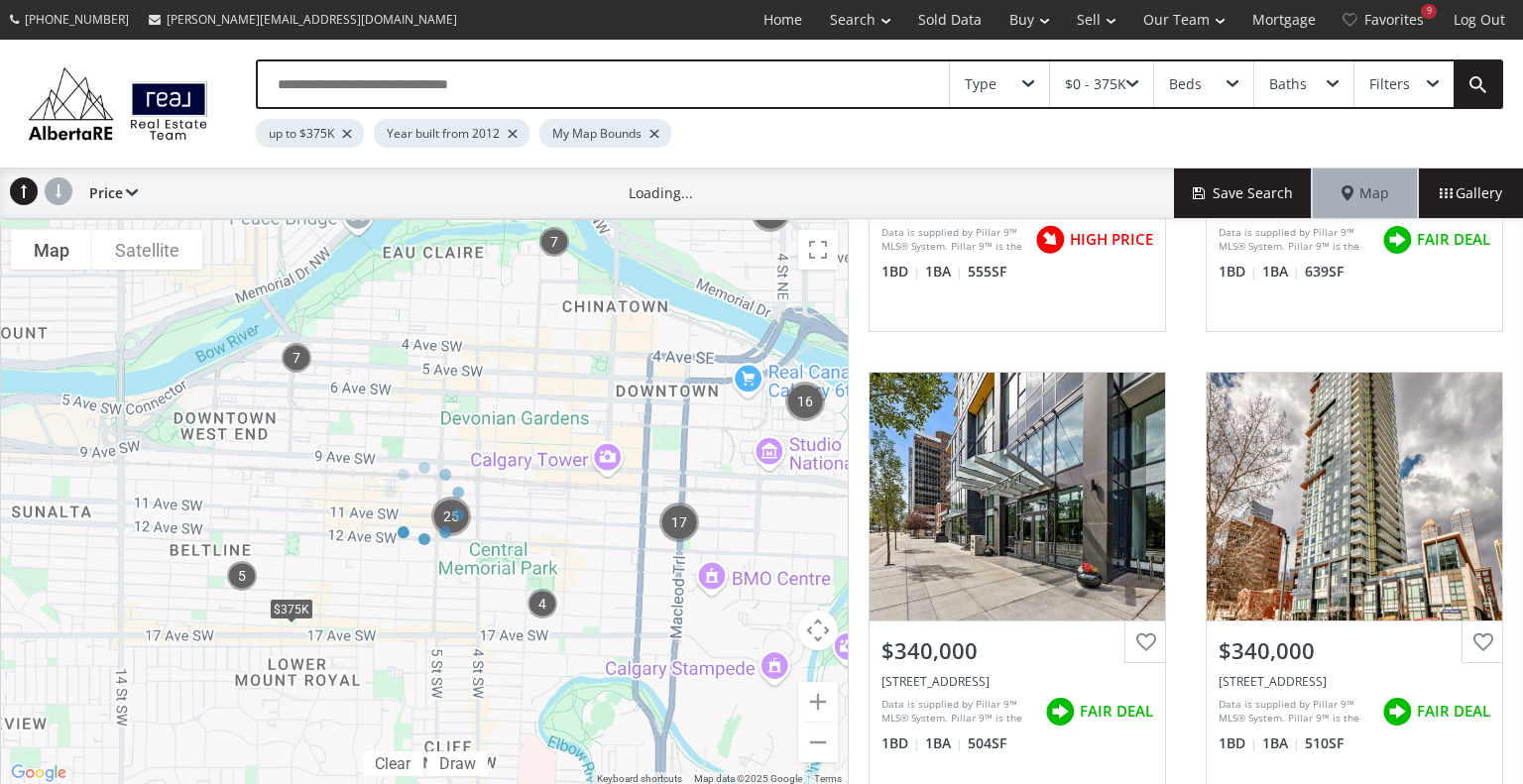 click at bounding box center [424, 503] 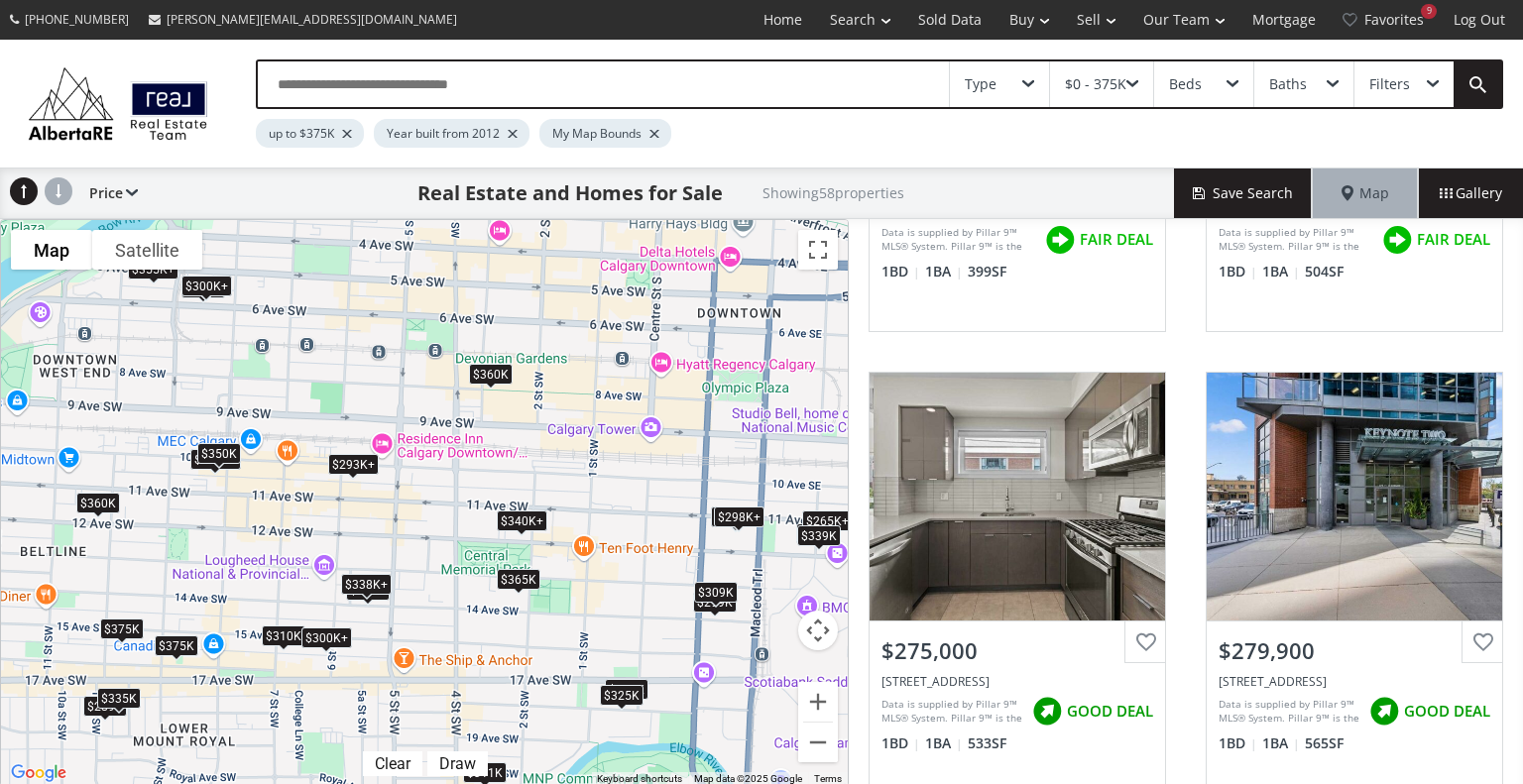 click on "To navigate, press the arrow keys. $265K+ $265K+ $275K $280K+ $289K $265K+ $293K+ $298K+ $299K $300K+ $300K+ $300K+ $300K+ $265K+ $300K+ $265K+ $309K $300K+ $310K $300K+ $310K $311K $300K+ $265K+ $300K+ $325K $300K+ $300K+ $300K+ $280K+ $300K+ $298K+ $335K $280K+ $300K+ $338K+ $339K $280K+ $340K $340K+ $340K+ $300K+ $350K $350K $298K+ $355K+ $300K+ $340K+ $360K $360K $293K+ $340K+ $365K $338K+ $375K $355K+ $300K+ $375K" at bounding box center [424, 503] 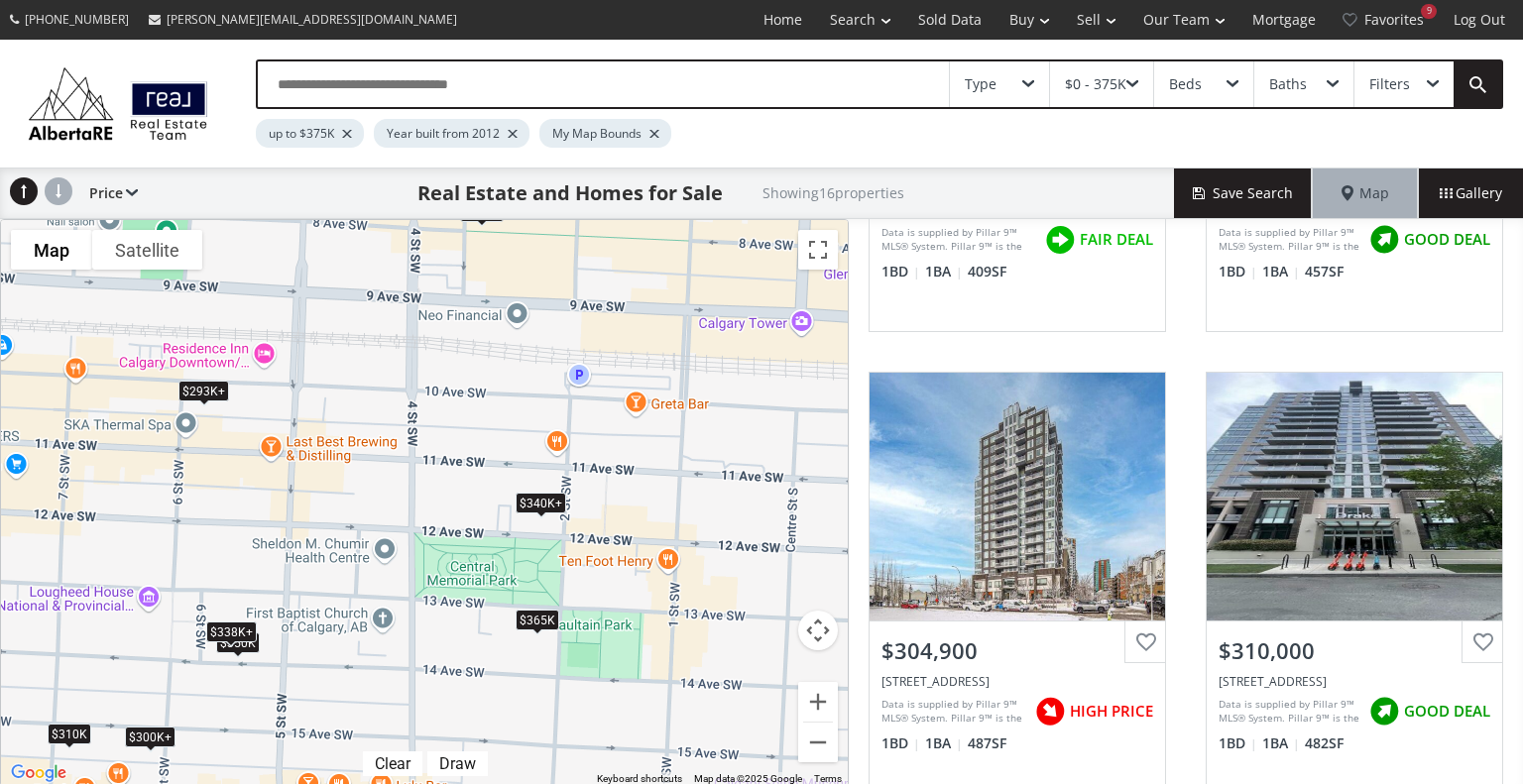 click on "To navigate, press the arrow keys. $293K+ $300K+ $300K+ $310K $300K+ $300K+ $338K+ $340K+ $340K+ $350K $340K+ $360K $293K+ $340K+ $365K $338K+" at bounding box center (424, 503) 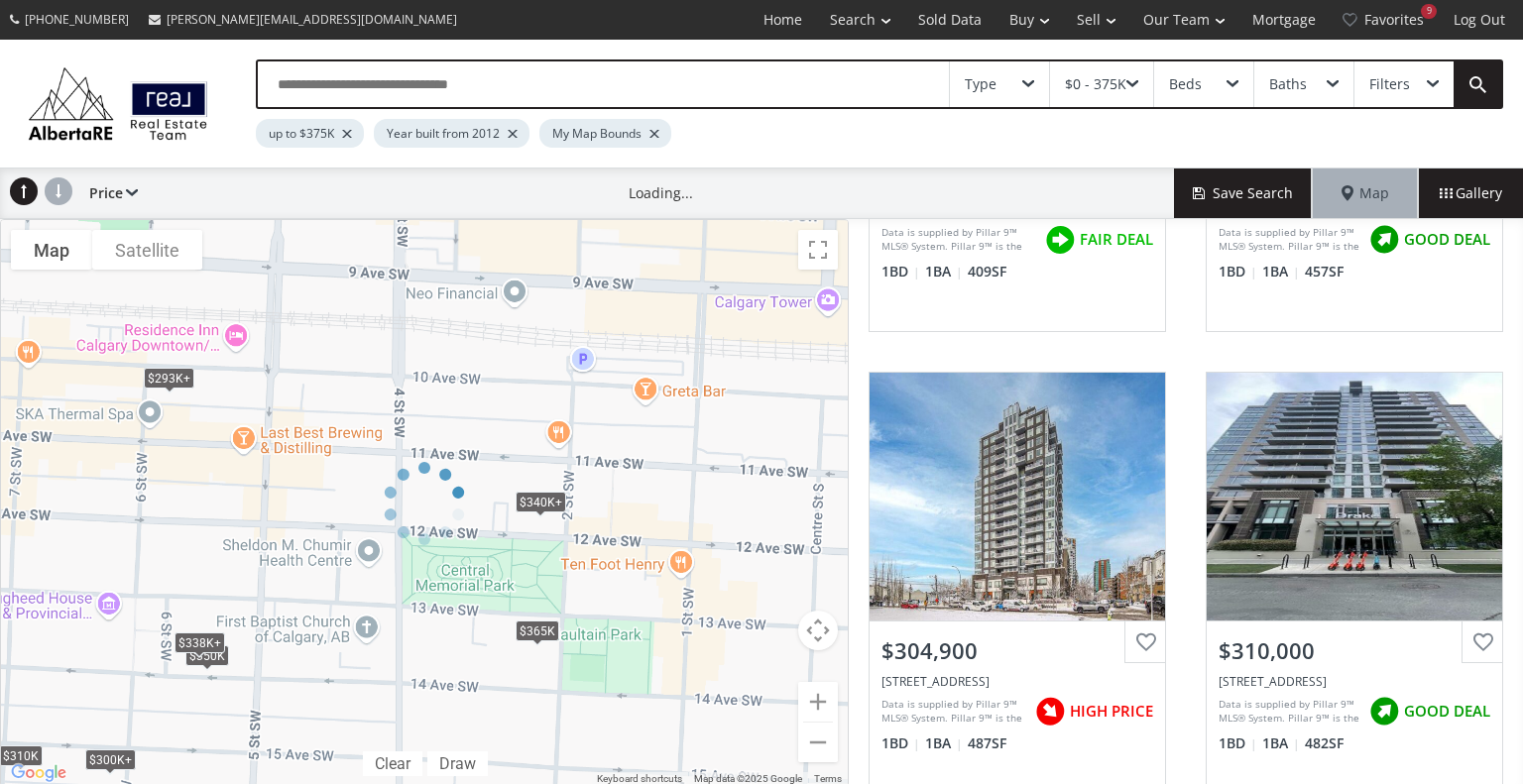click at bounding box center (424, 503) 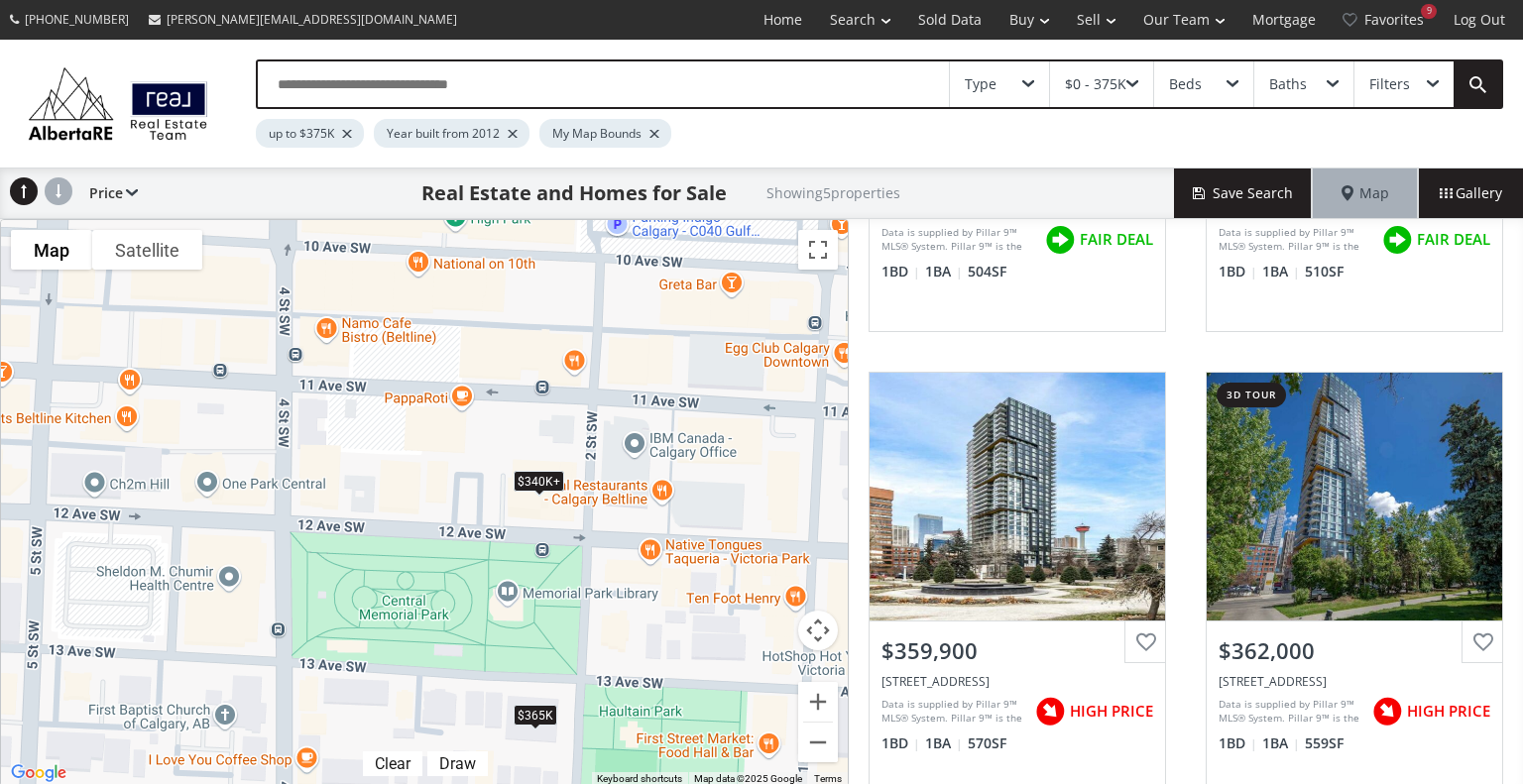 click on "To navigate, press the arrow keys. $340K+ $340K+ $340K+ $340K+ $365K" at bounding box center (424, 503) 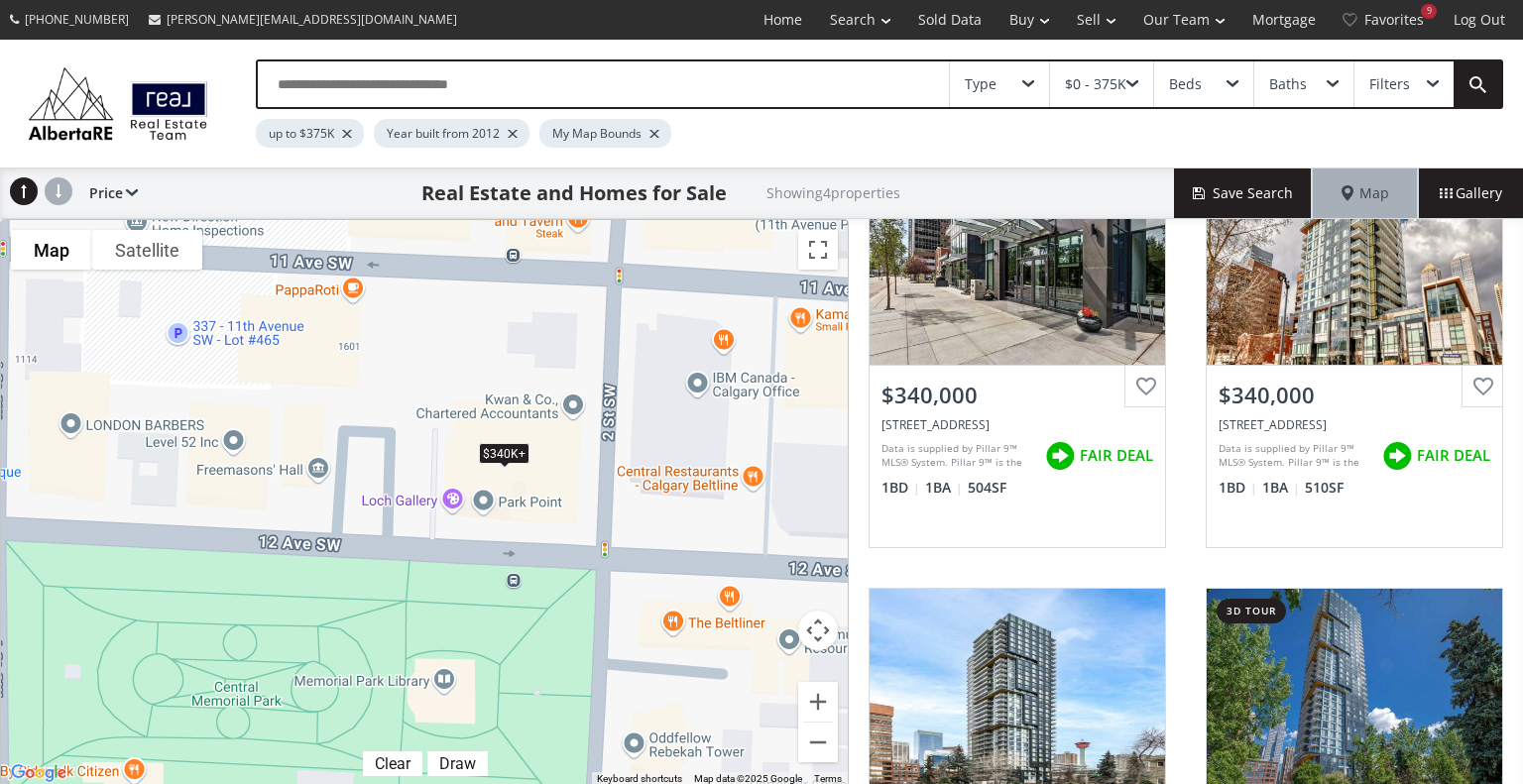 scroll, scrollTop: 0, scrollLeft: 0, axis: both 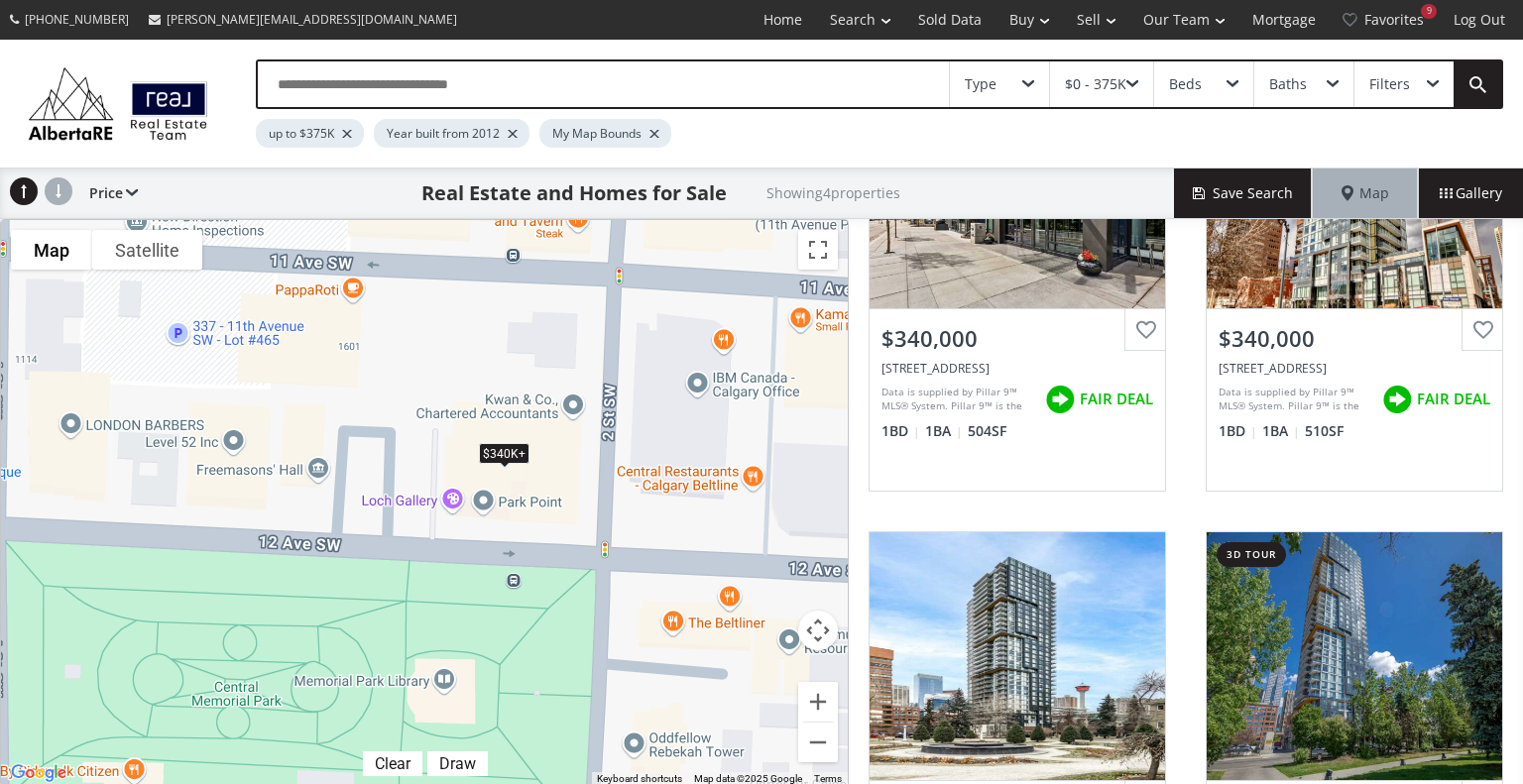 click at bounding box center [347, 134] 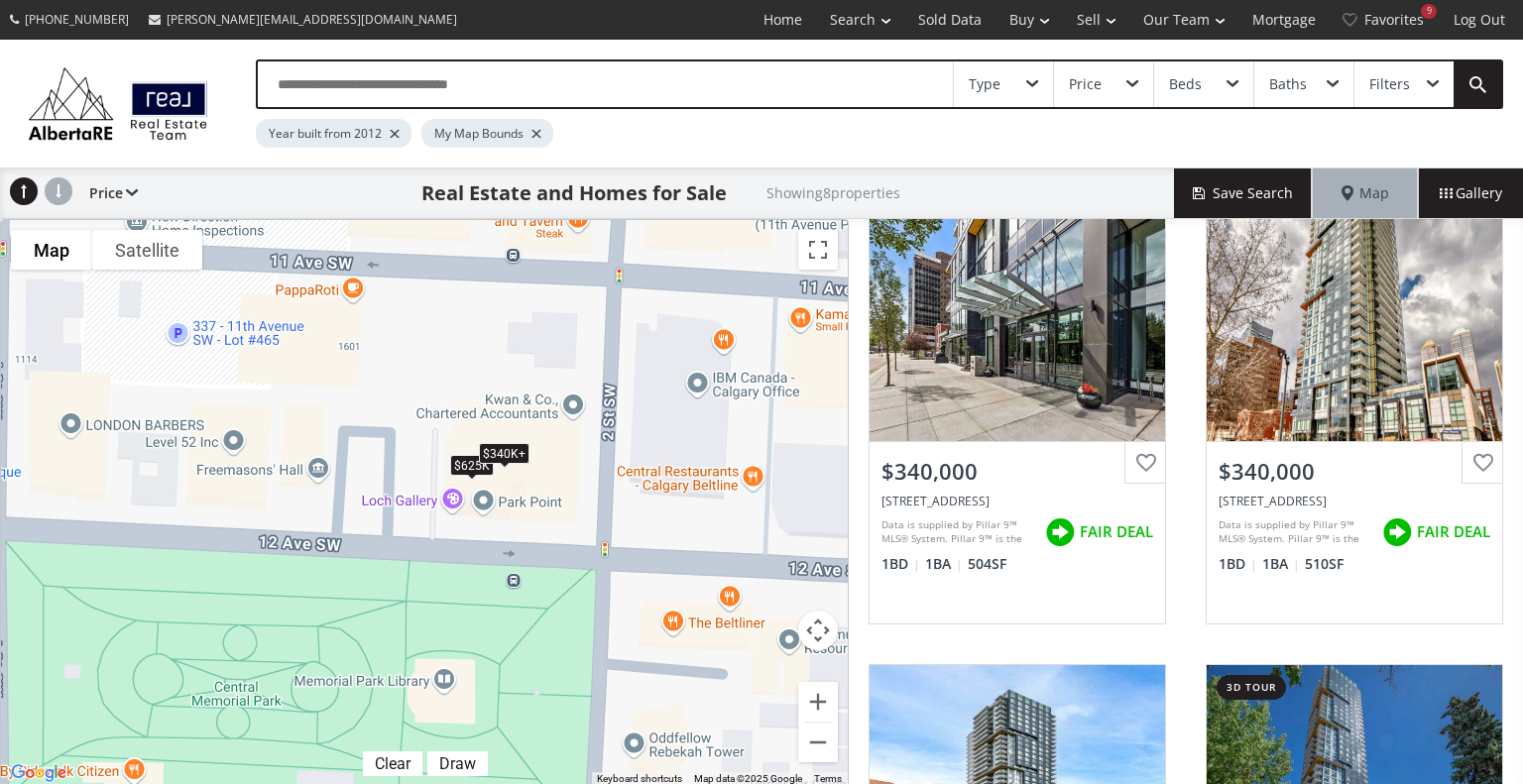 scroll, scrollTop: 0, scrollLeft: 0, axis: both 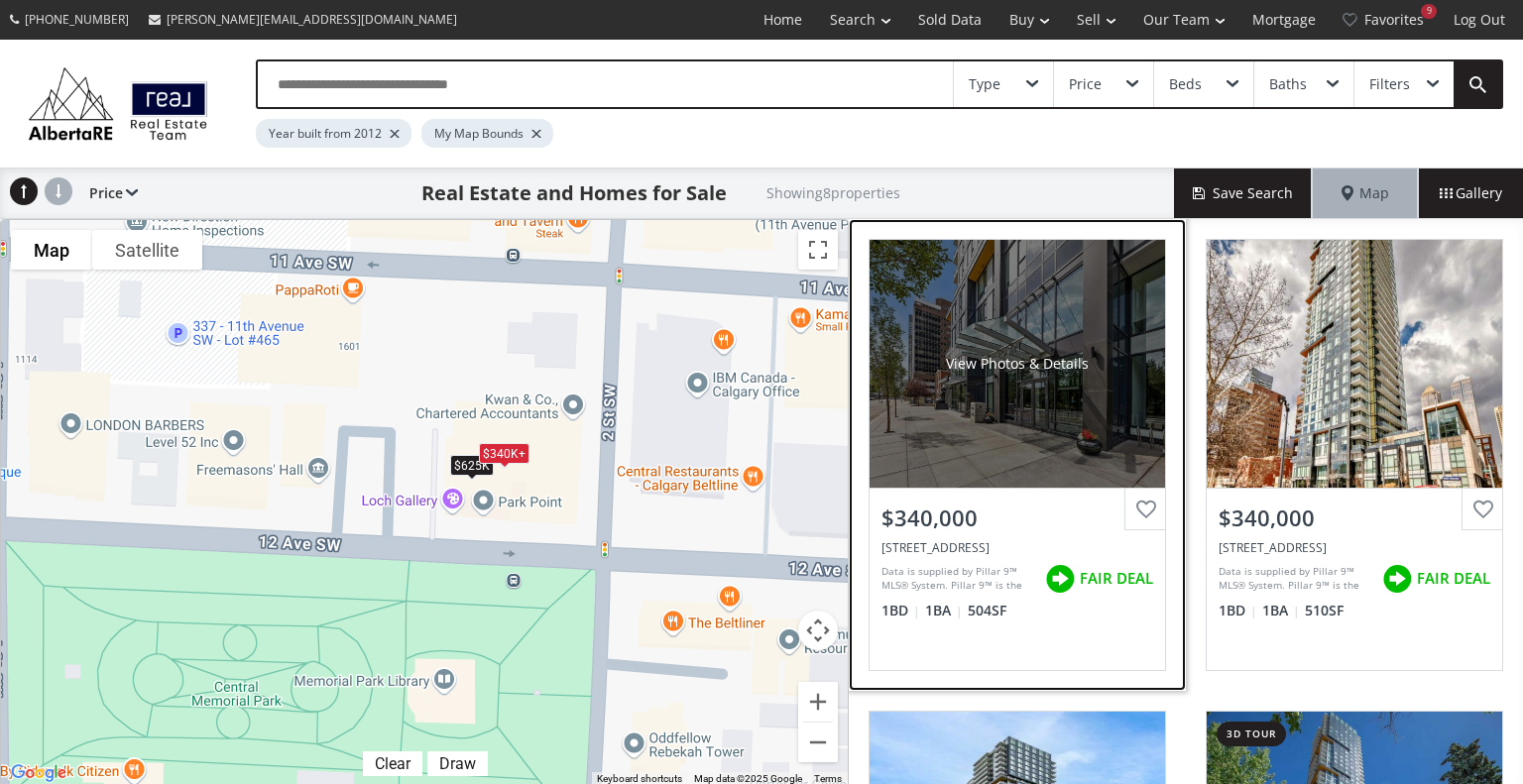 click on "View Photos & Details" at bounding box center (1017, 364) 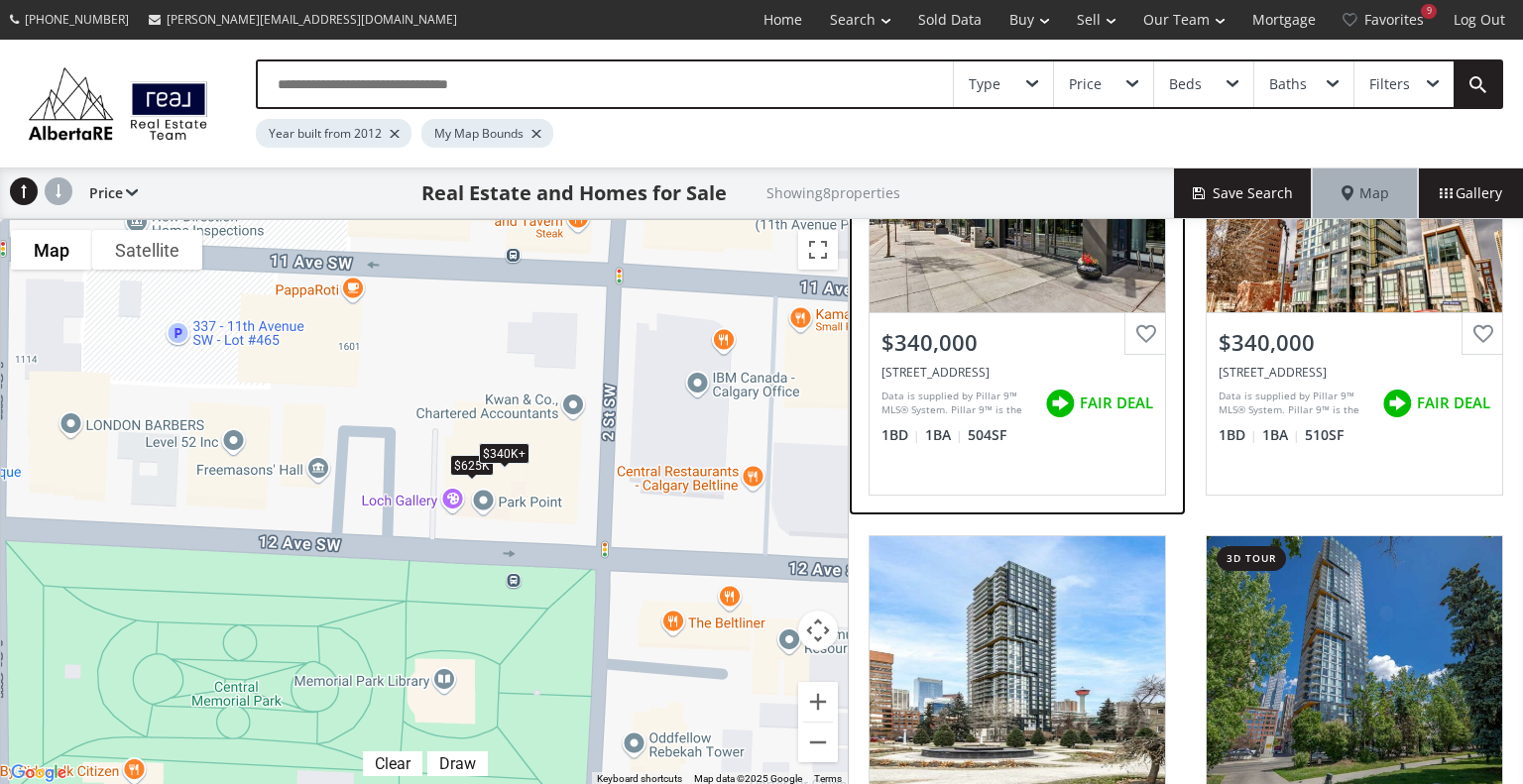 scroll, scrollTop: 171, scrollLeft: 0, axis: vertical 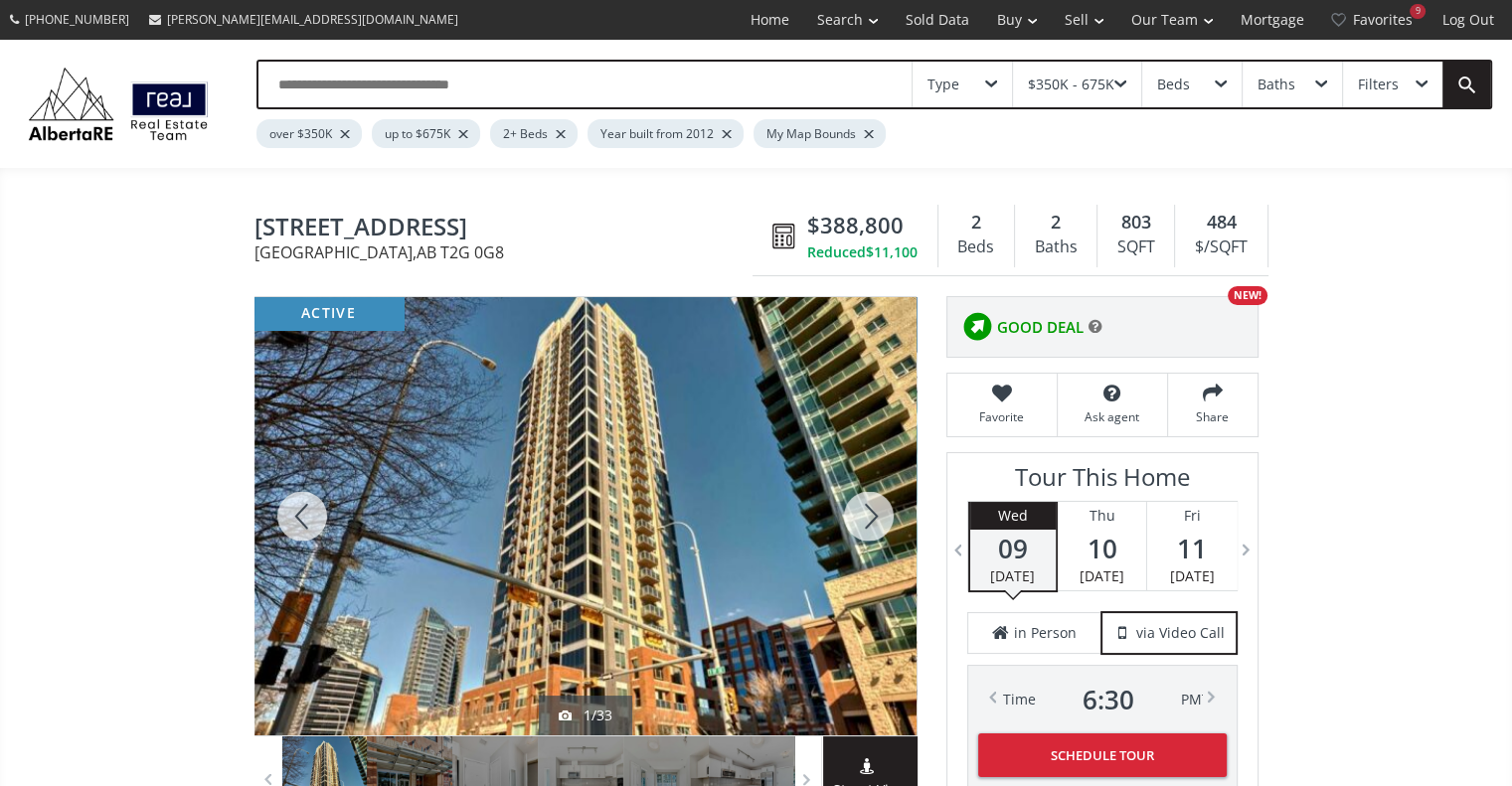 click at bounding box center (869, 516) 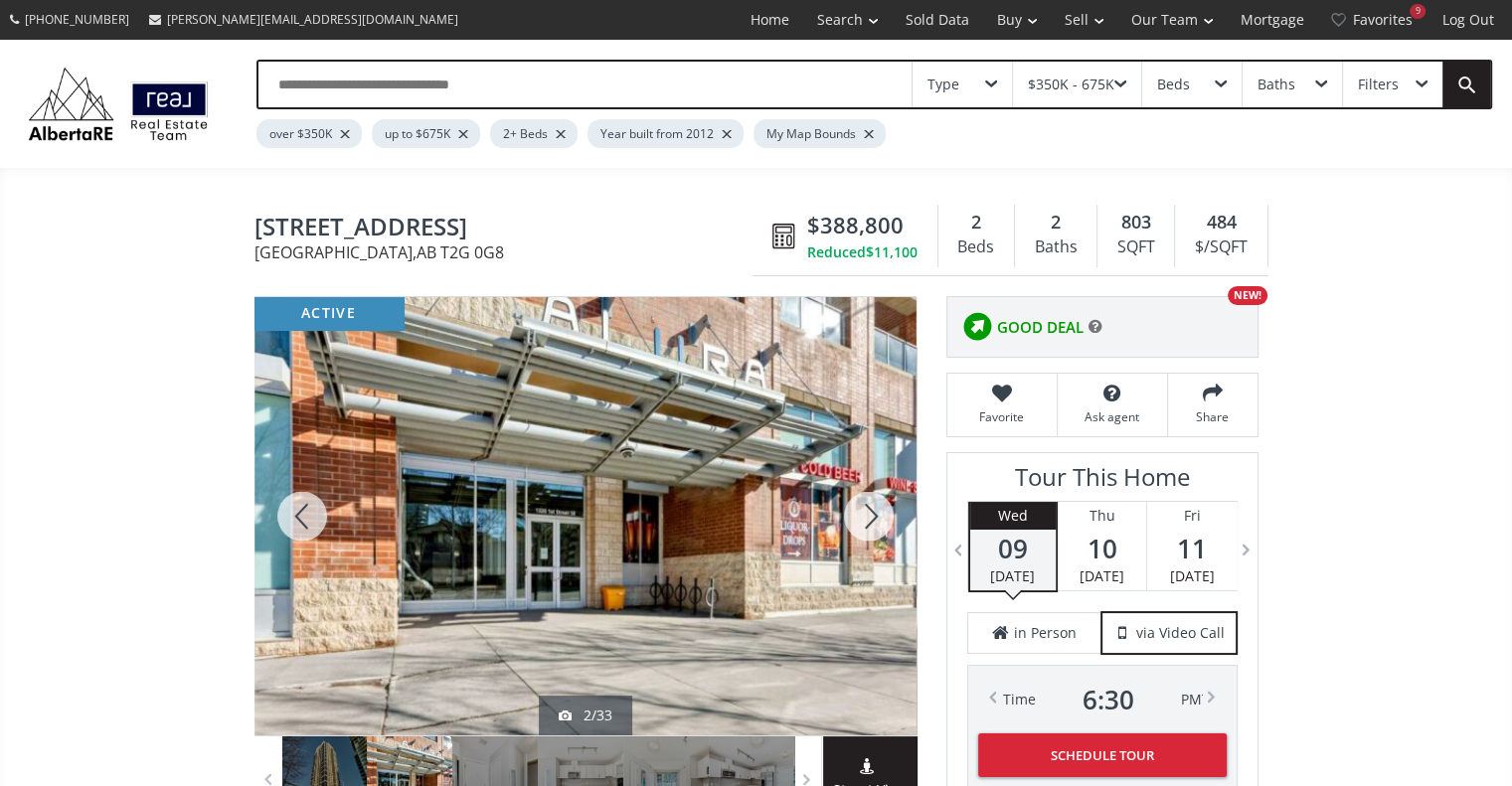 click at bounding box center (869, 516) 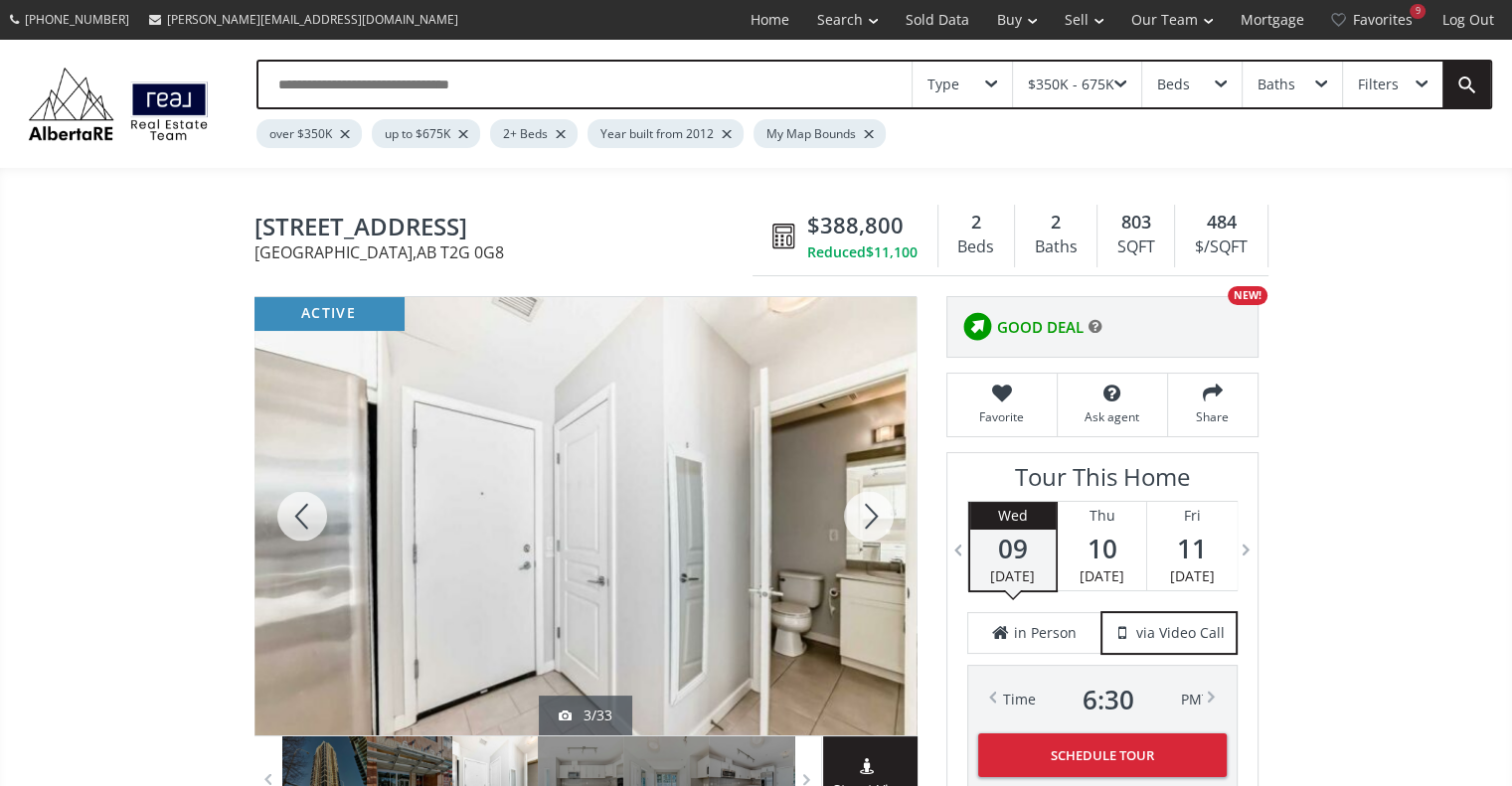 click at bounding box center [869, 516] 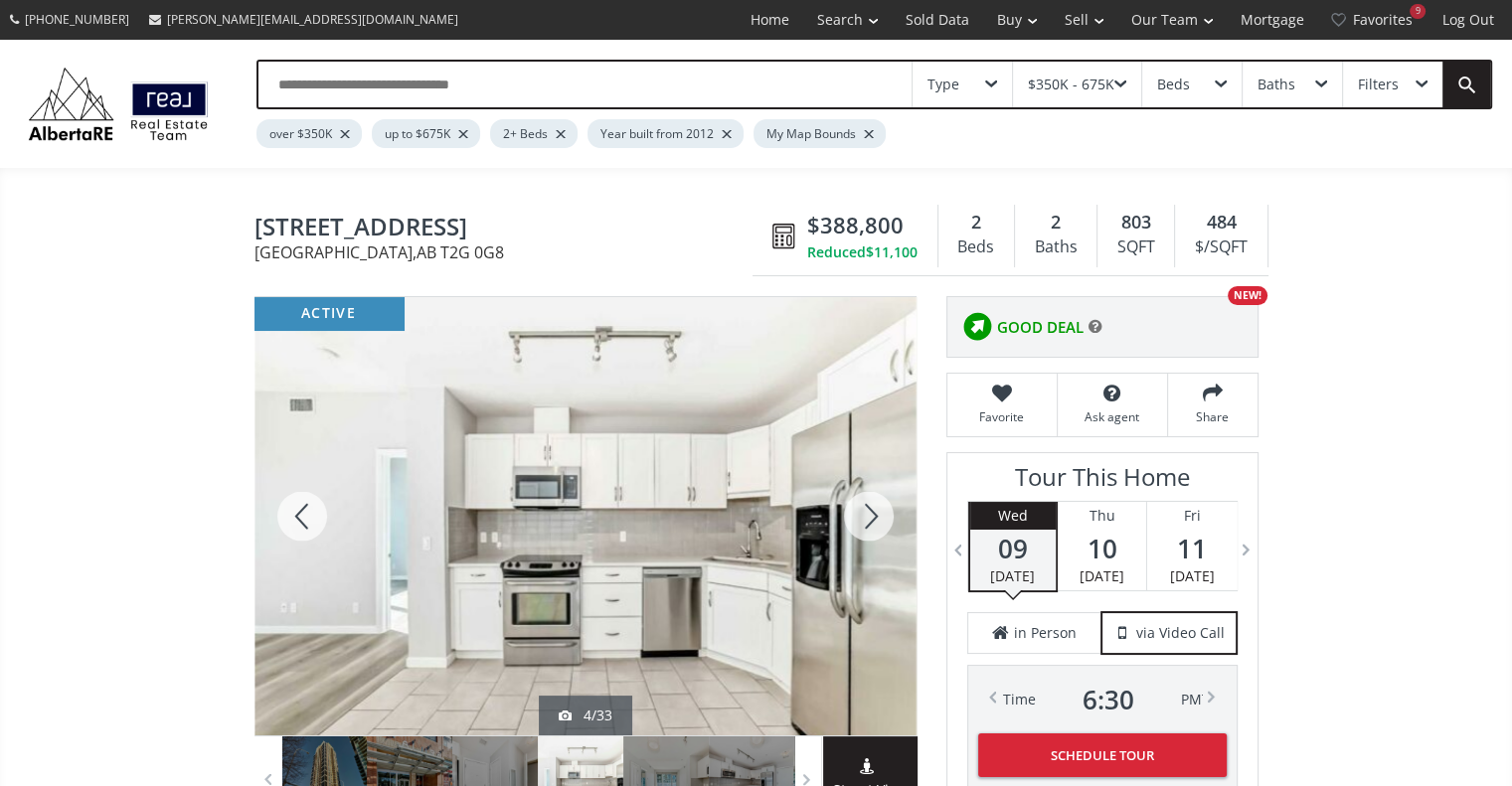 click at bounding box center [869, 516] 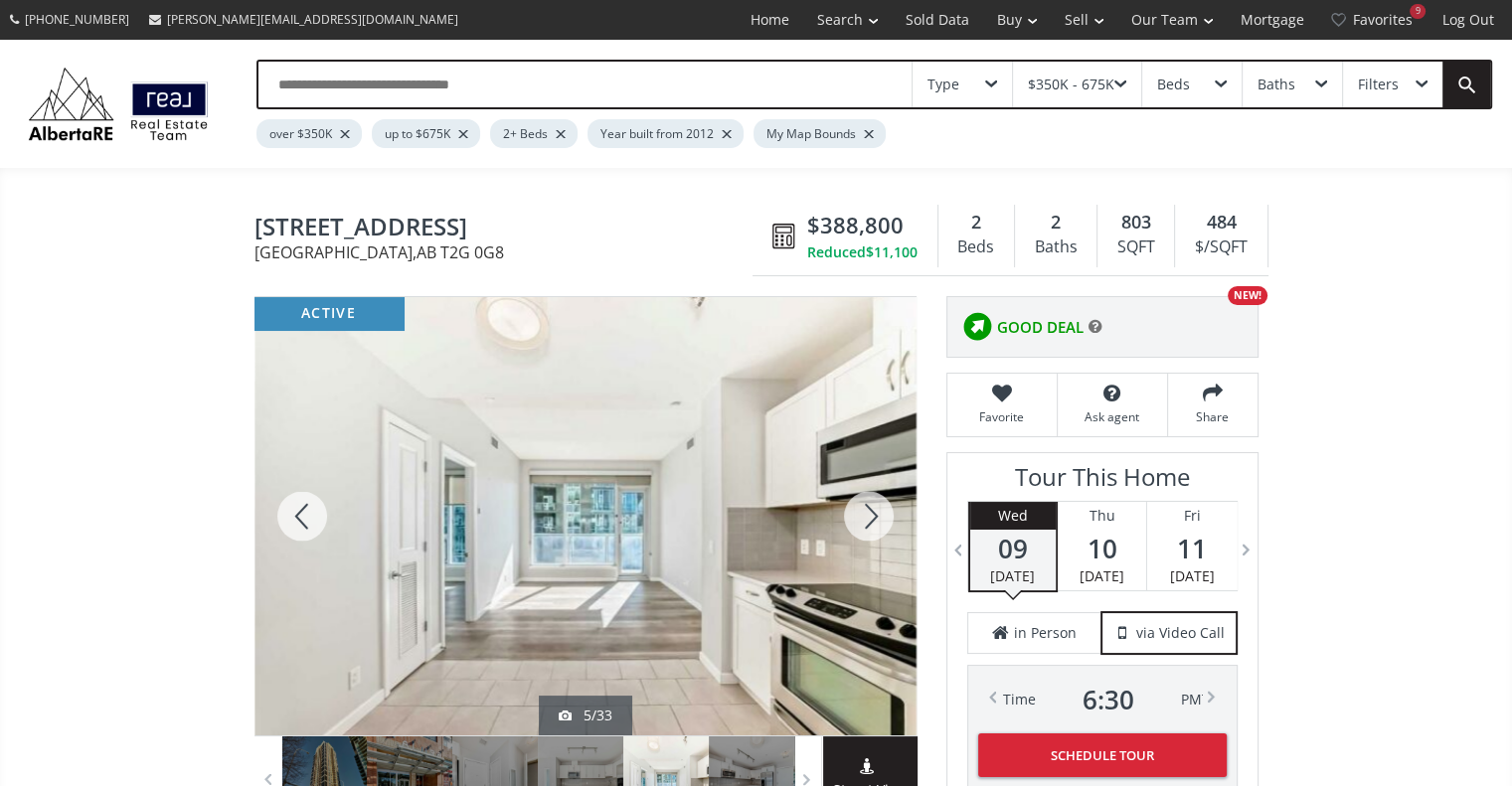 click at bounding box center [869, 516] 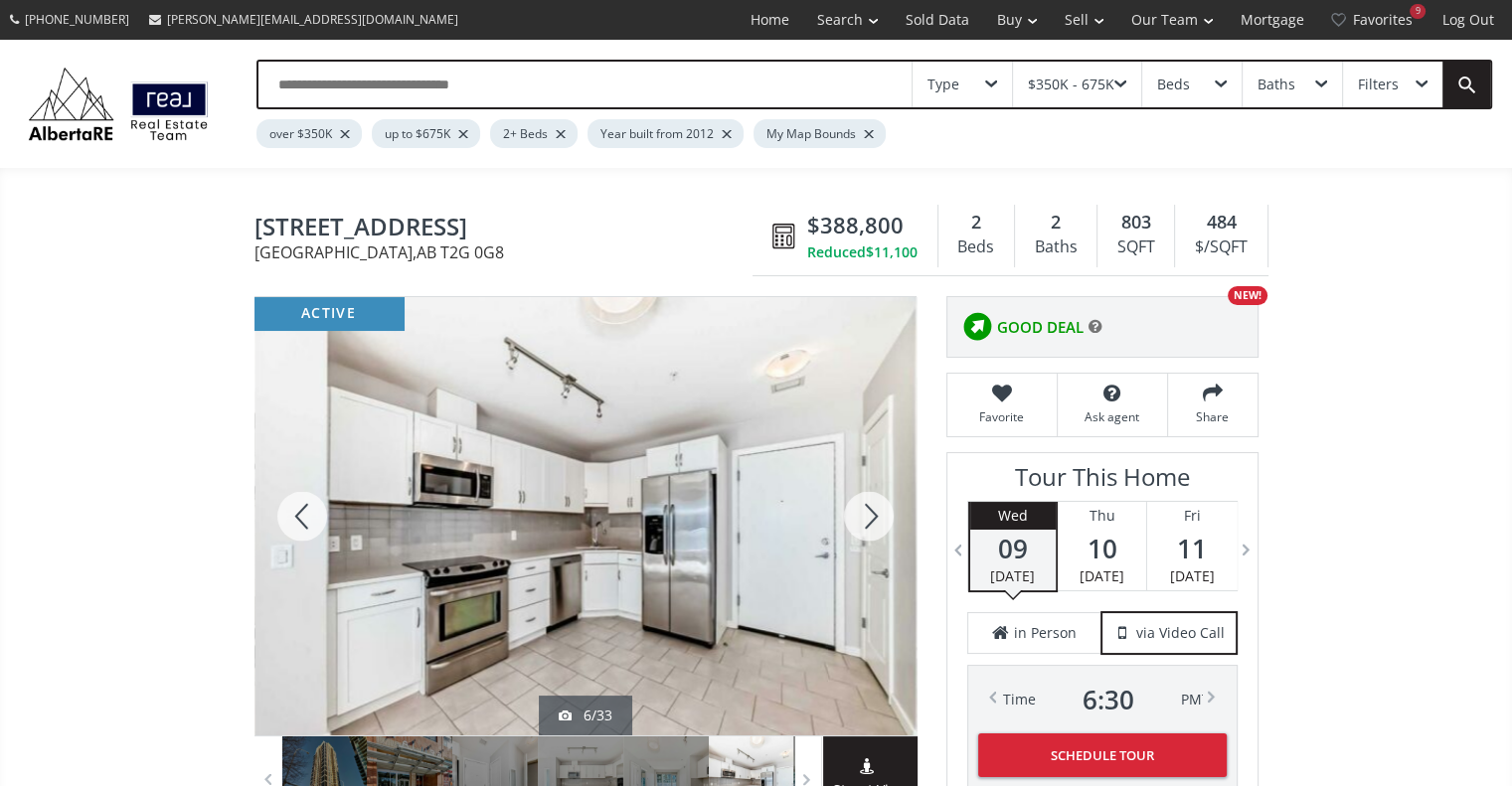 click at bounding box center (869, 516) 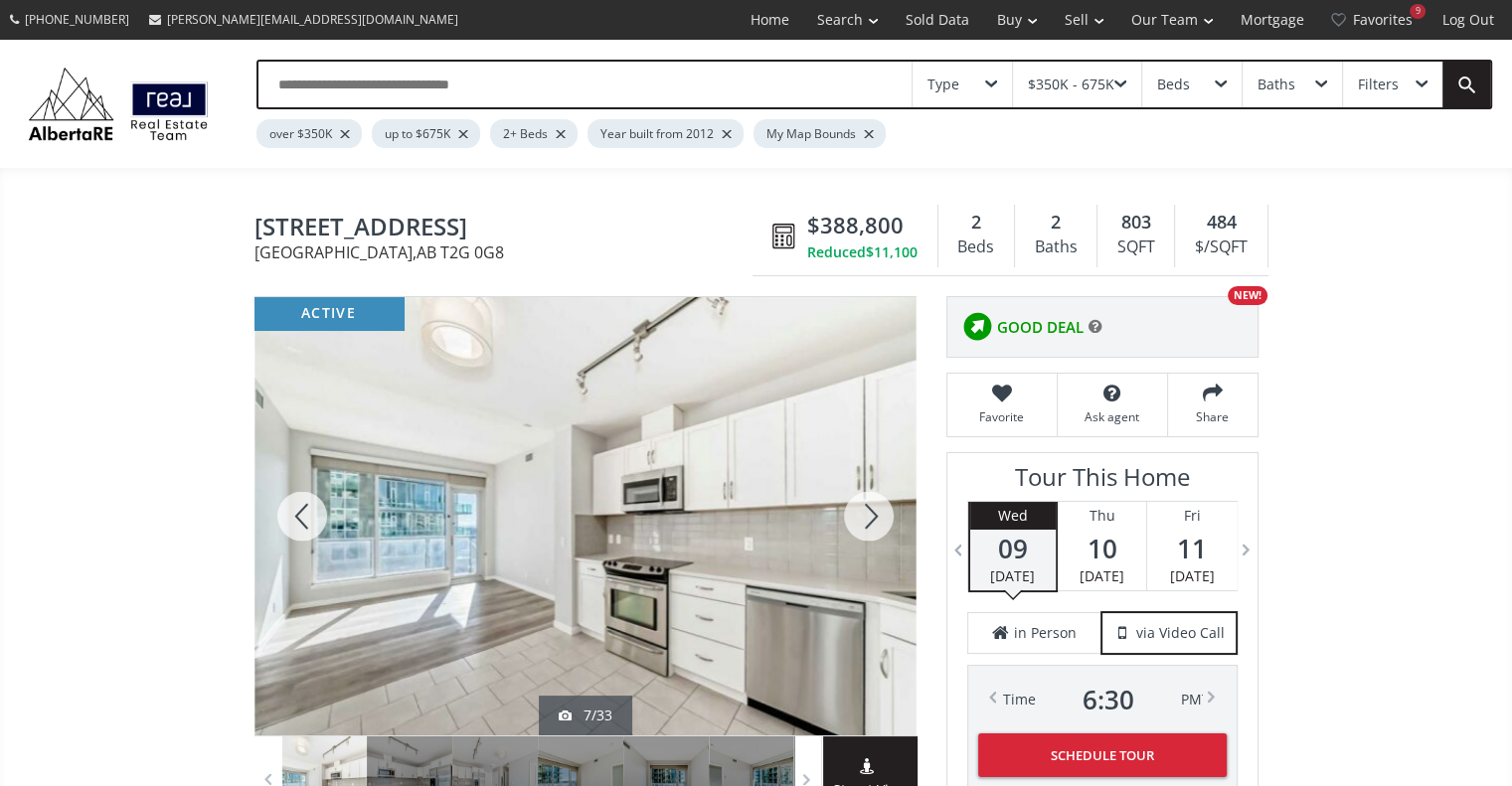 click at bounding box center (869, 516) 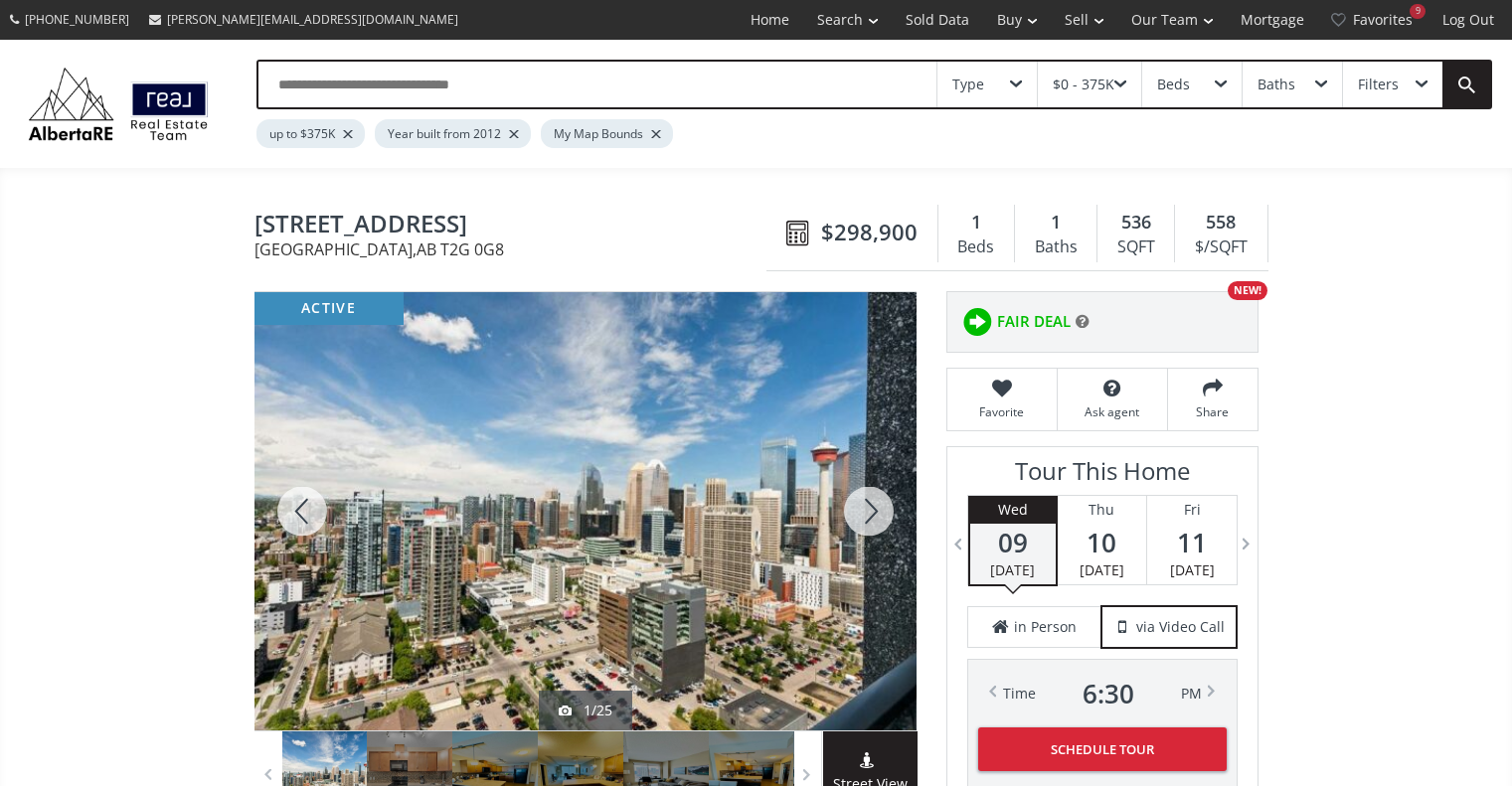 scroll, scrollTop: 0, scrollLeft: 0, axis: both 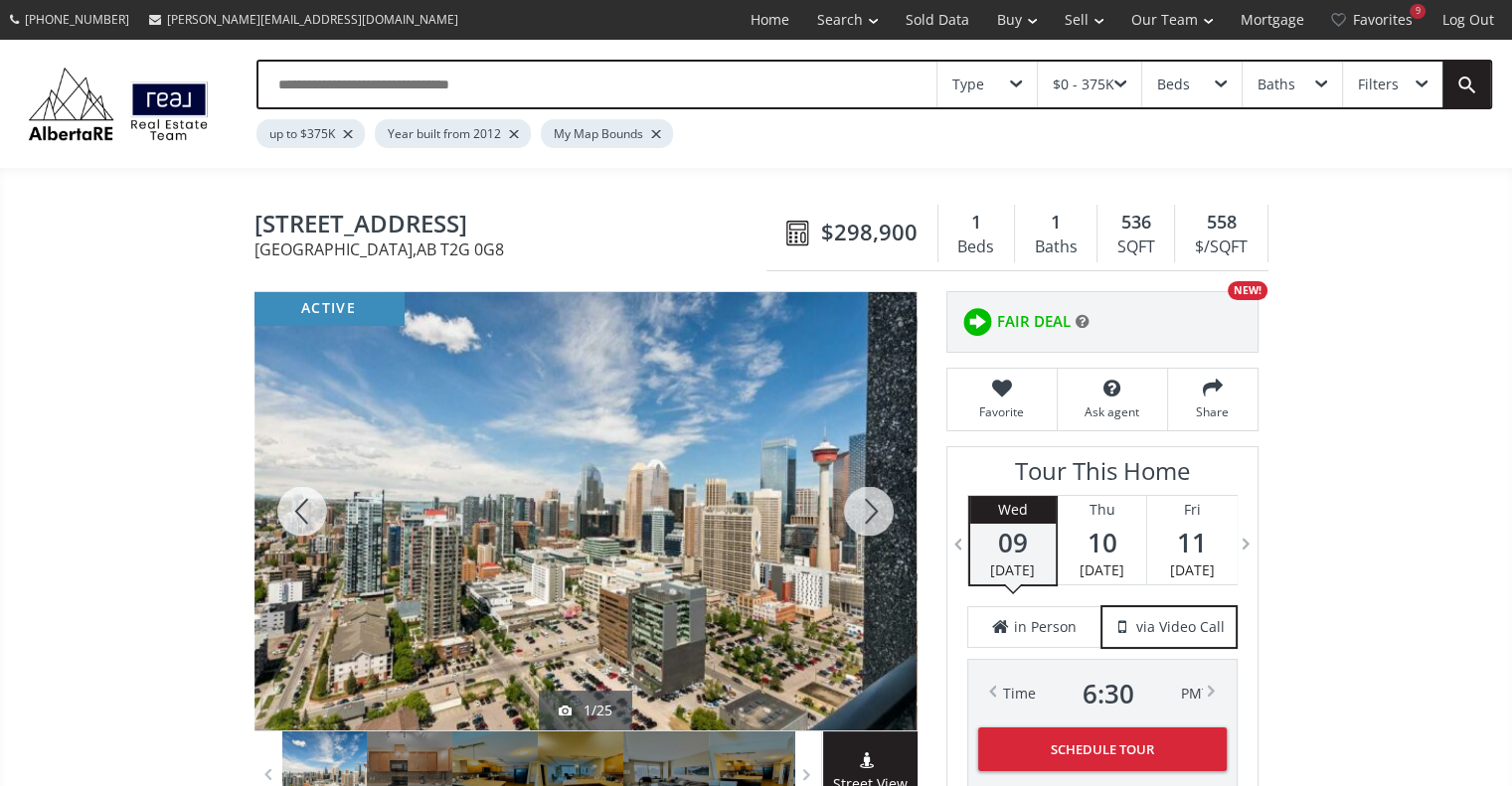 click at bounding box center (869, 511) 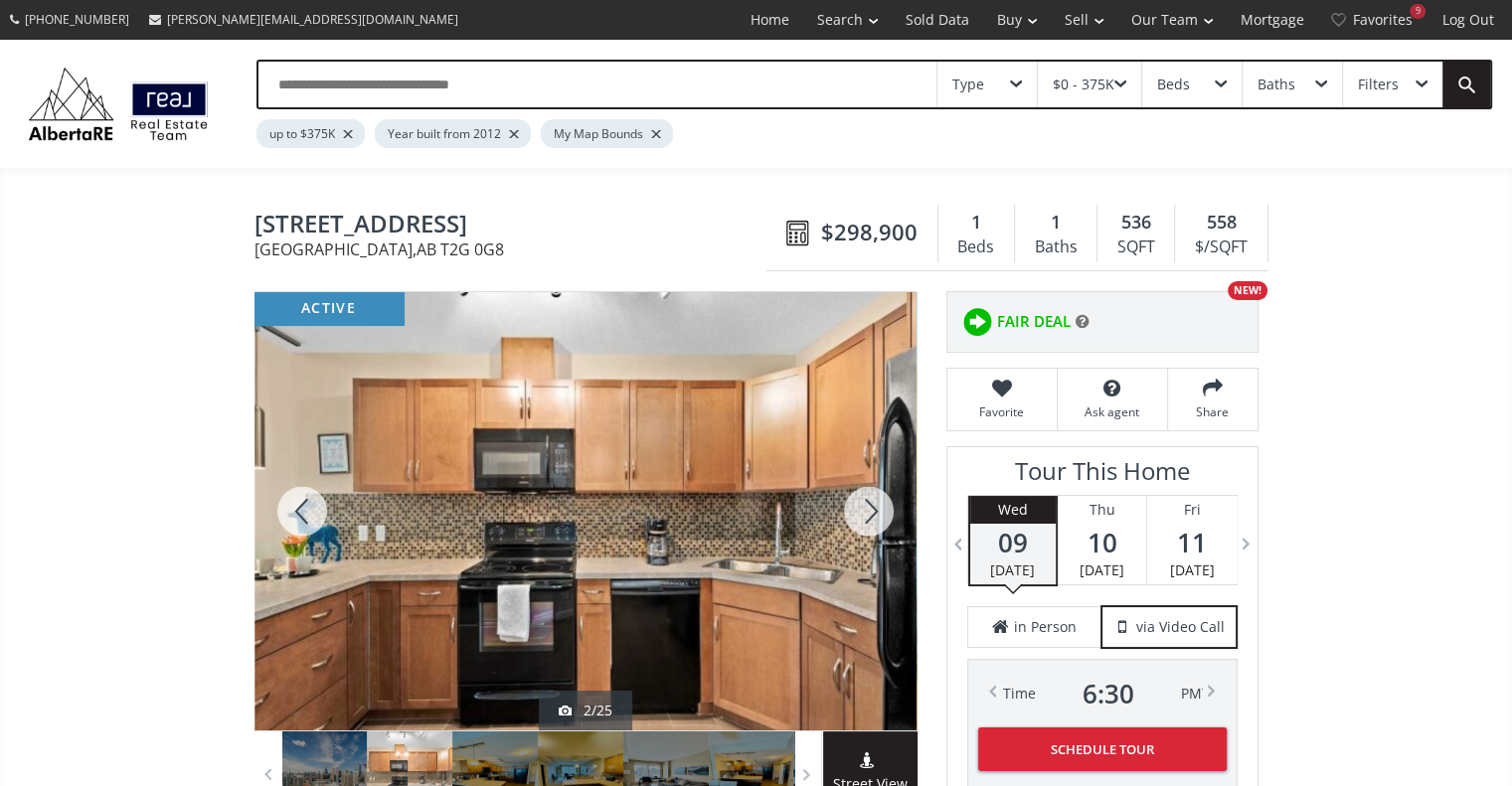 click at bounding box center [869, 511] 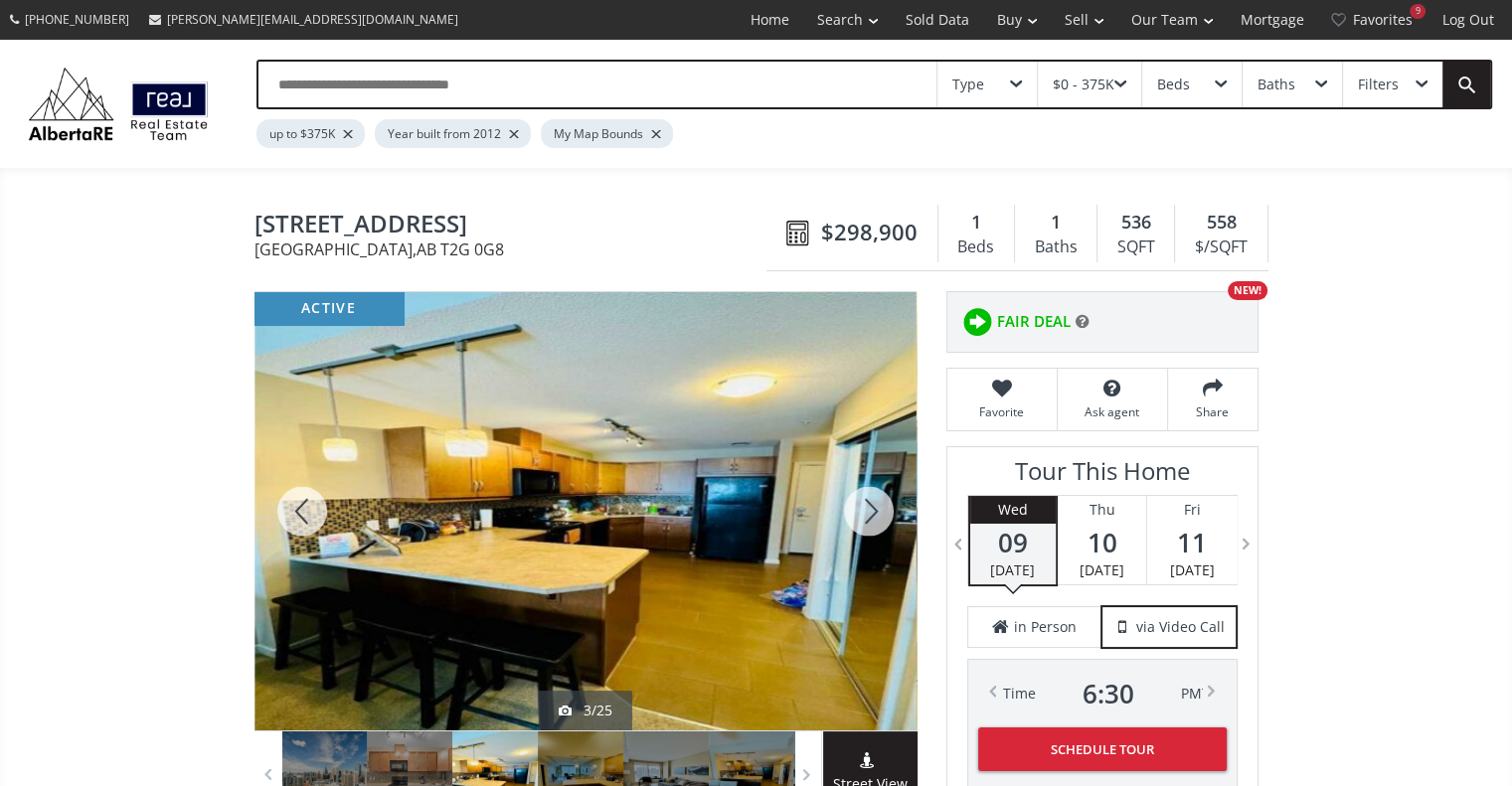 click at bounding box center (869, 511) 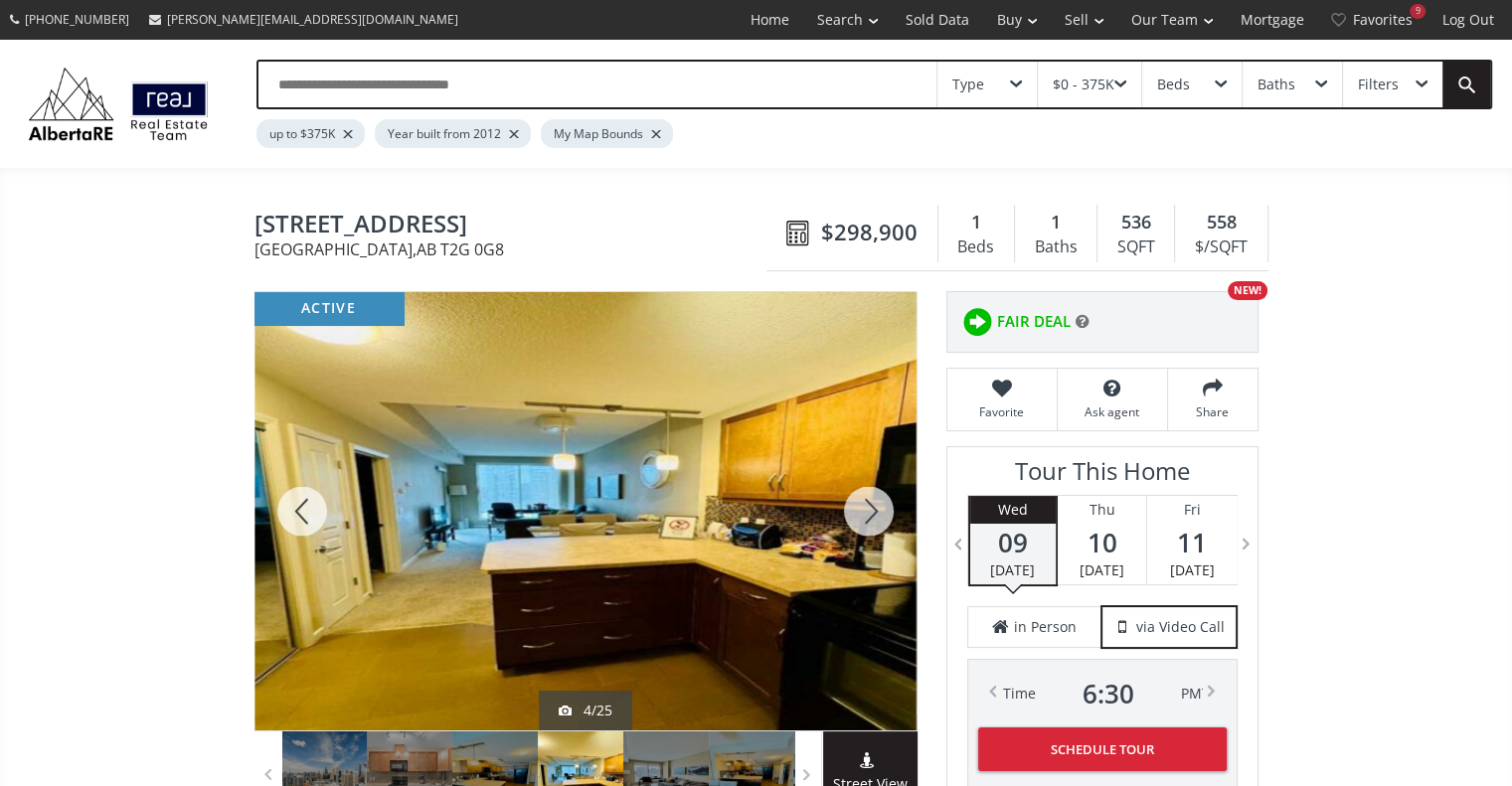 click at bounding box center (869, 511) 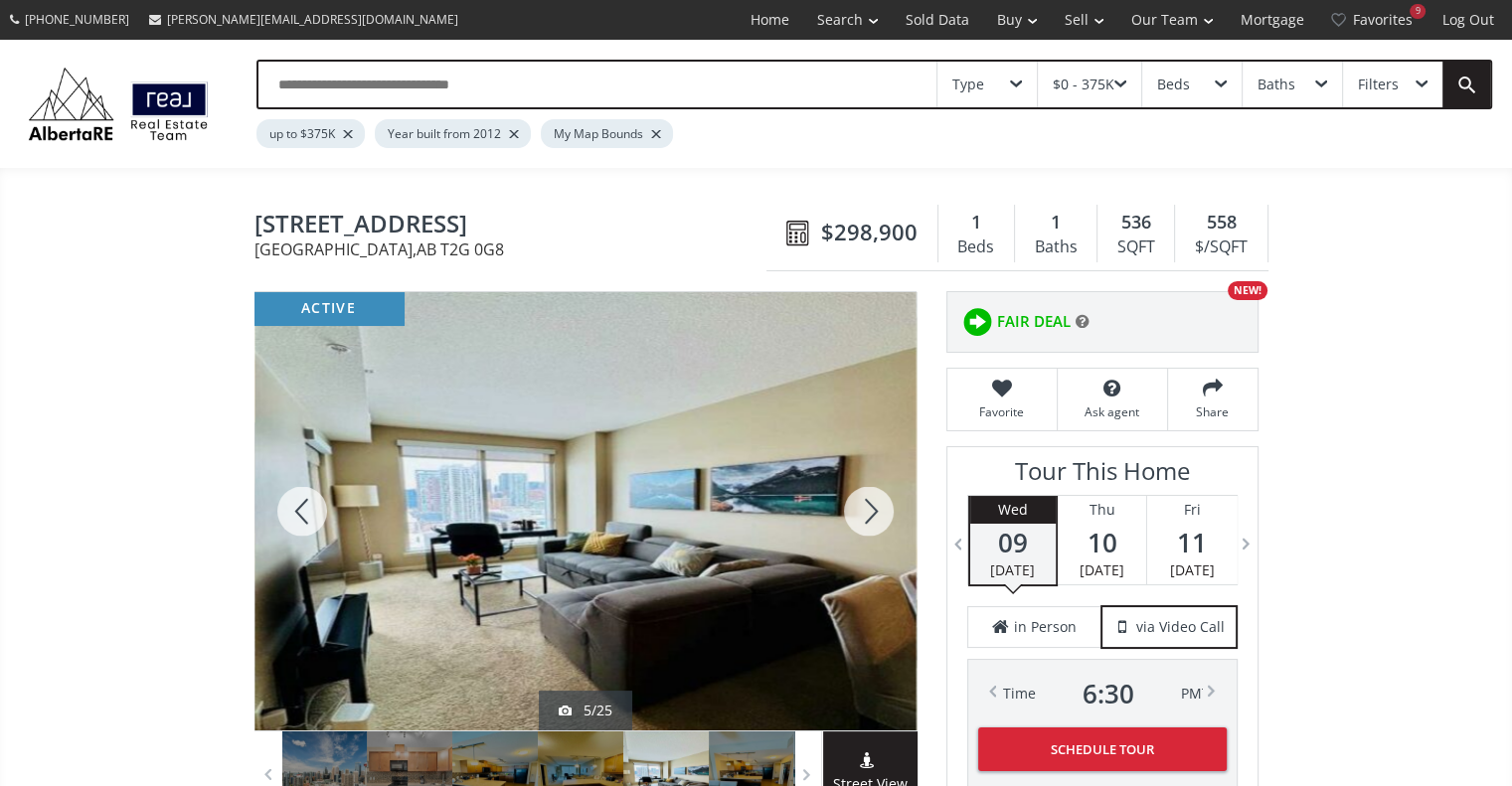 click at bounding box center (869, 511) 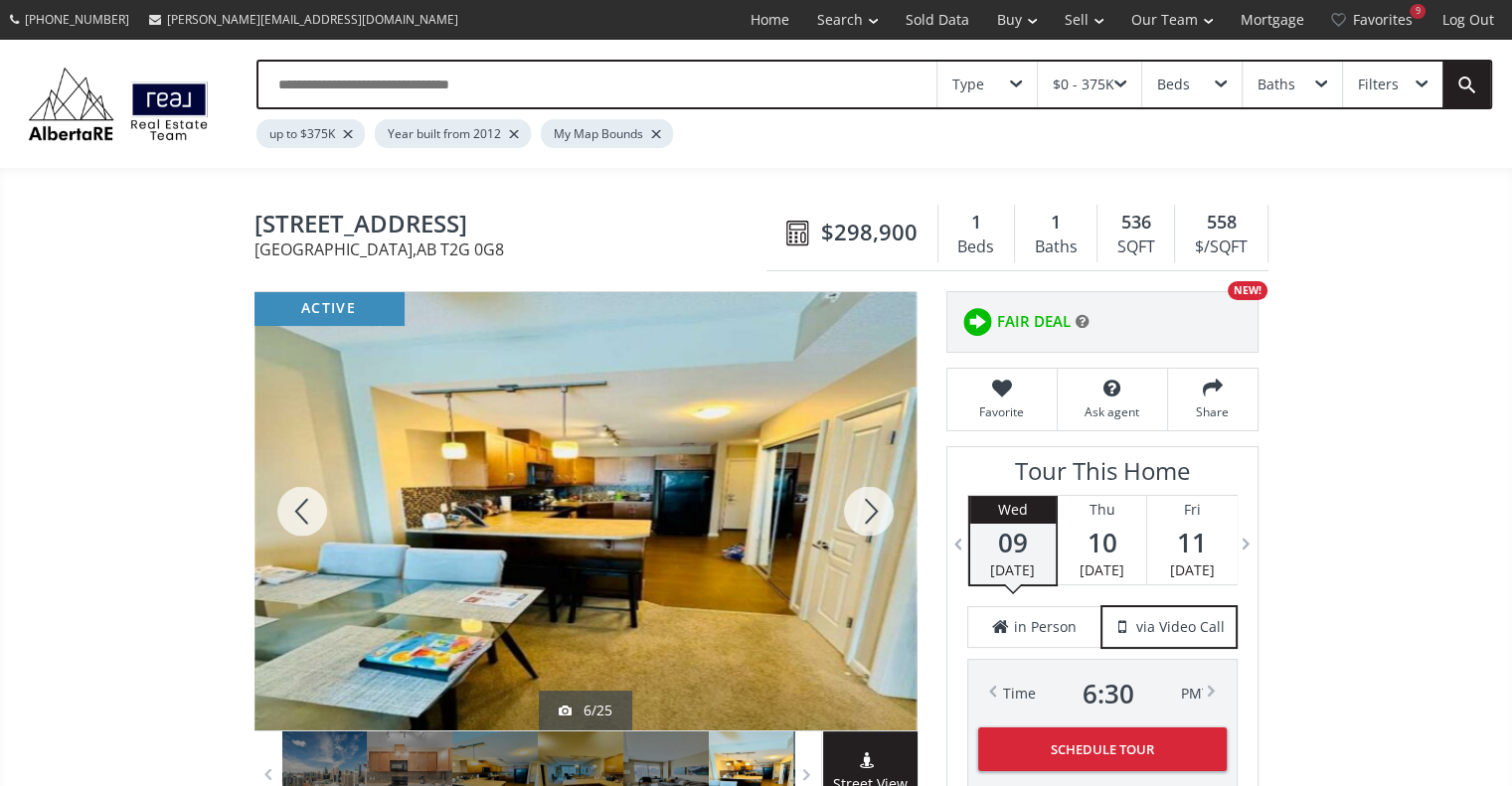 click at bounding box center (869, 511) 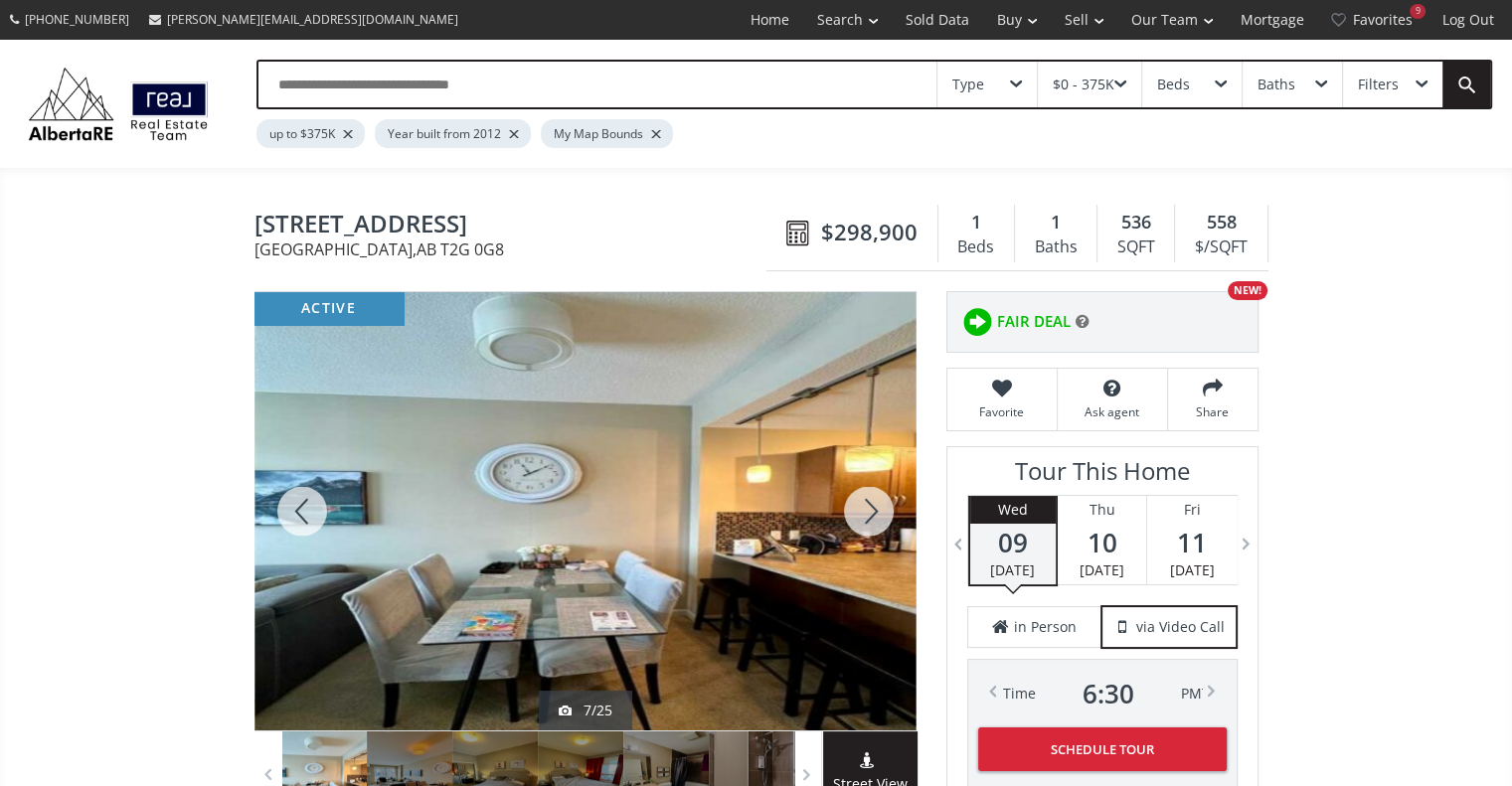 click at bounding box center (869, 511) 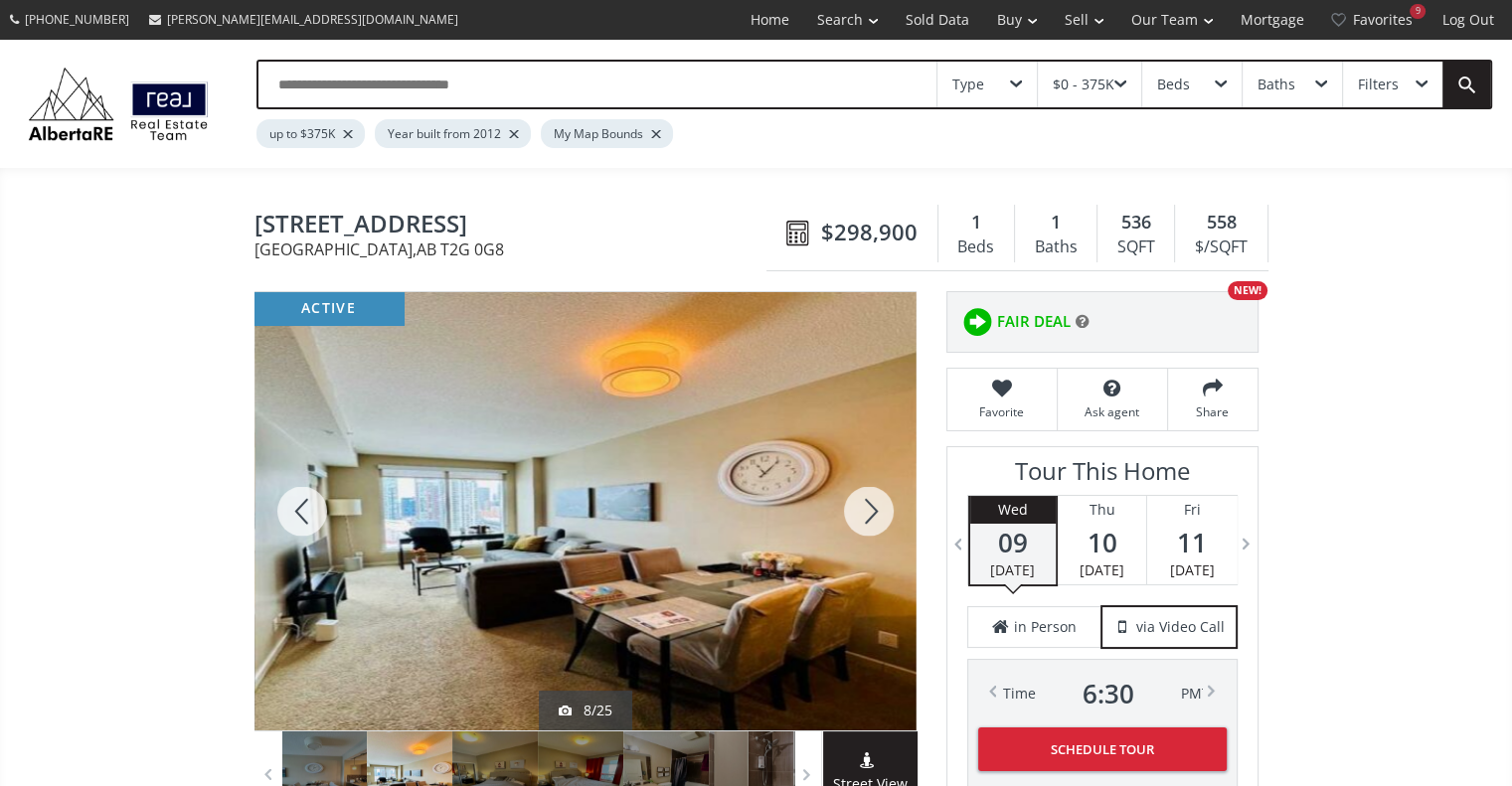click at bounding box center [869, 511] 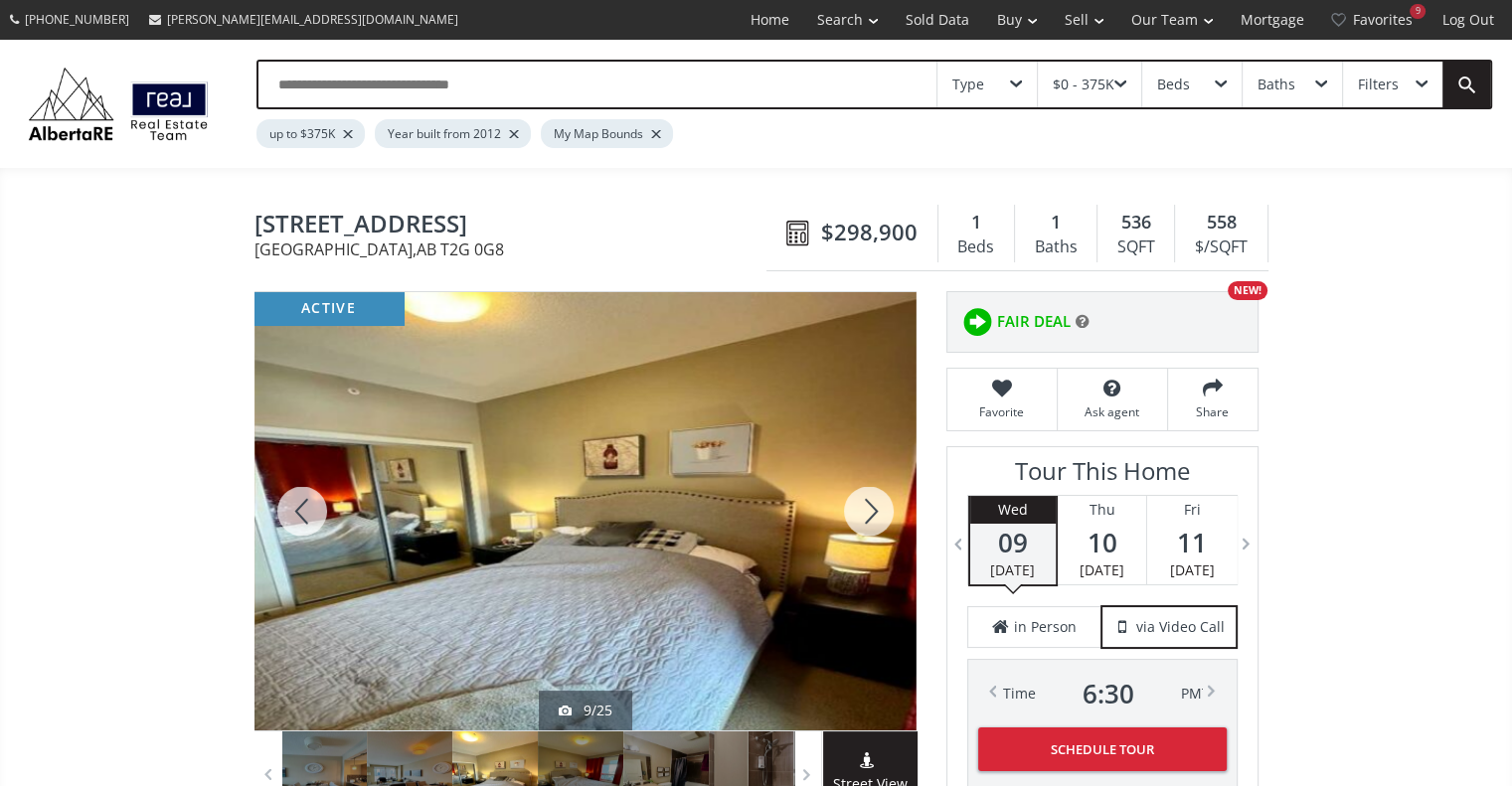 click at bounding box center [869, 511] 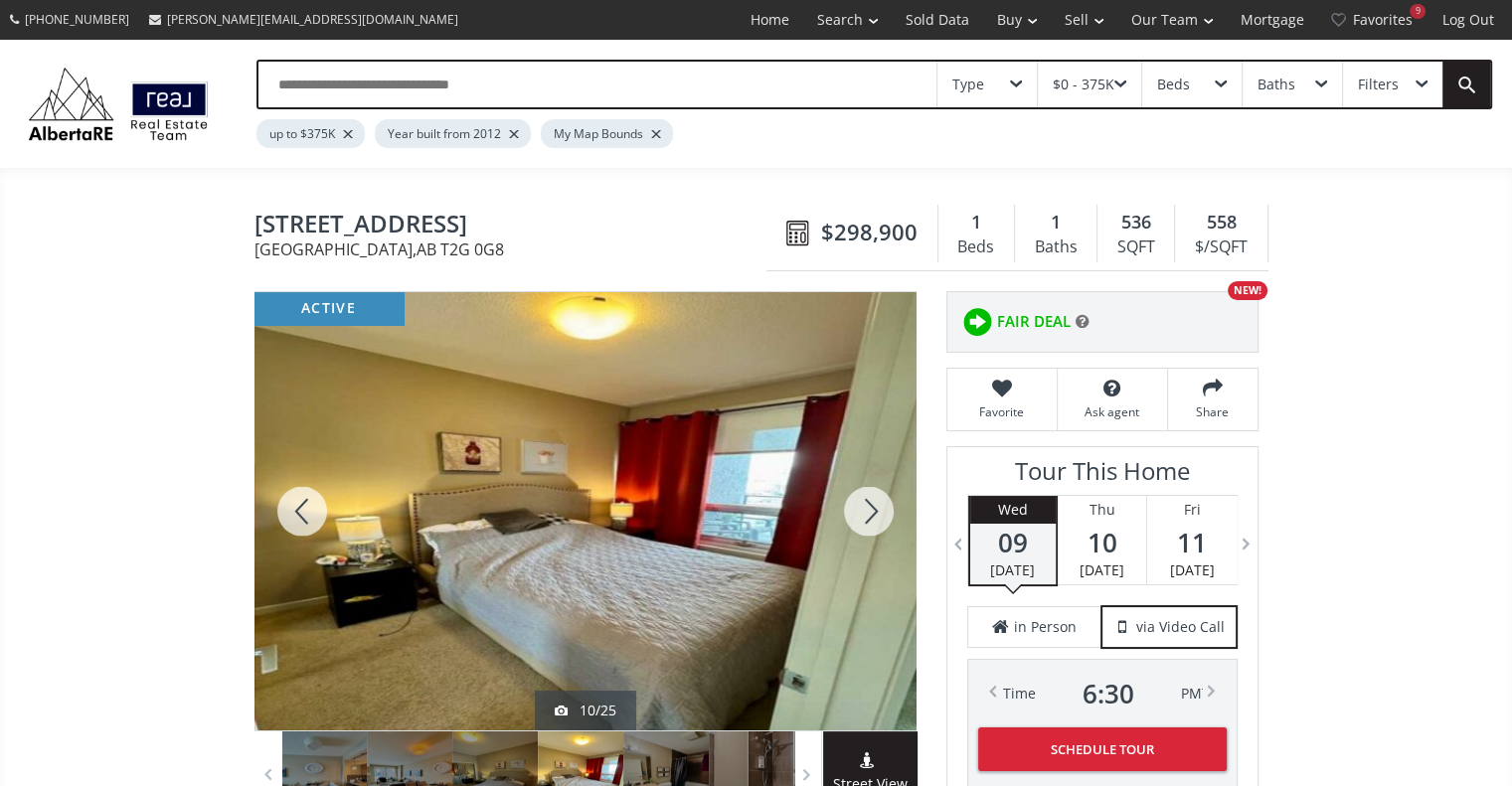 click at bounding box center (869, 511) 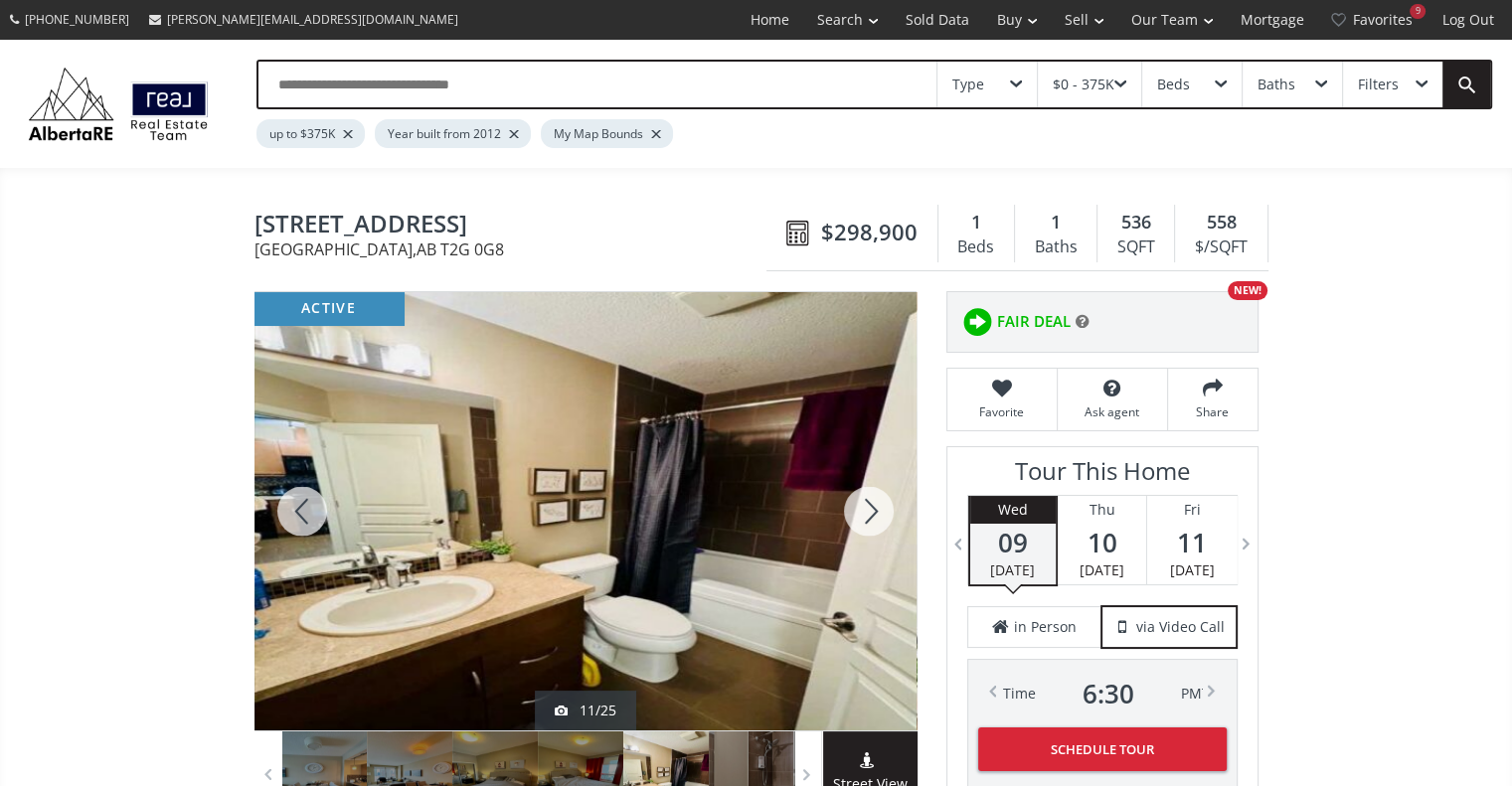 click at bounding box center (869, 511) 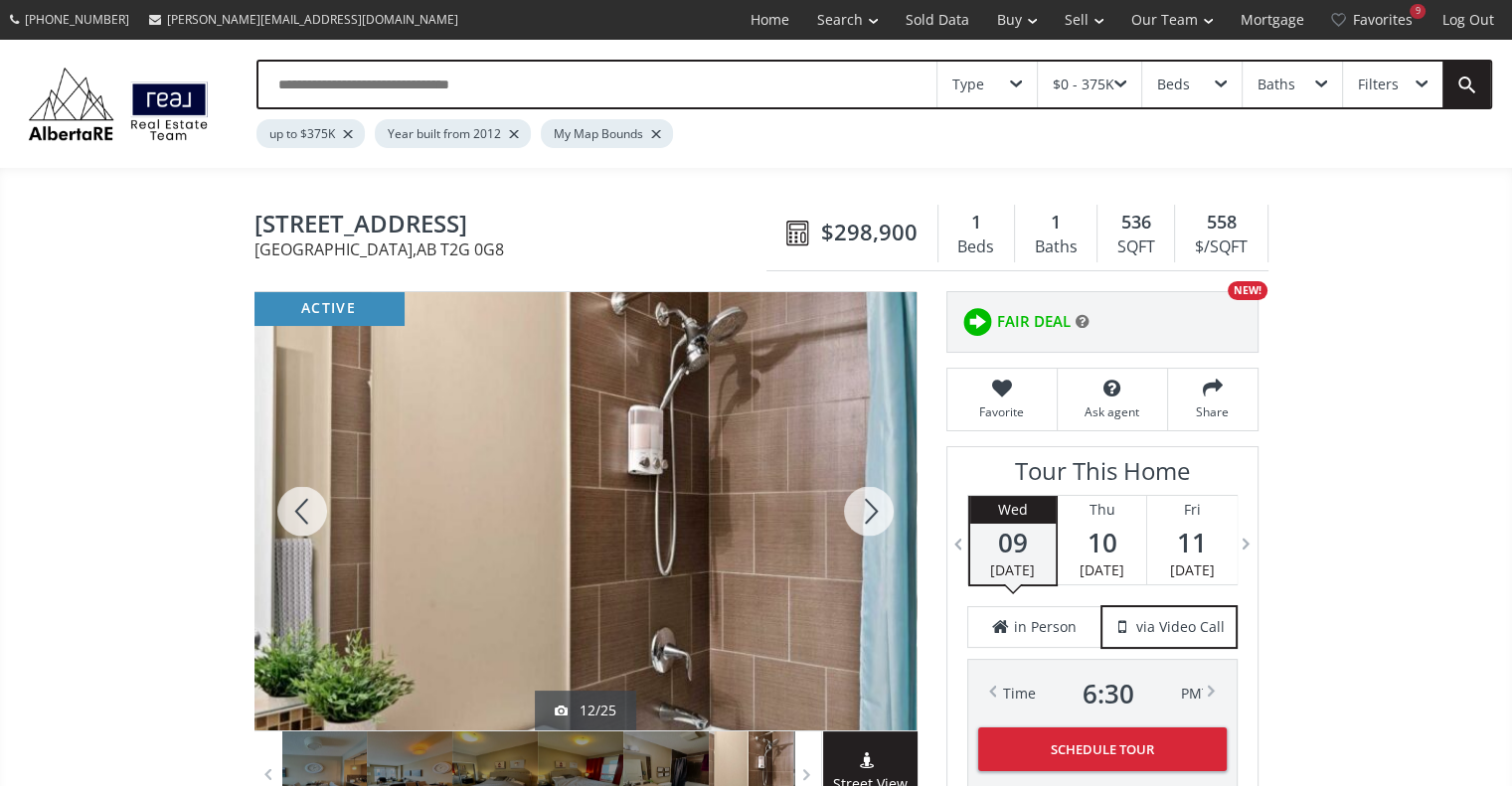 click at bounding box center (869, 511) 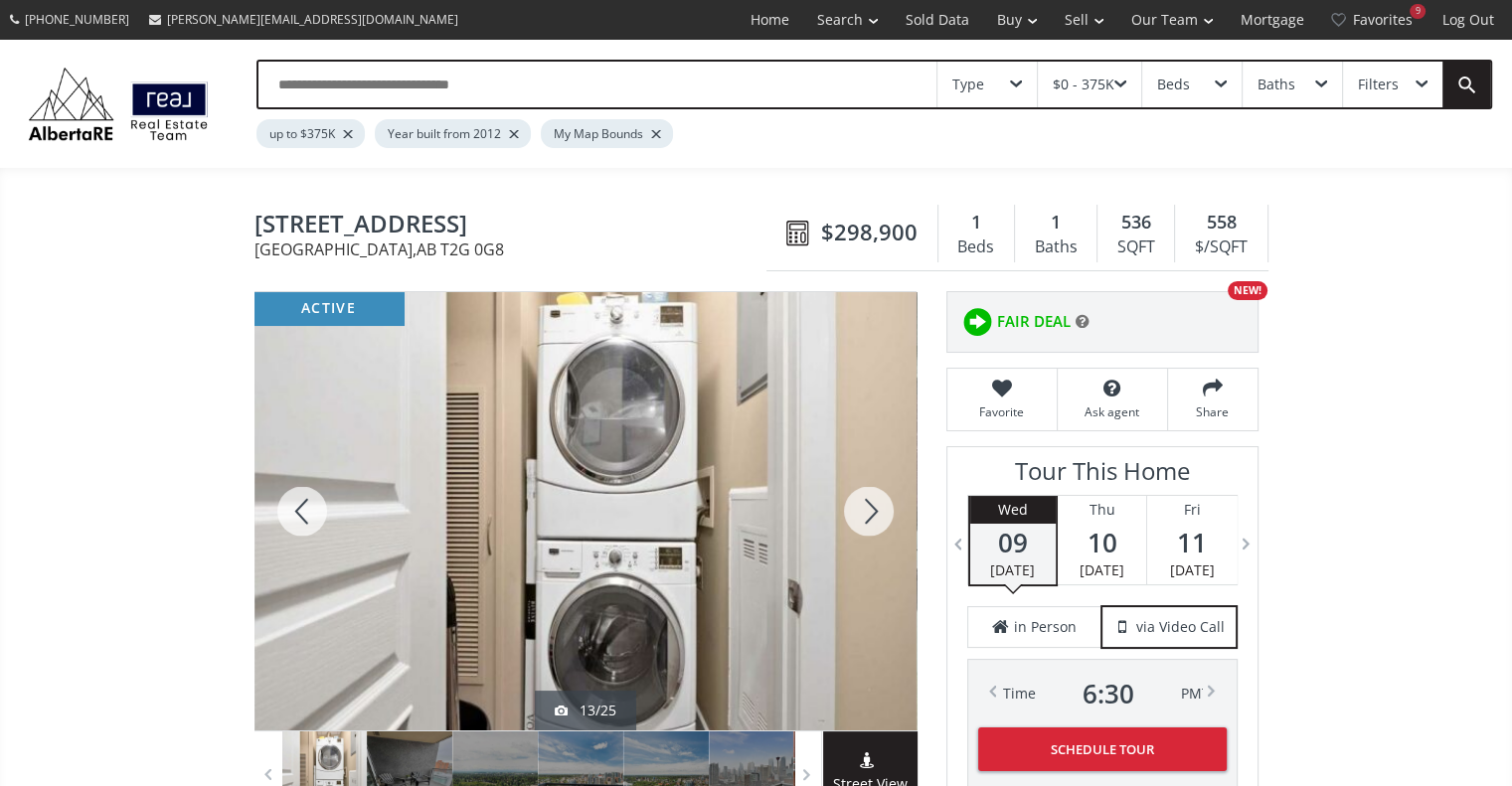 click at bounding box center (869, 511) 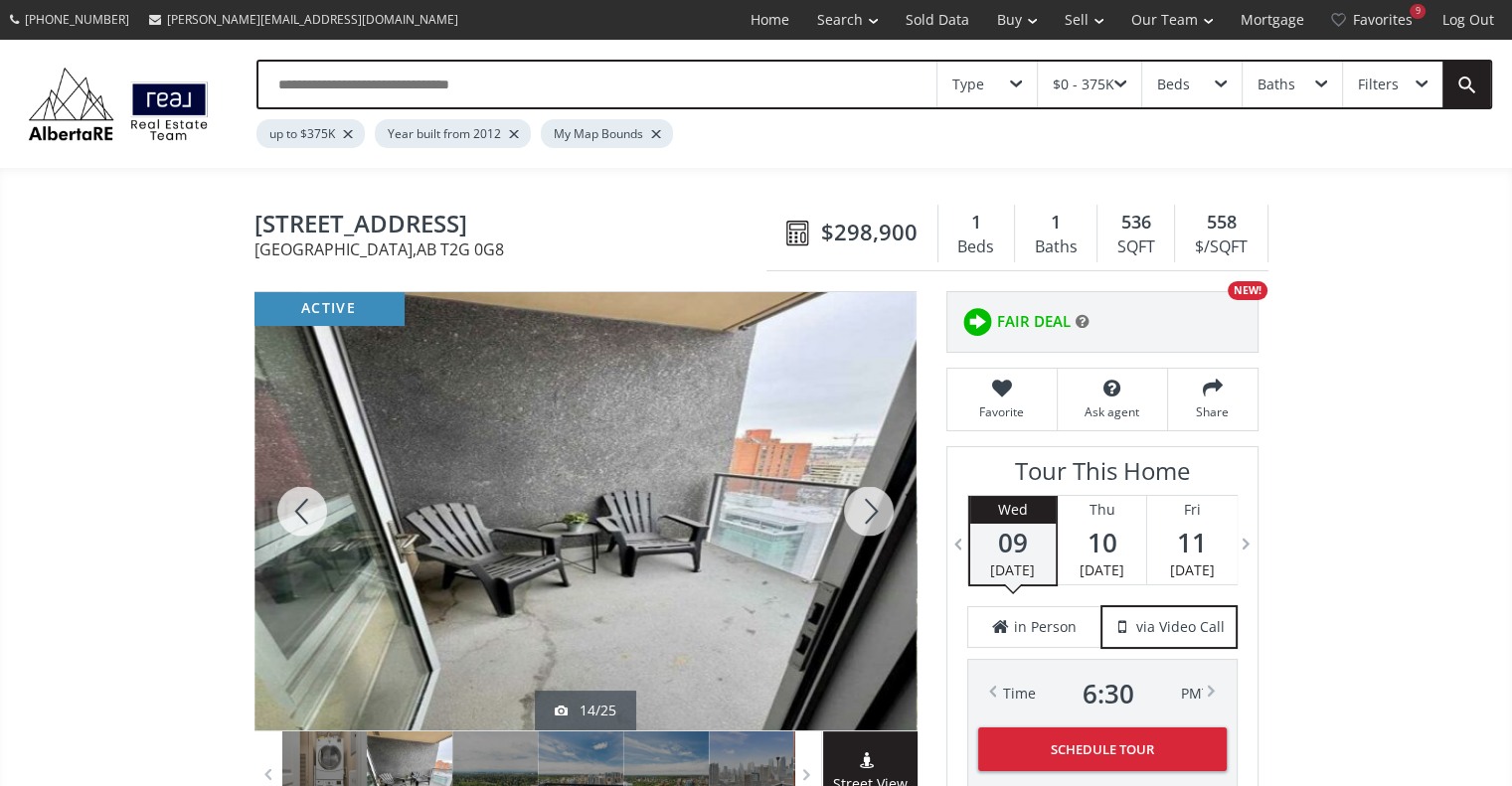 click at bounding box center [869, 511] 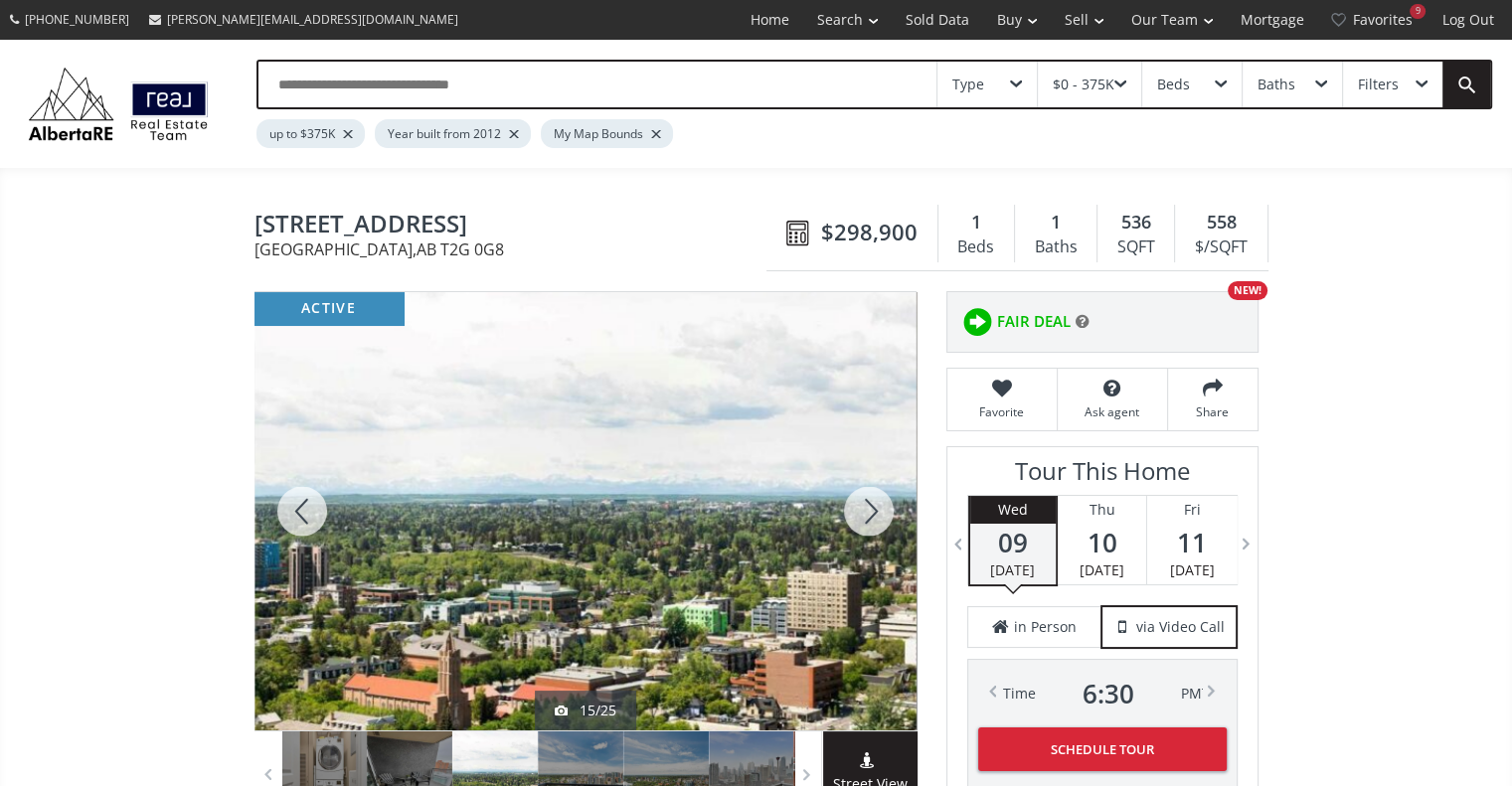 click at bounding box center [869, 511] 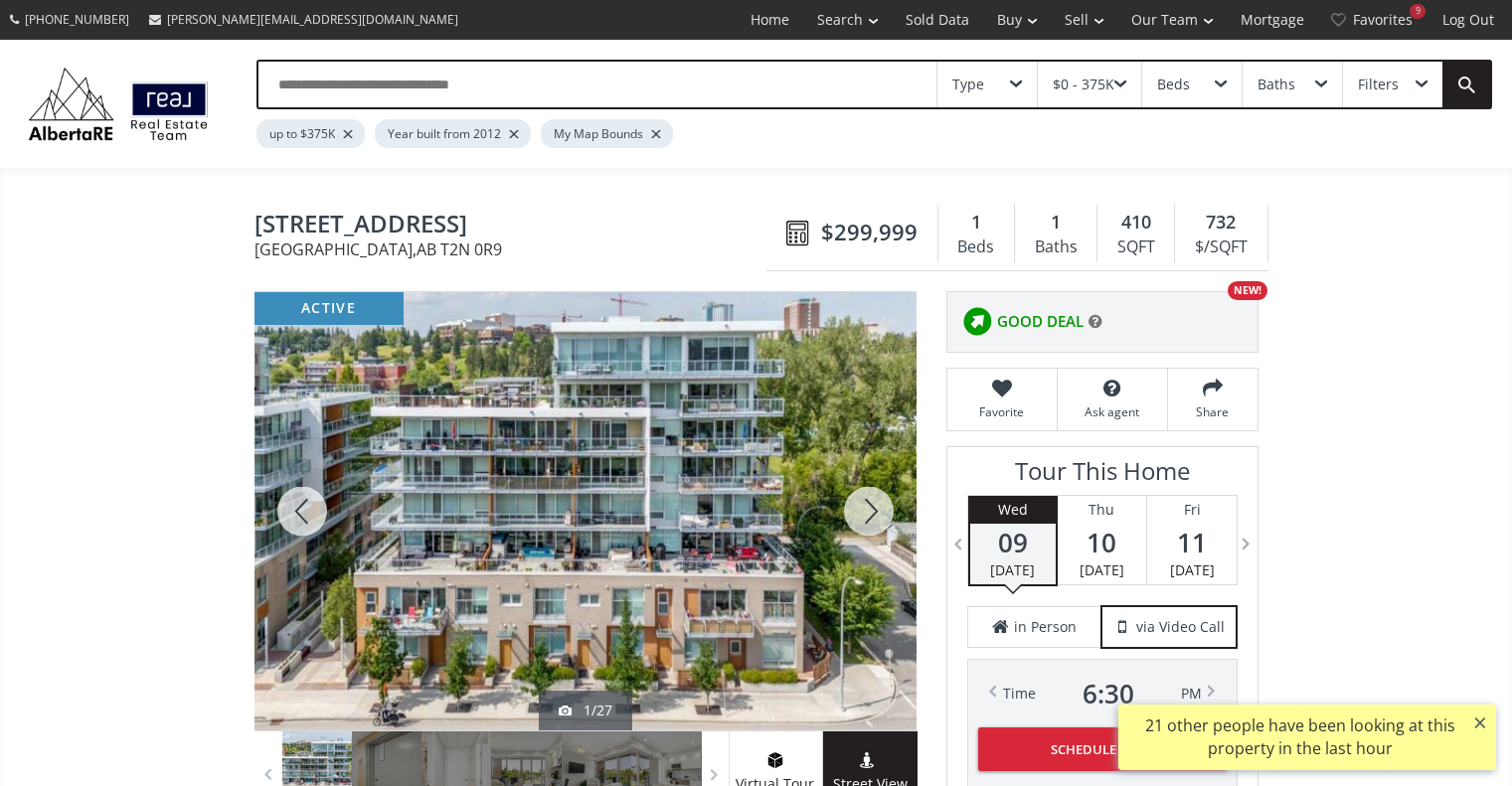 scroll, scrollTop: 0, scrollLeft: 0, axis: both 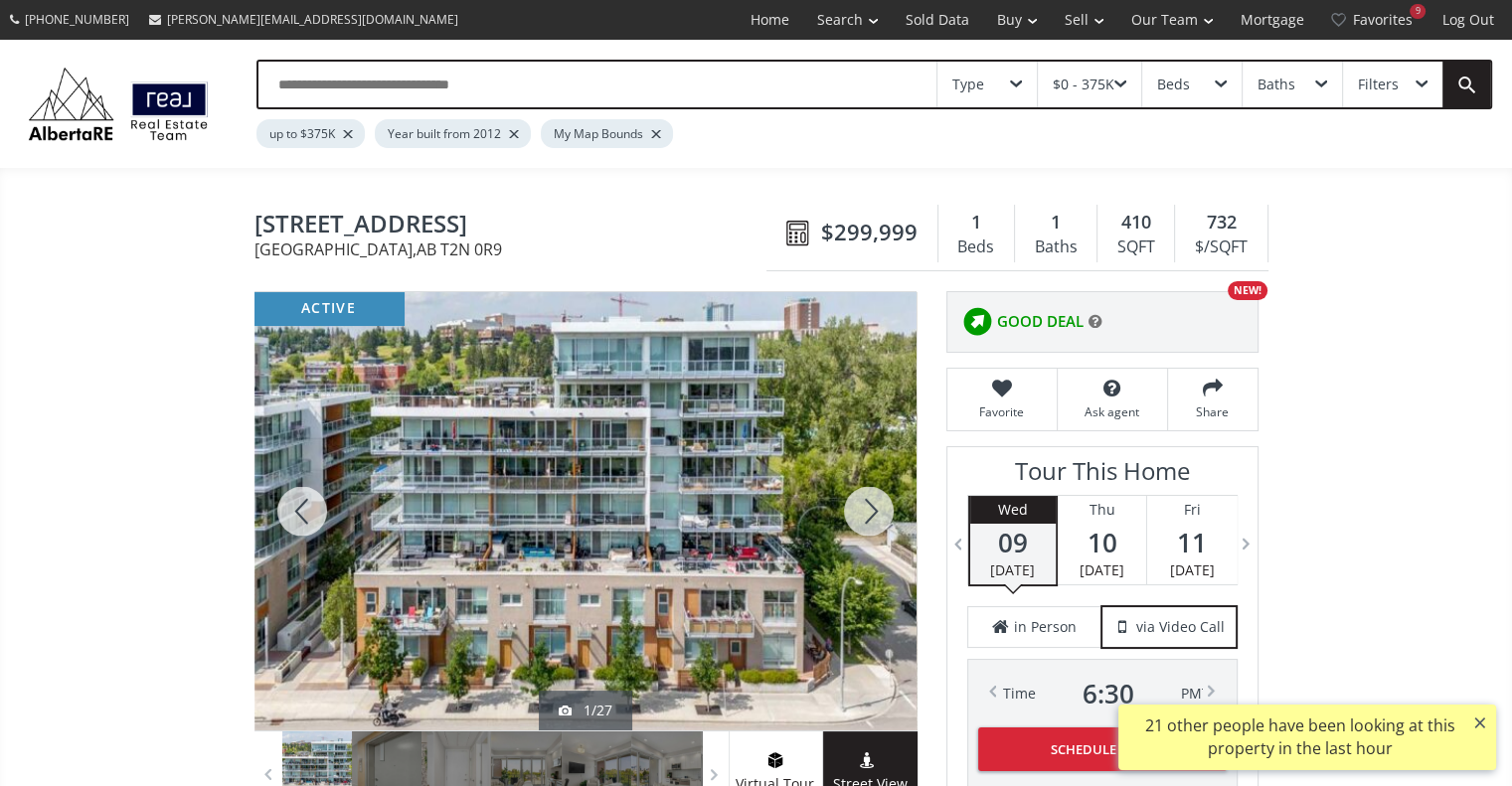 click at bounding box center (869, 511) 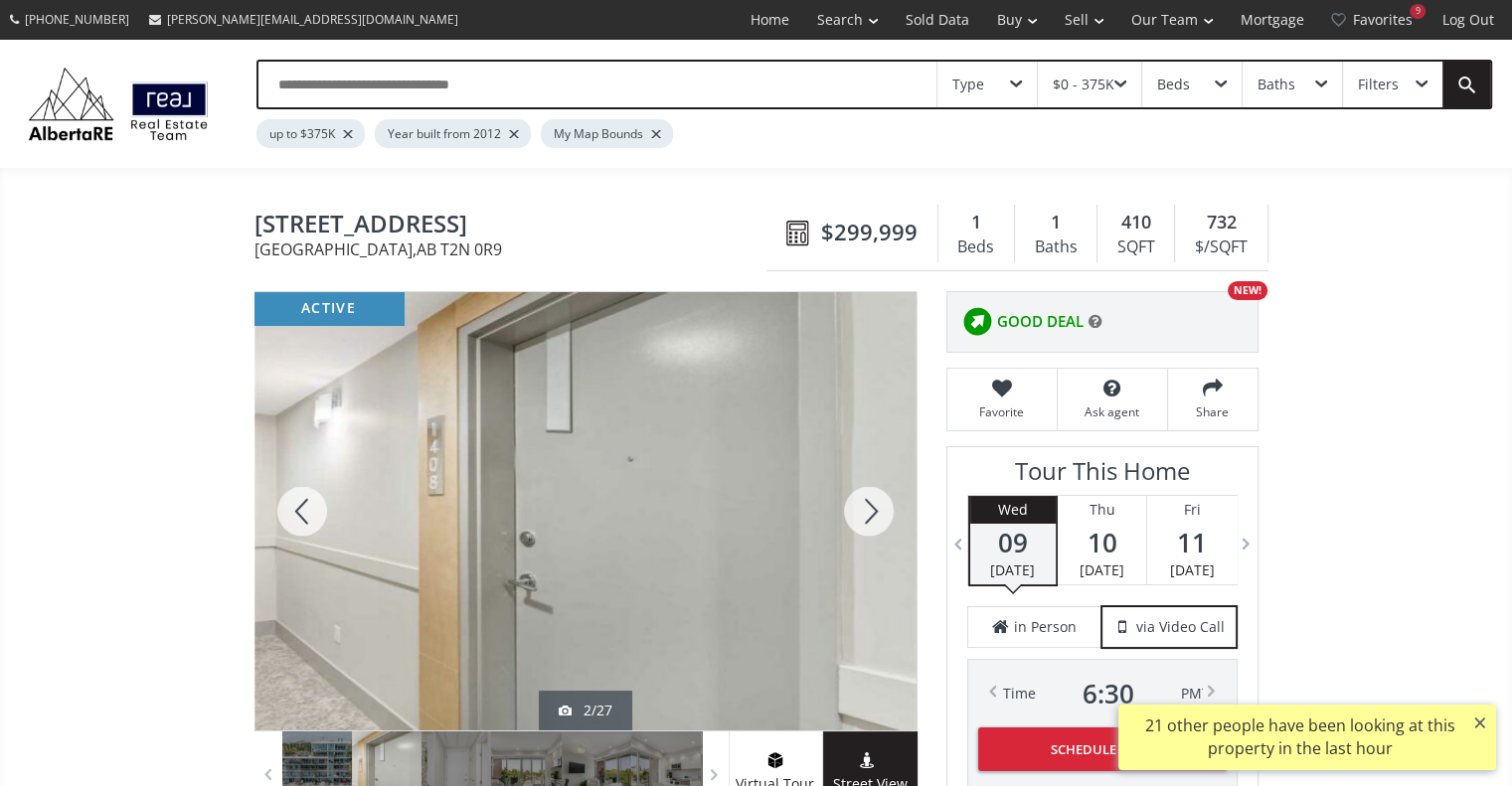 click at bounding box center (869, 511) 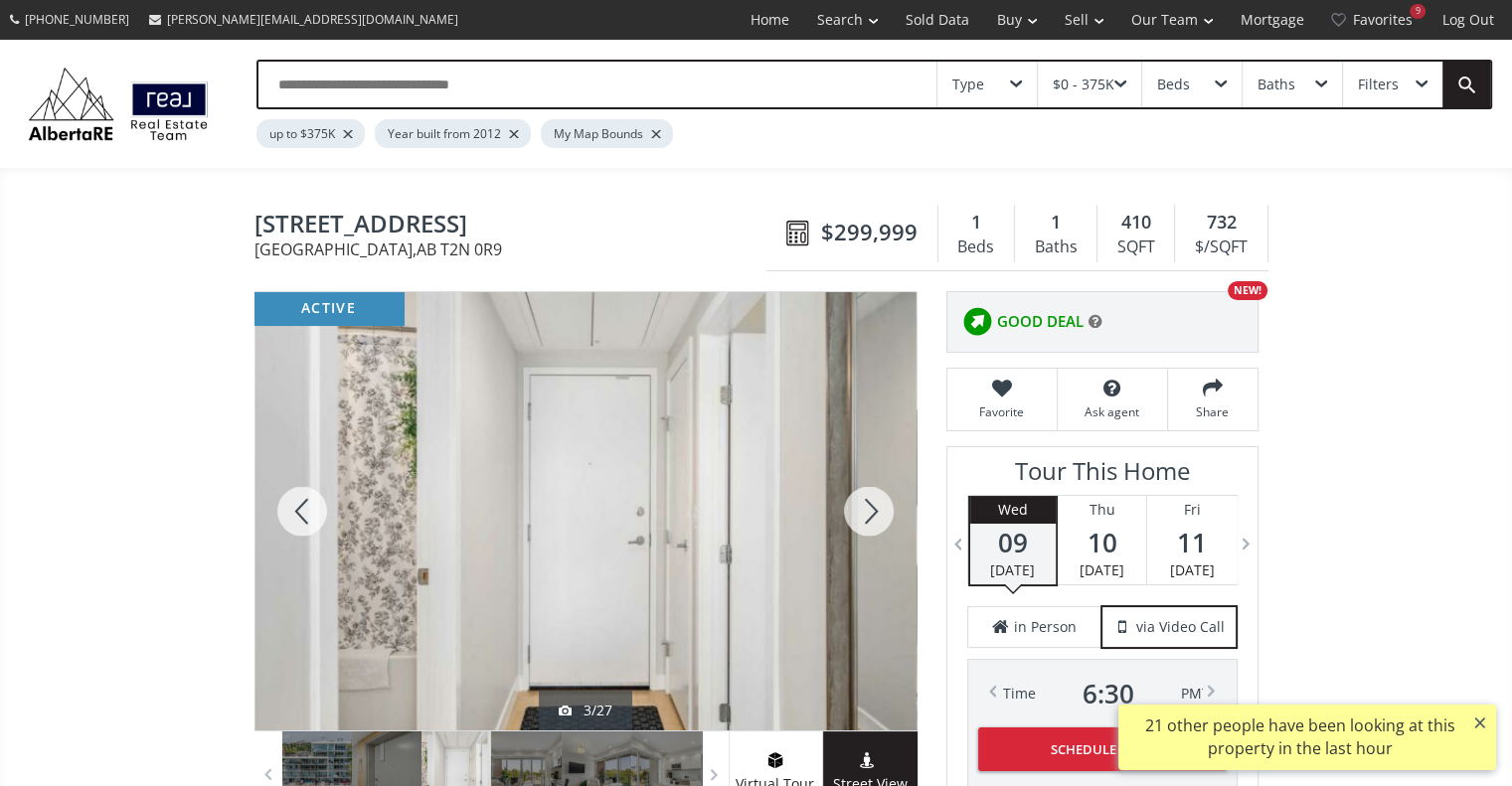click at bounding box center [869, 511] 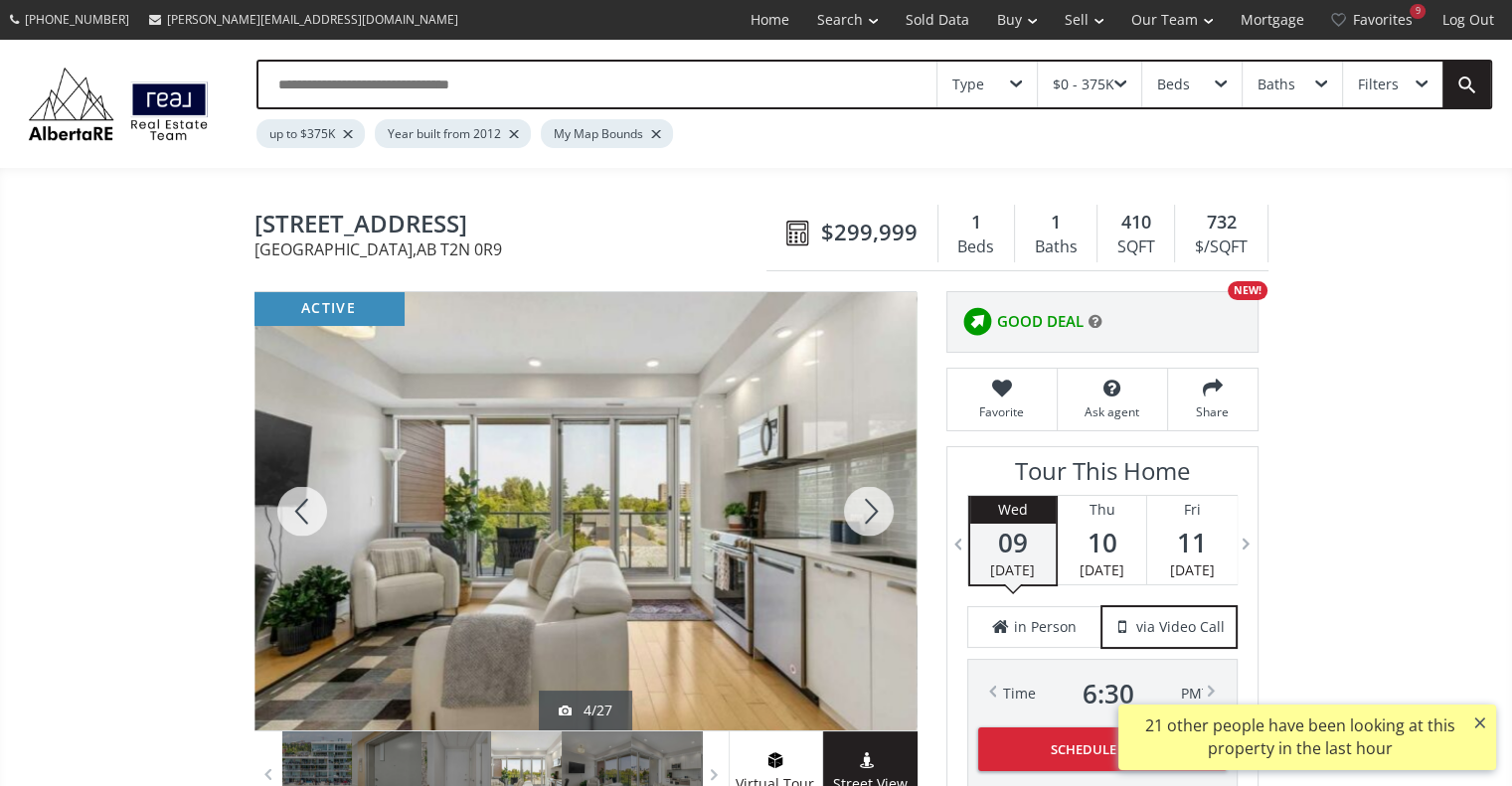 click at bounding box center [869, 511] 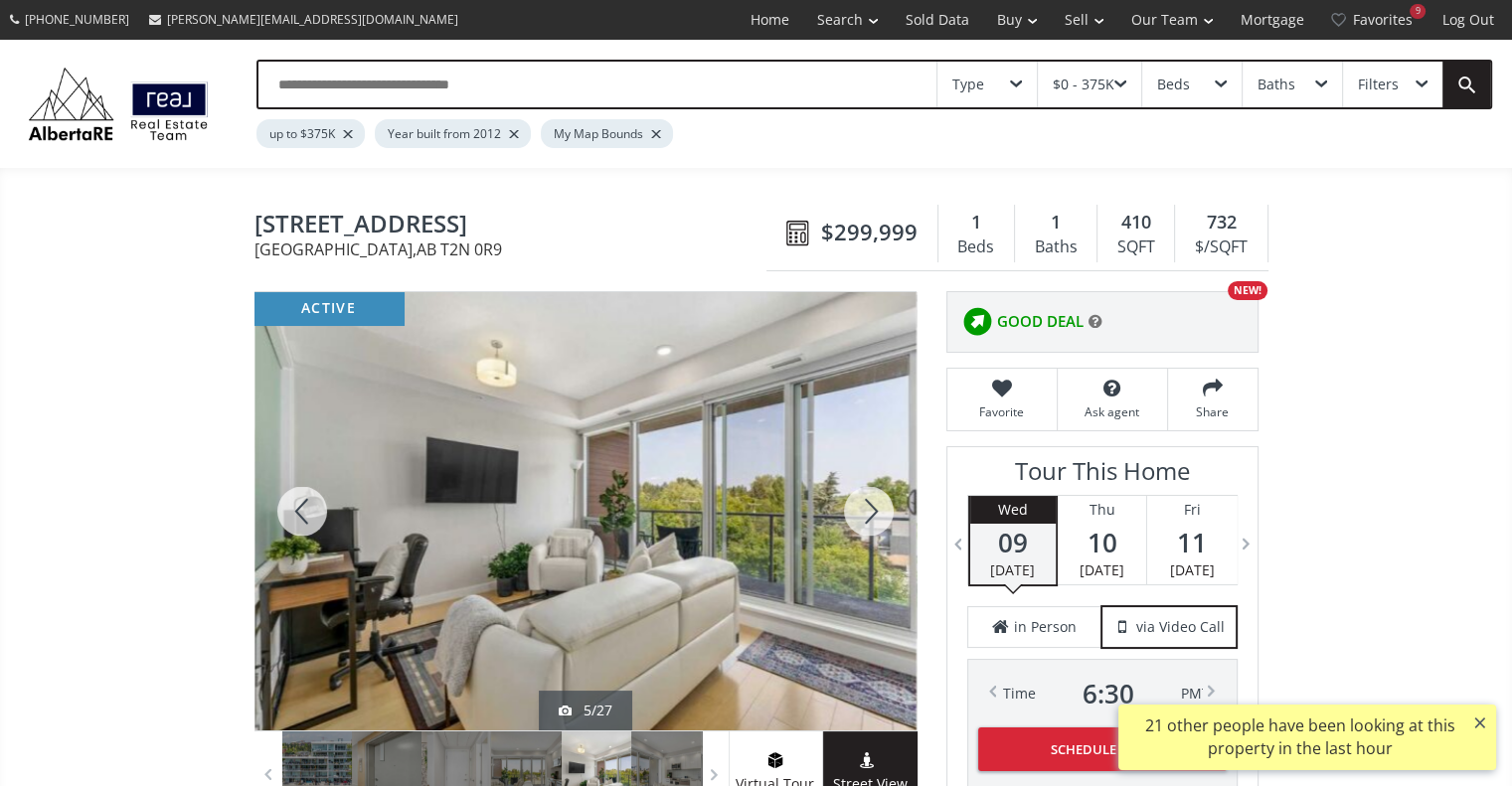 click at bounding box center [869, 511] 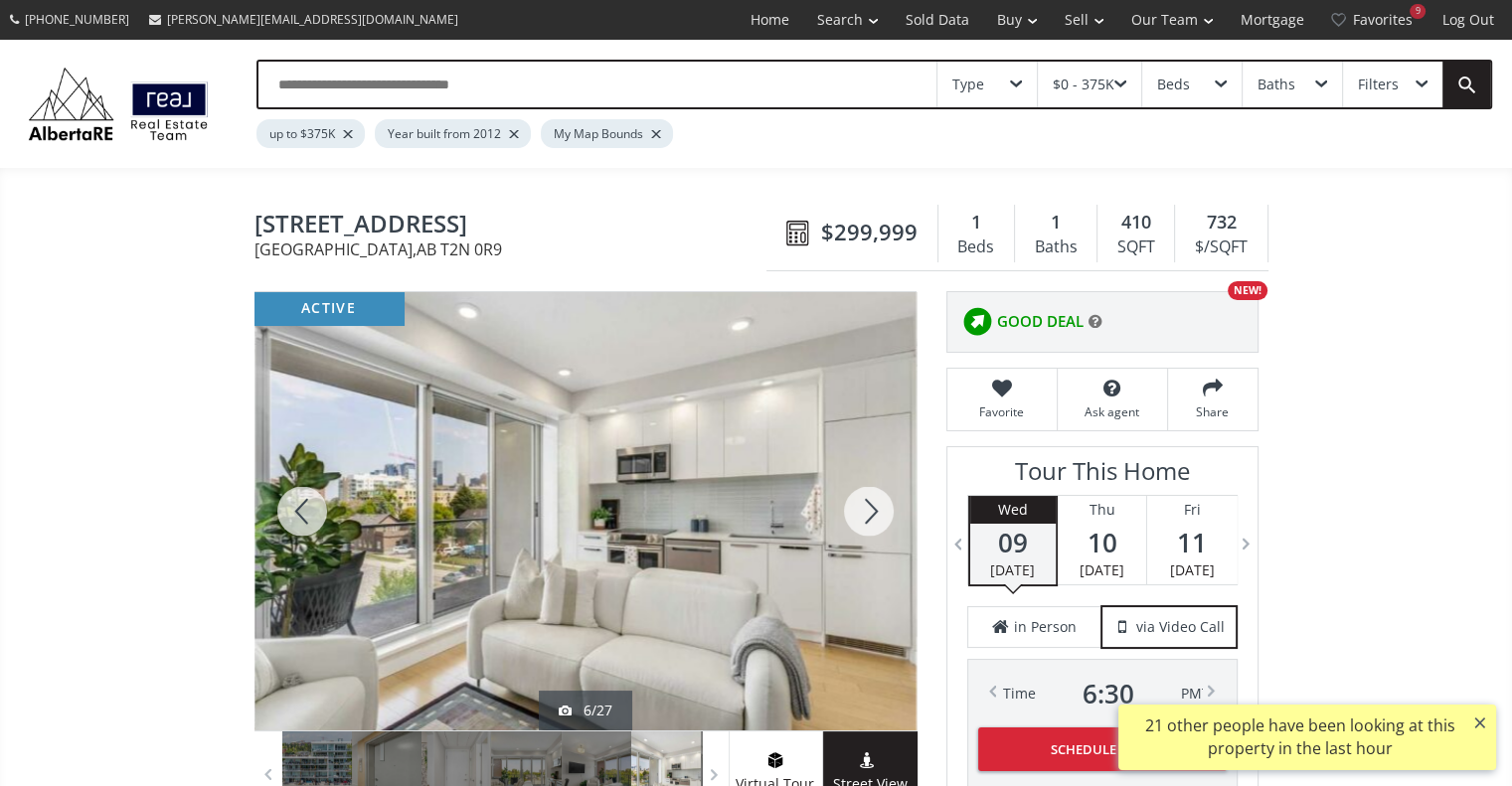 click at bounding box center (869, 511) 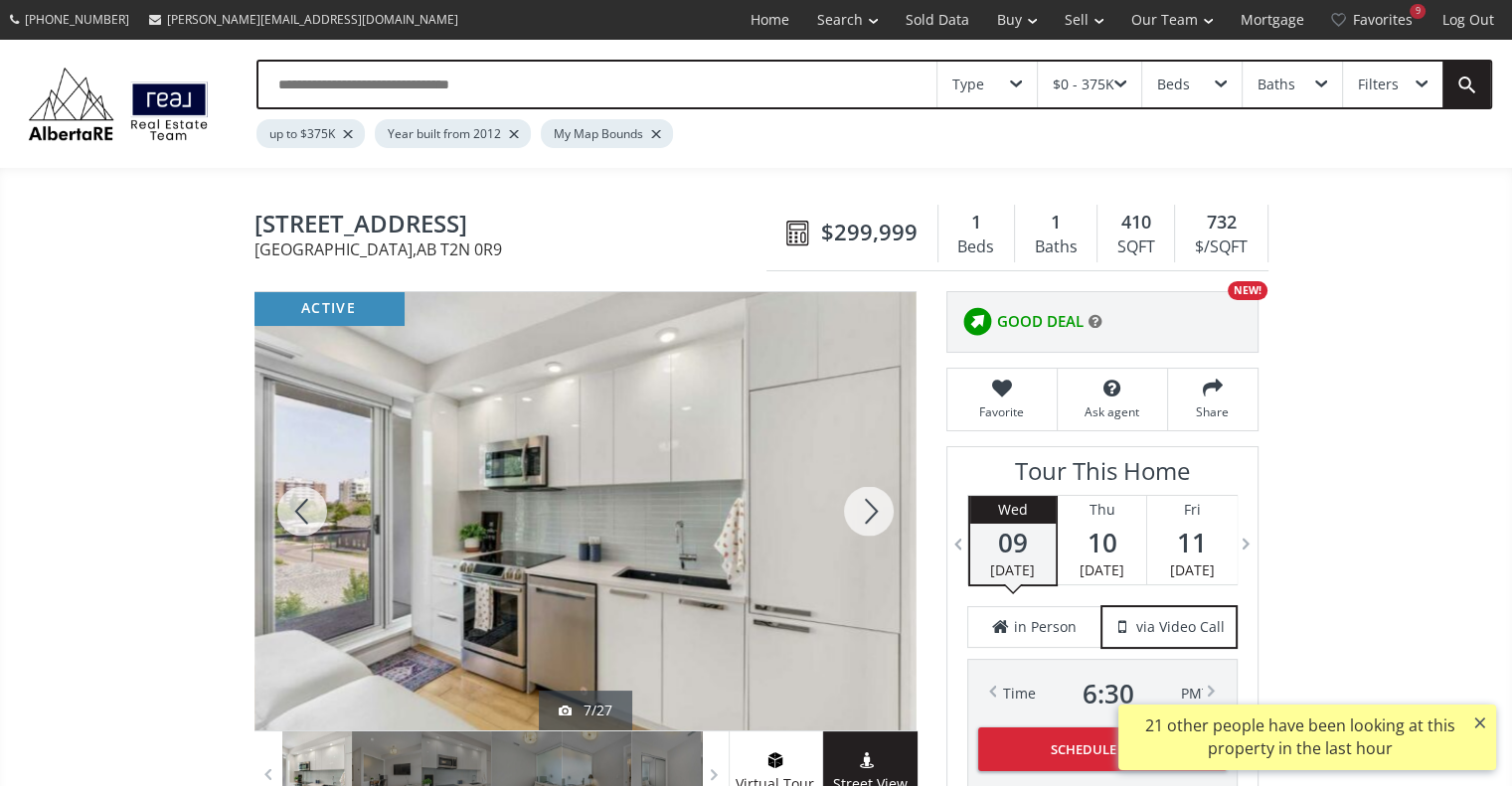 click at bounding box center (869, 511) 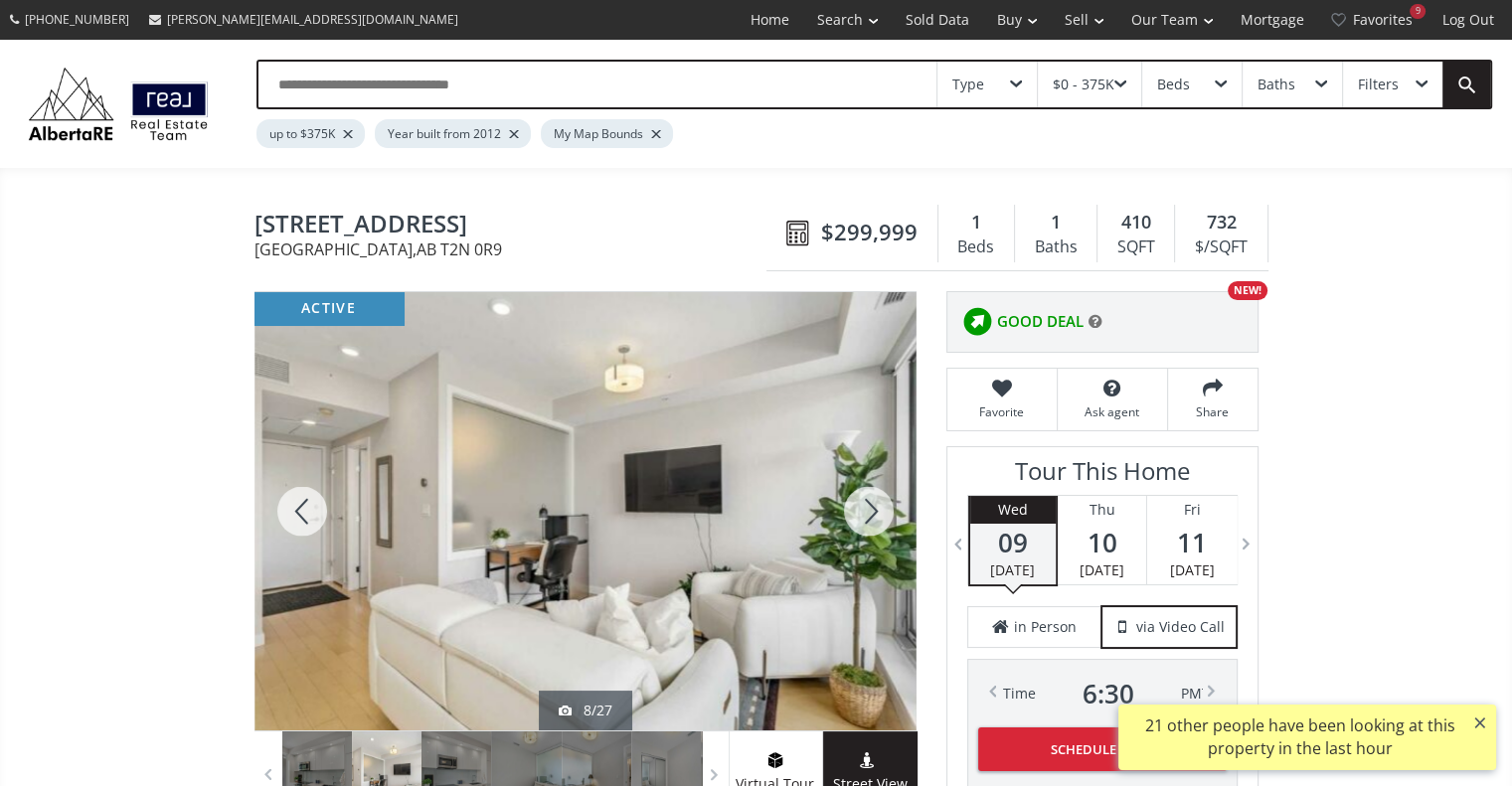 click at bounding box center (869, 511) 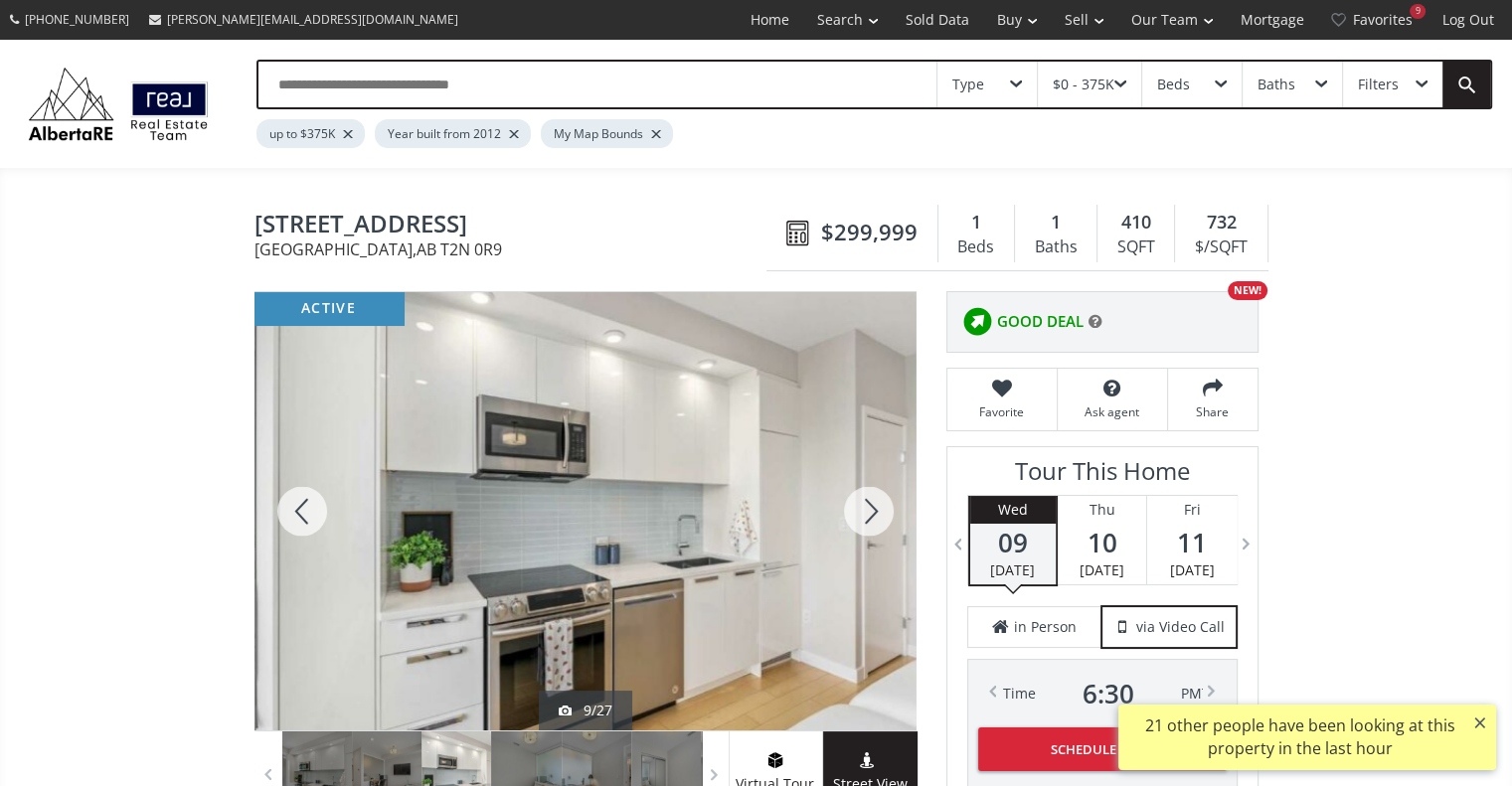 click at bounding box center (869, 511) 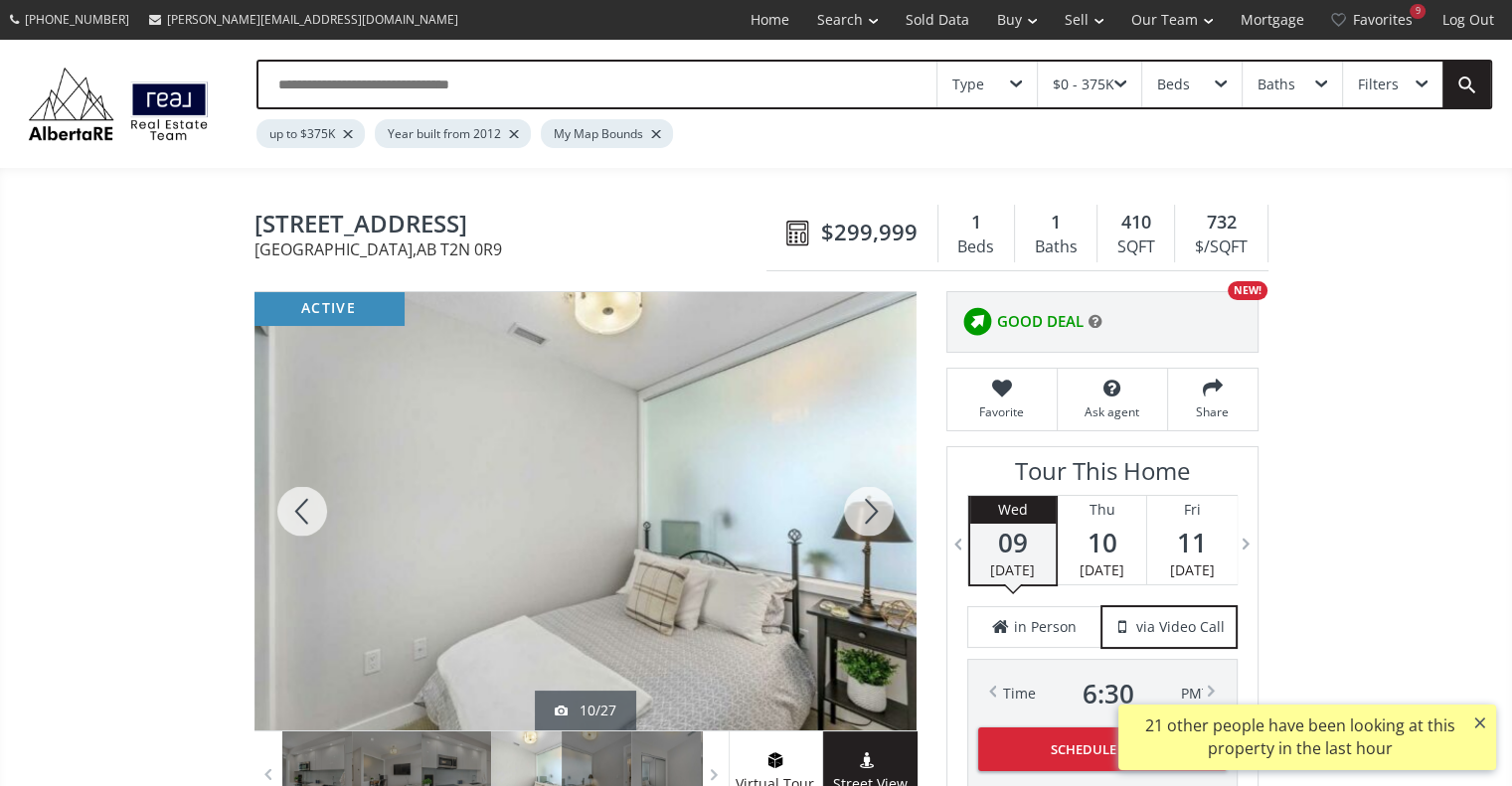 click at bounding box center [869, 511] 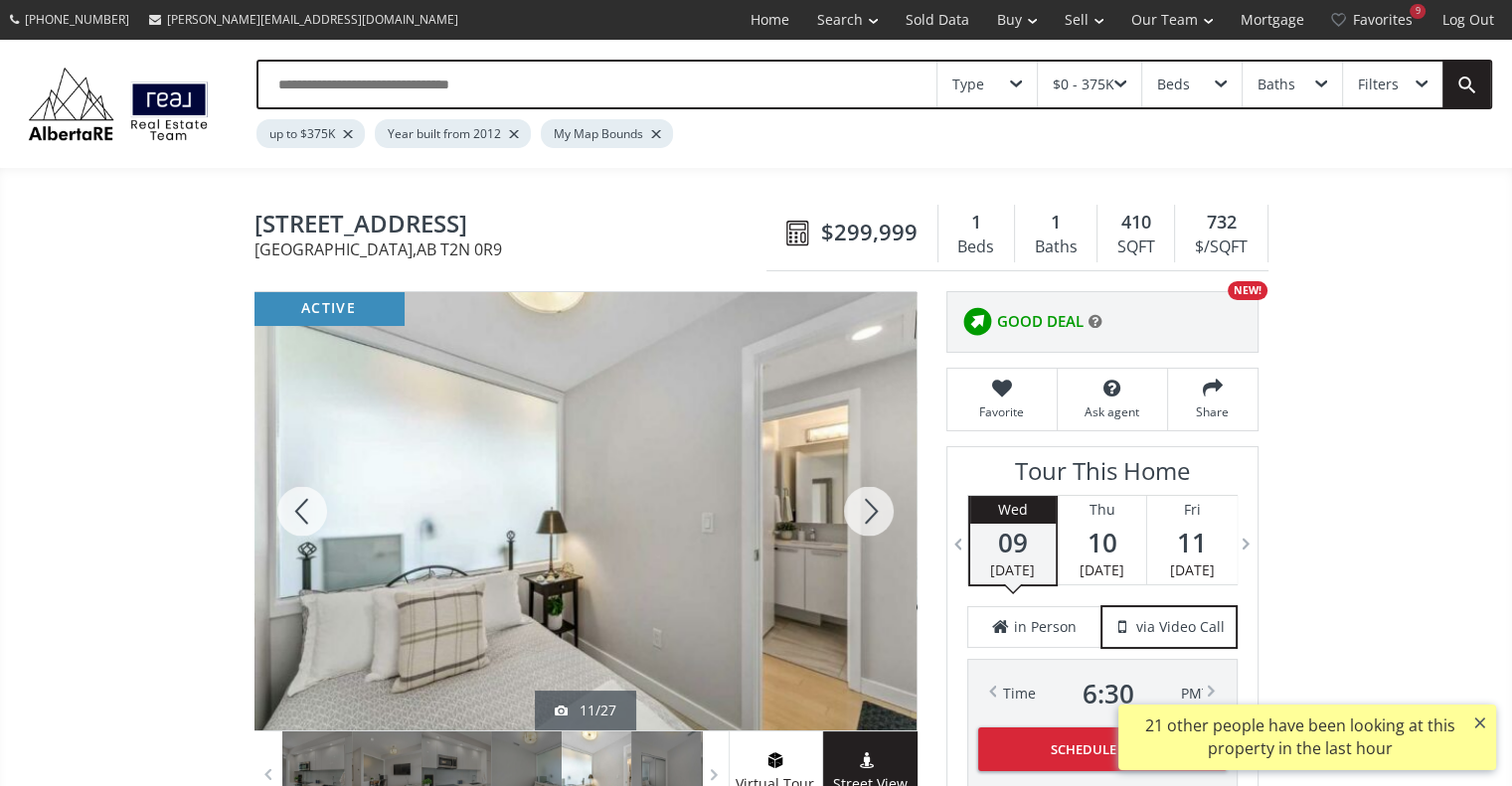 click at bounding box center [869, 511] 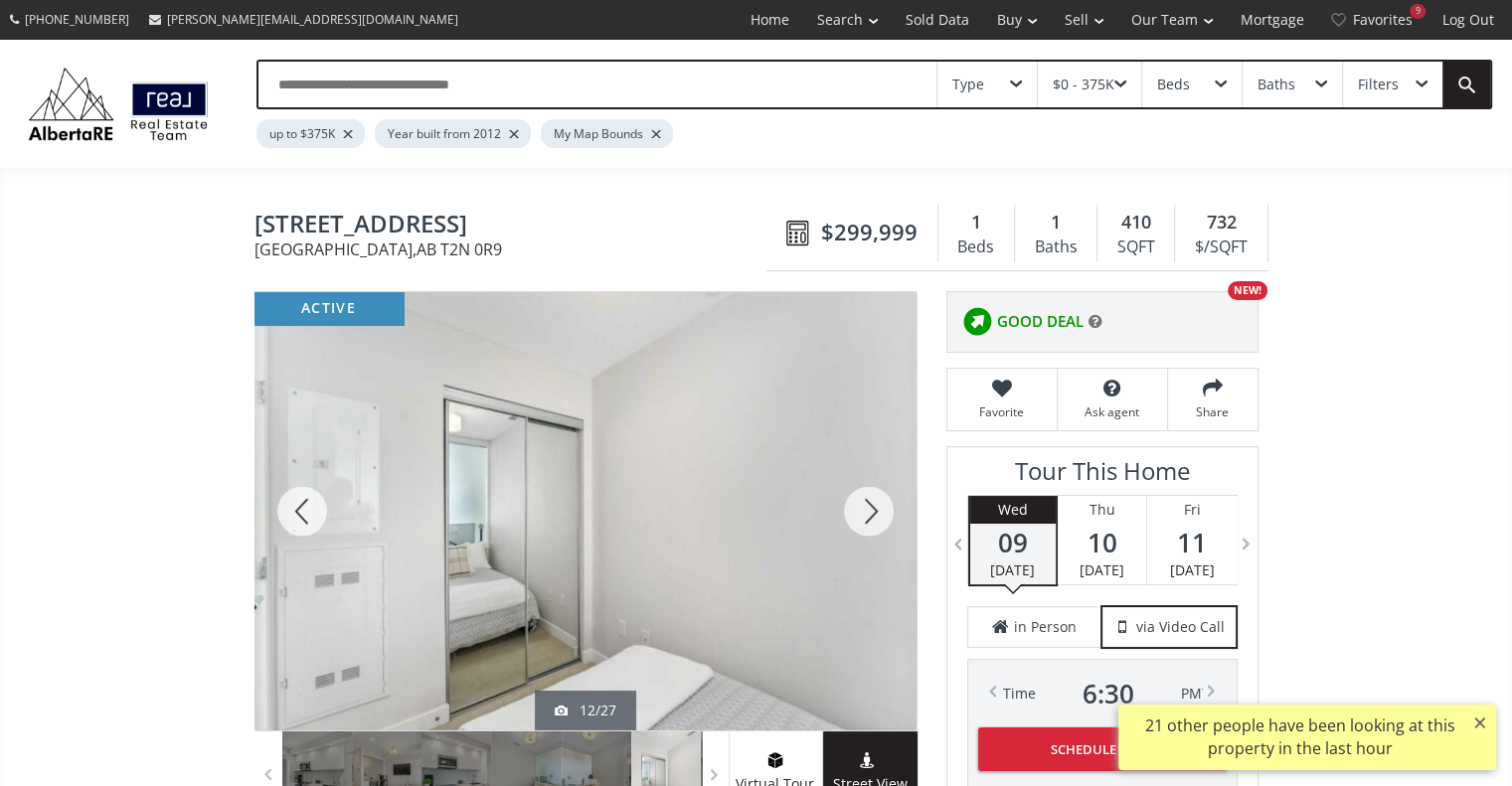 click at bounding box center (869, 511) 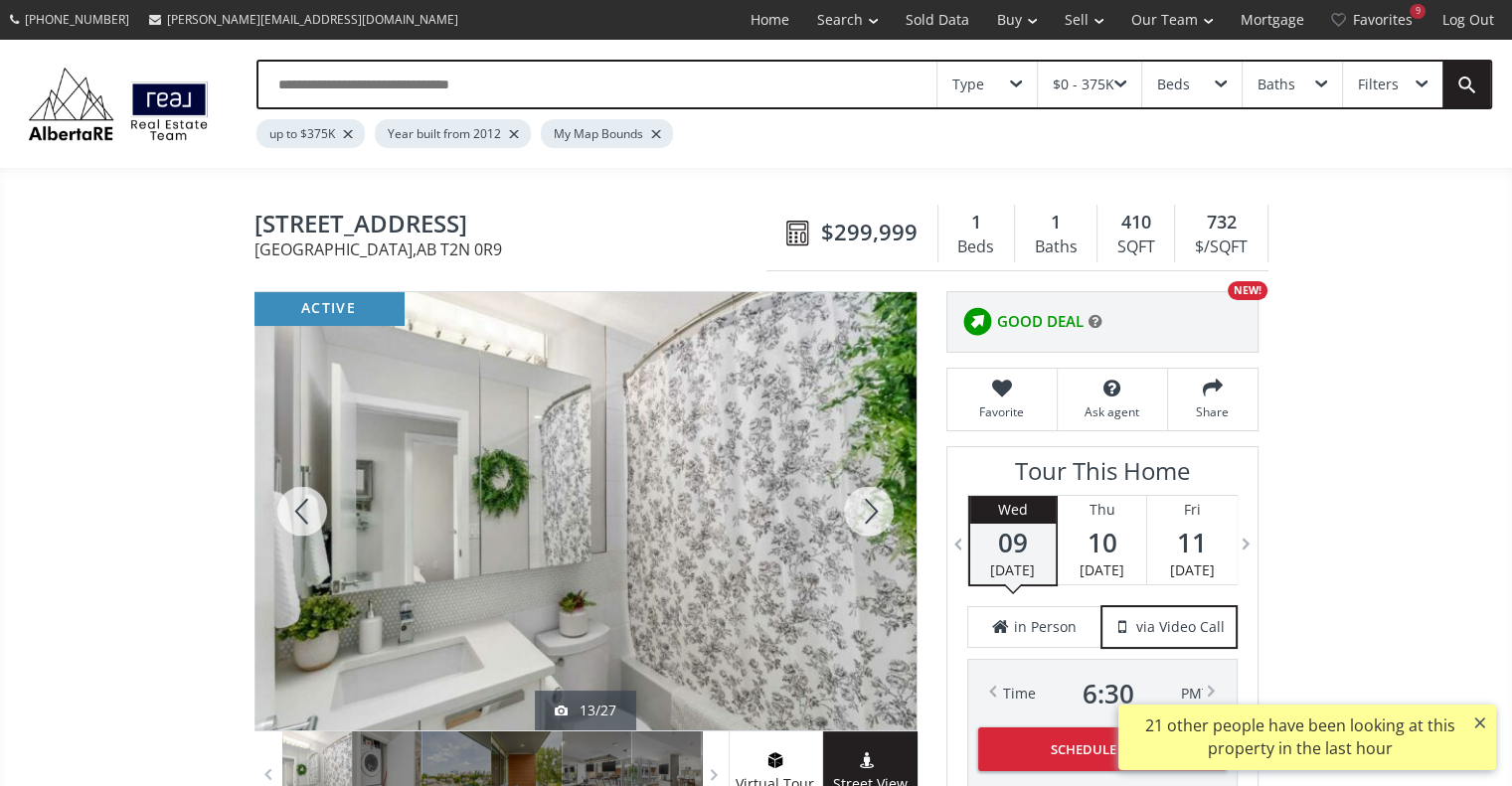 click at bounding box center [869, 511] 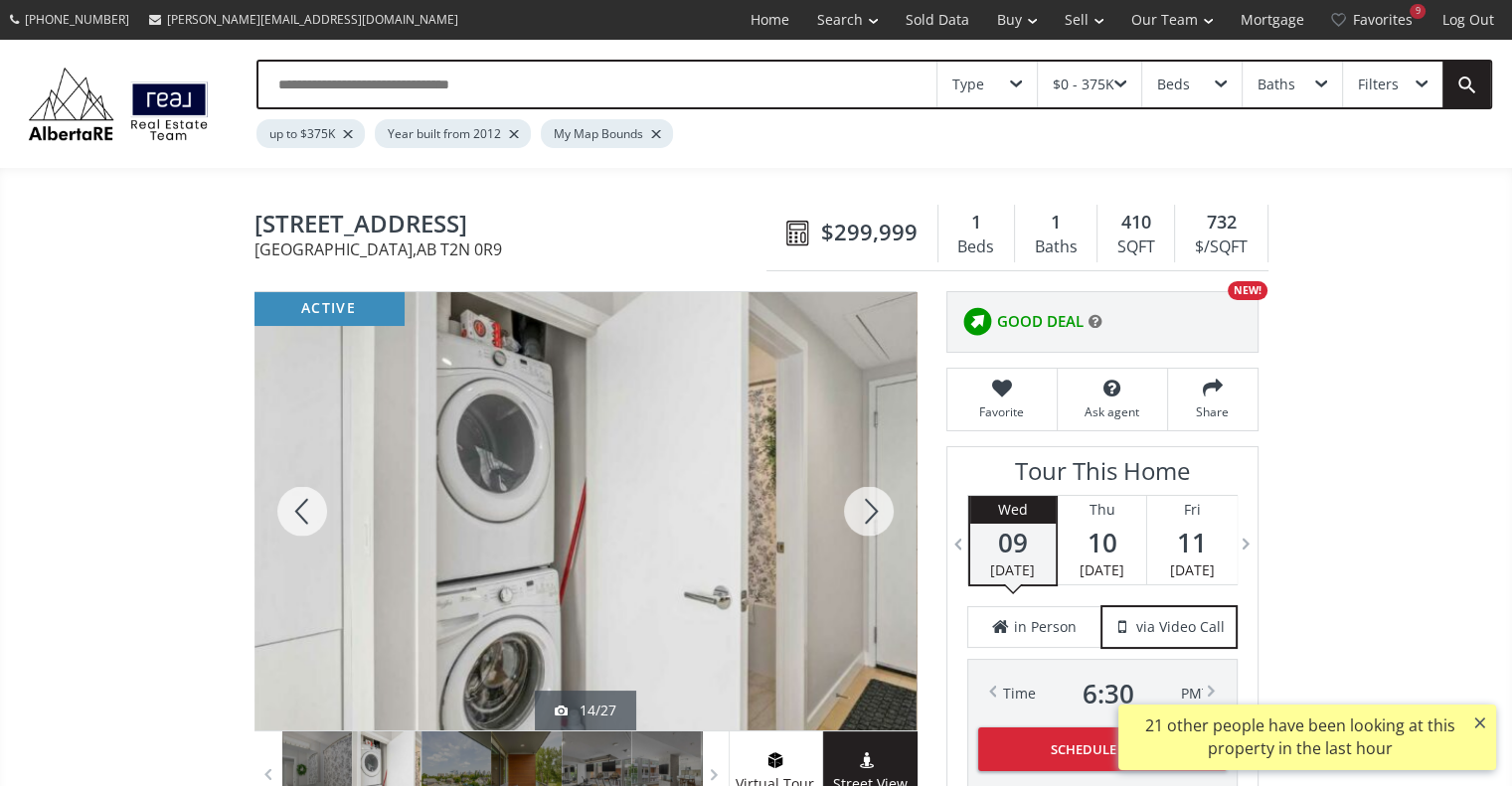 click at bounding box center [869, 511] 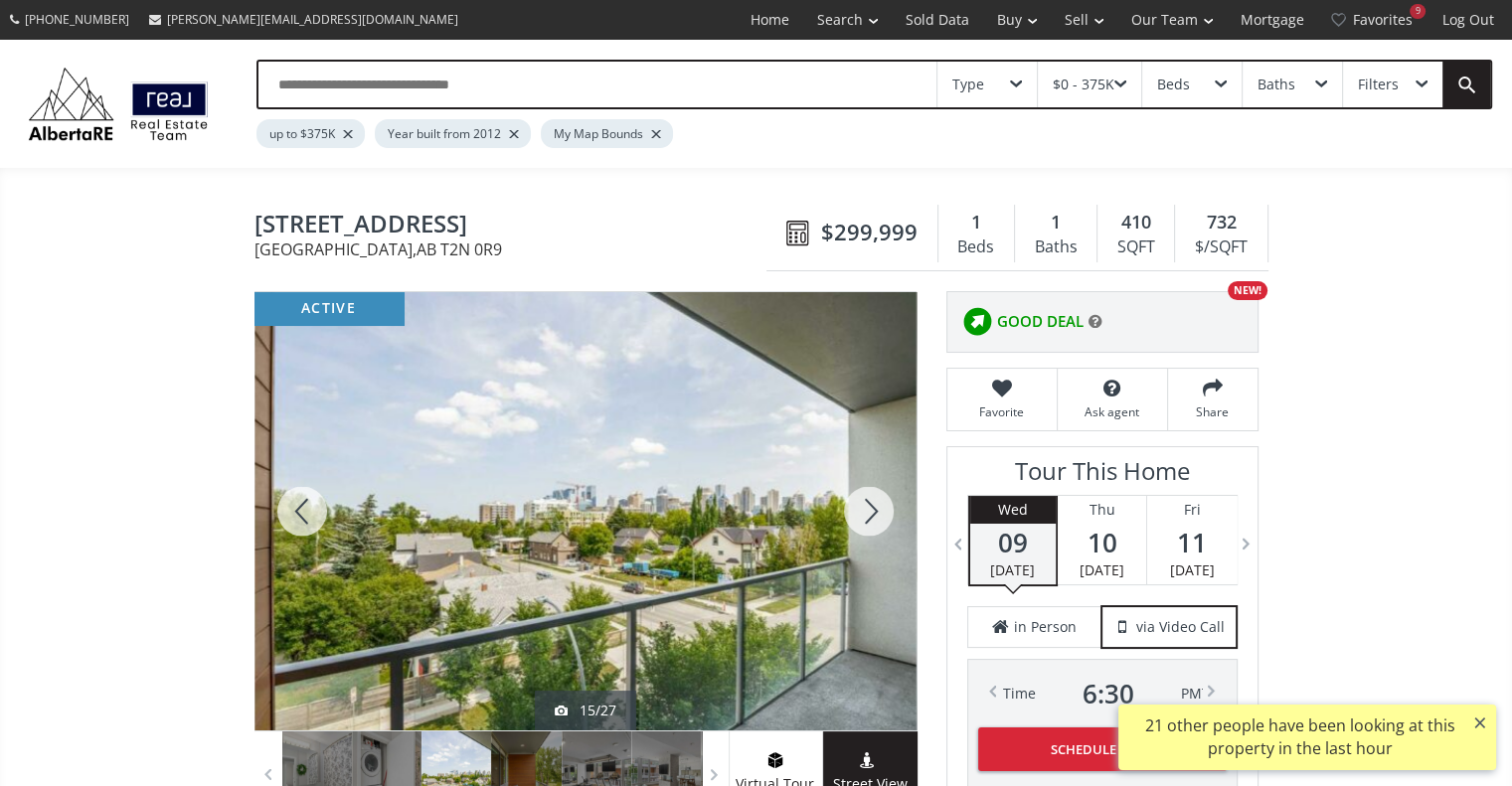 click at bounding box center [869, 511] 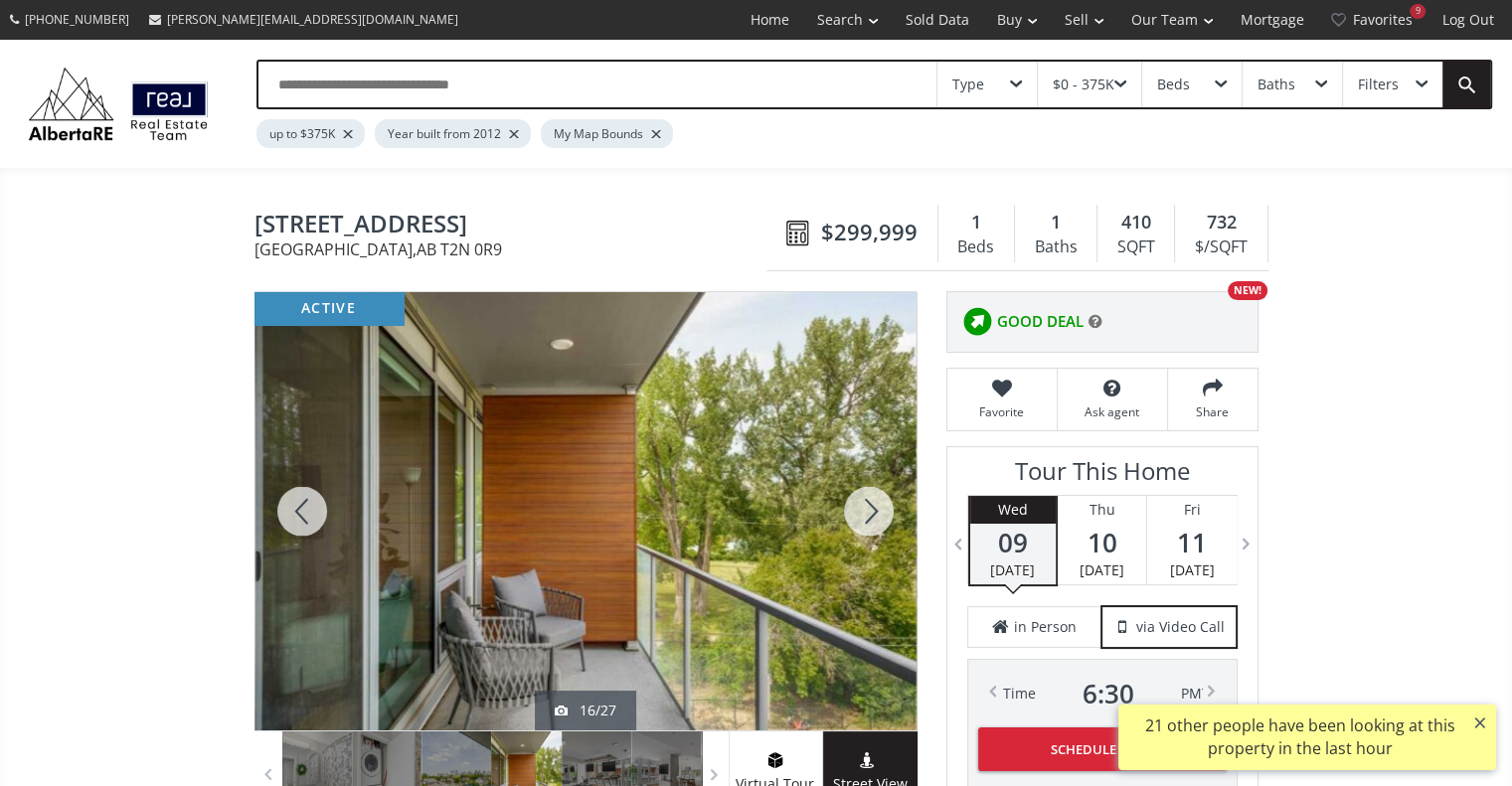 click at bounding box center (869, 511) 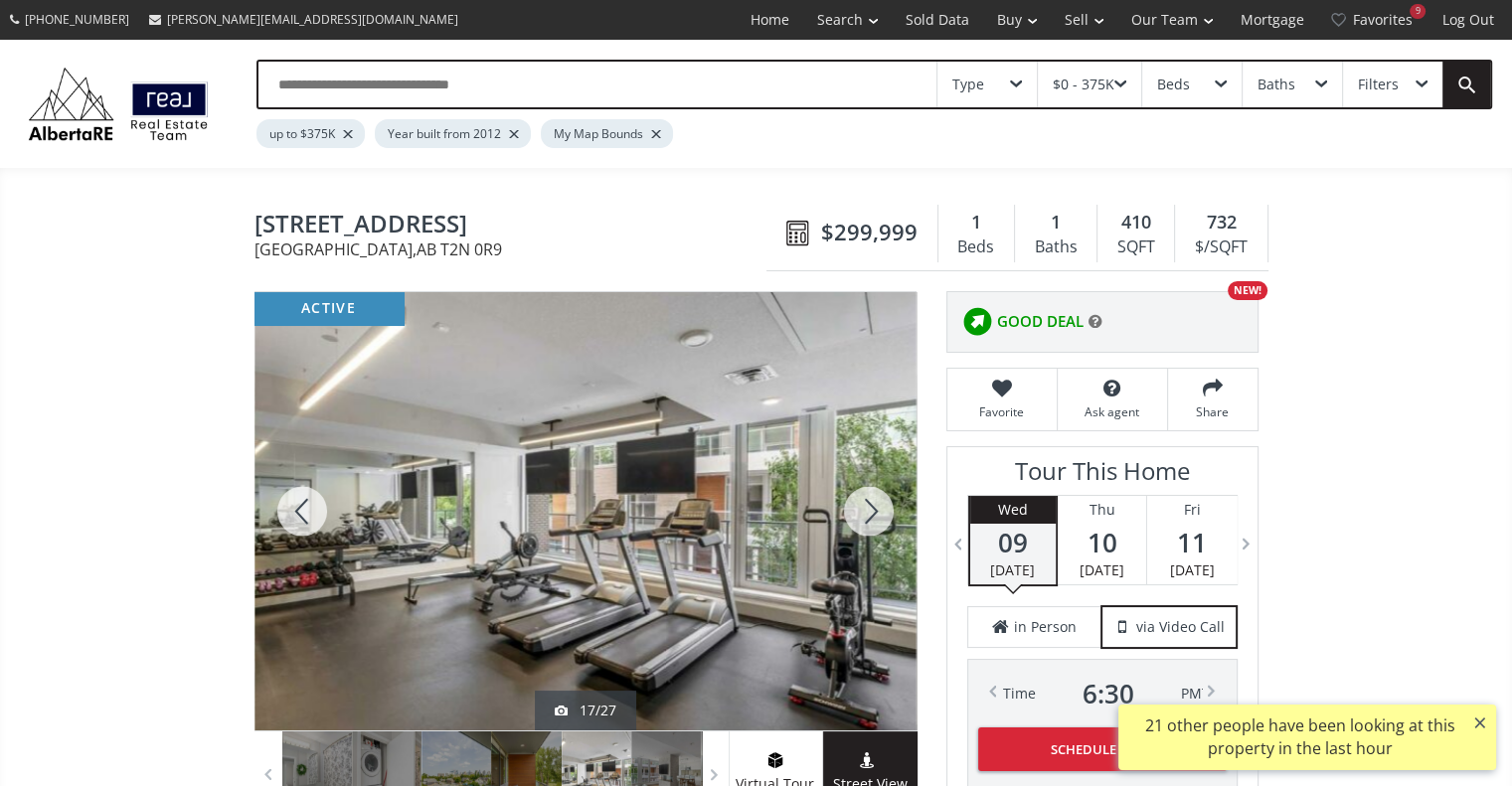 click at bounding box center [869, 511] 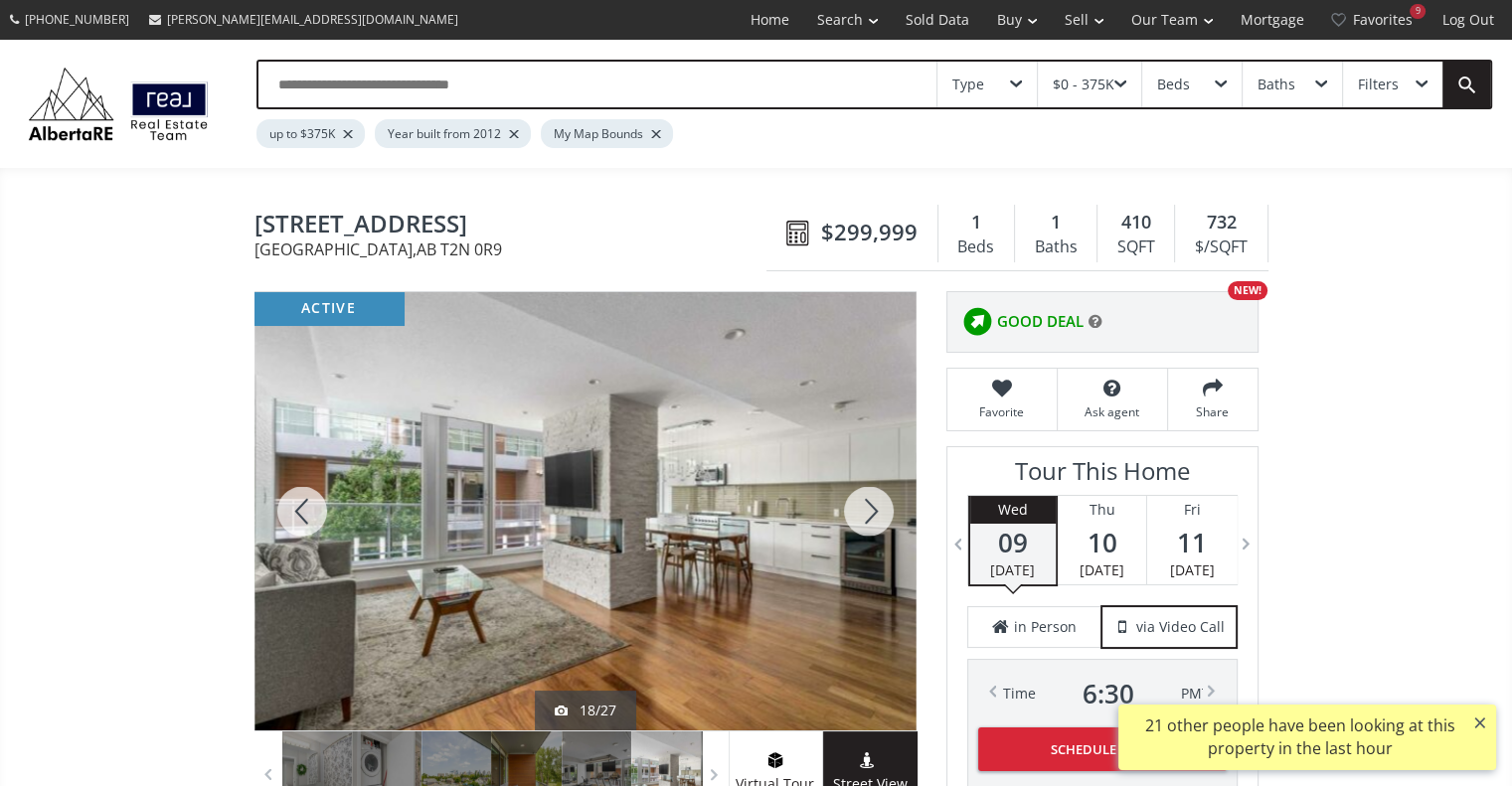 click at bounding box center (869, 511) 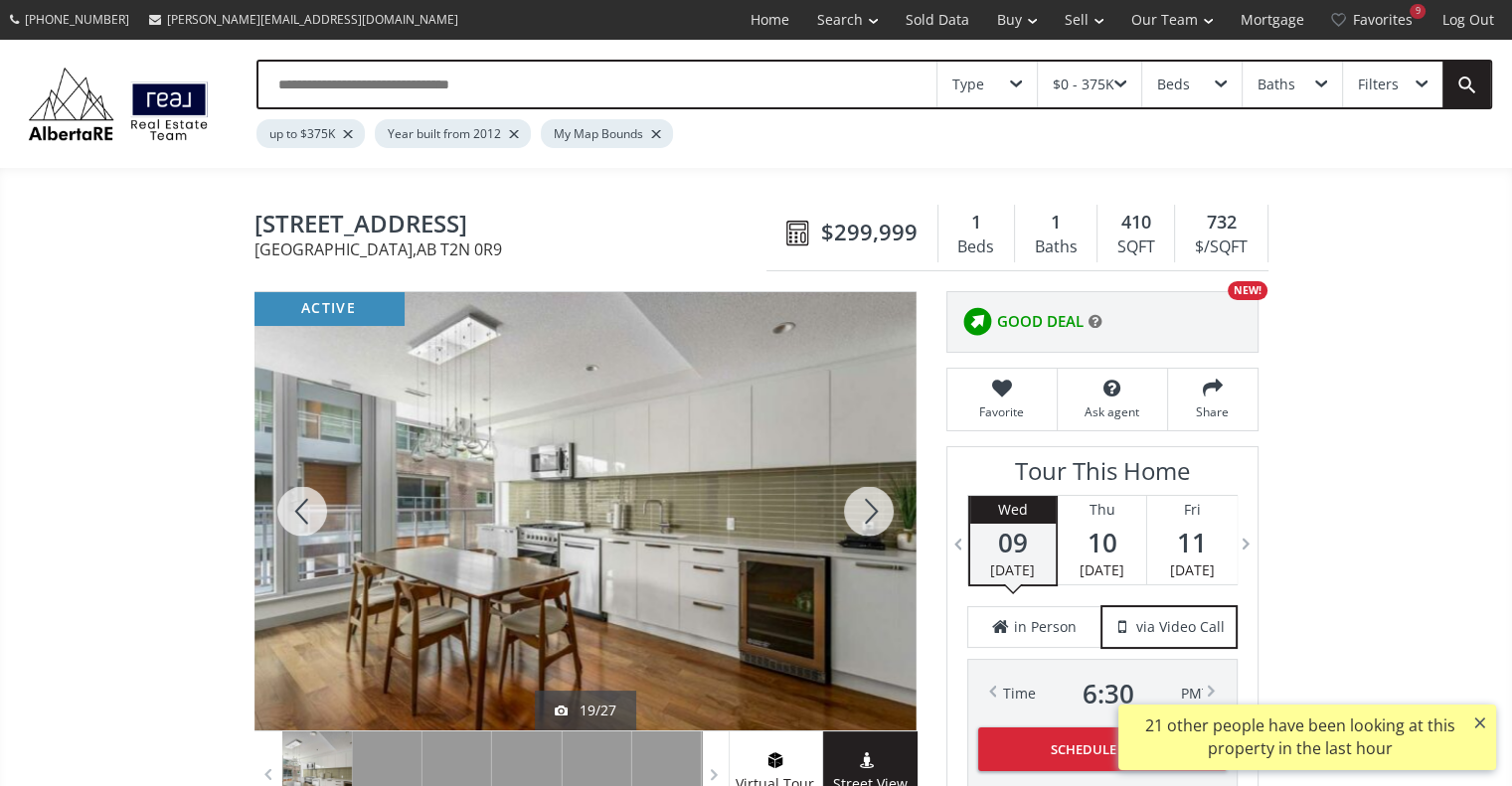 click at bounding box center [869, 511] 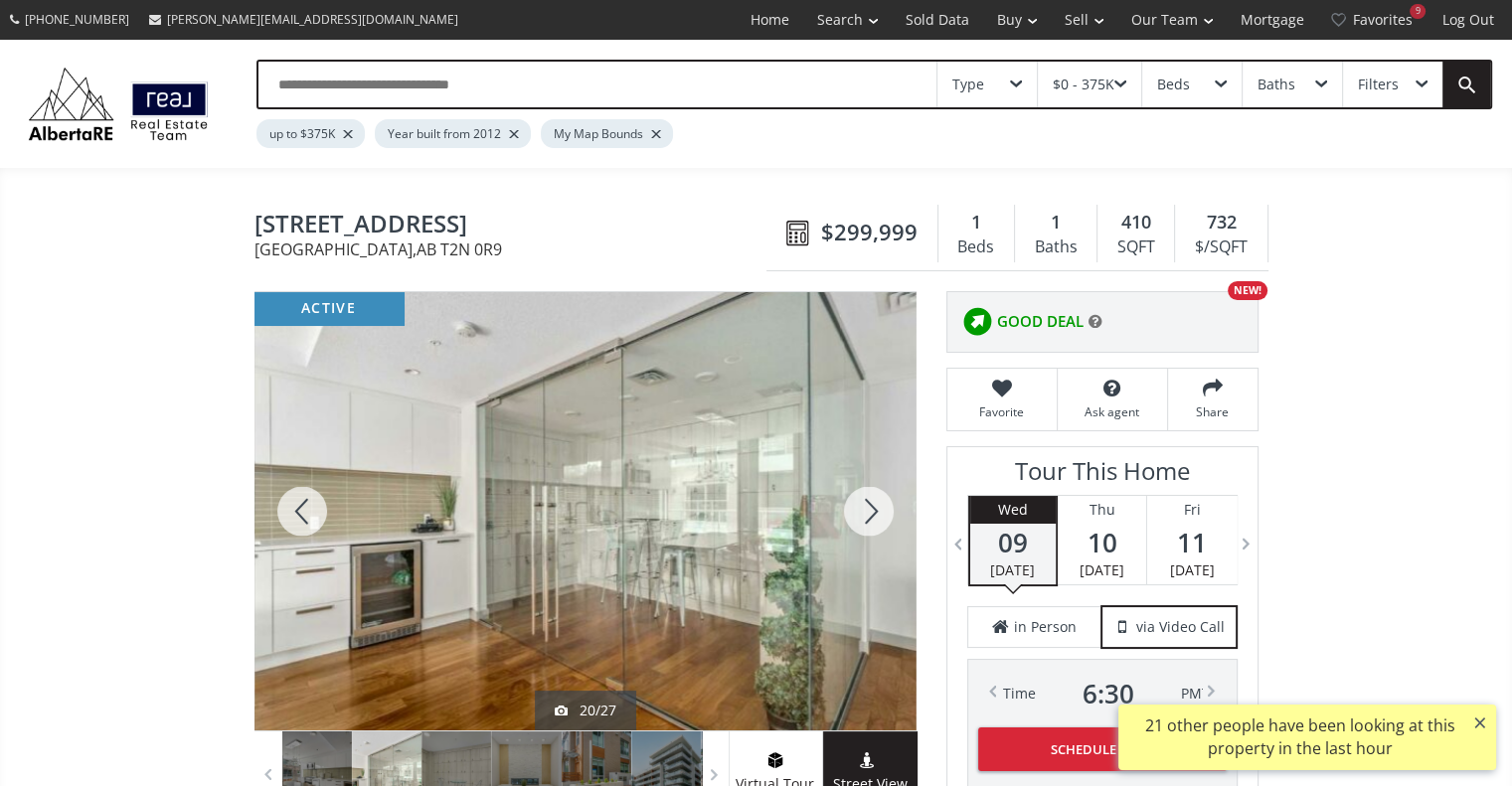 click at bounding box center (869, 511) 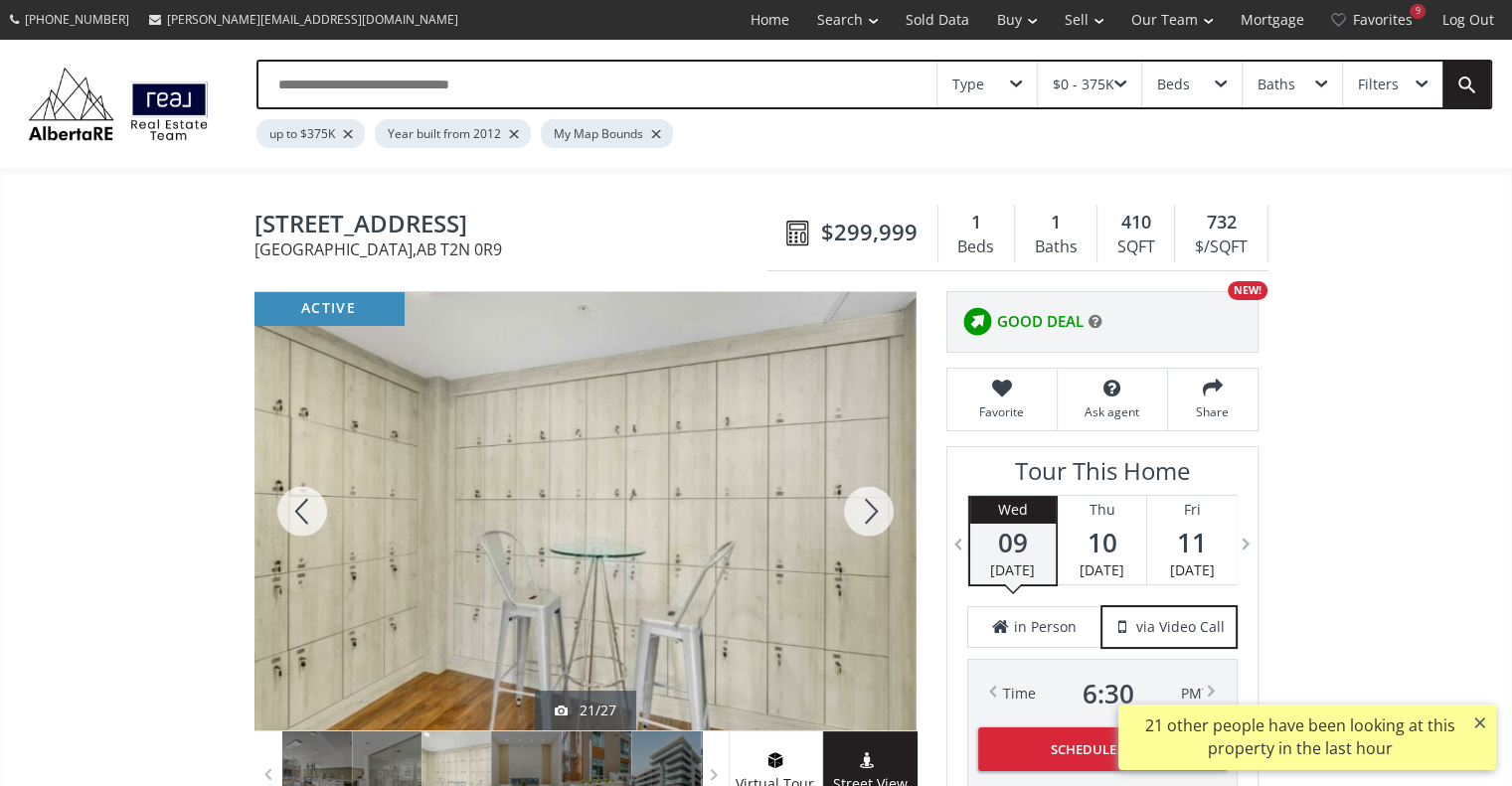 click at bounding box center (869, 511) 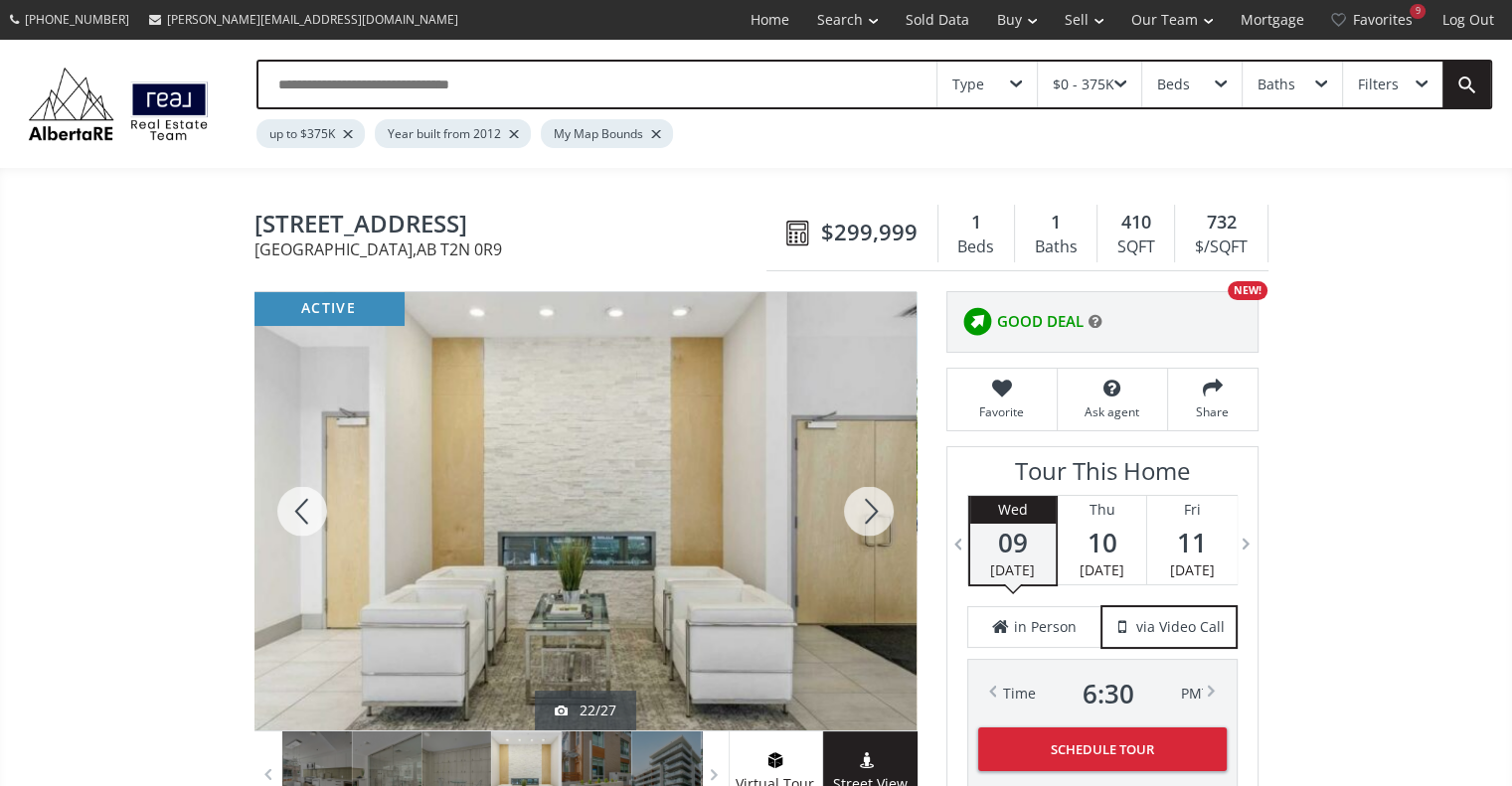click at bounding box center (869, 511) 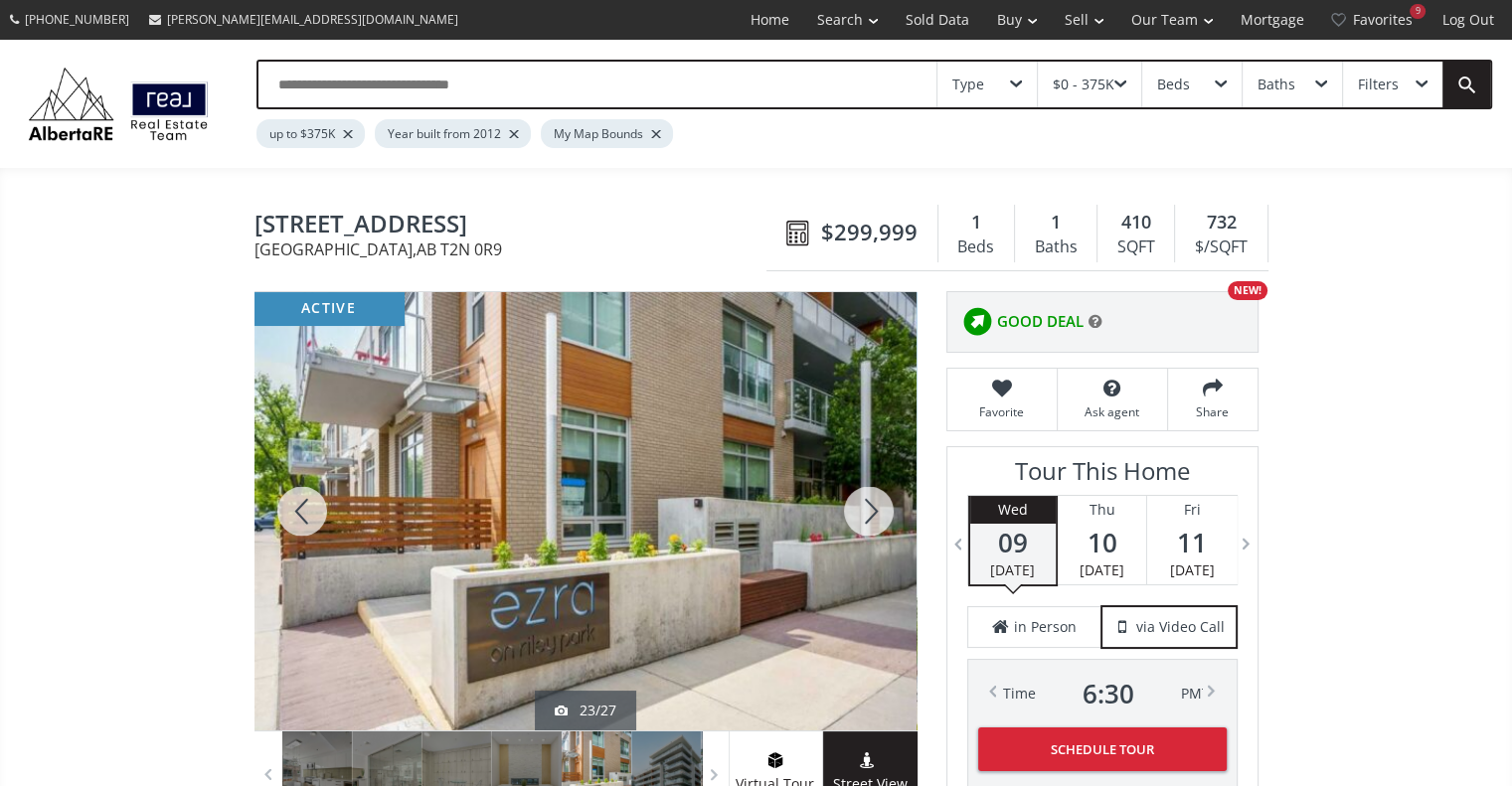 click at bounding box center [869, 511] 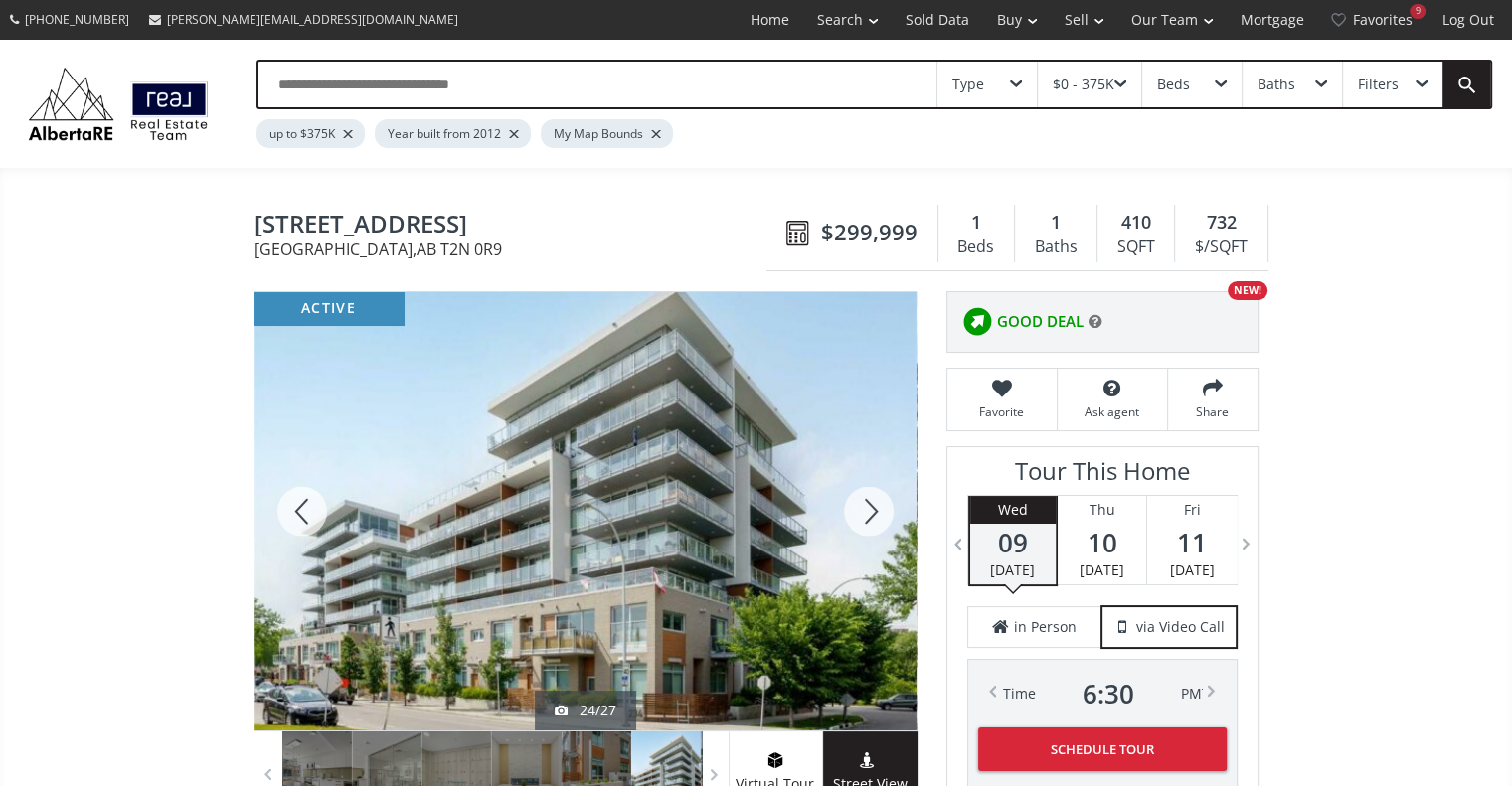 click at bounding box center (869, 511) 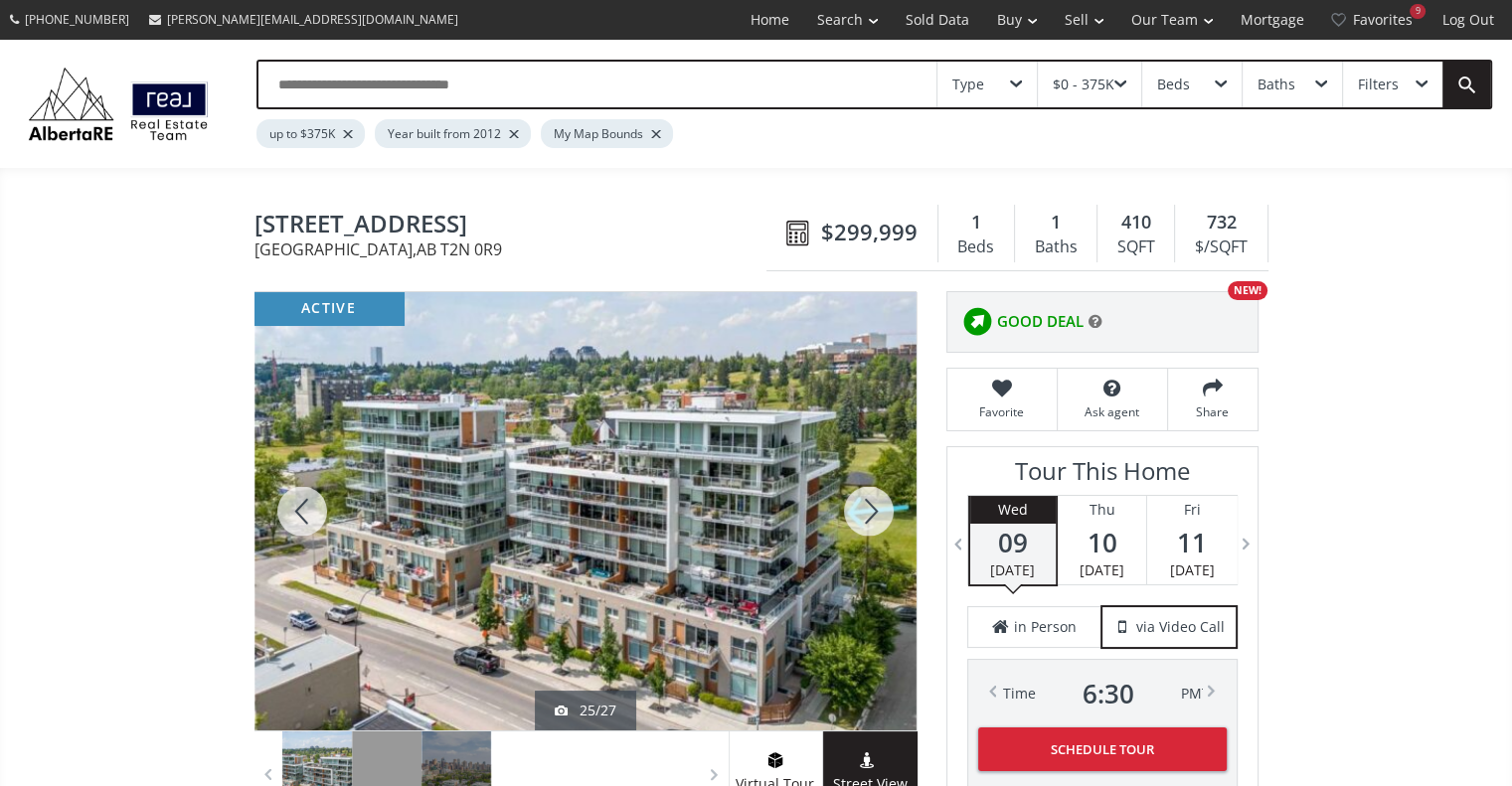 click at bounding box center (869, 511) 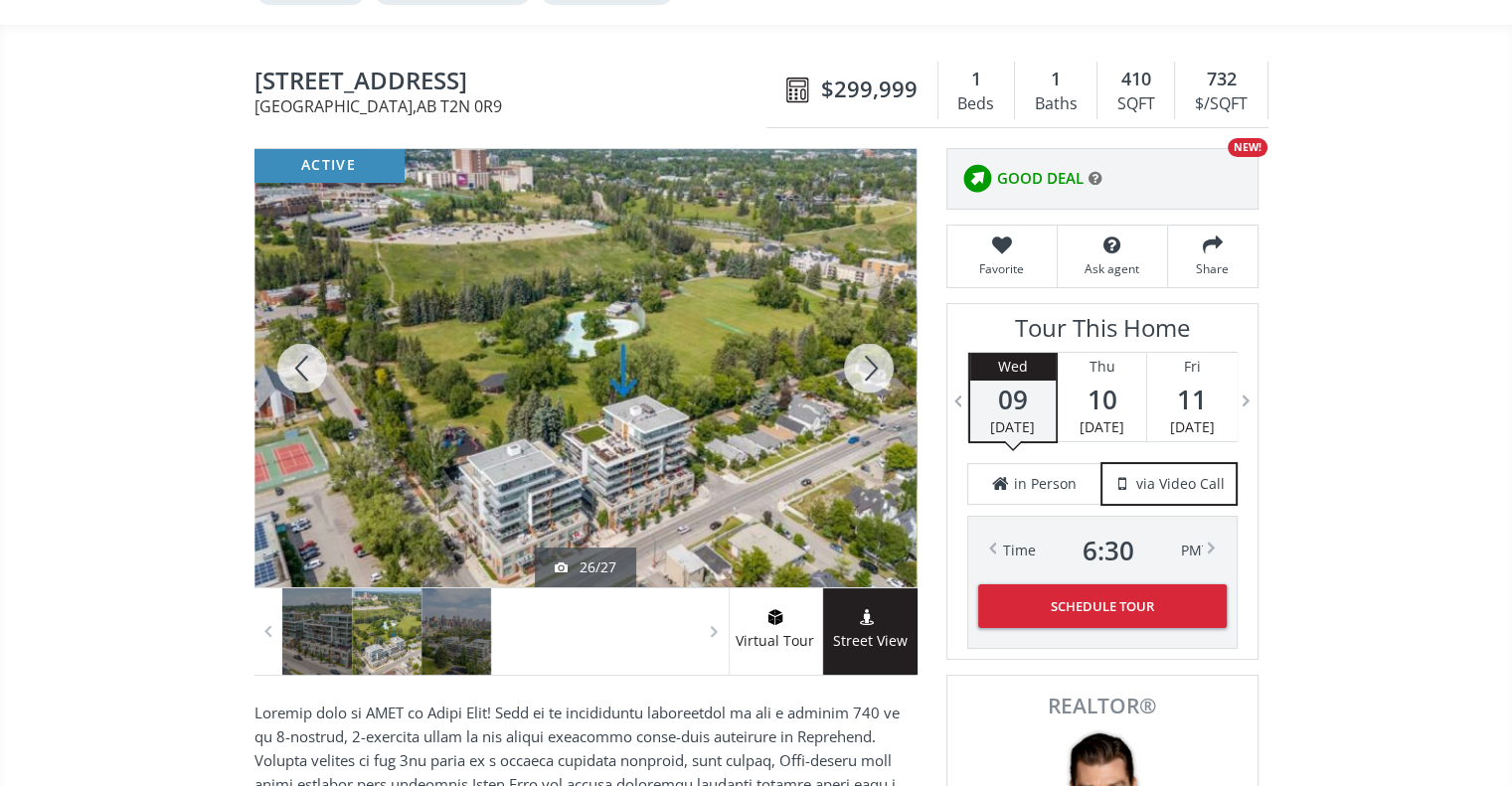 scroll, scrollTop: 137, scrollLeft: 0, axis: vertical 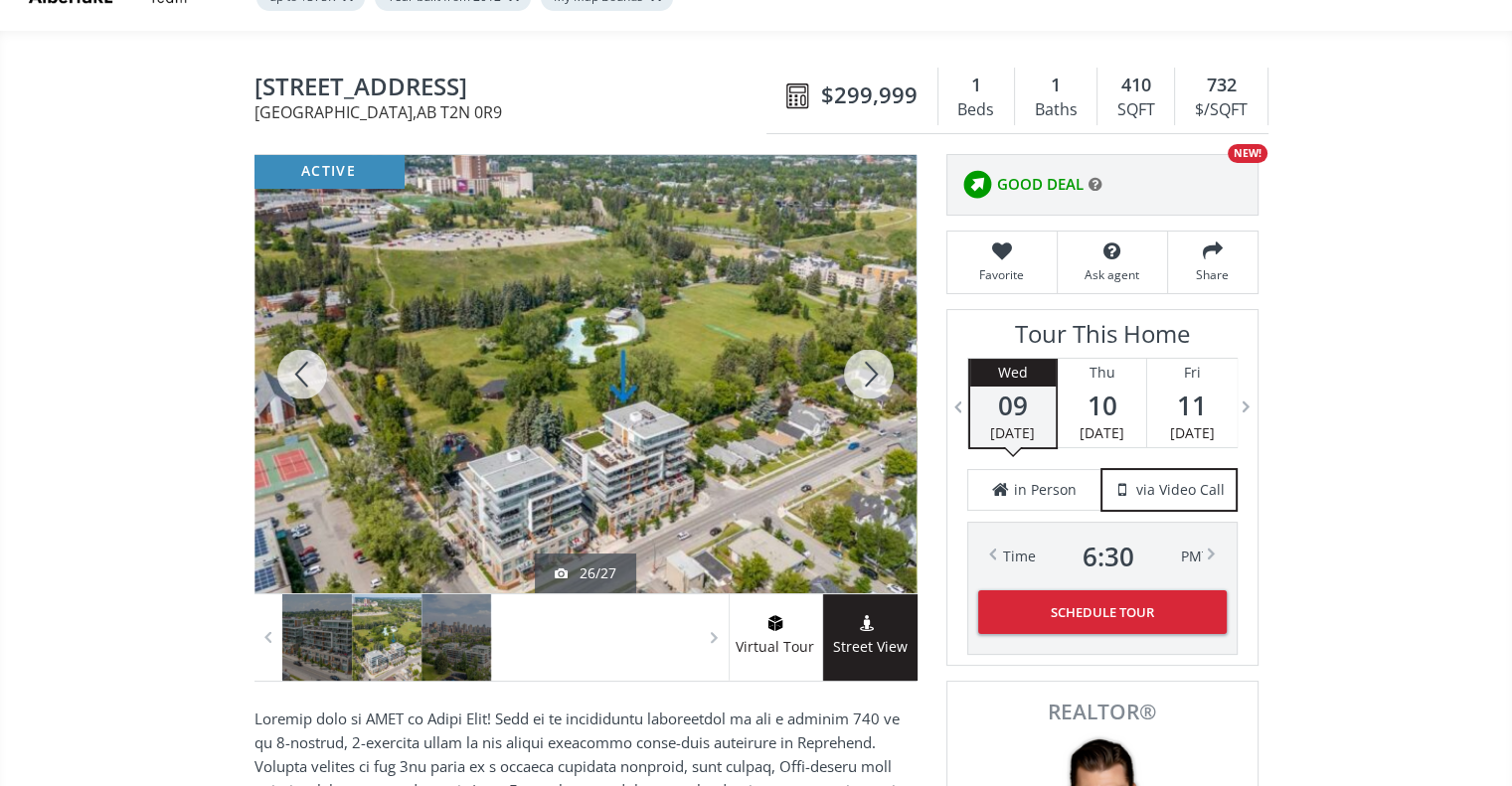 click at bounding box center [869, 374] 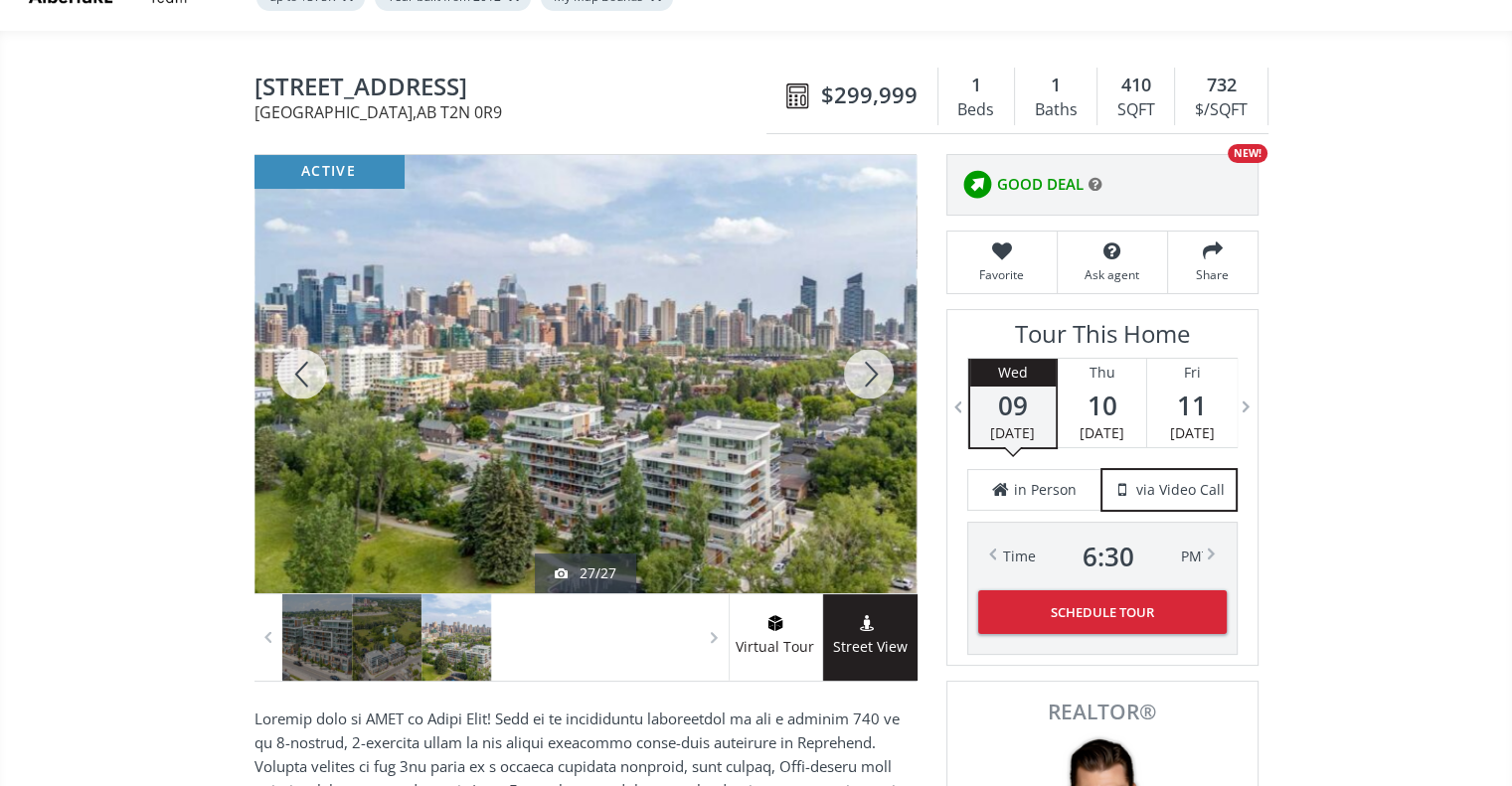 click at bounding box center (869, 374) 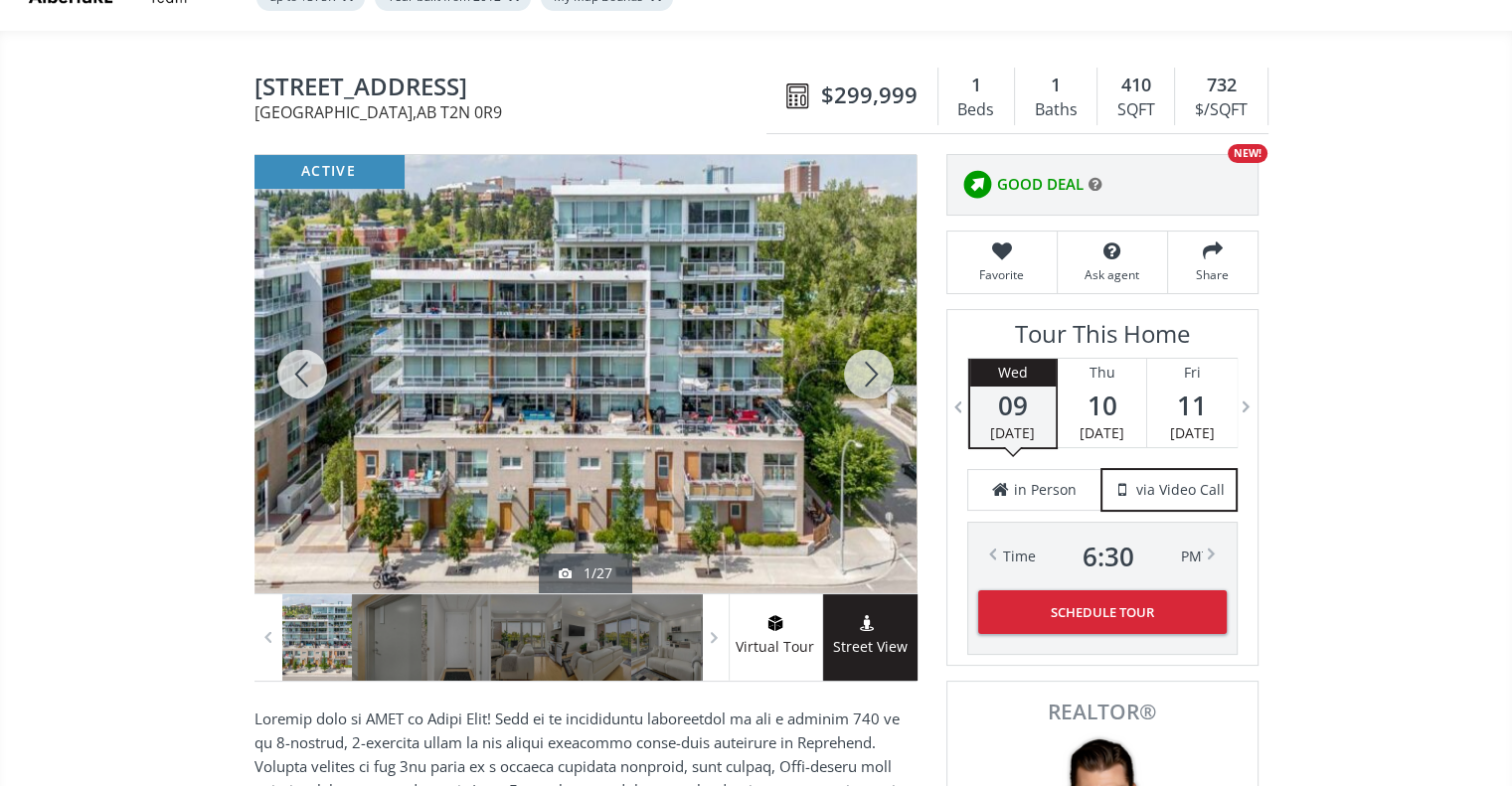 click at bounding box center (869, 374) 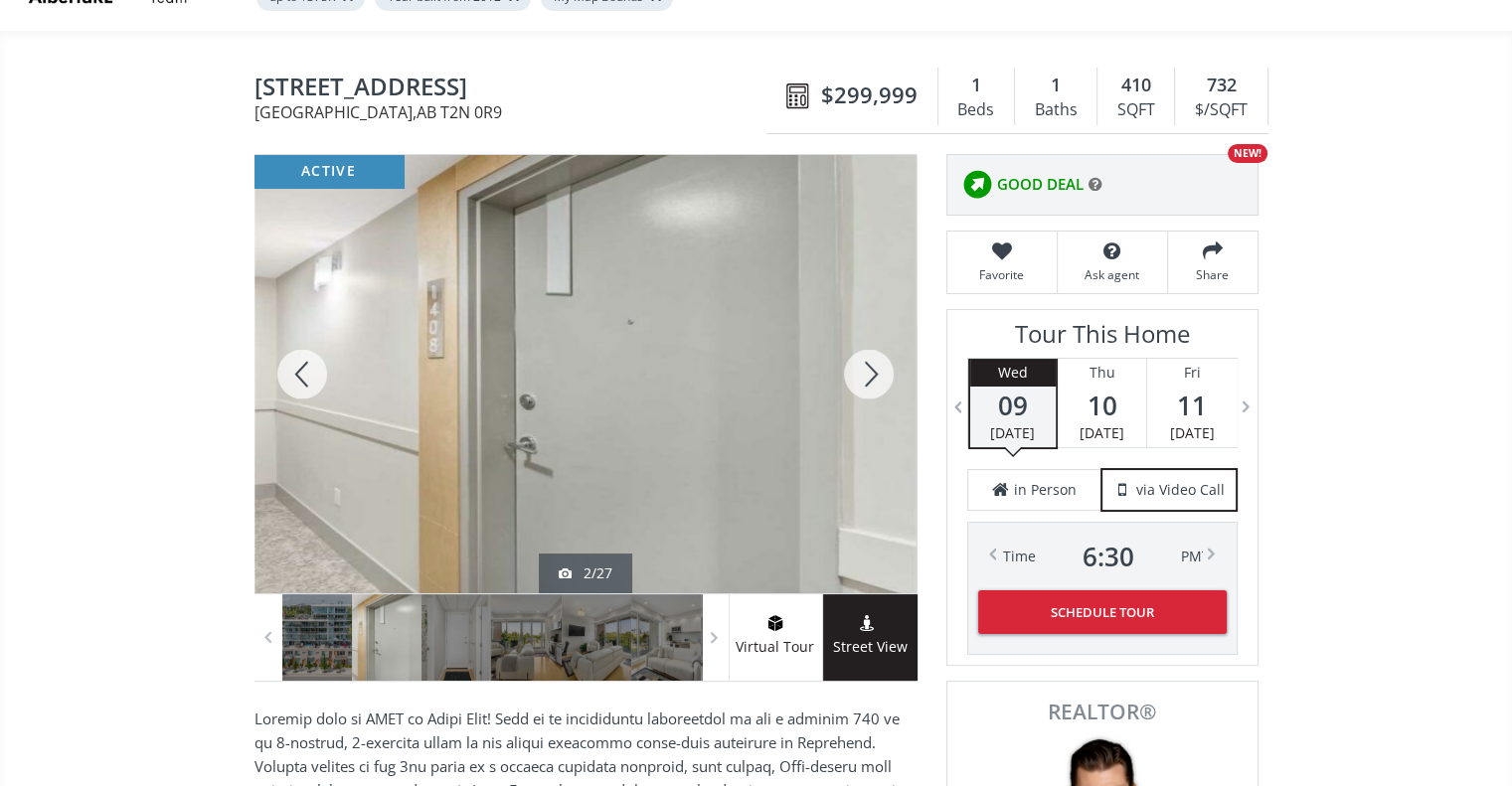 click at bounding box center [869, 374] 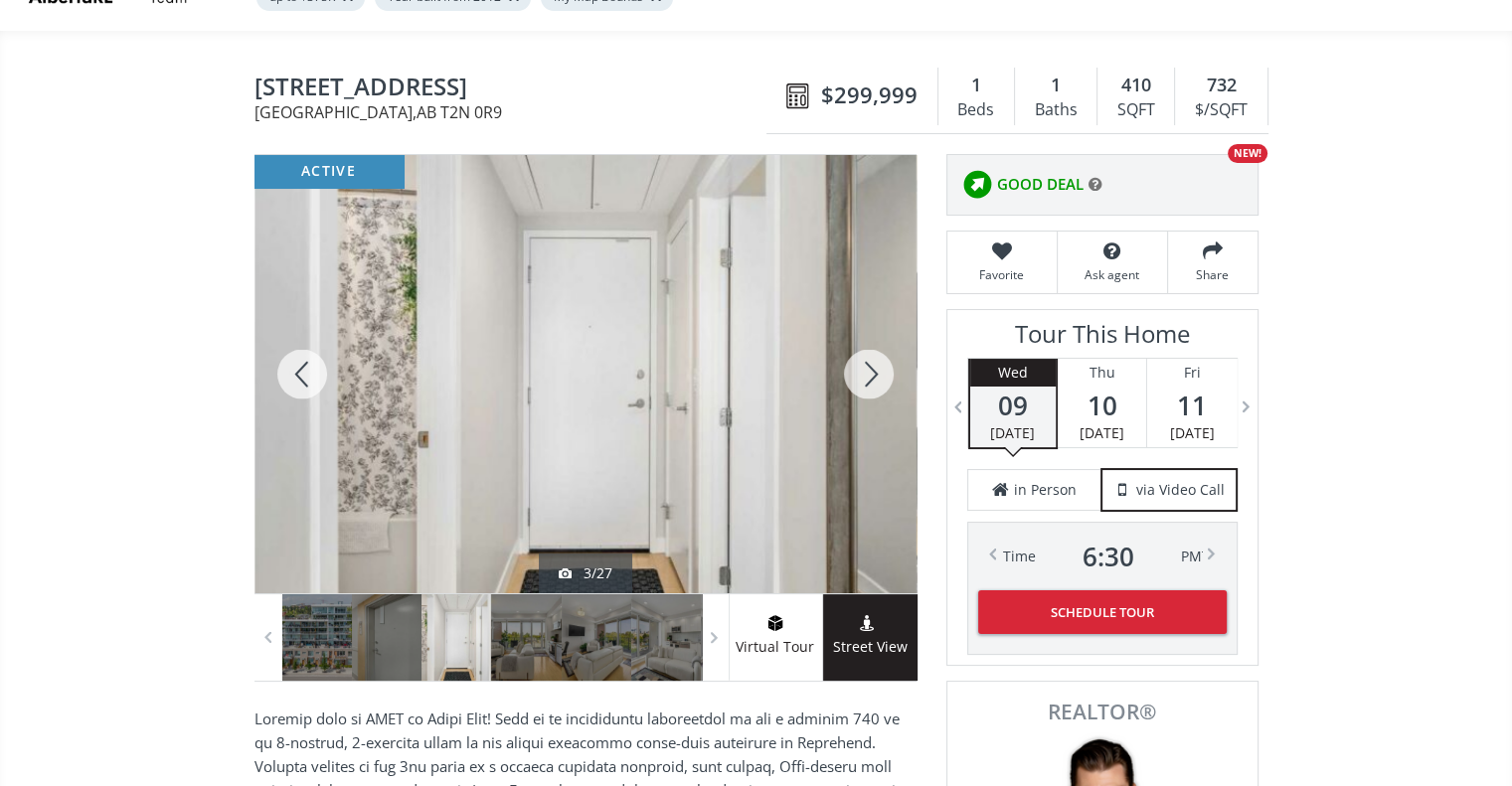 click at bounding box center (869, 374) 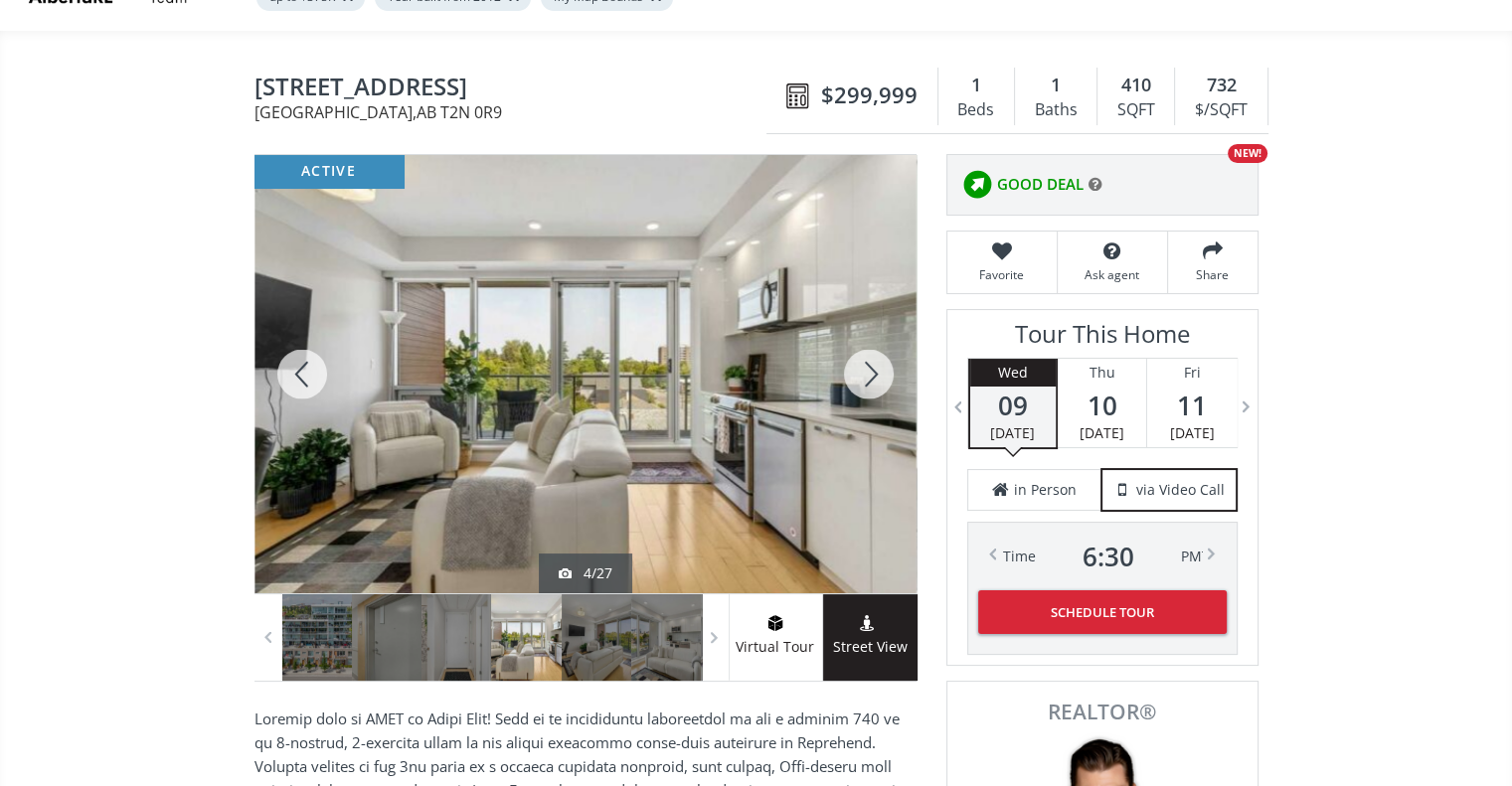 click at bounding box center (869, 374) 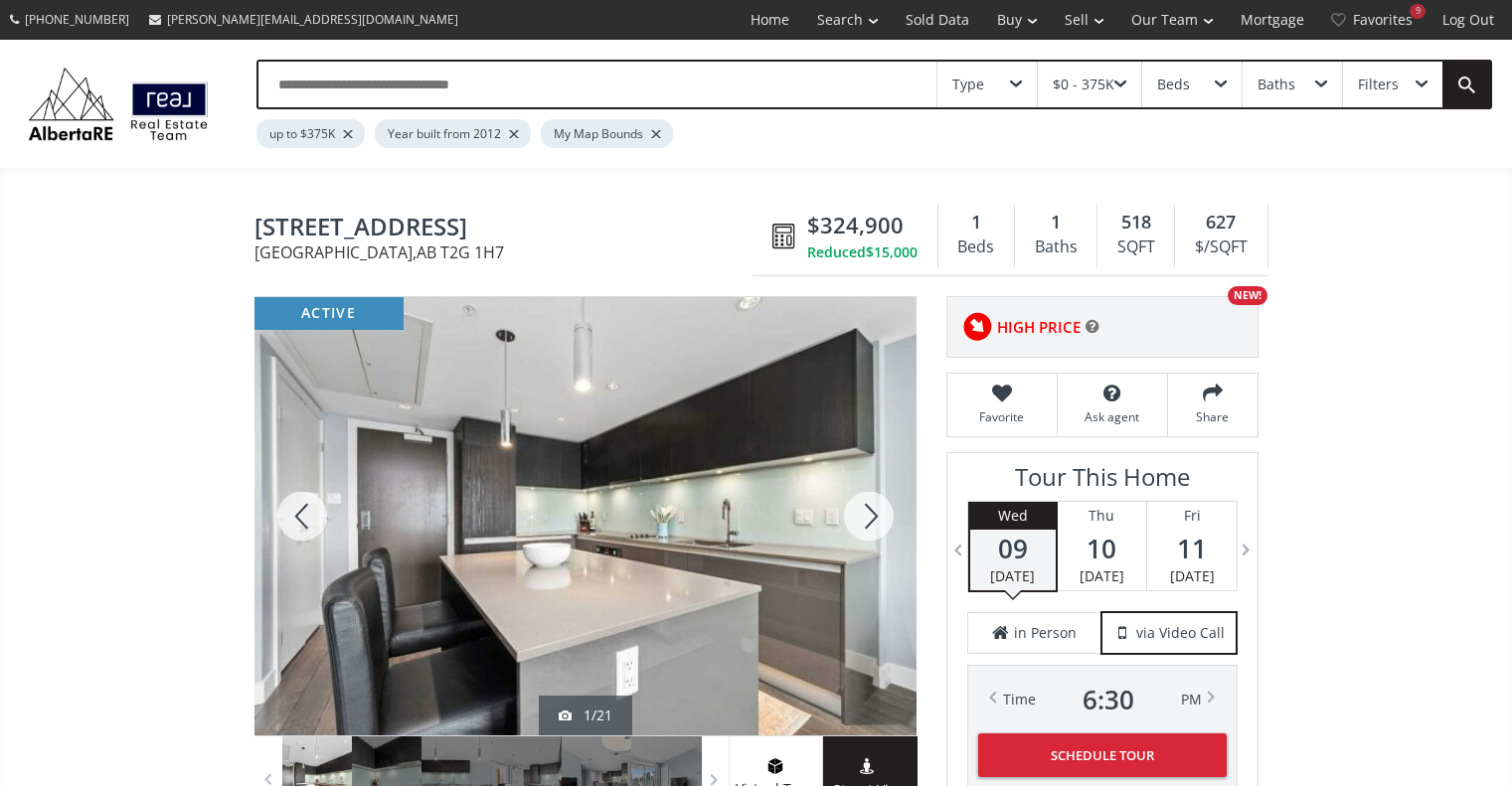 scroll, scrollTop: 0, scrollLeft: 0, axis: both 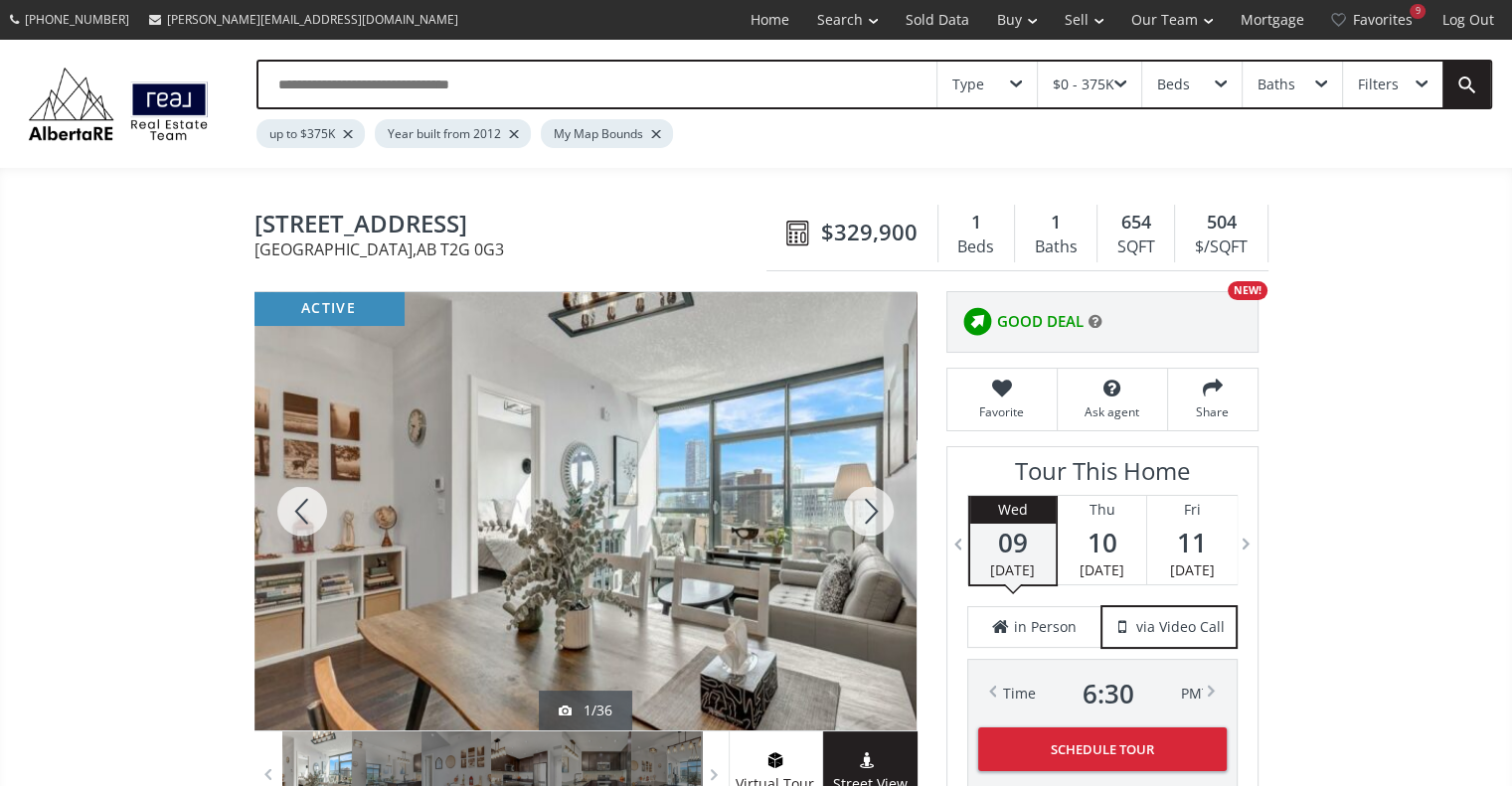 click at bounding box center [869, 511] 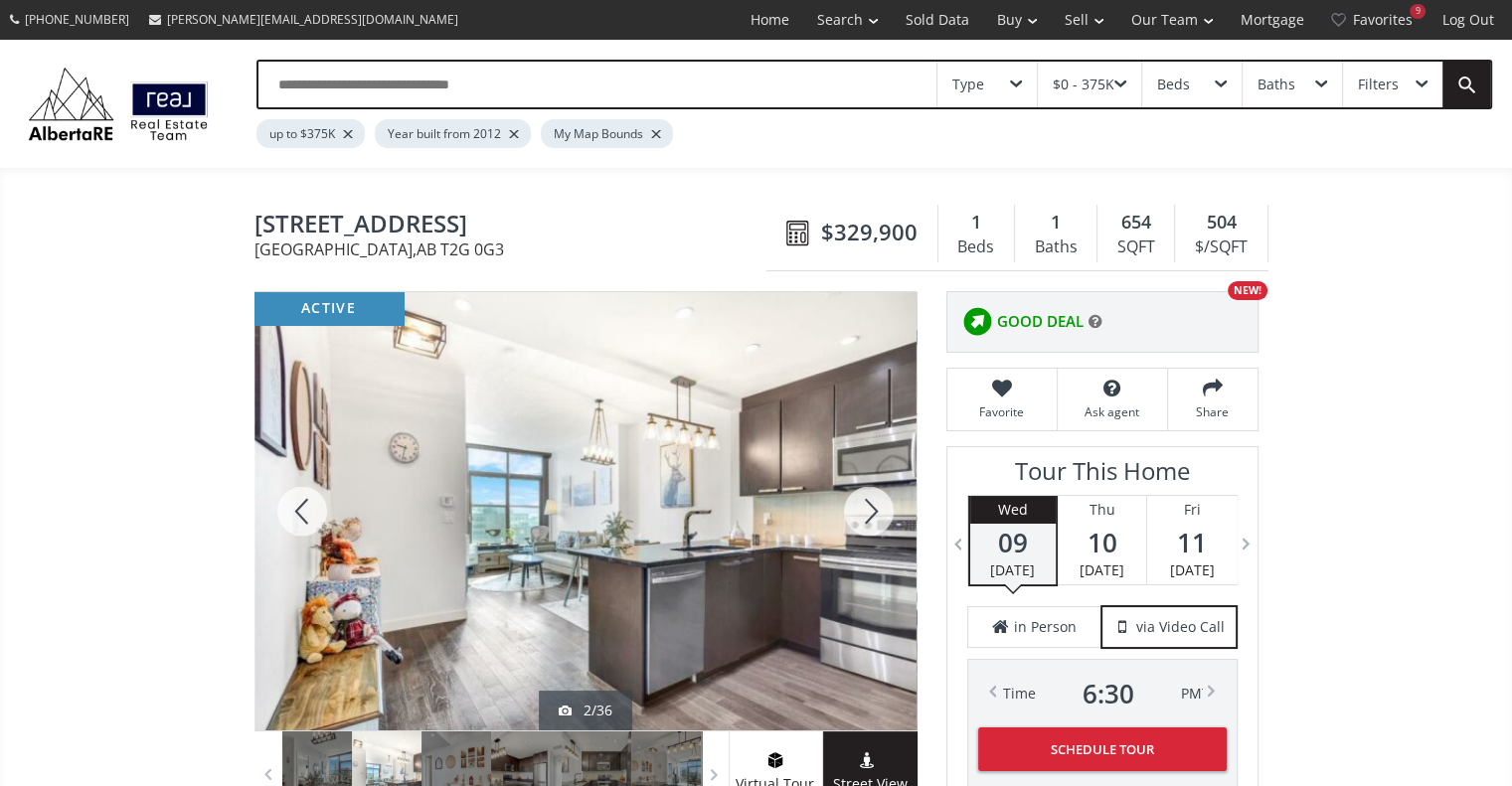 click at bounding box center (869, 511) 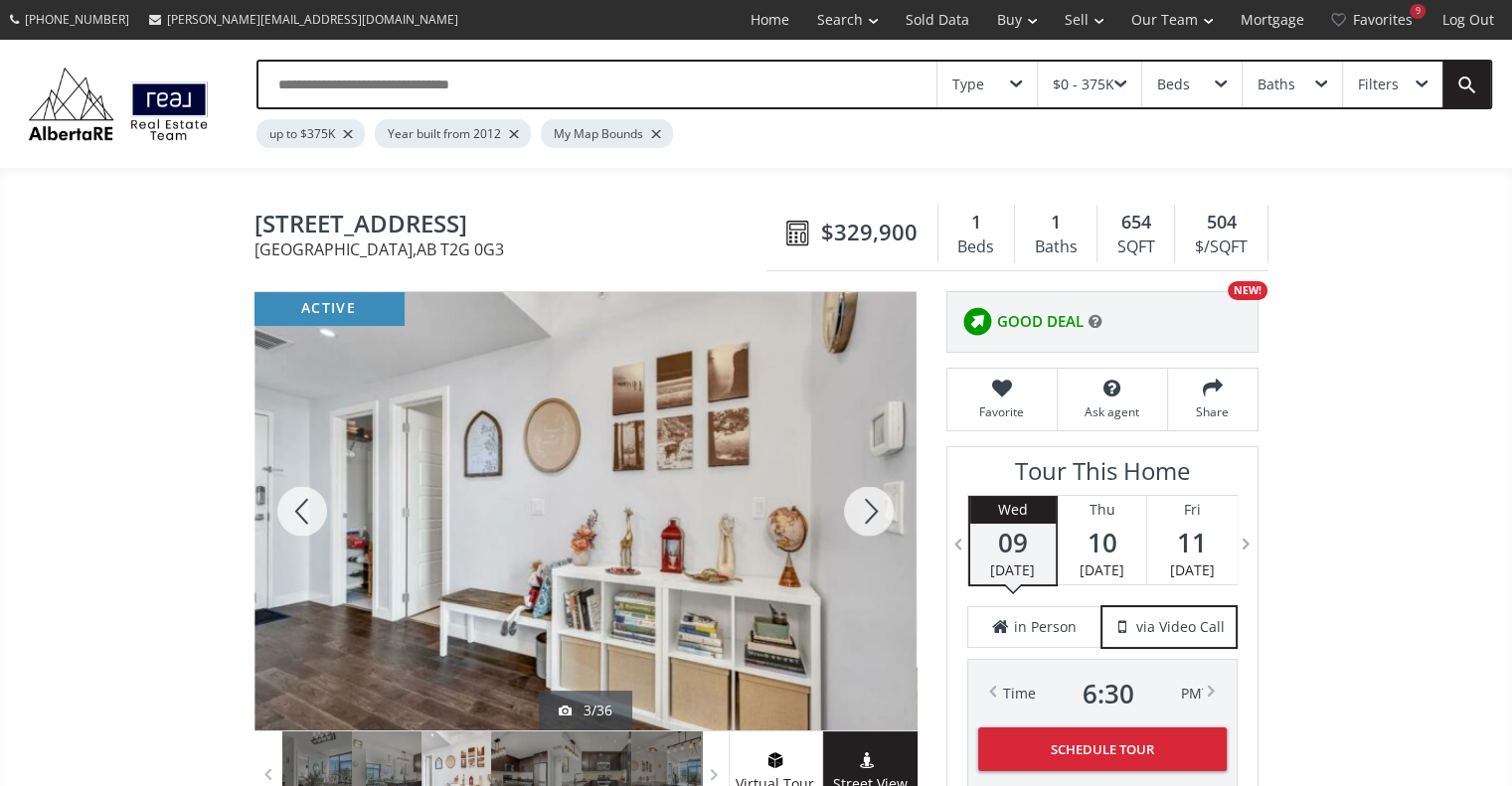 click at bounding box center (869, 511) 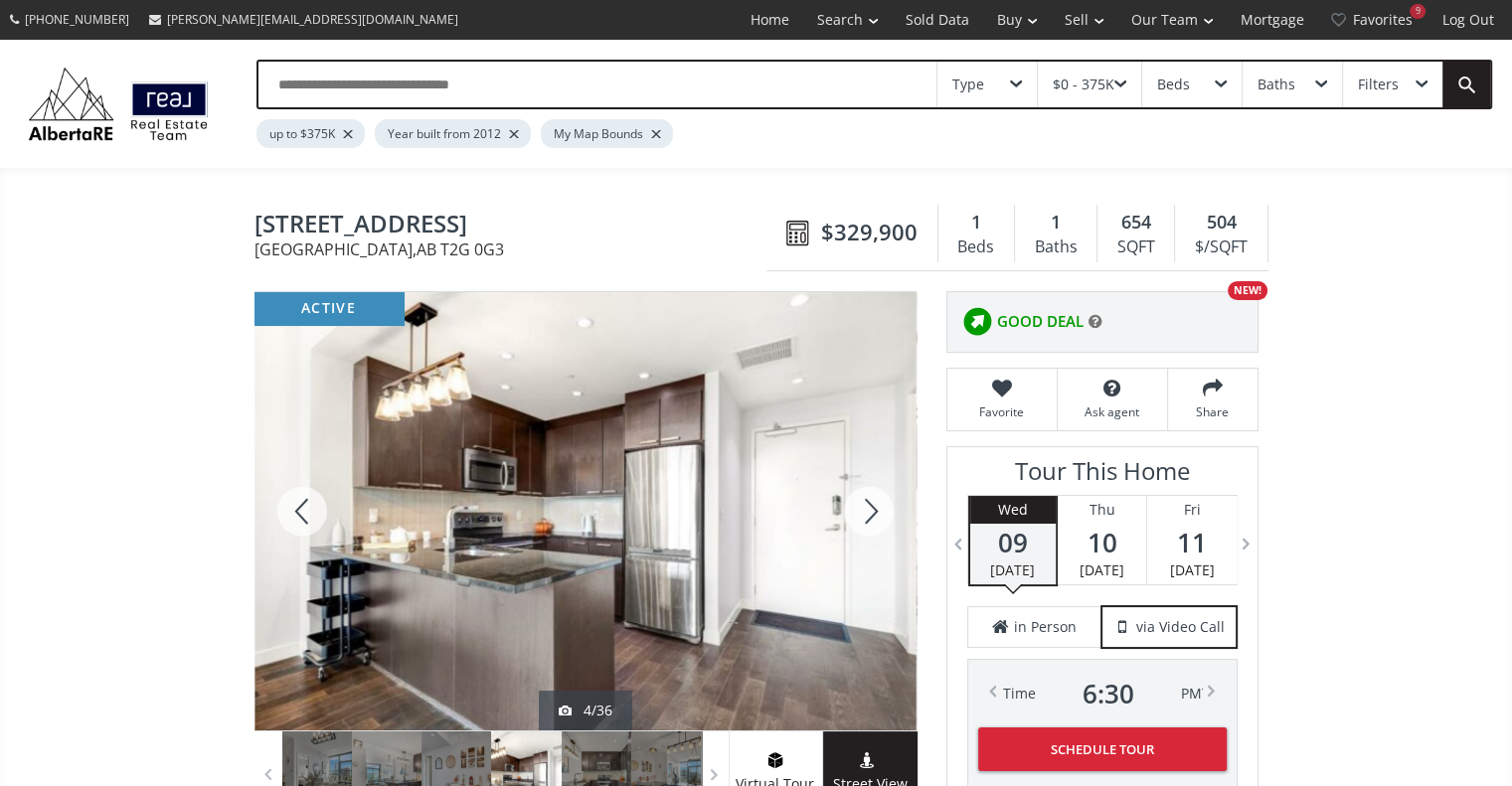 click at bounding box center (869, 511) 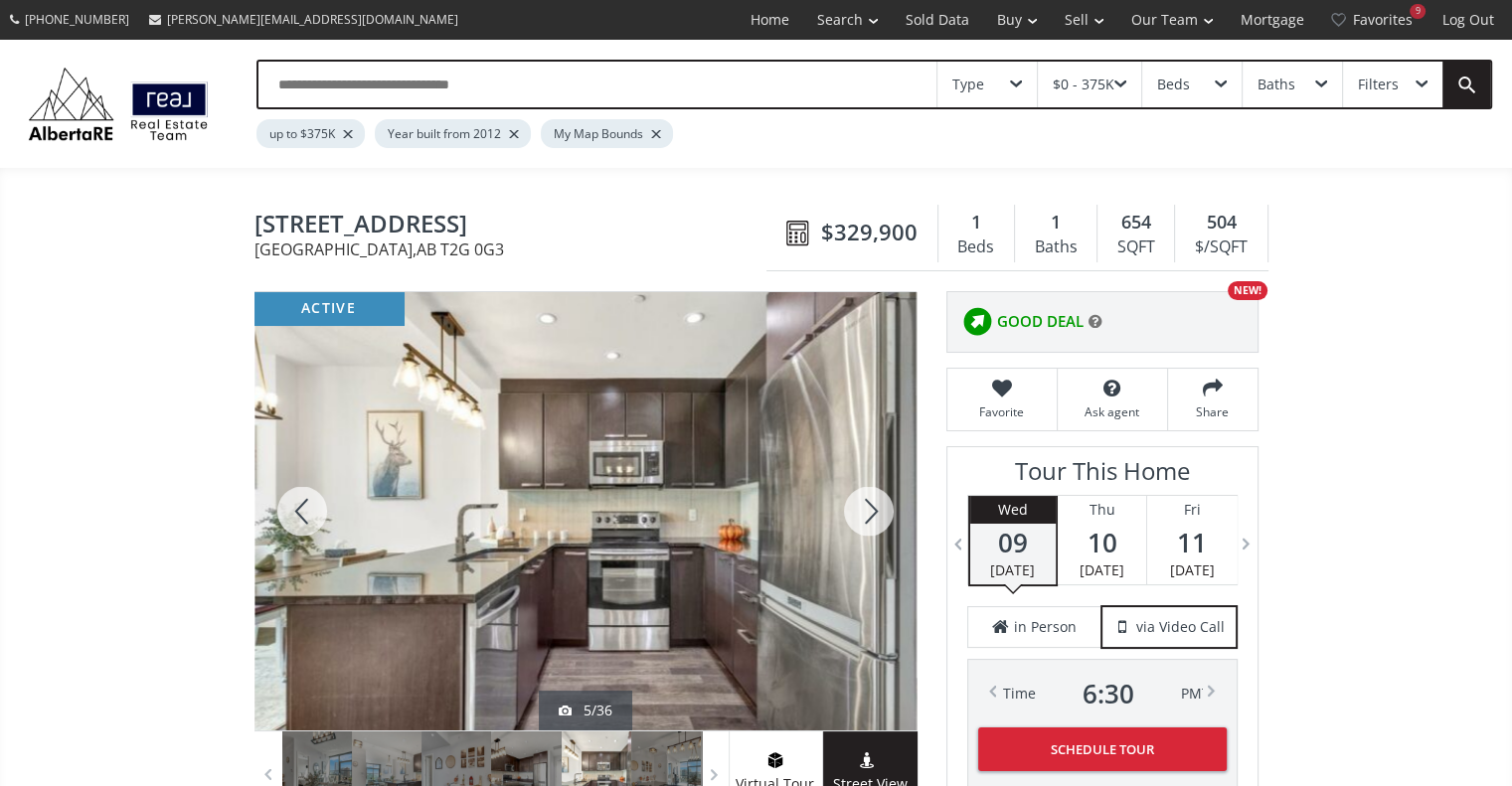 click at bounding box center [869, 511] 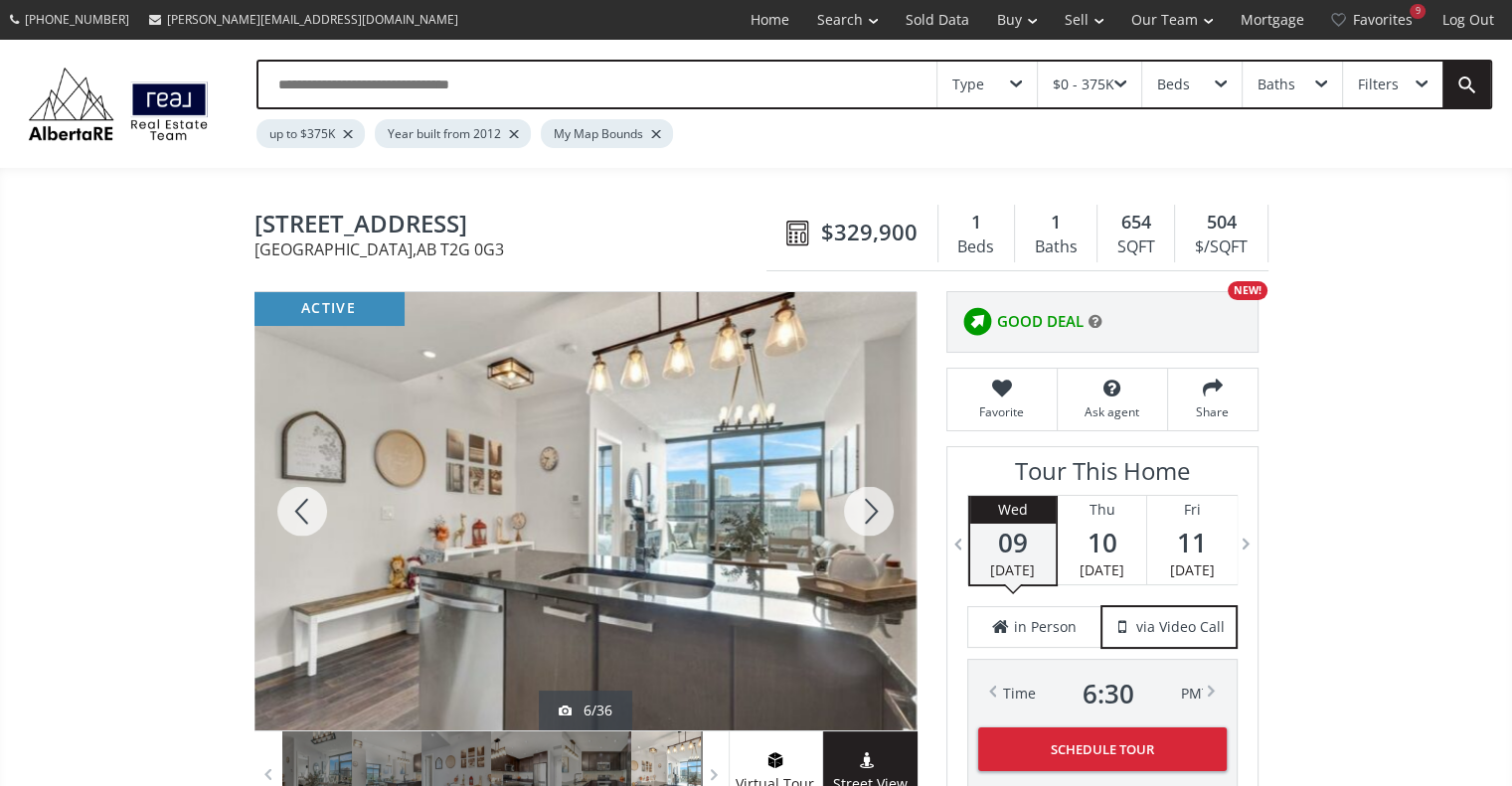 click at bounding box center (869, 511) 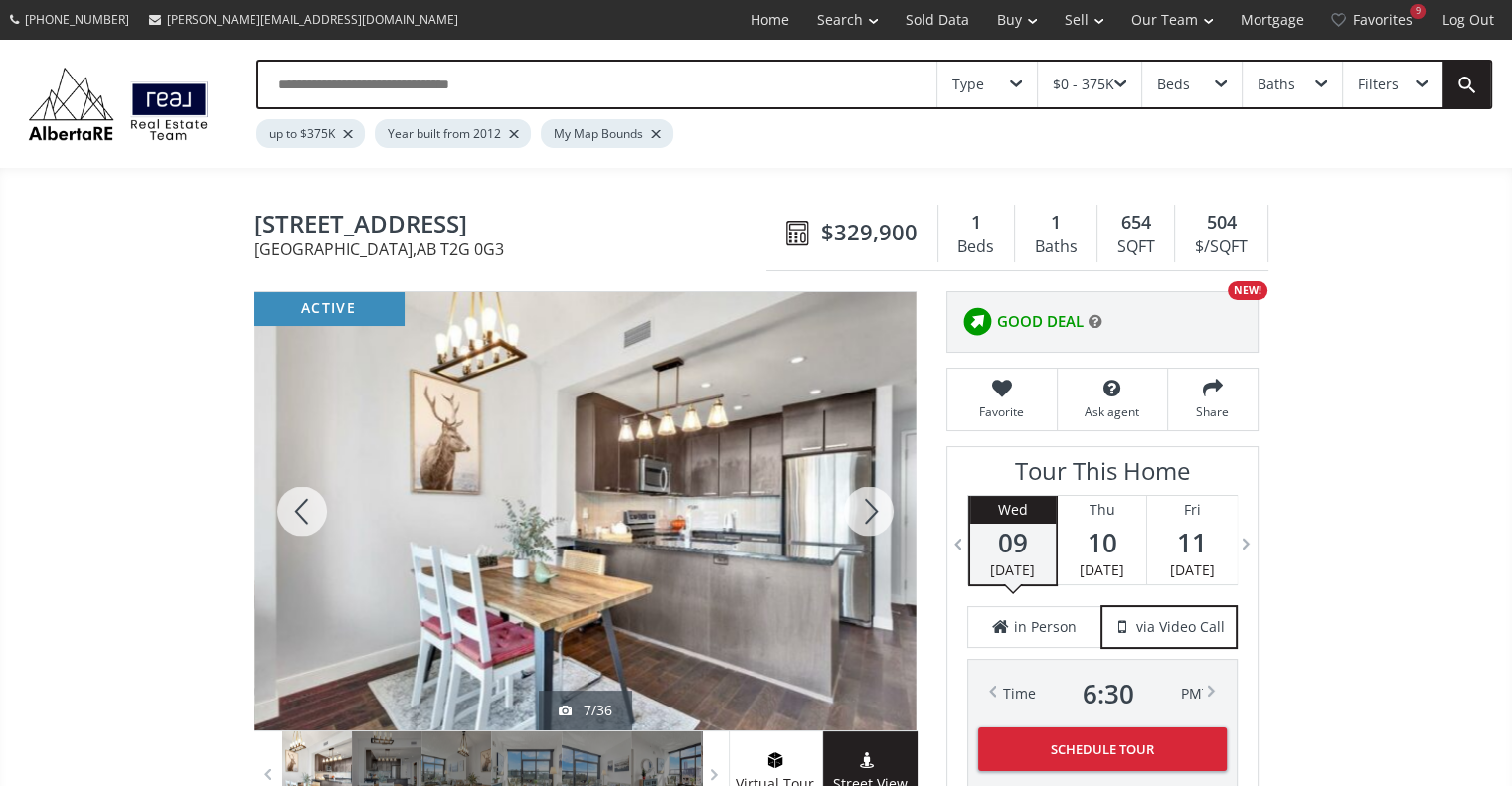click at bounding box center [869, 511] 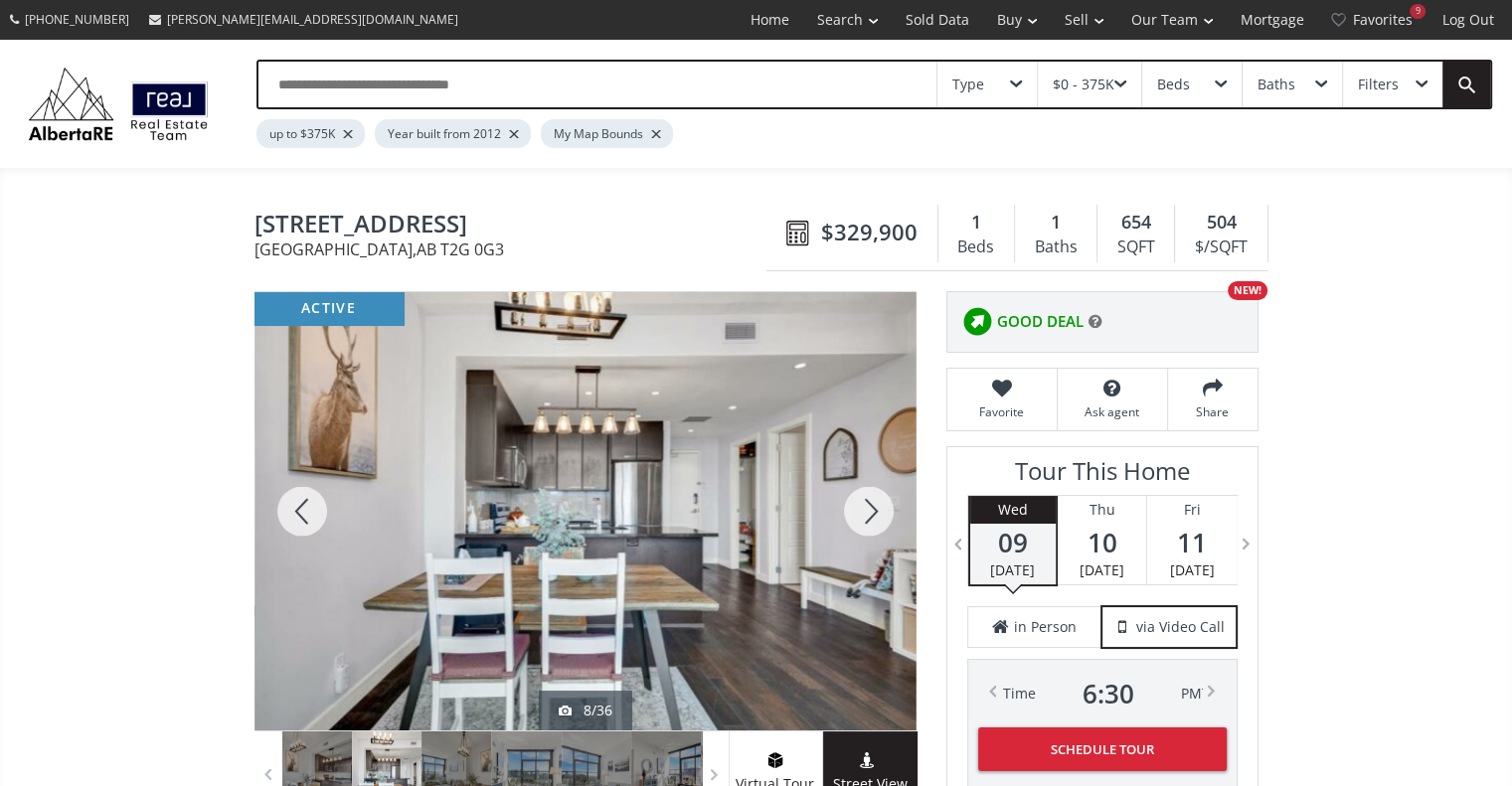 click at bounding box center [869, 511] 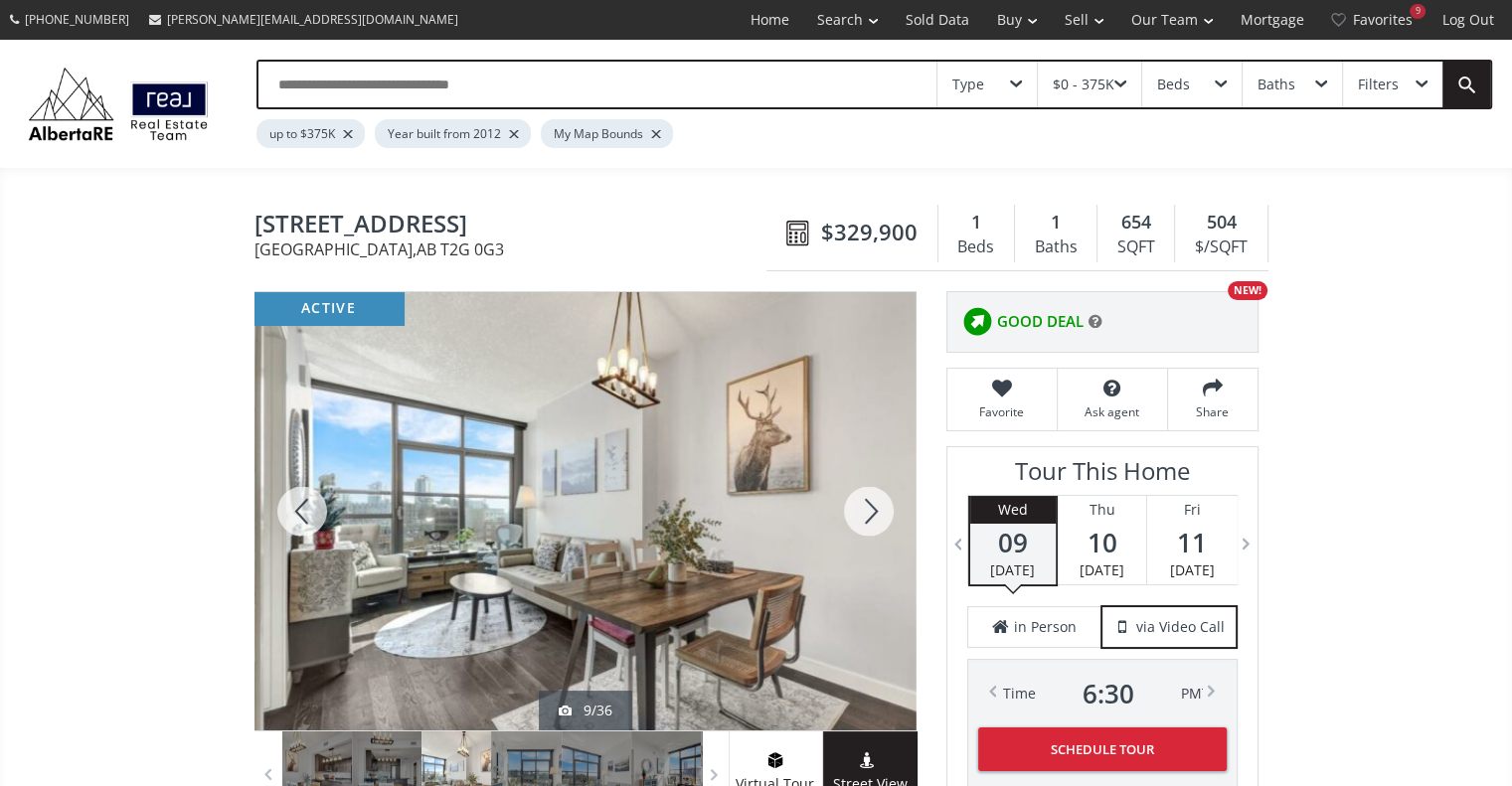 click at bounding box center [869, 511] 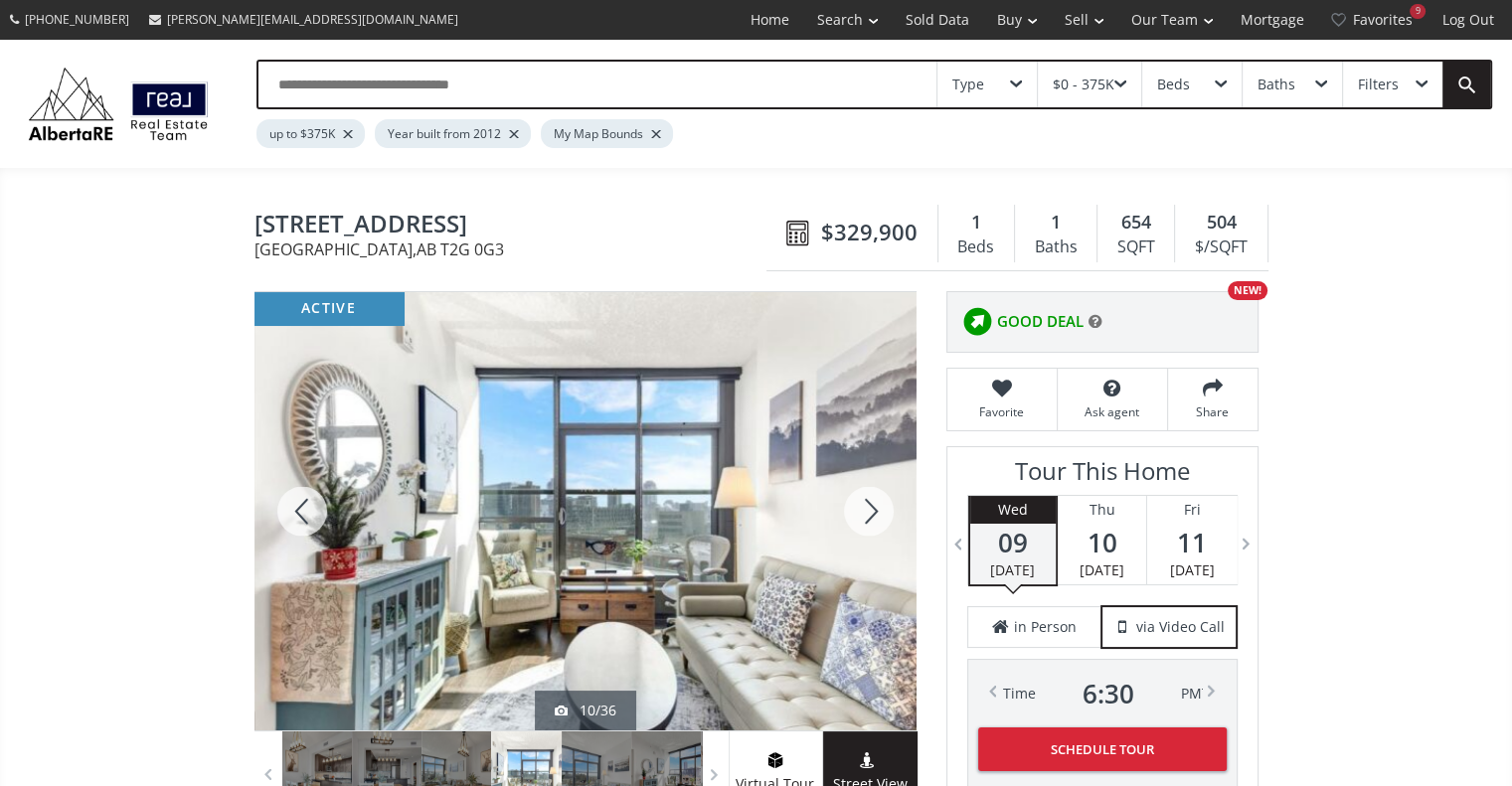 click at bounding box center [869, 511] 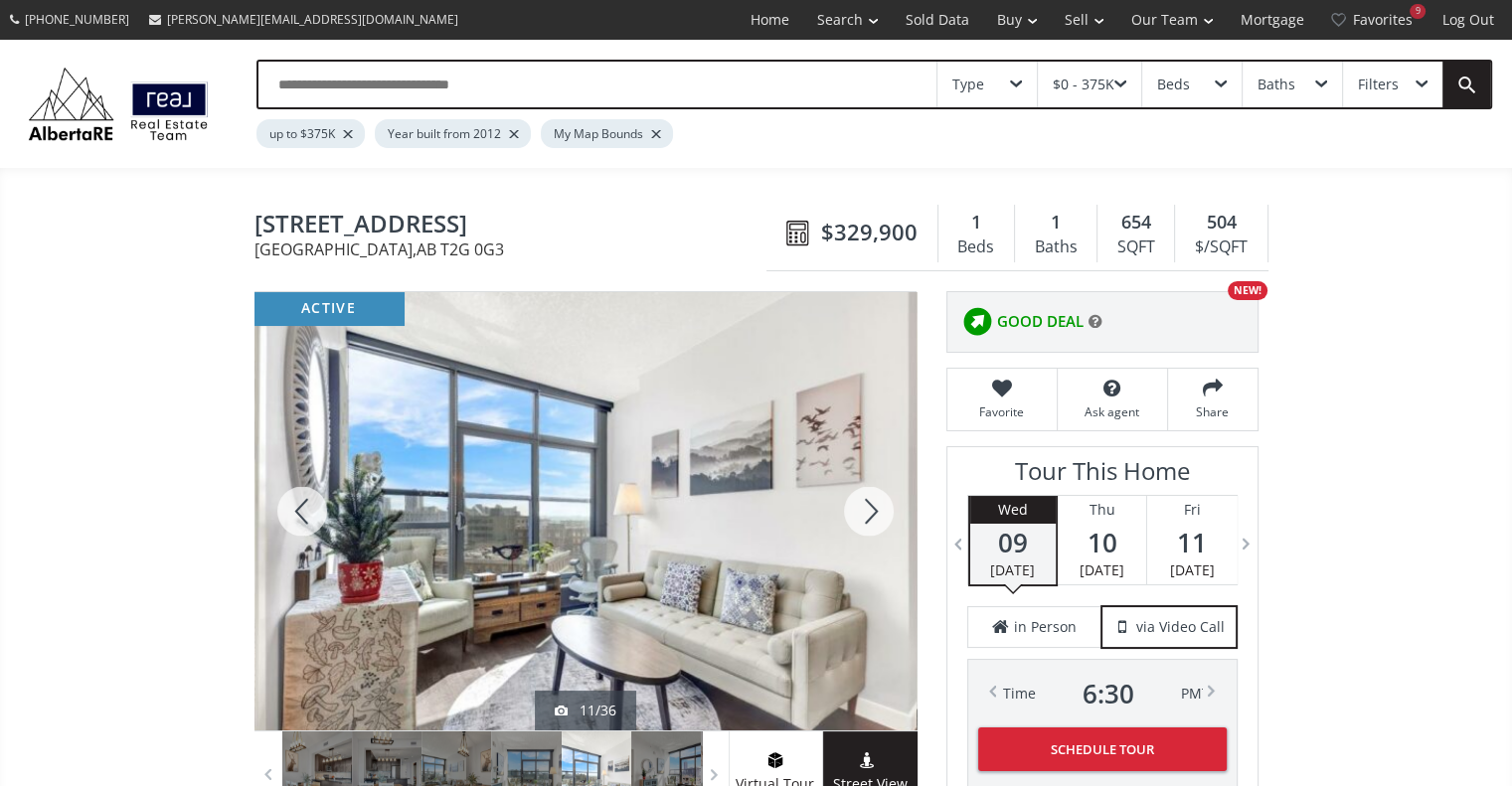 click at bounding box center (869, 511) 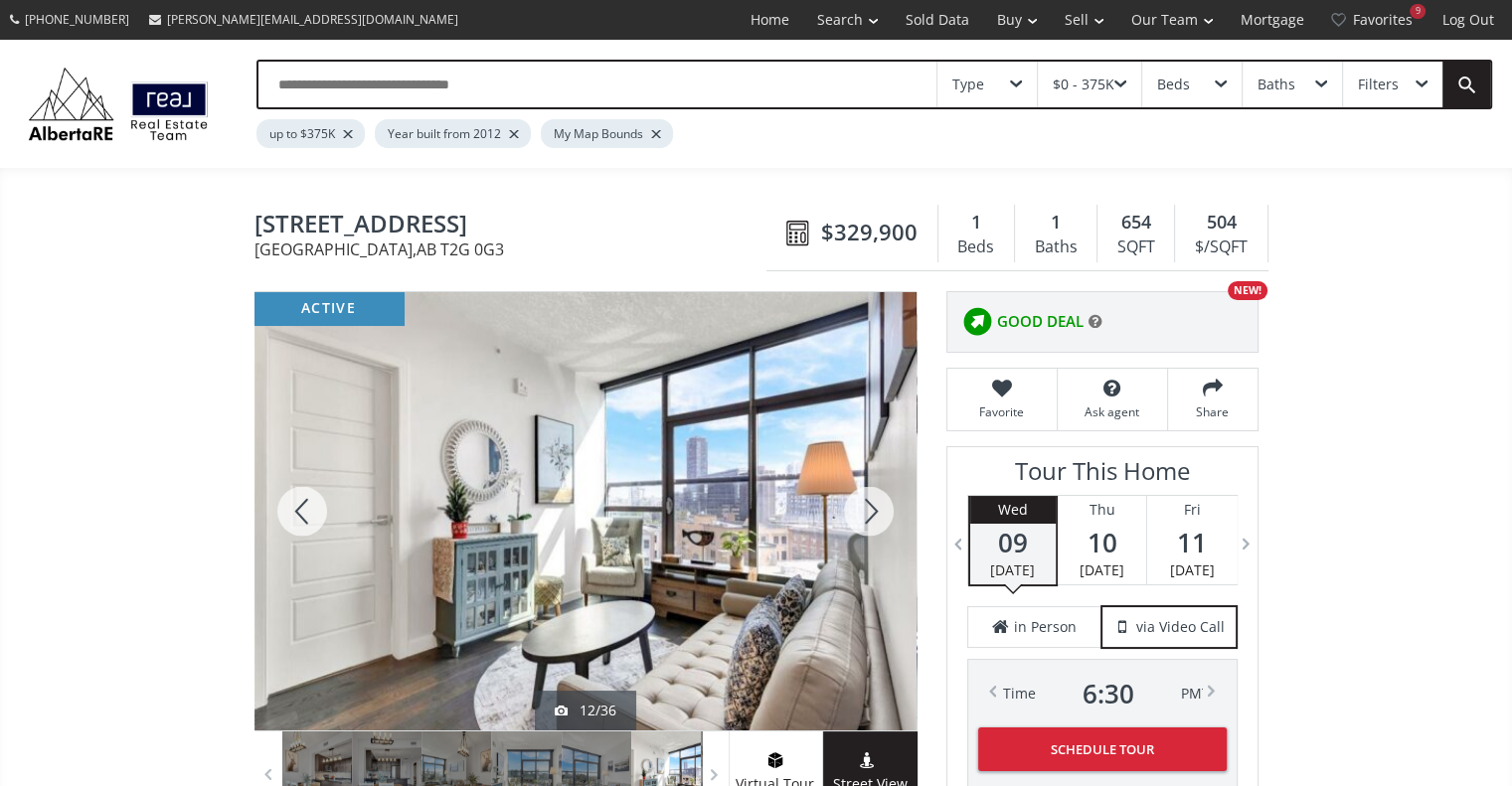 click at bounding box center (869, 511) 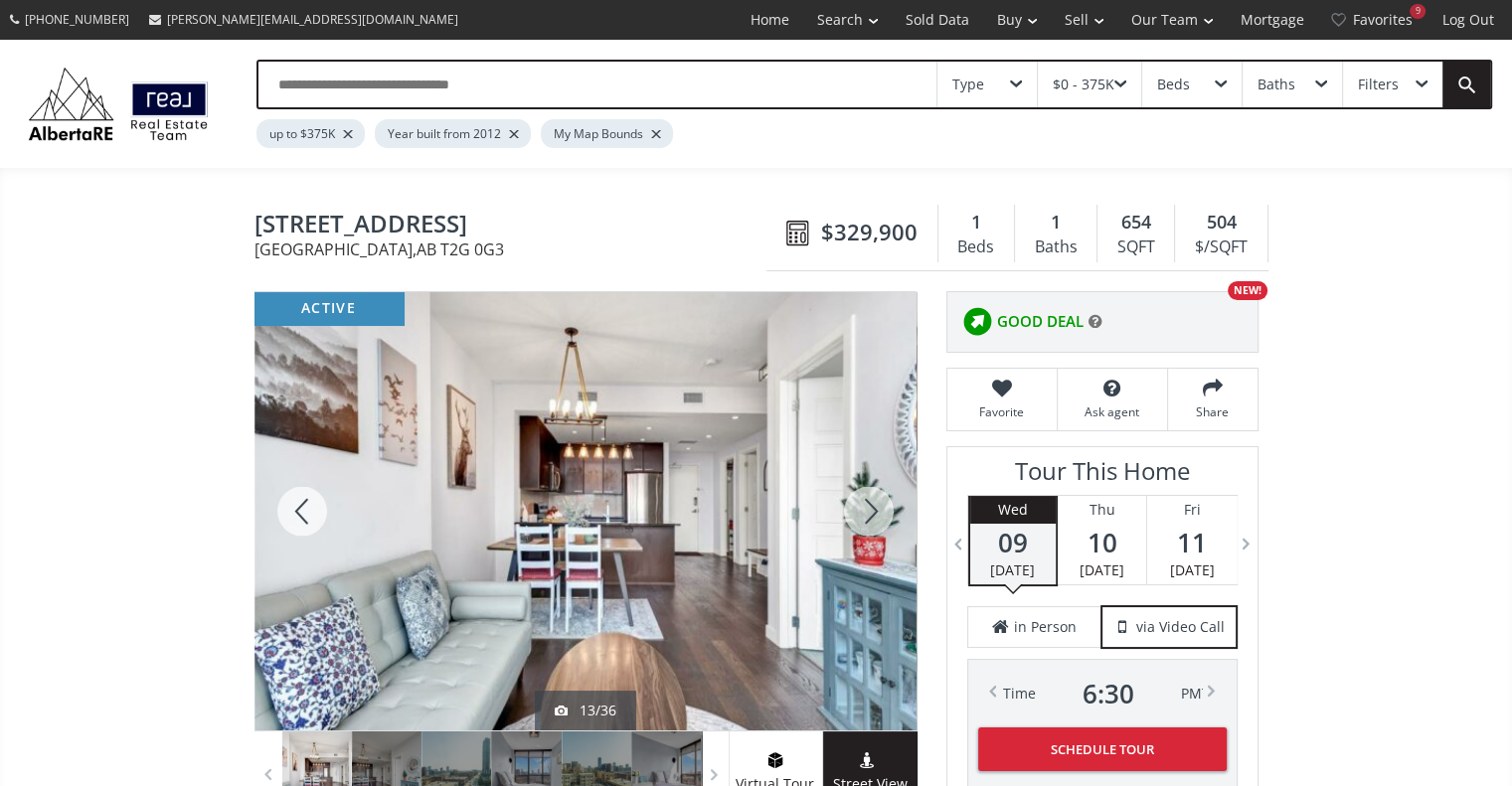 click at bounding box center (869, 511) 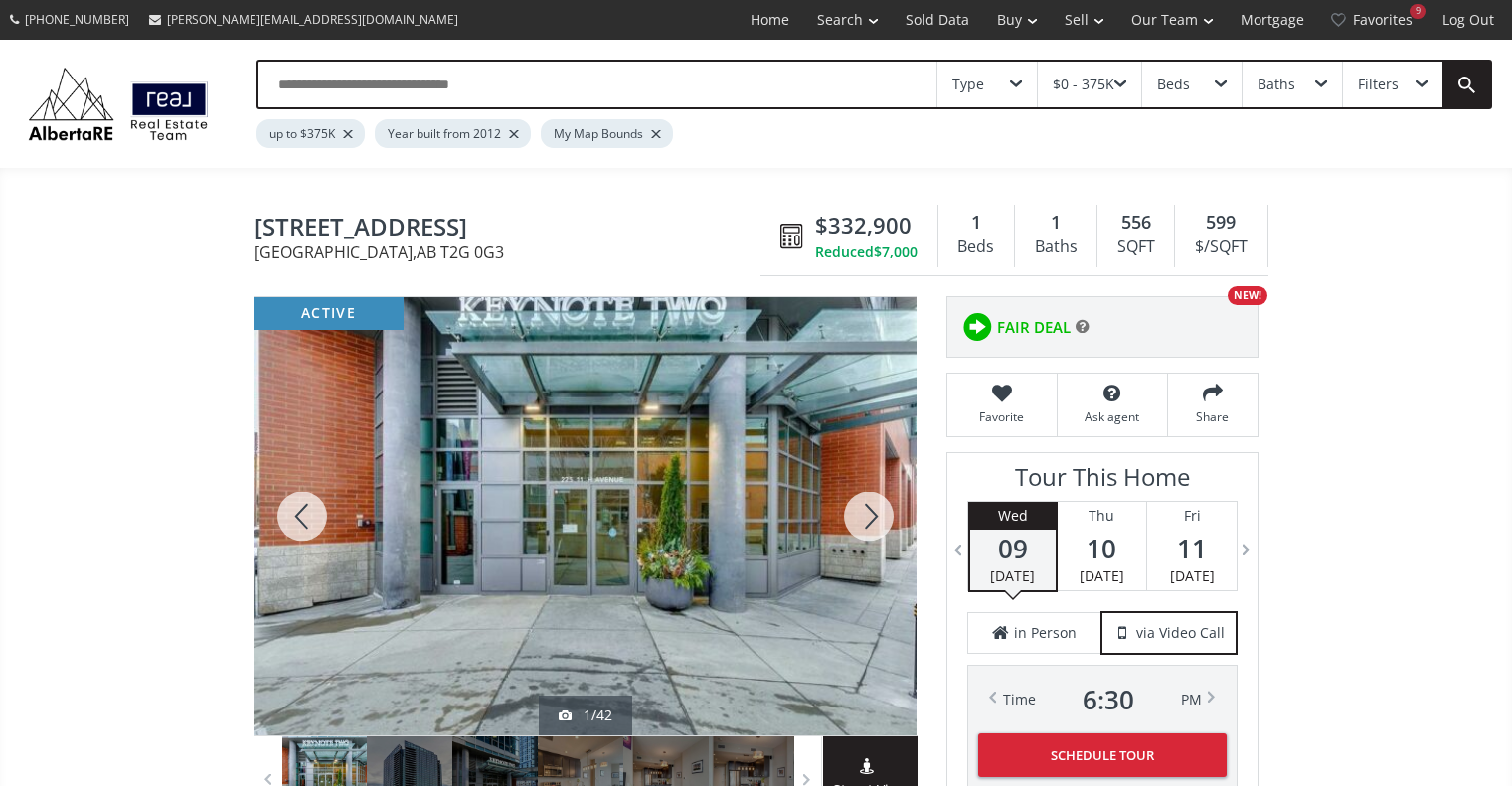 scroll, scrollTop: 0, scrollLeft: 0, axis: both 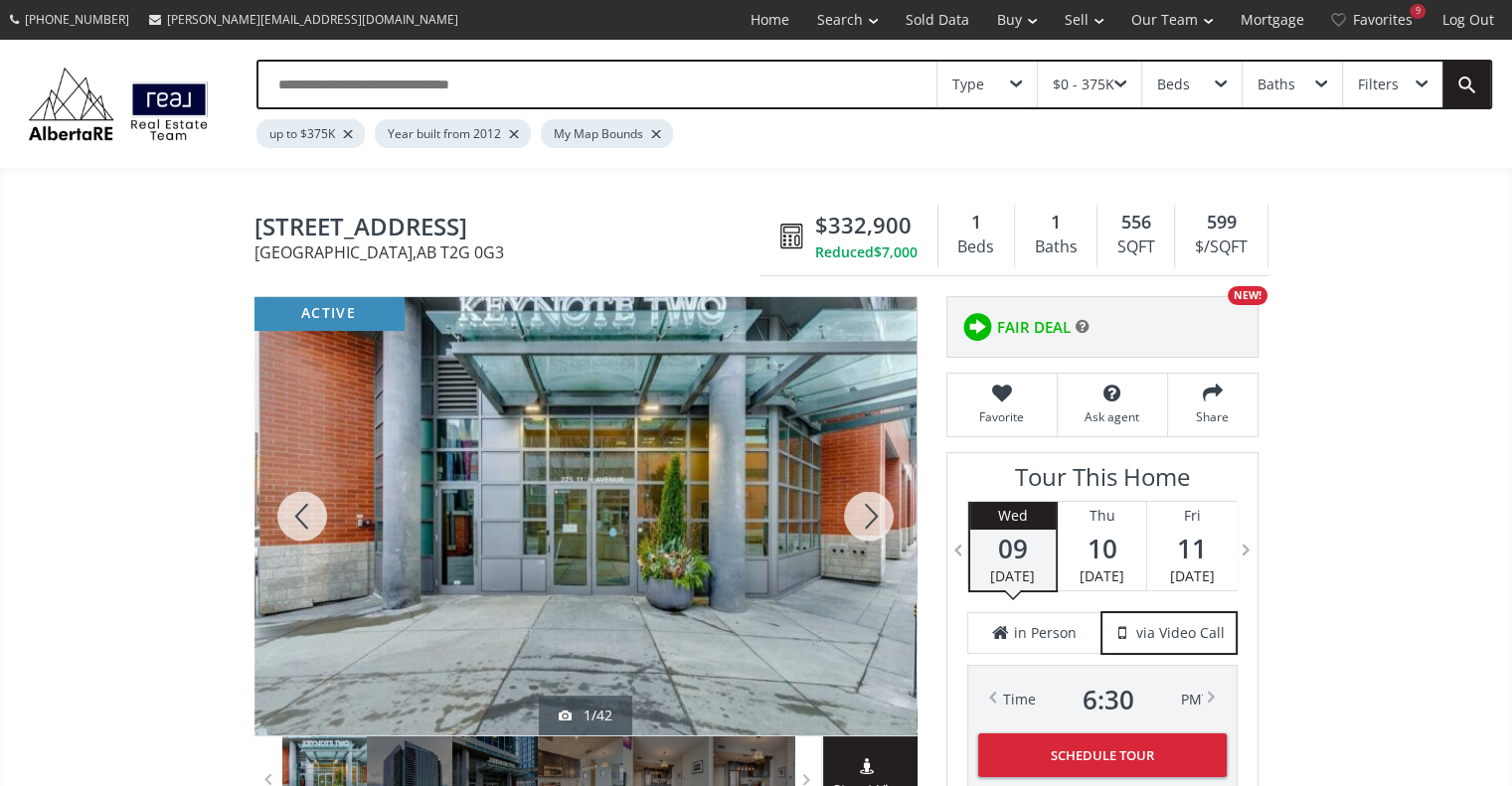 click at bounding box center [869, 516] 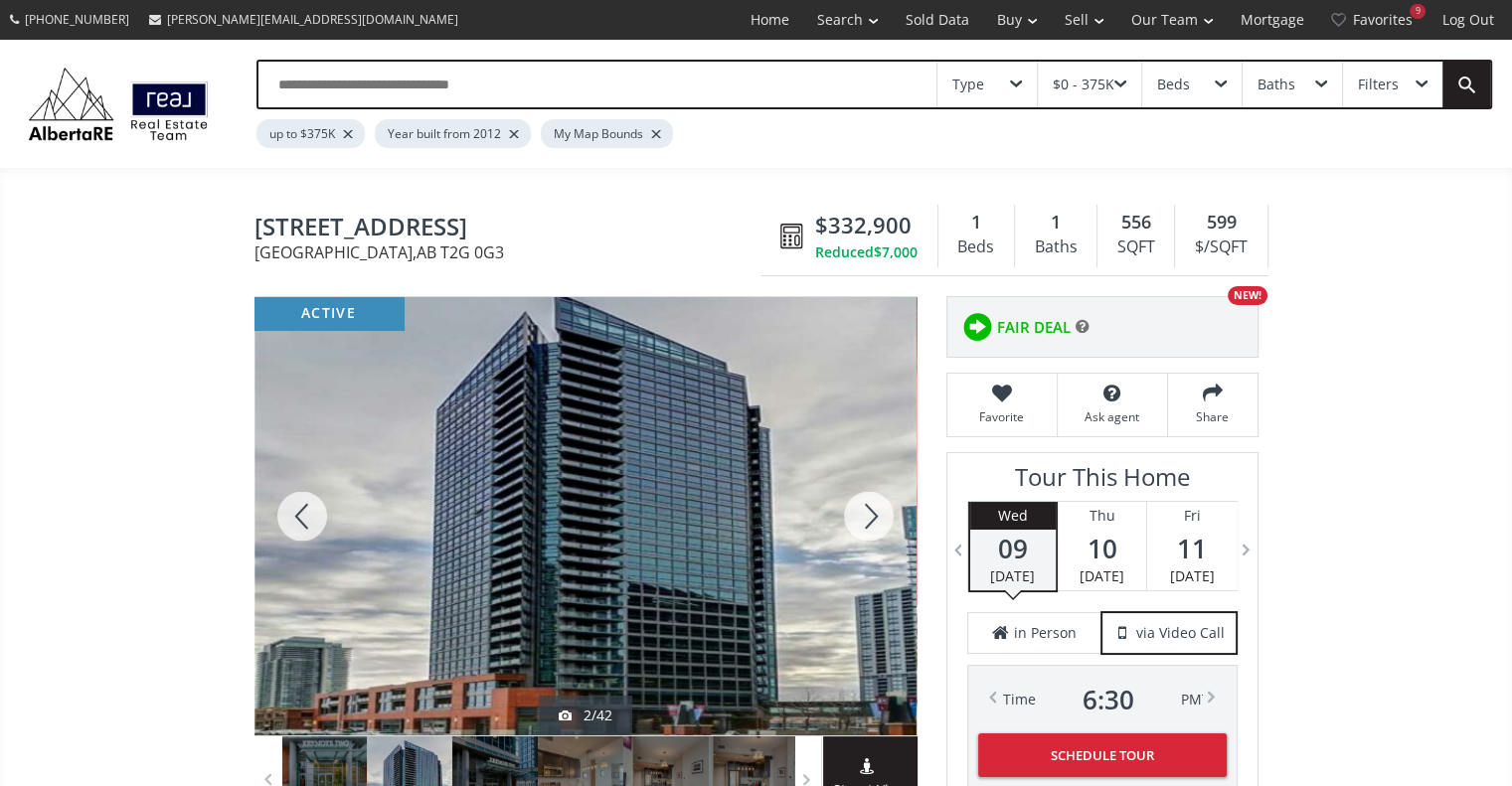 click at bounding box center (869, 516) 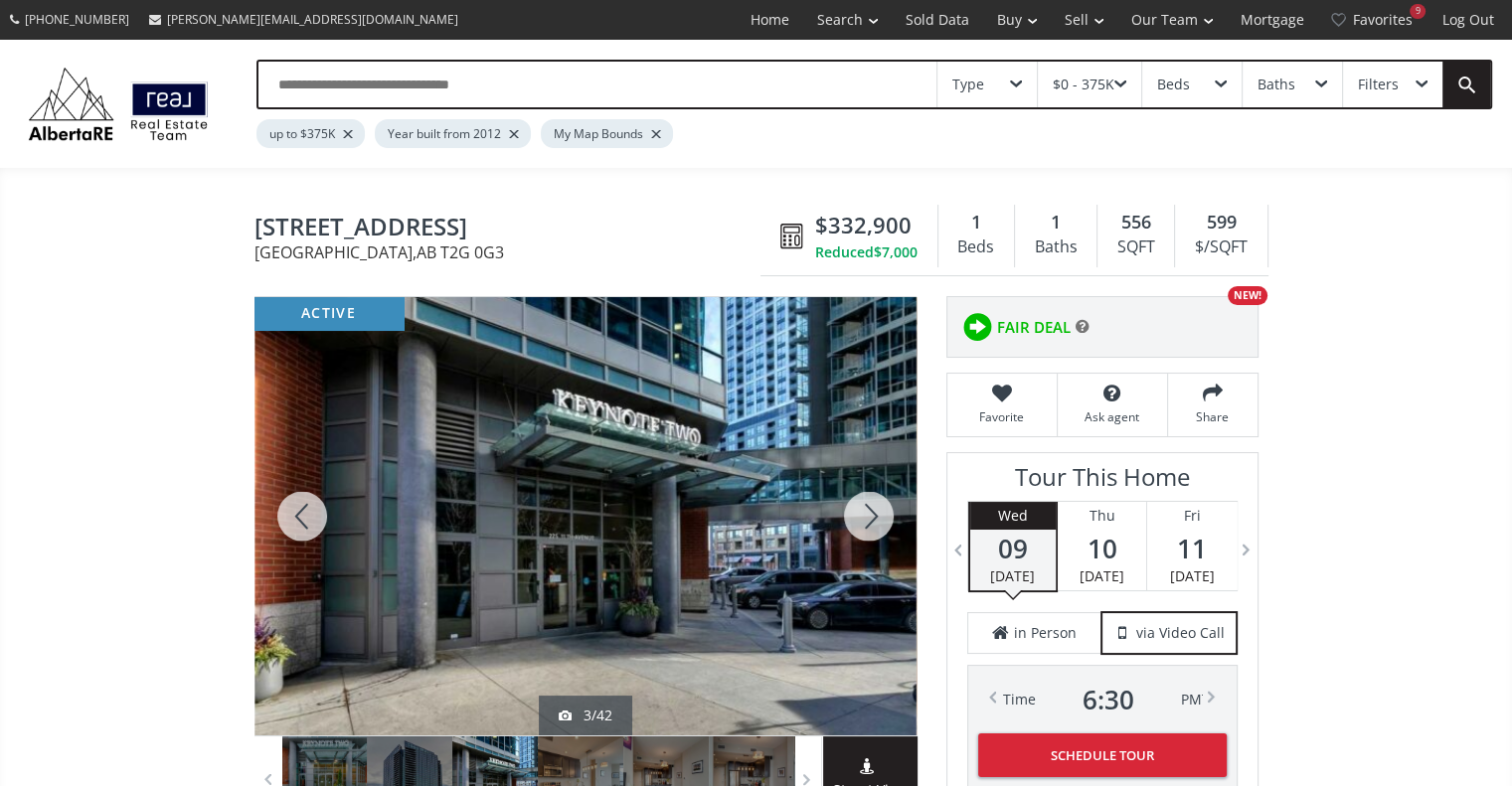 click at bounding box center [869, 516] 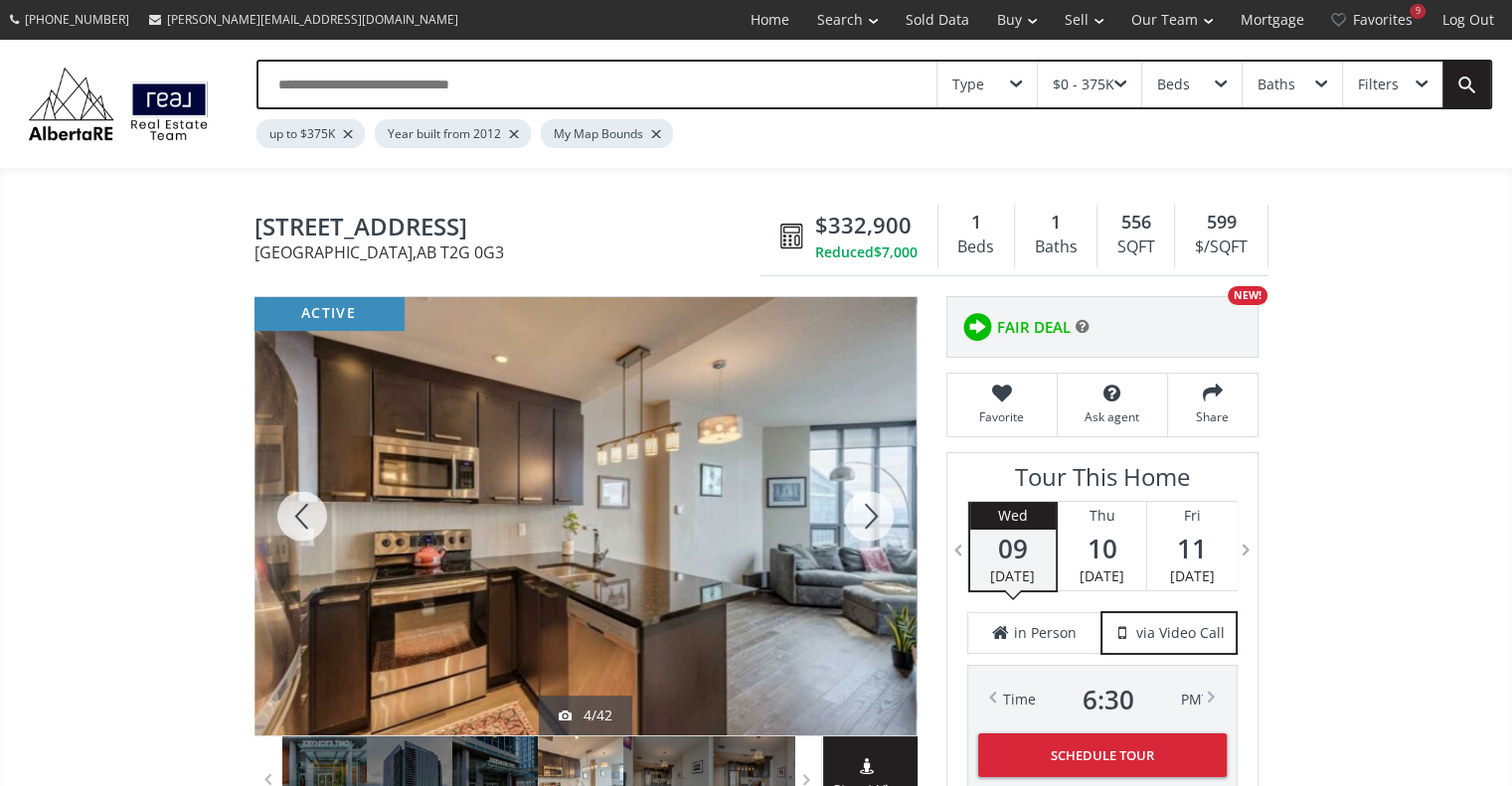 click at bounding box center (869, 516) 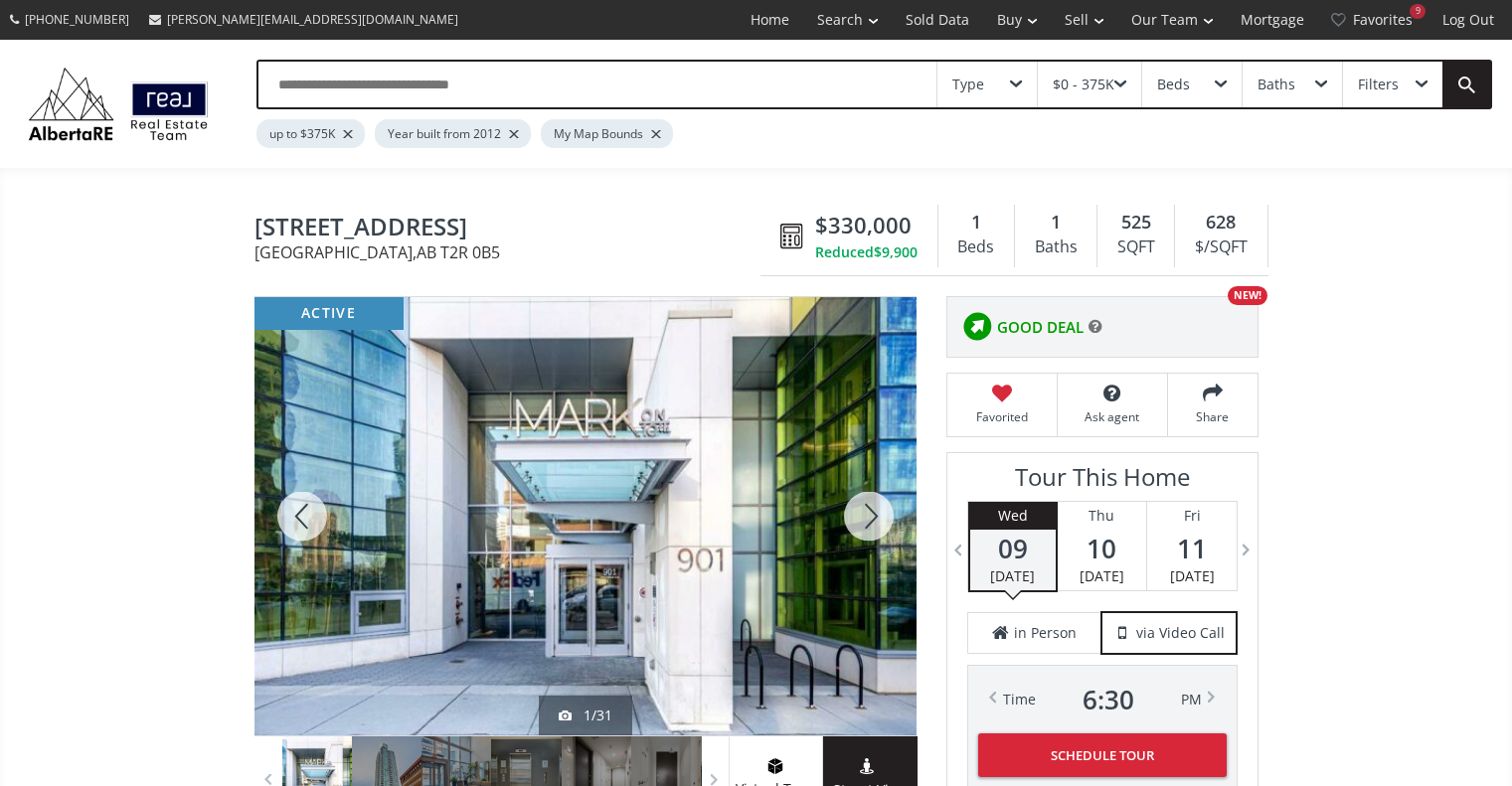 scroll, scrollTop: 0, scrollLeft: 0, axis: both 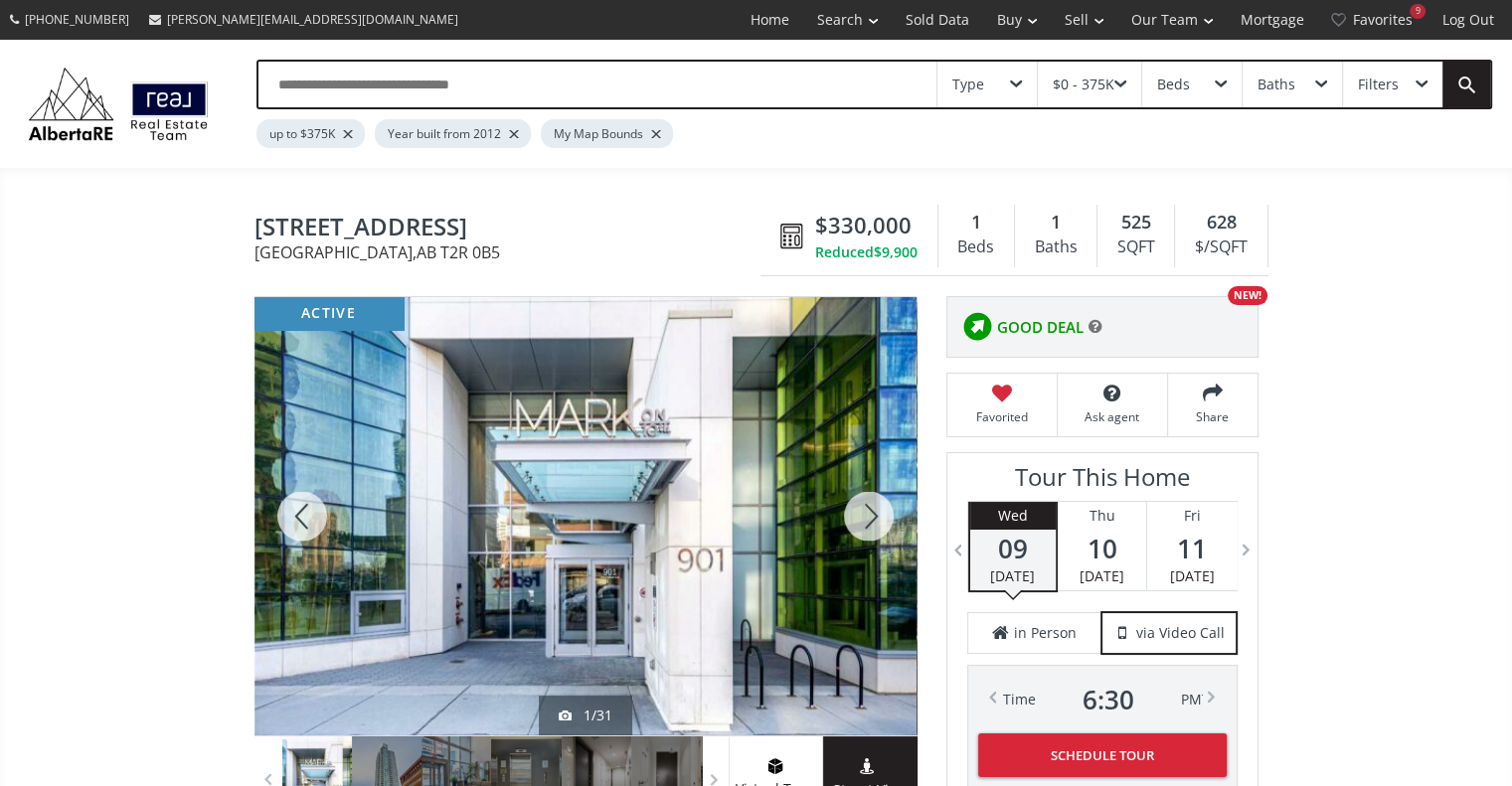 click at bounding box center [869, 516] 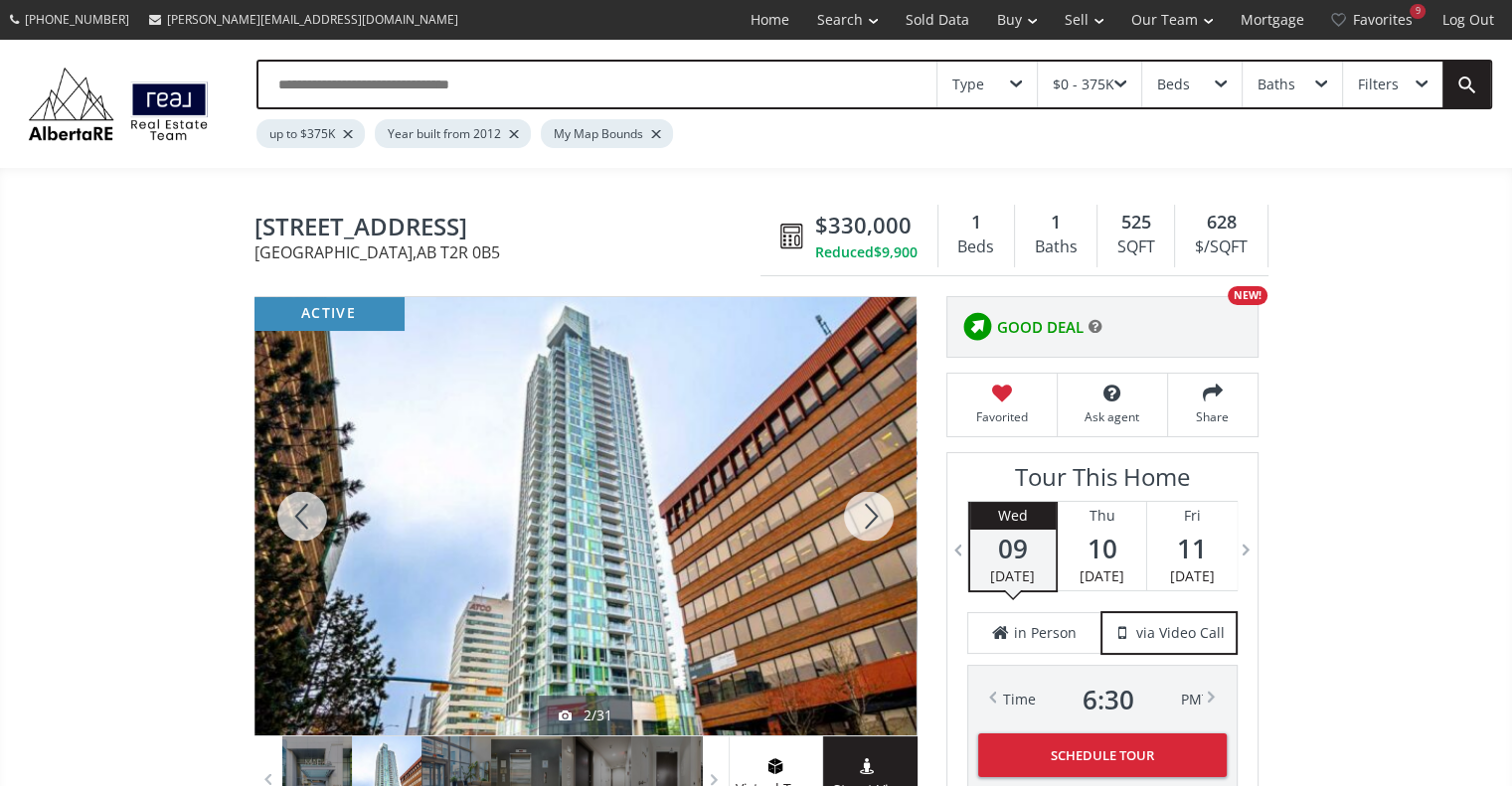 click at bounding box center [869, 516] 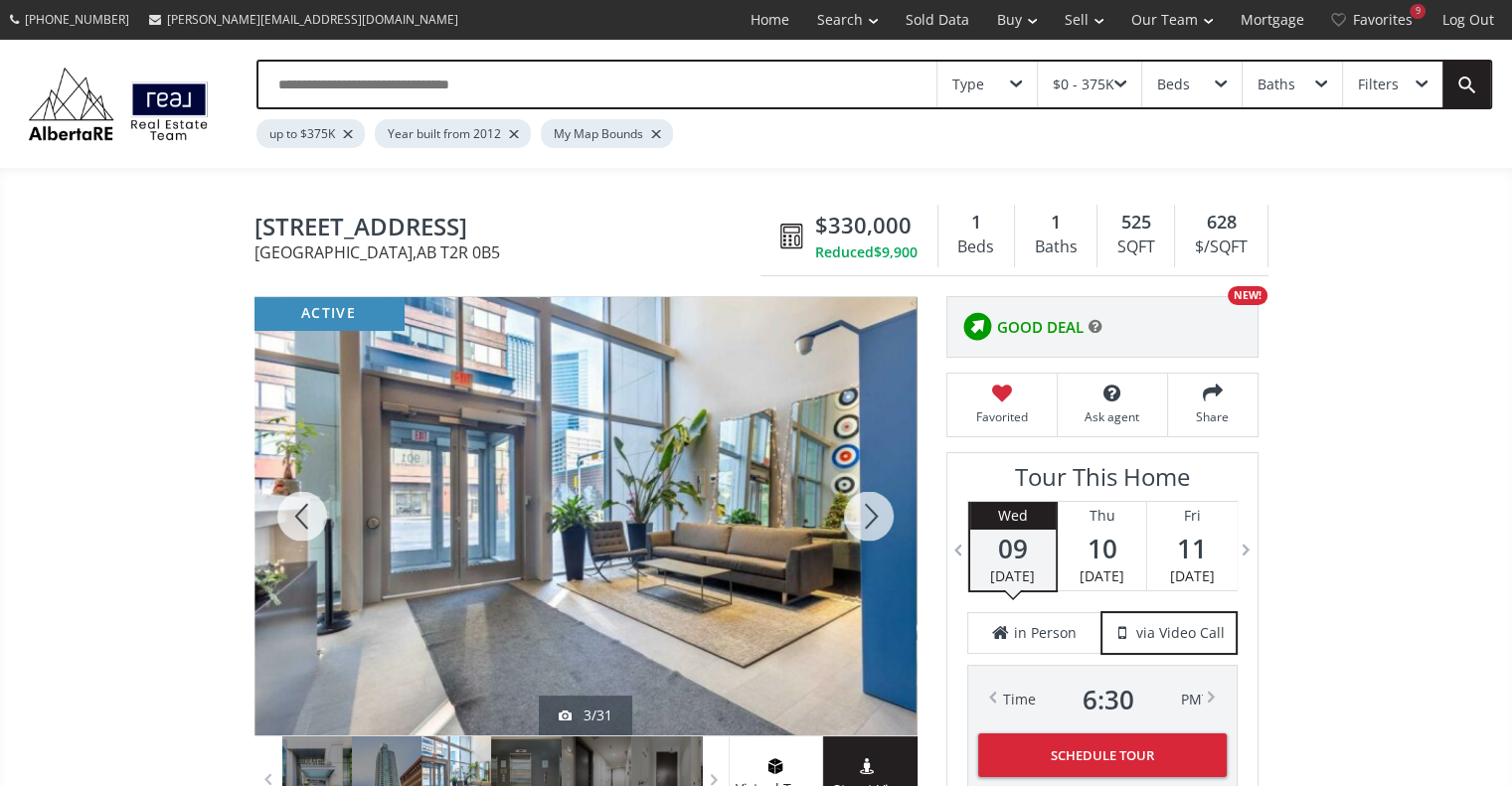 click at bounding box center [869, 516] 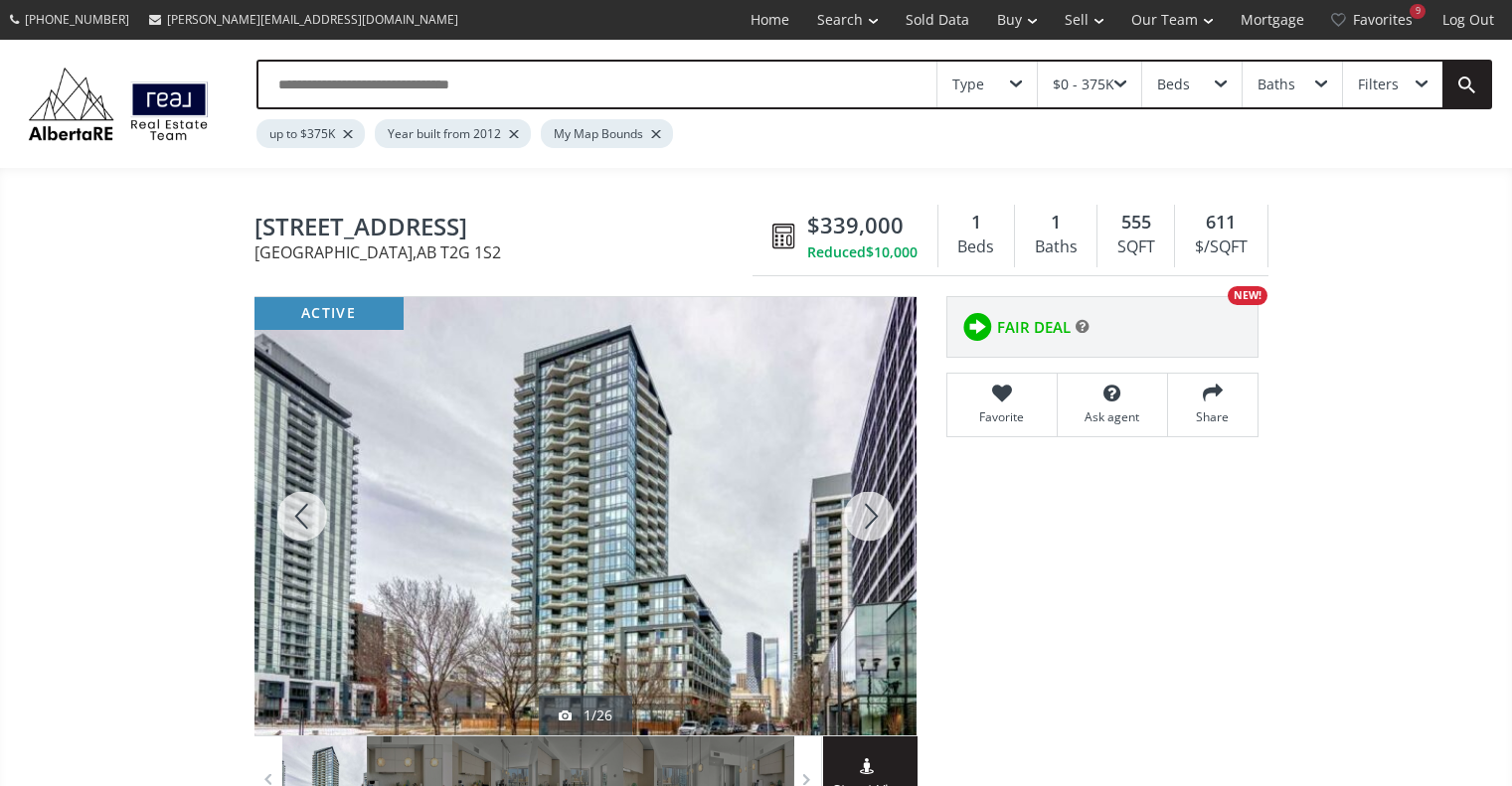 scroll, scrollTop: 0, scrollLeft: 0, axis: both 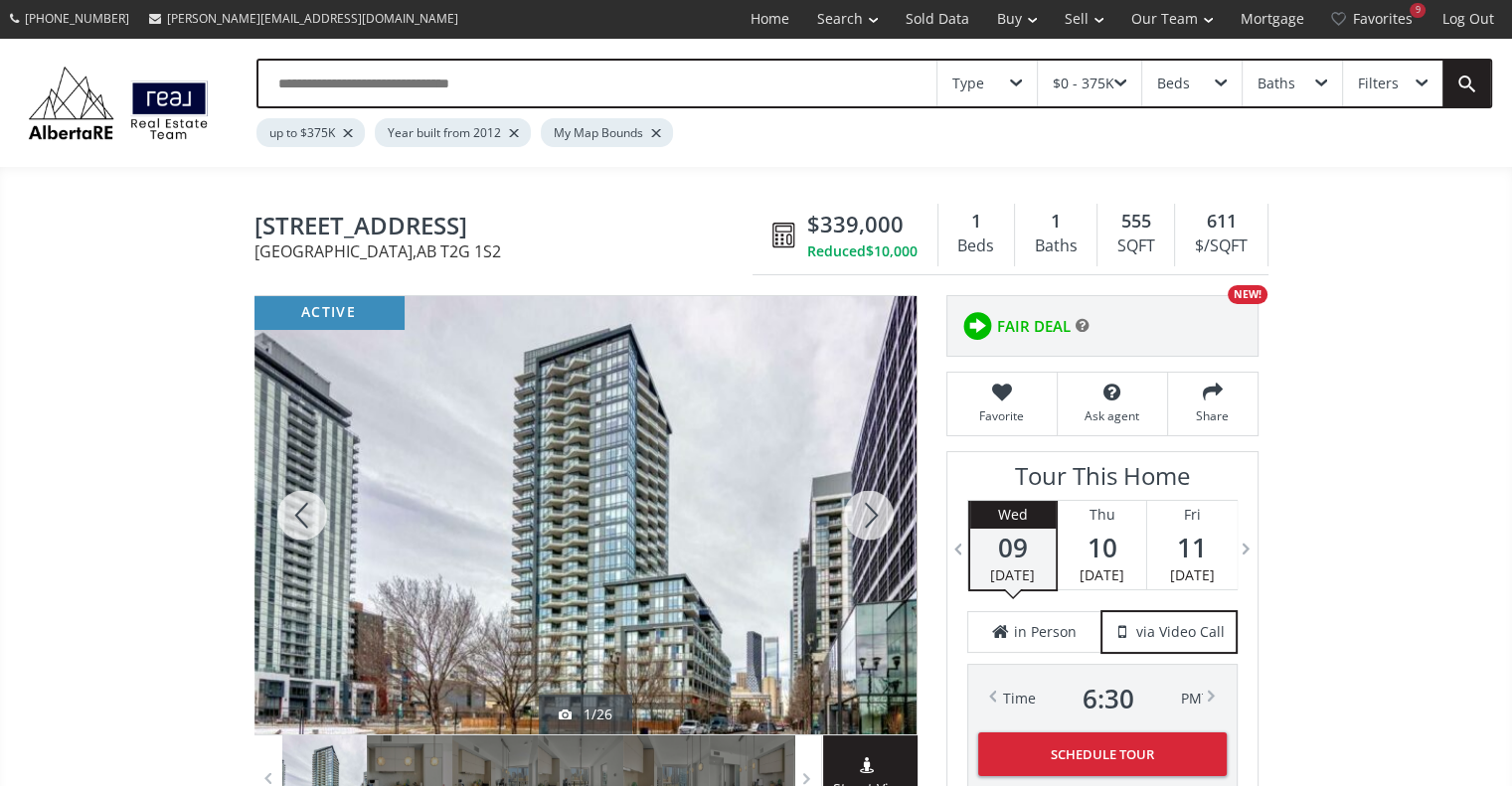 click at bounding box center [869, 515] 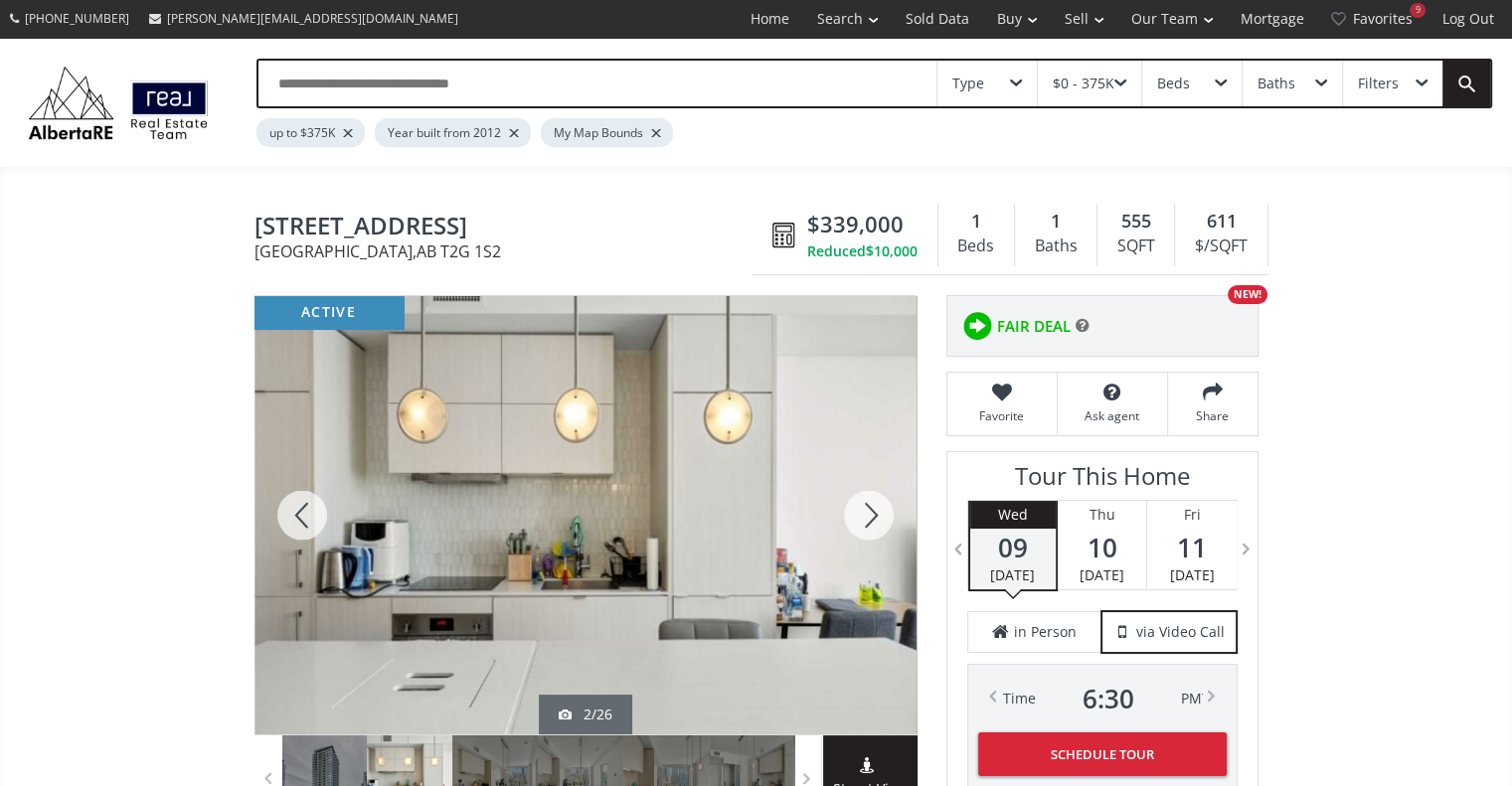 click at bounding box center [869, 515] 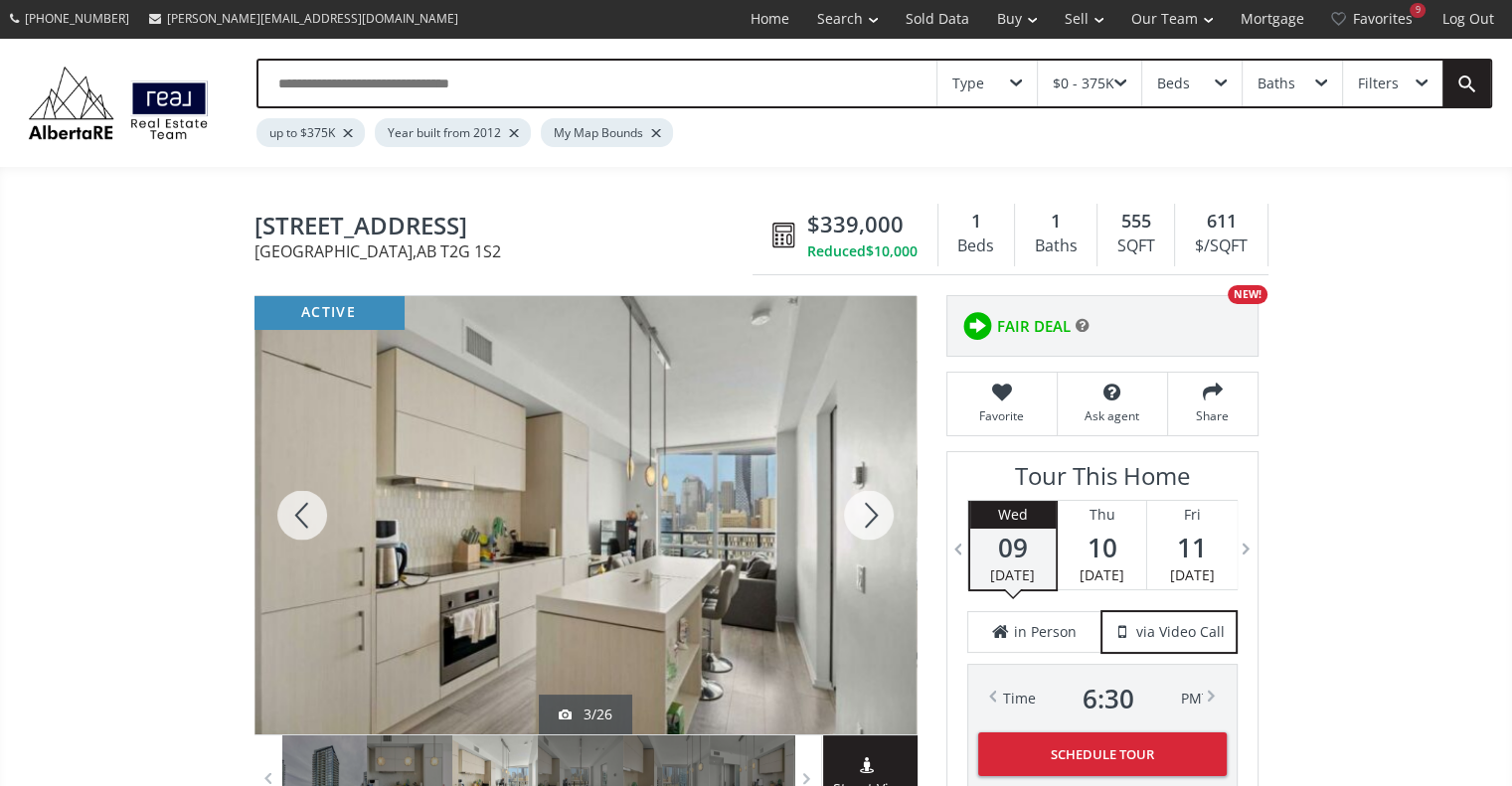 click at bounding box center [869, 515] 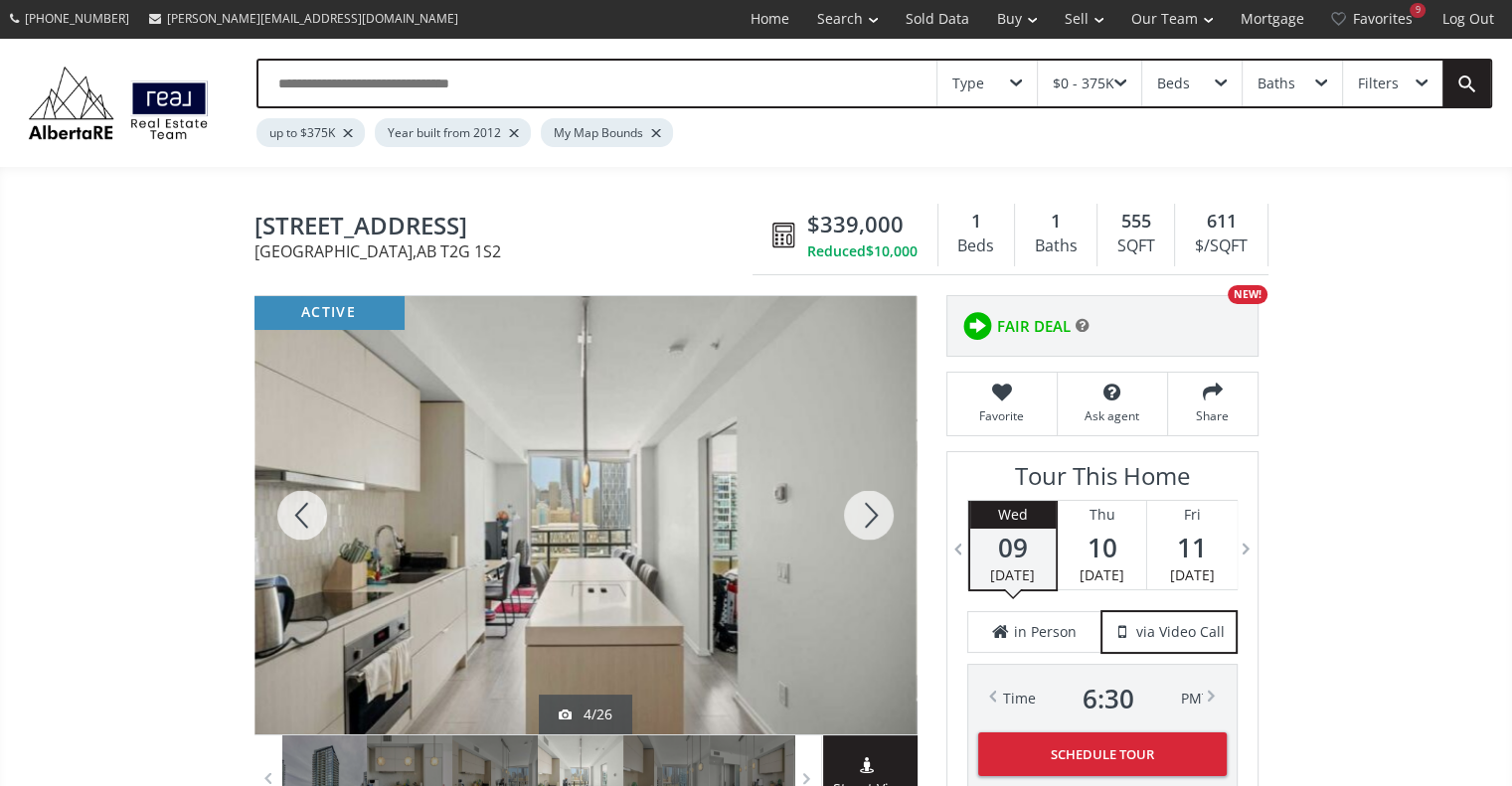 click at bounding box center [869, 515] 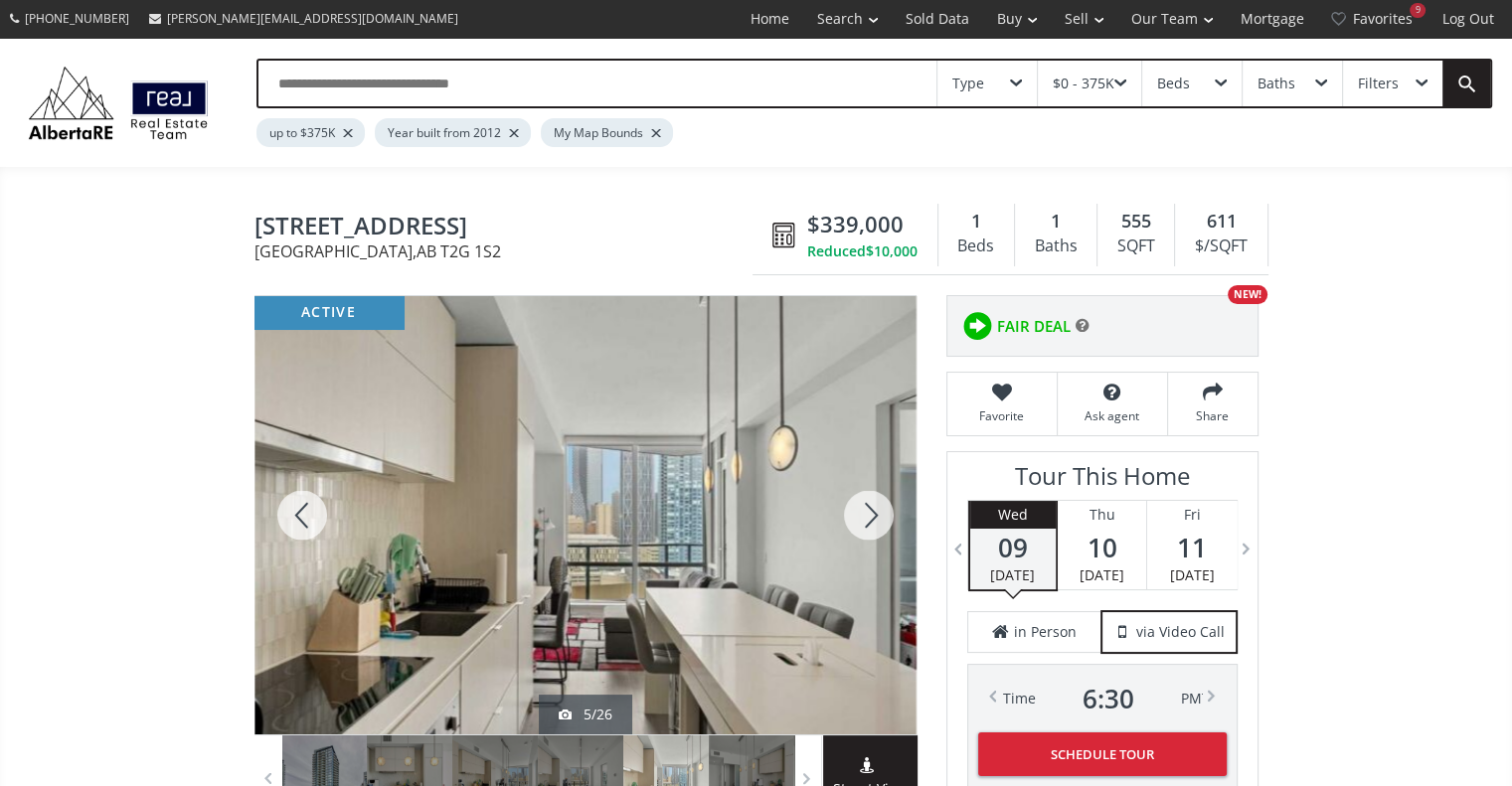 click at bounding box center [869, 515] 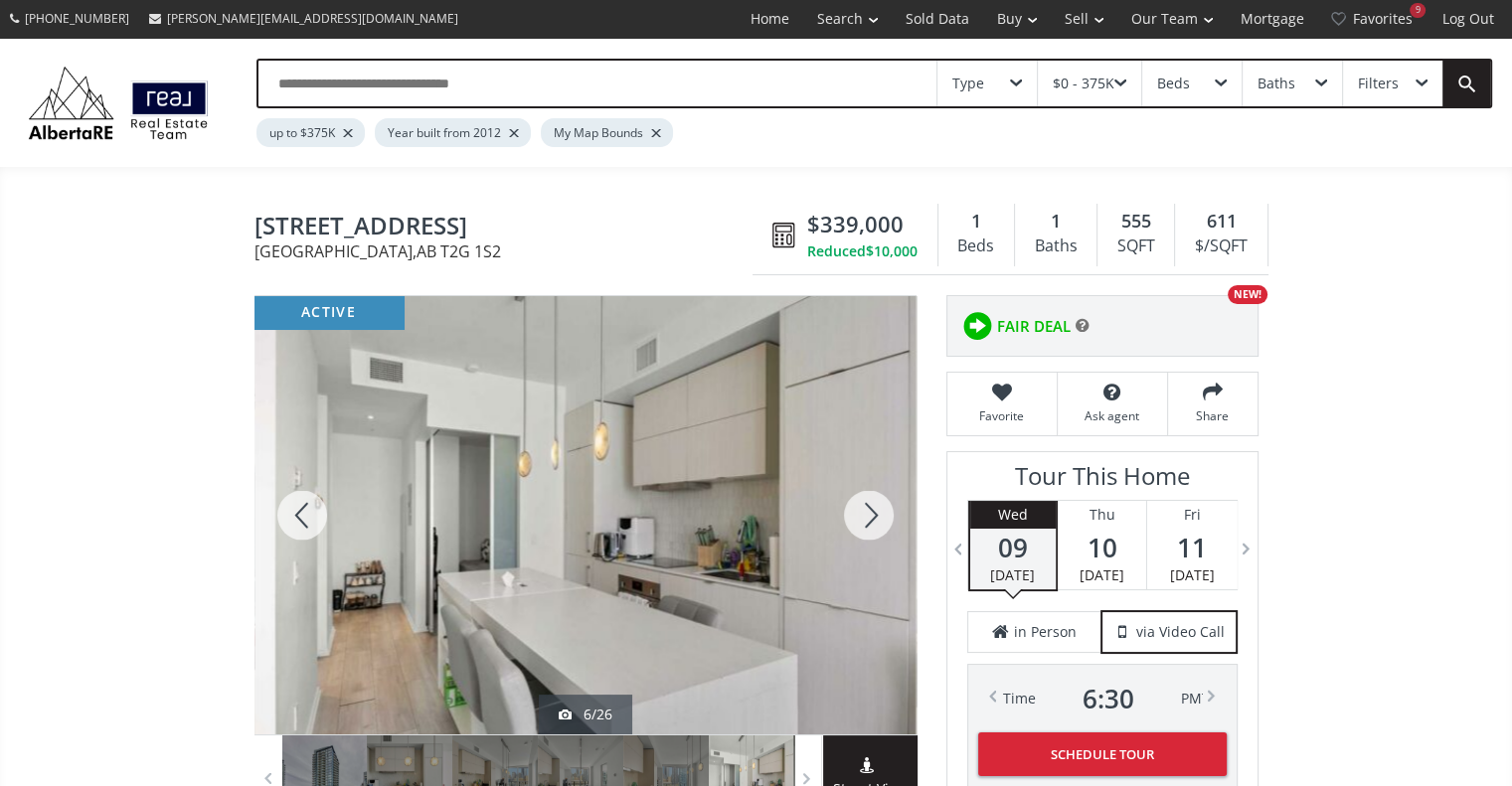 click at bounding box center [869, 515] 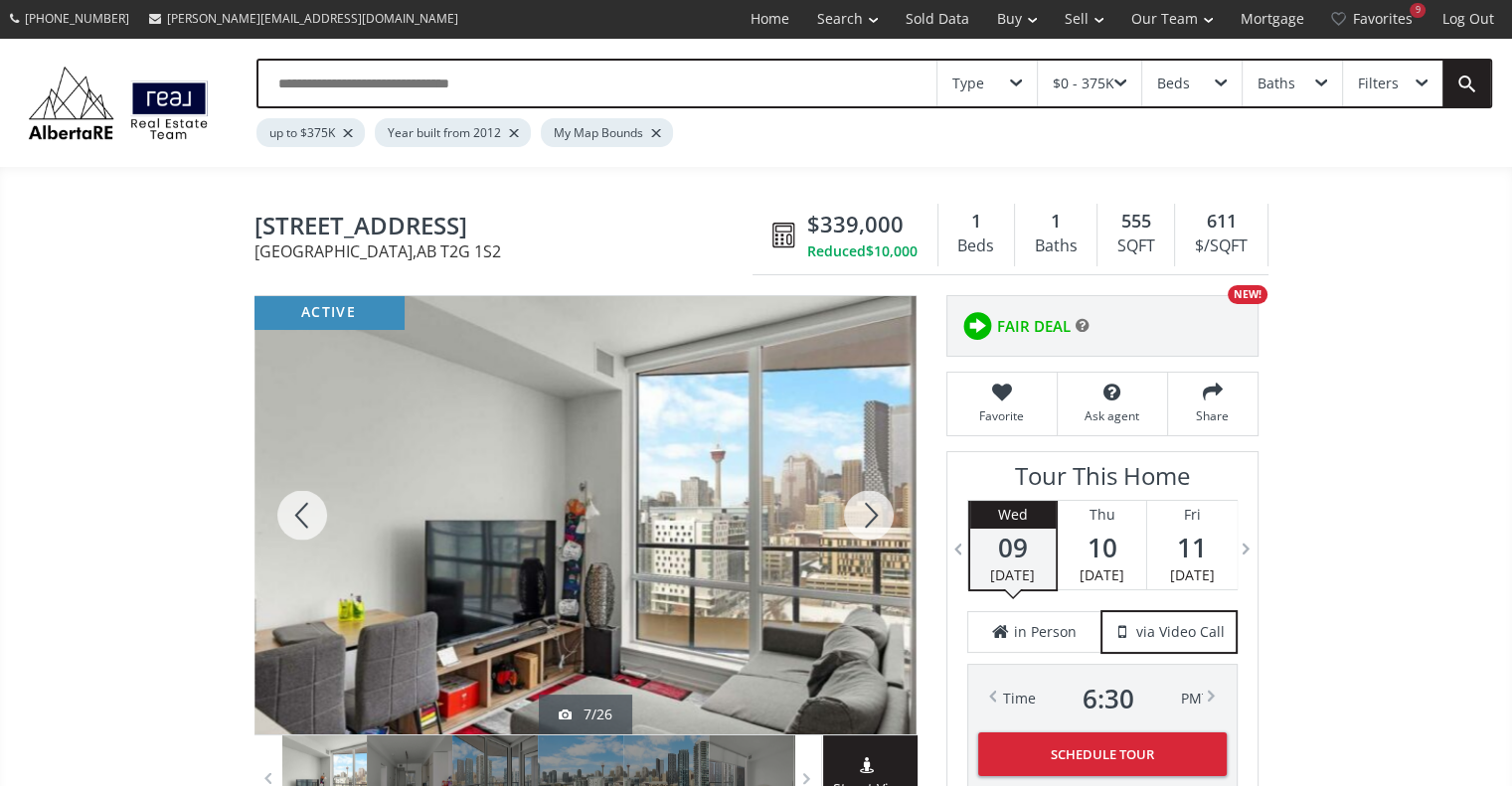 click at bounding box center [869, 515] 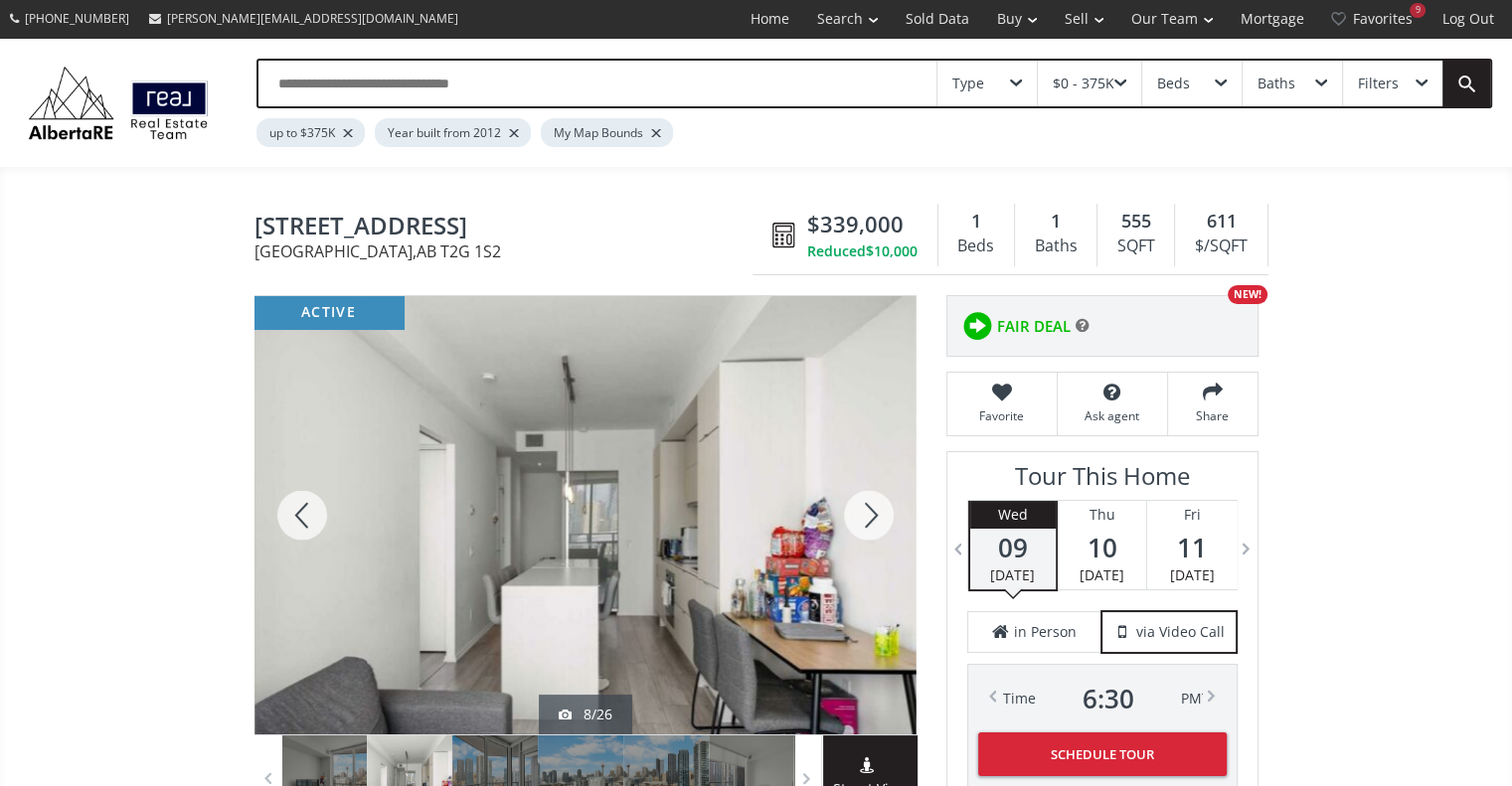 click at bounding box center [869, 515] 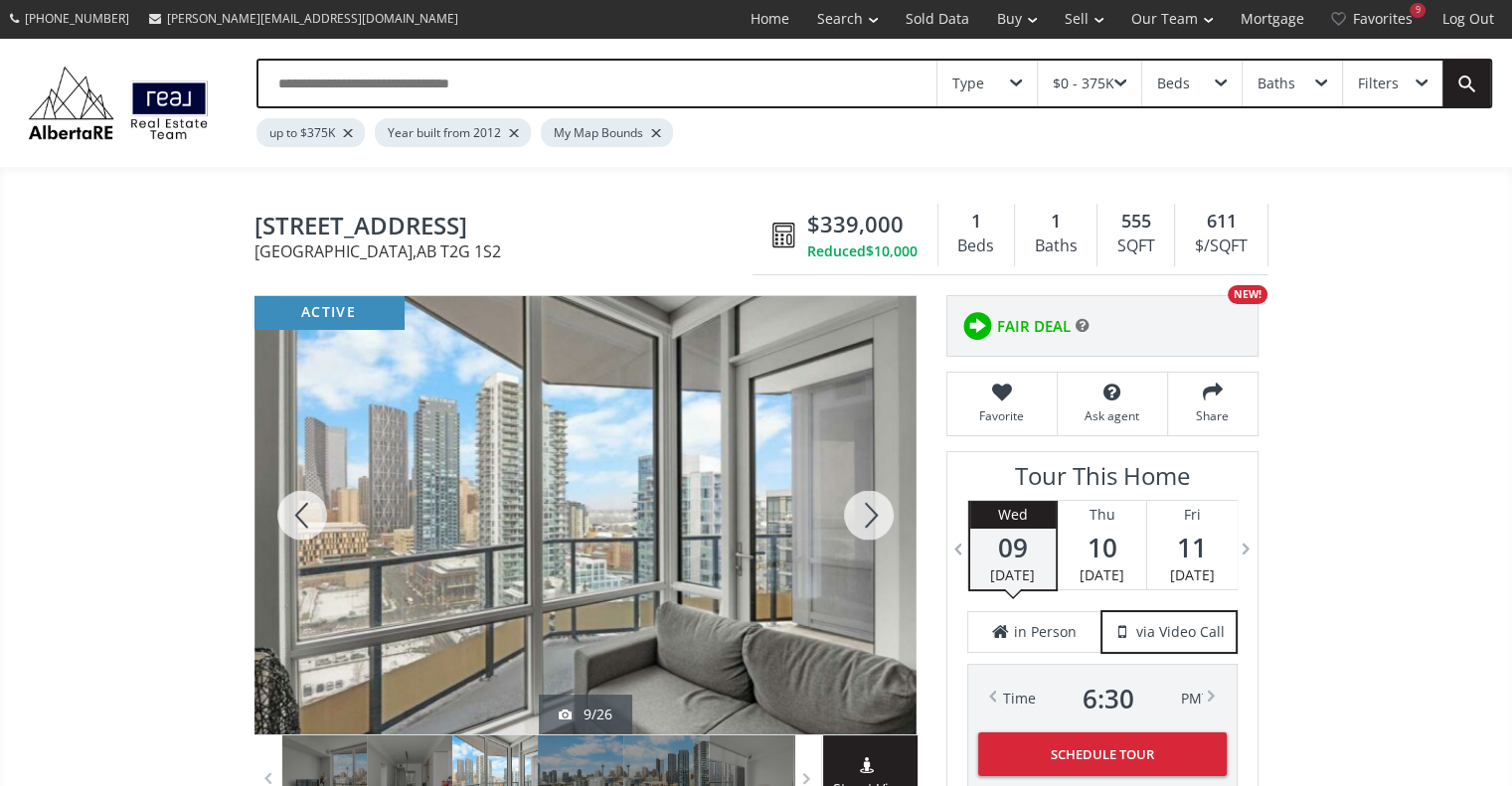 click at bounding box center [869, 515] 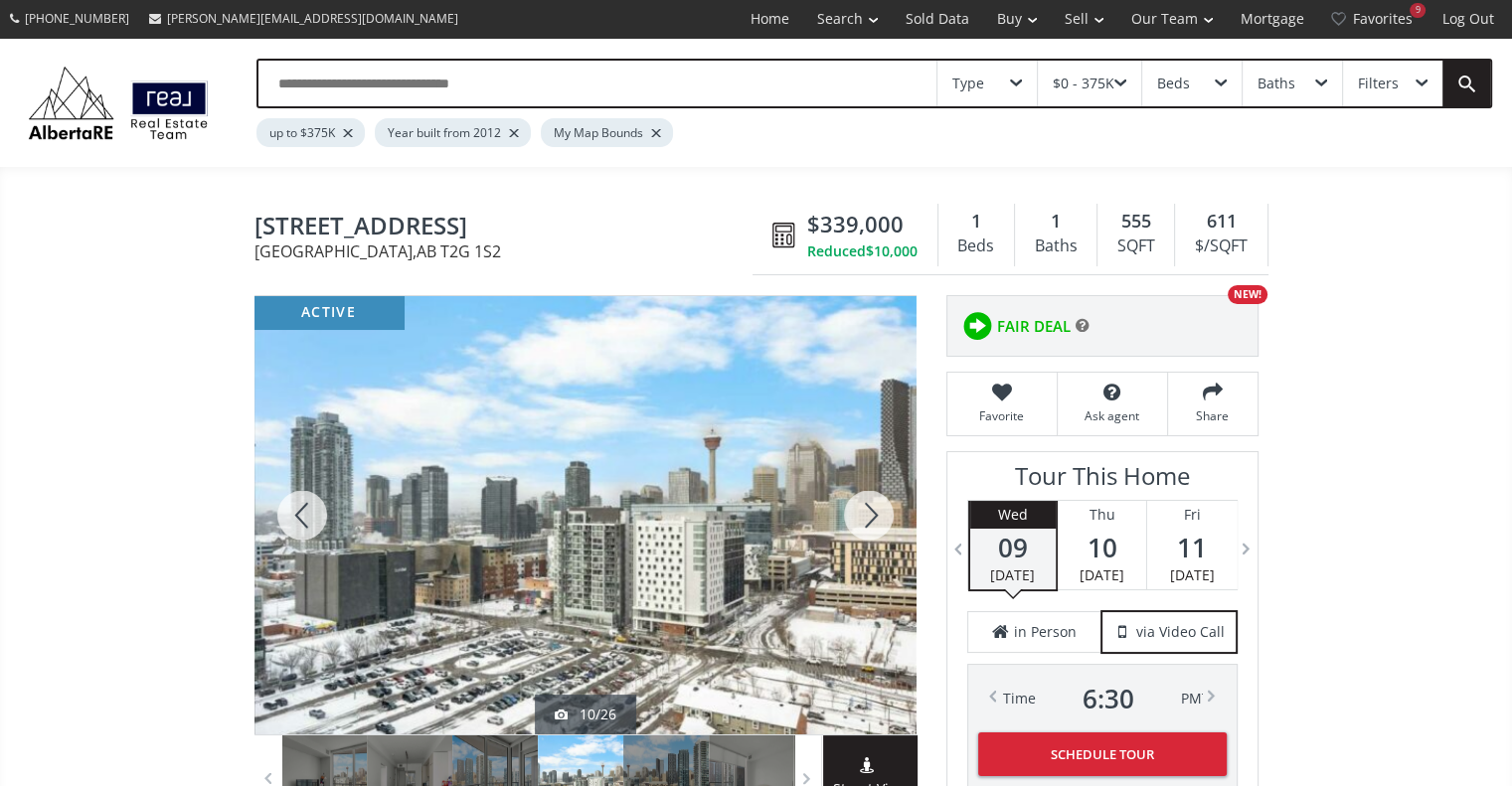 click at bounding box center [869, 515] 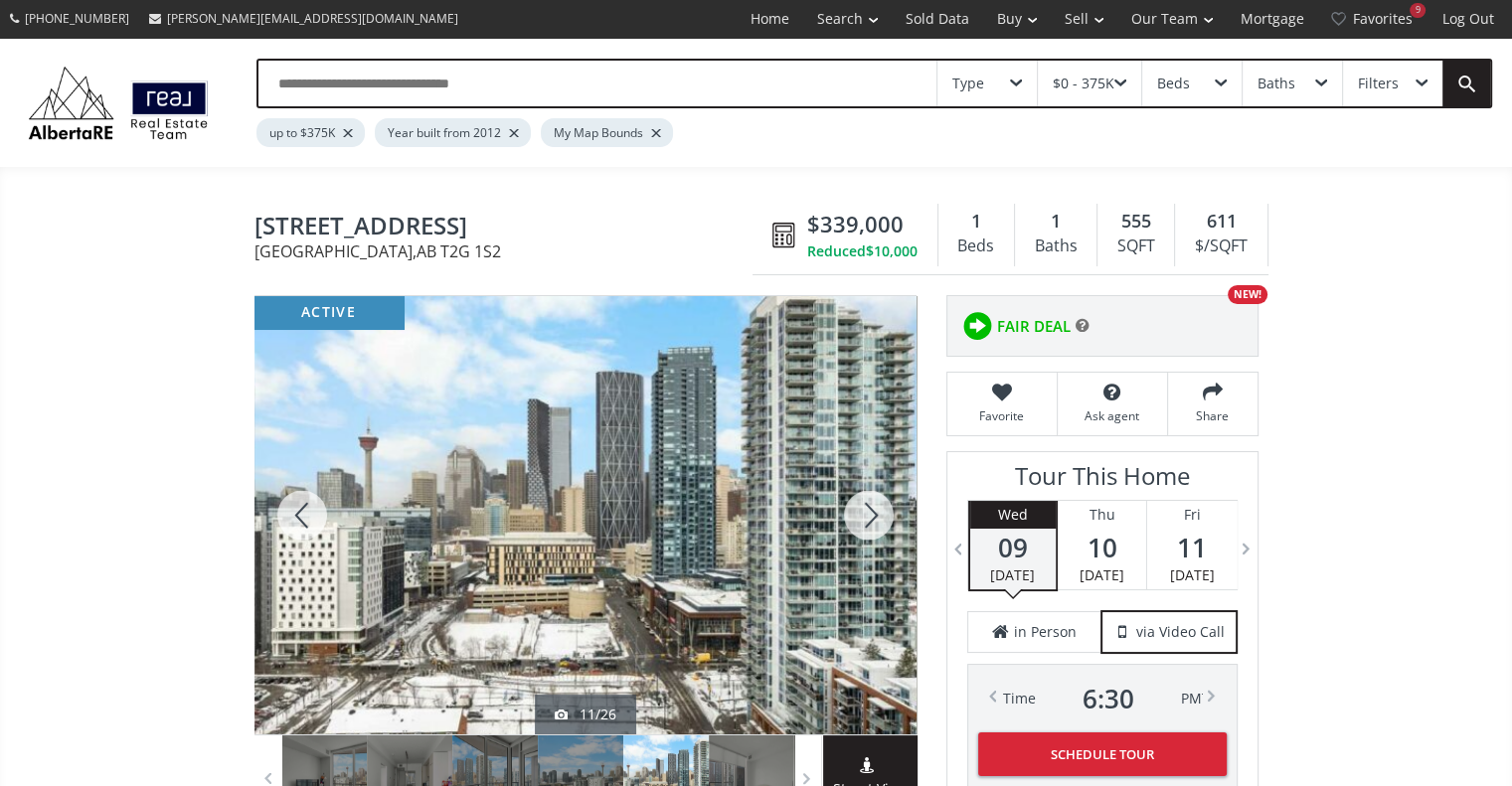 click at bounding box center (869, 515) 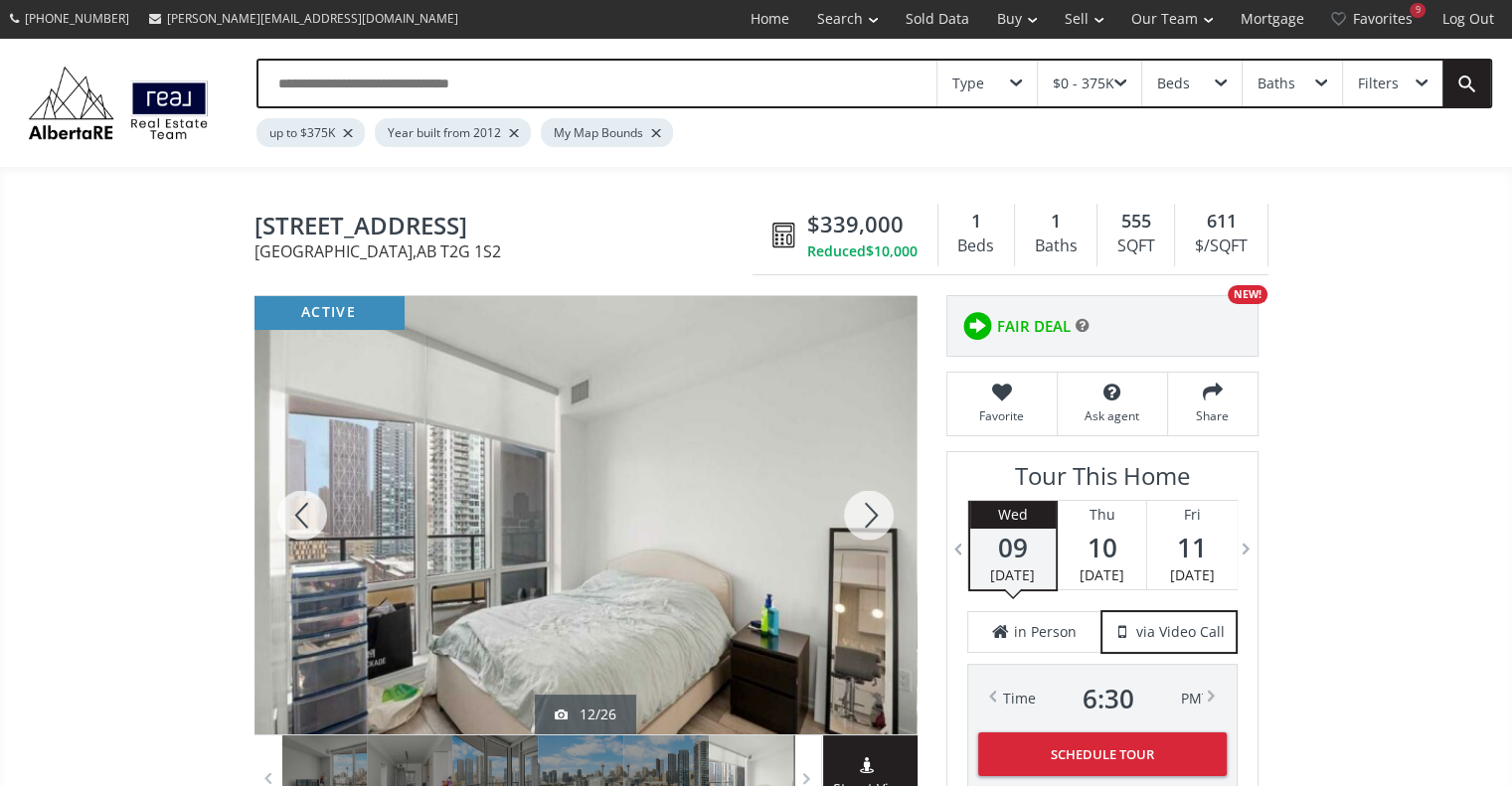 click at bounding box center [869, 515] 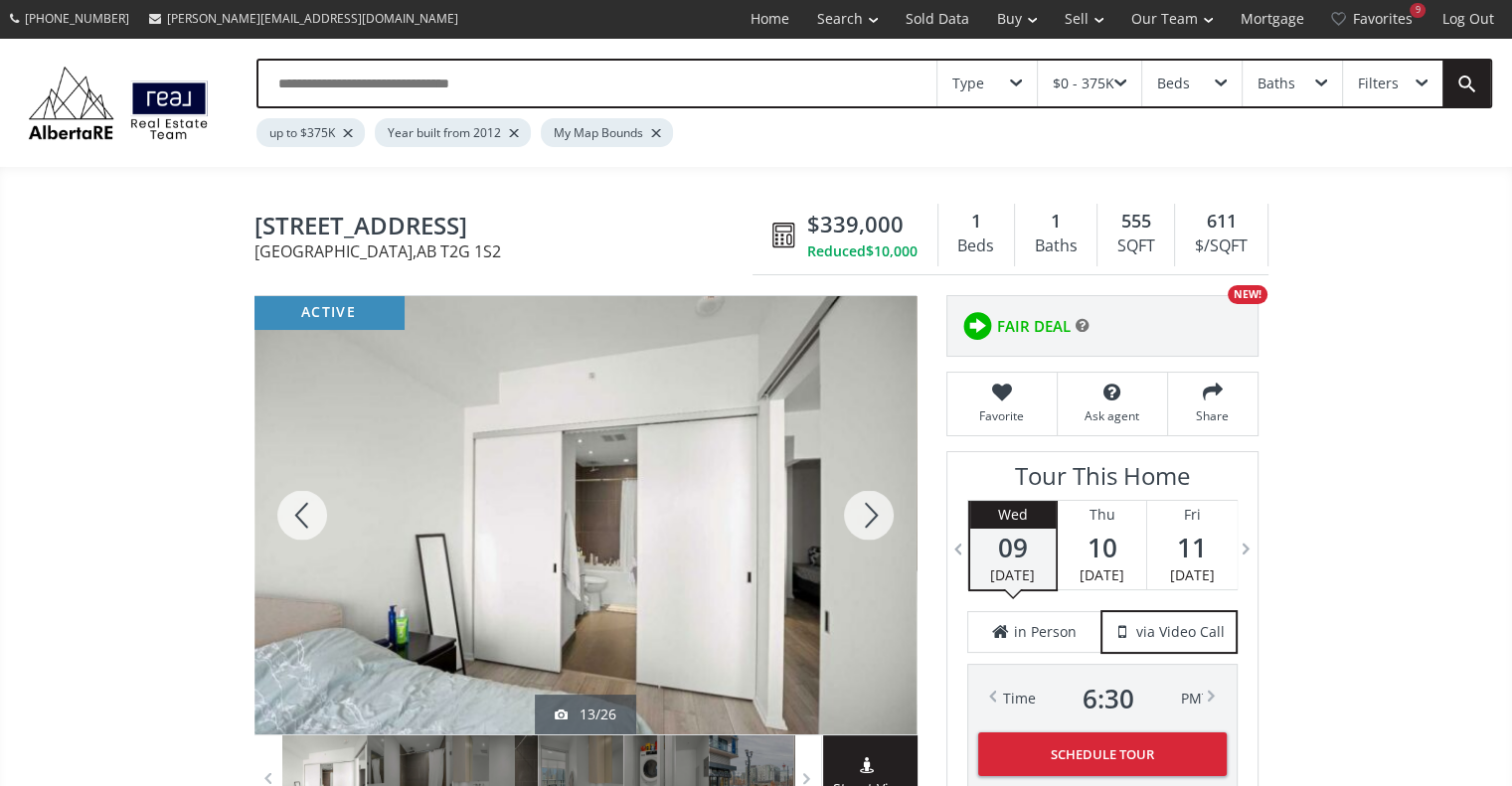 click at bounding box center (869, 515) 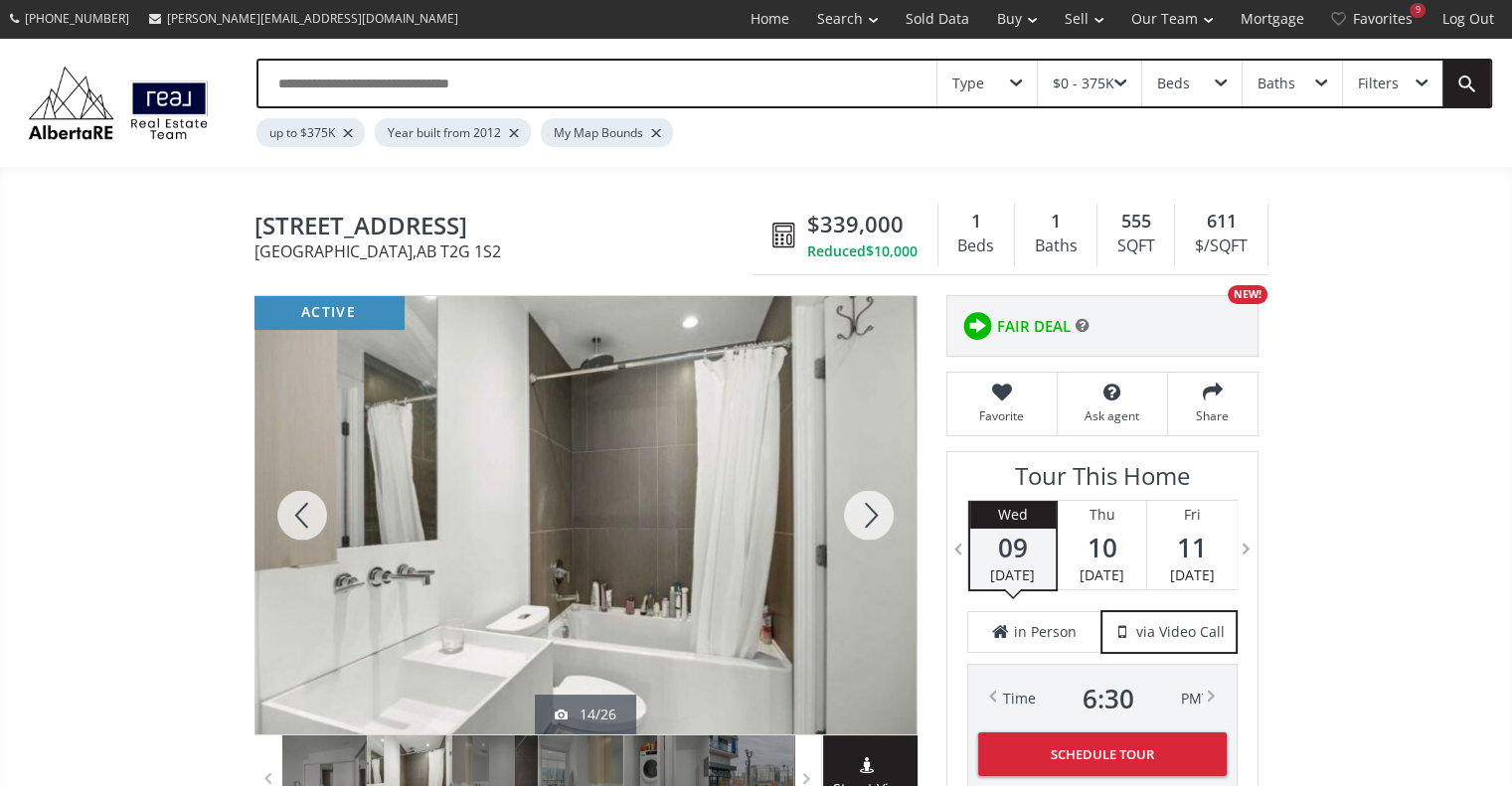 click at bounding box center [869, 515] 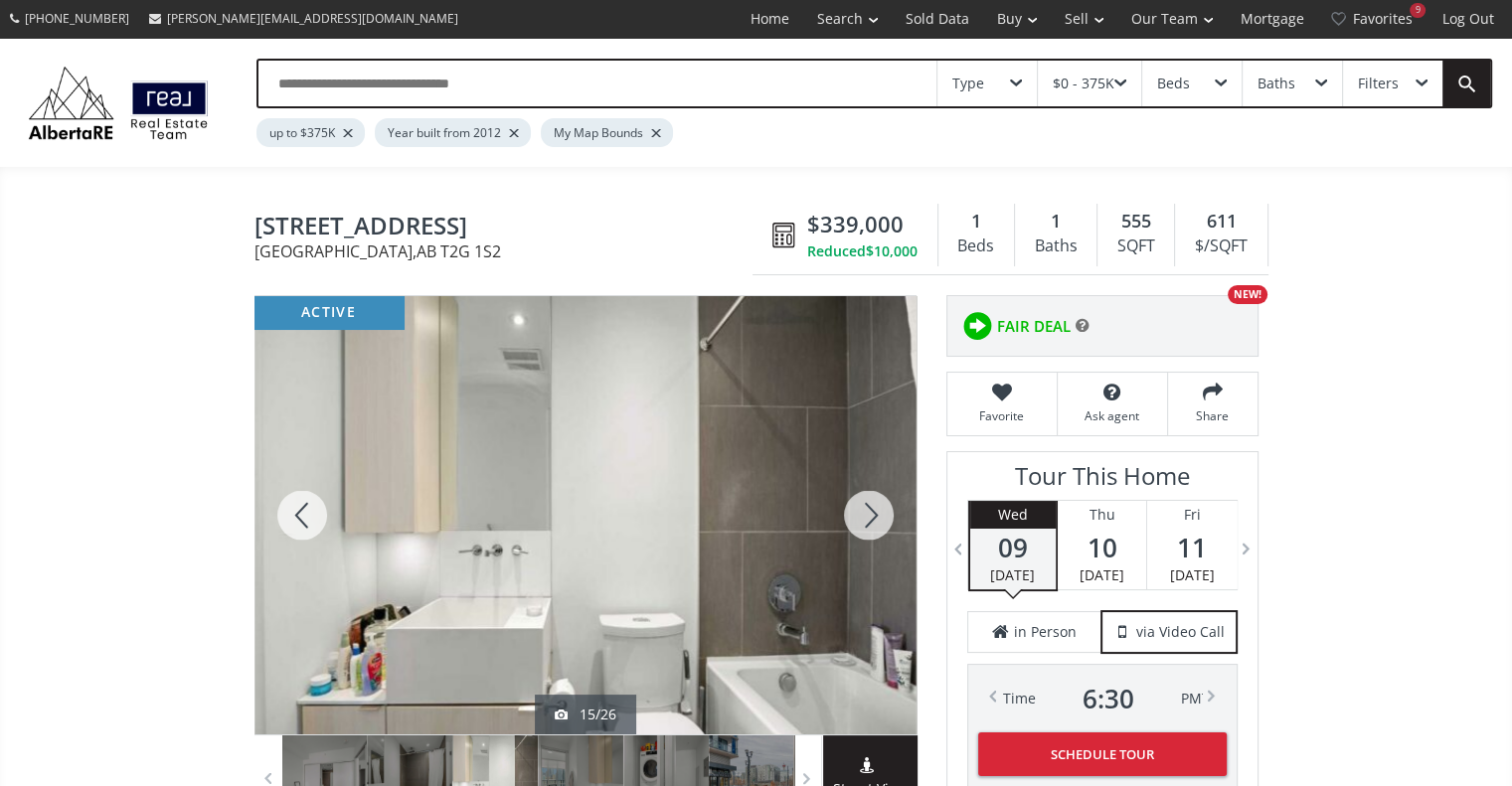 click at bounding box center [869, 515] 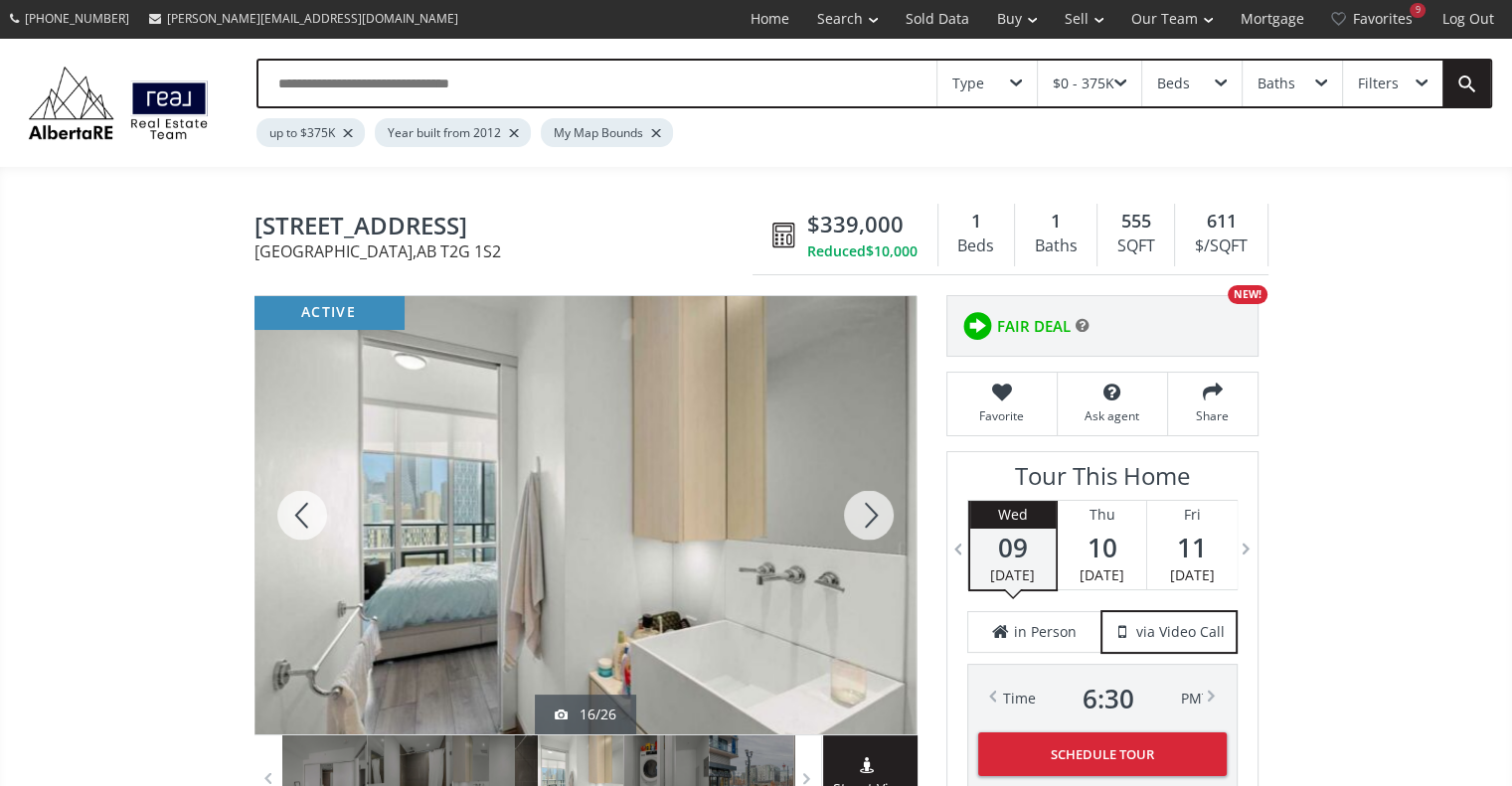 click at bounding box center (869, 515) 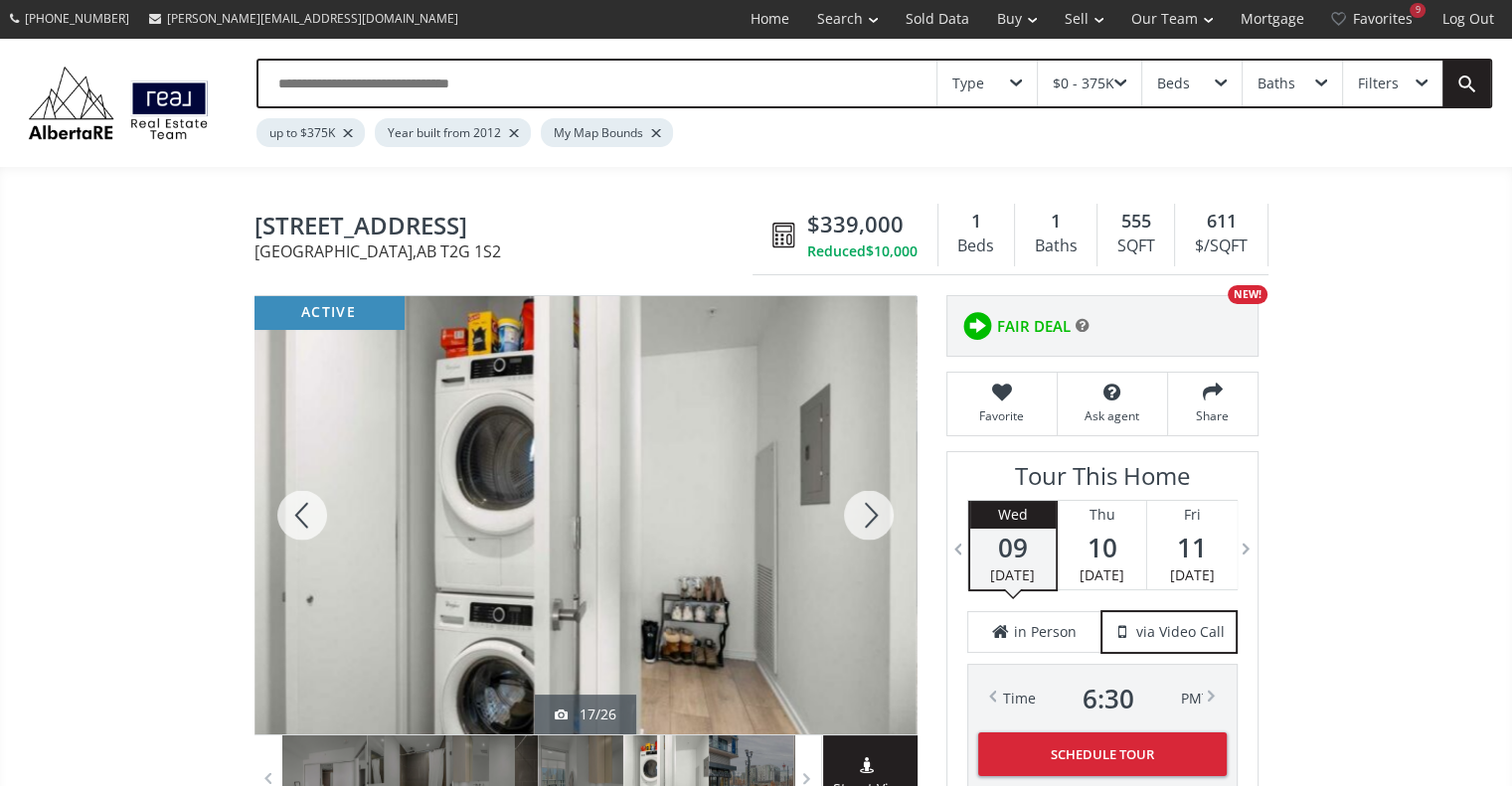 click at bounding box center (869, 515) 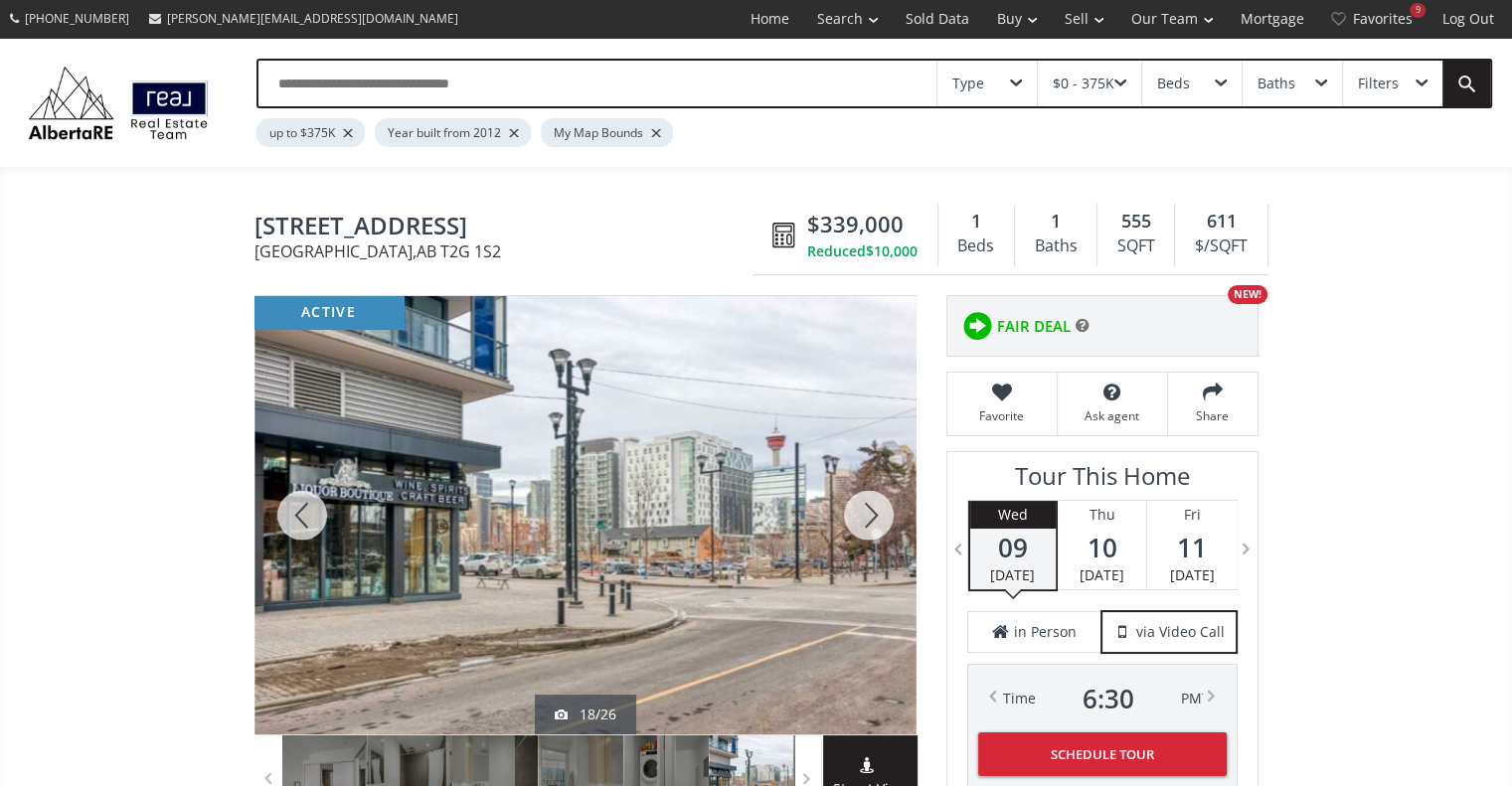 click at bounding box center [869, 515] 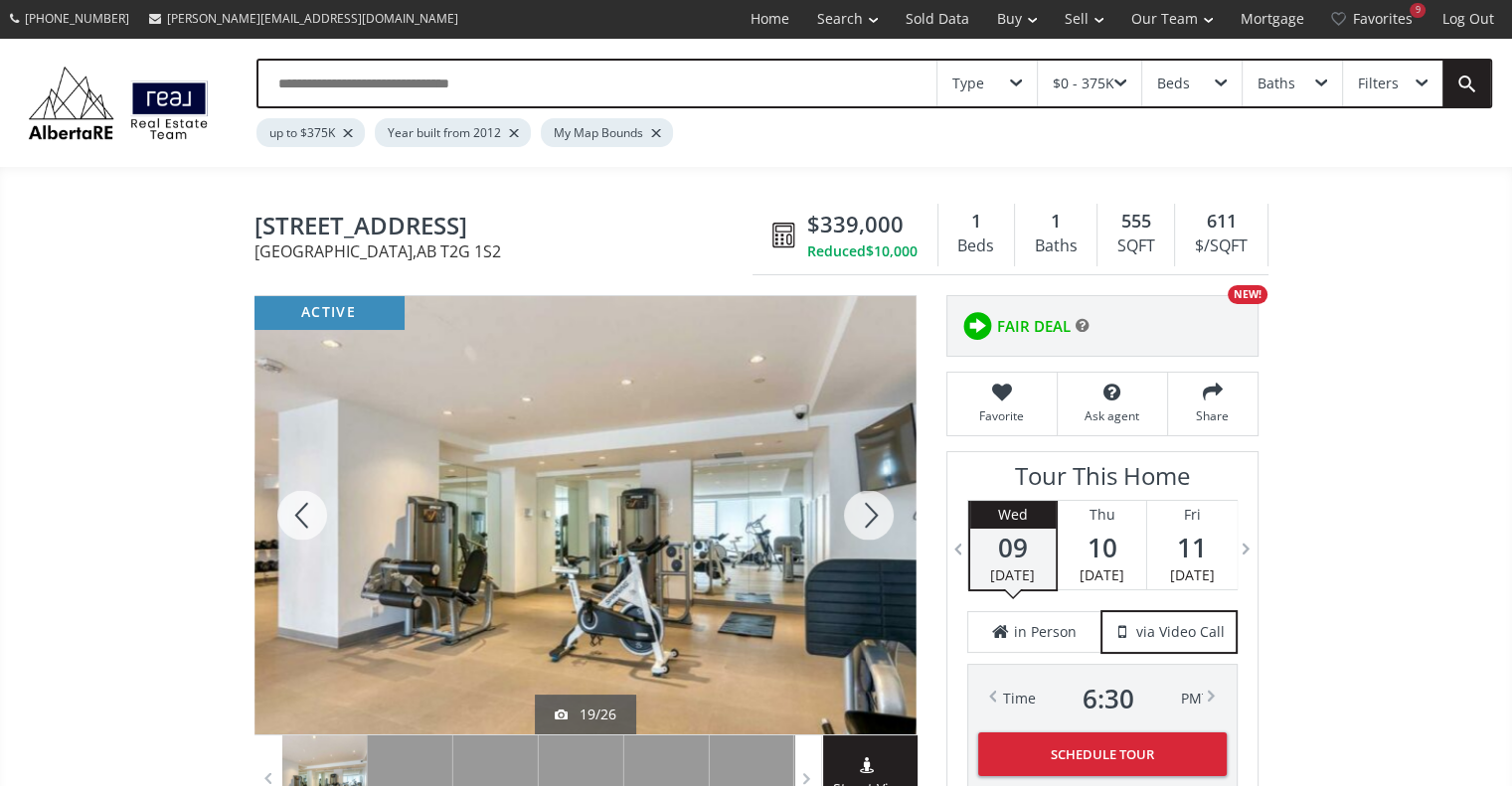 click at bounding box center (869, 515) 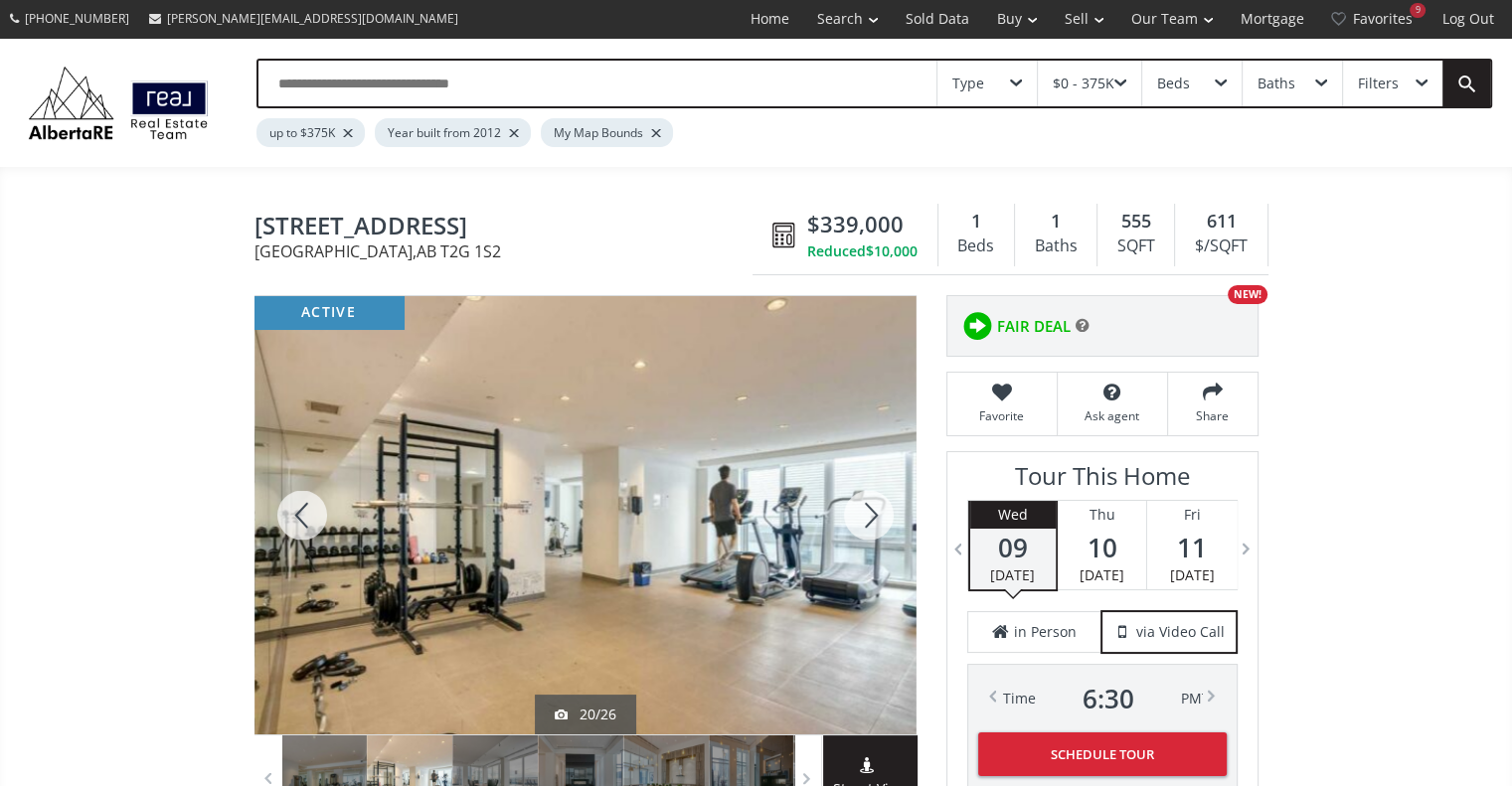 click at bounding box center [869, 515] 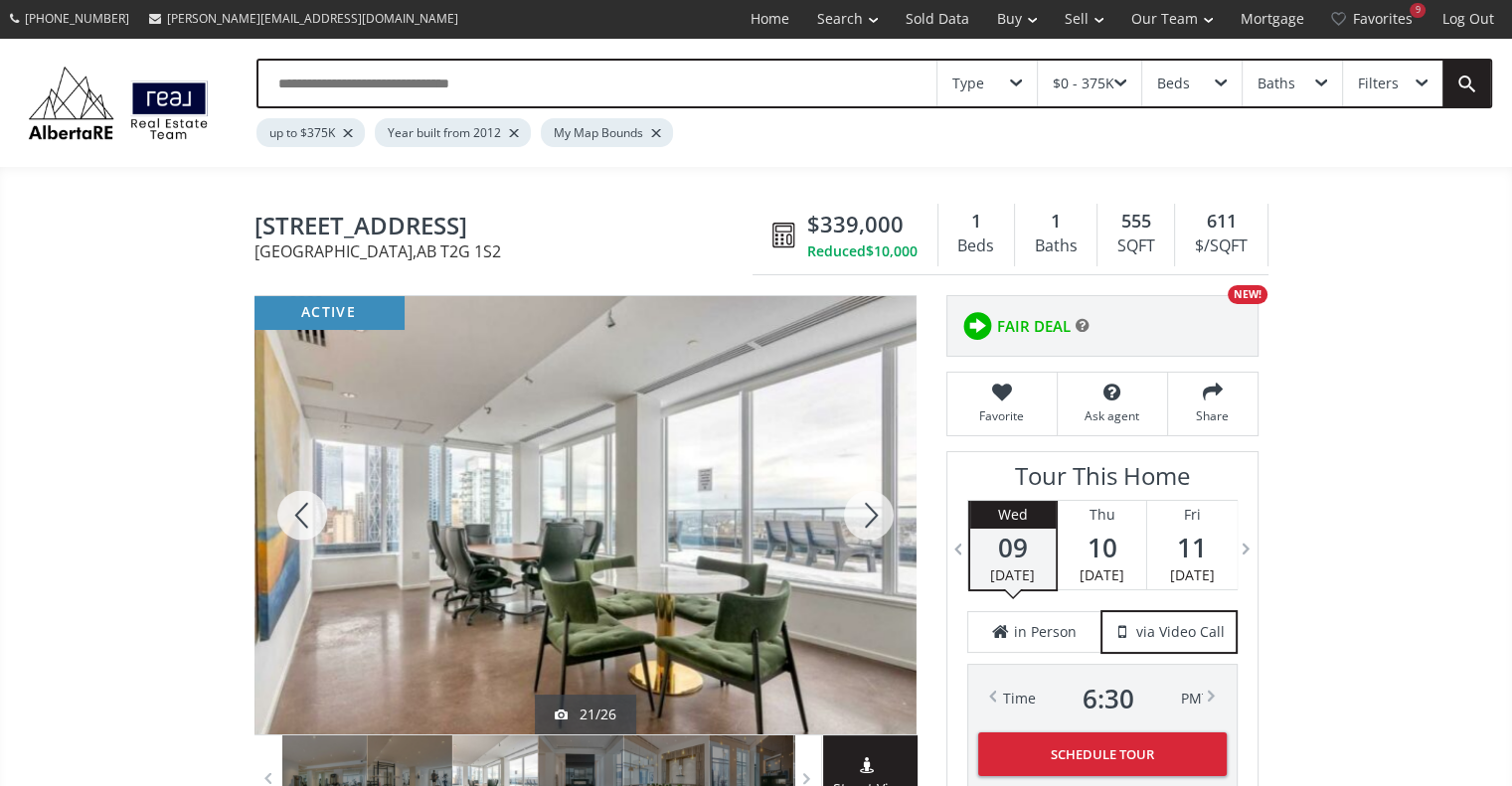 click at bounding box center (869, 515) 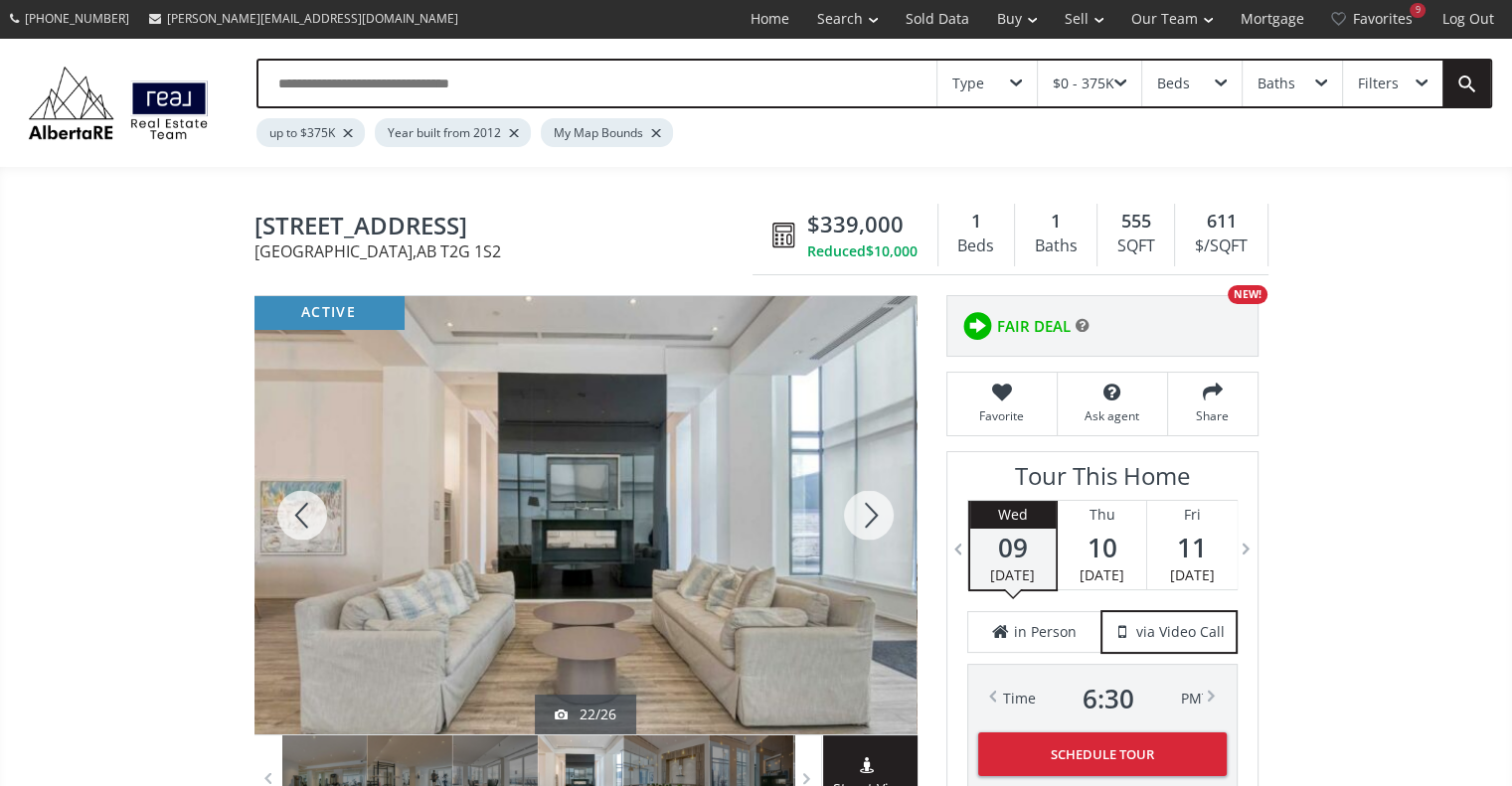 click at bounding box center [869, 515] 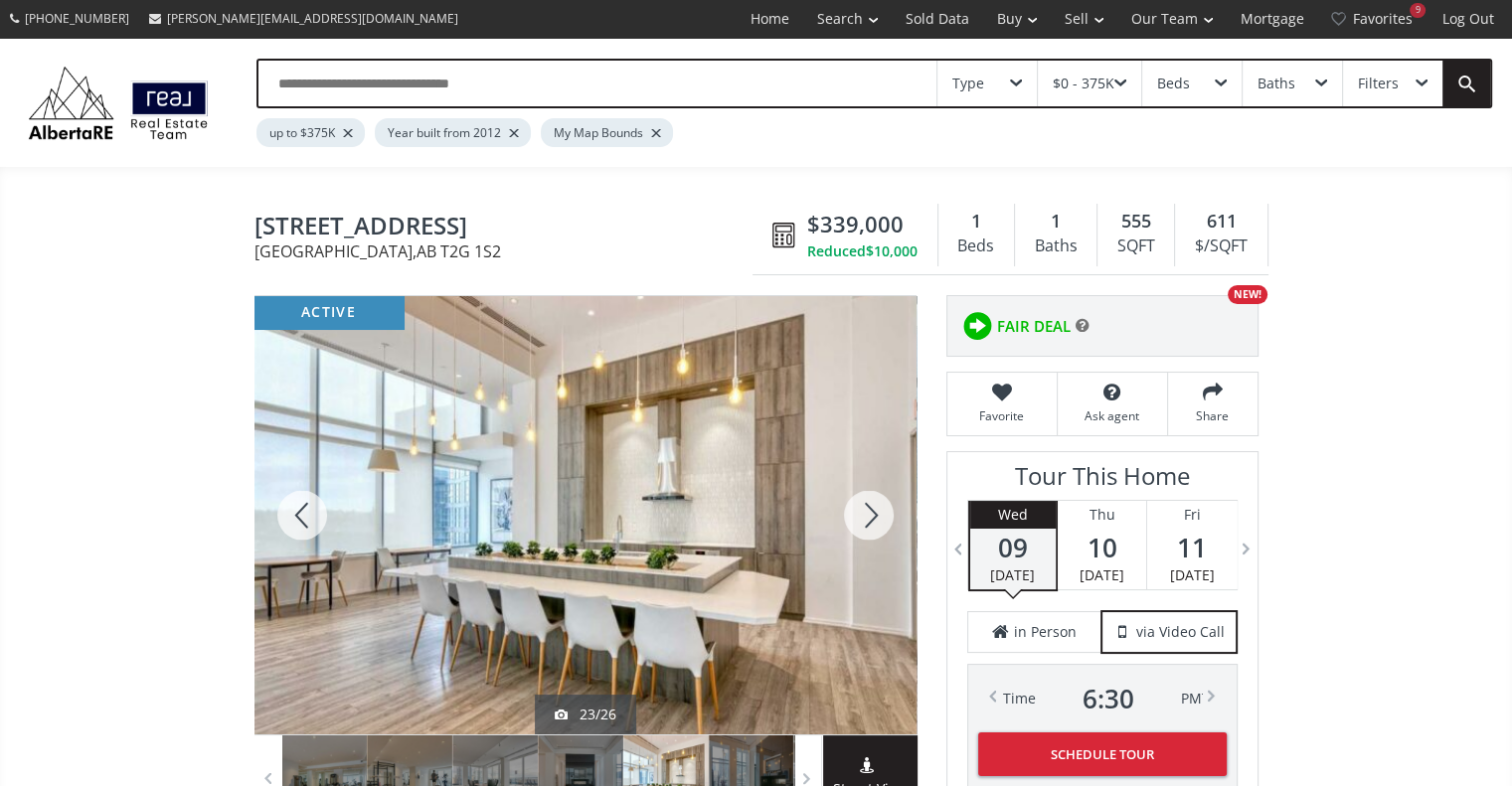 click at bounding box center (869, 515) 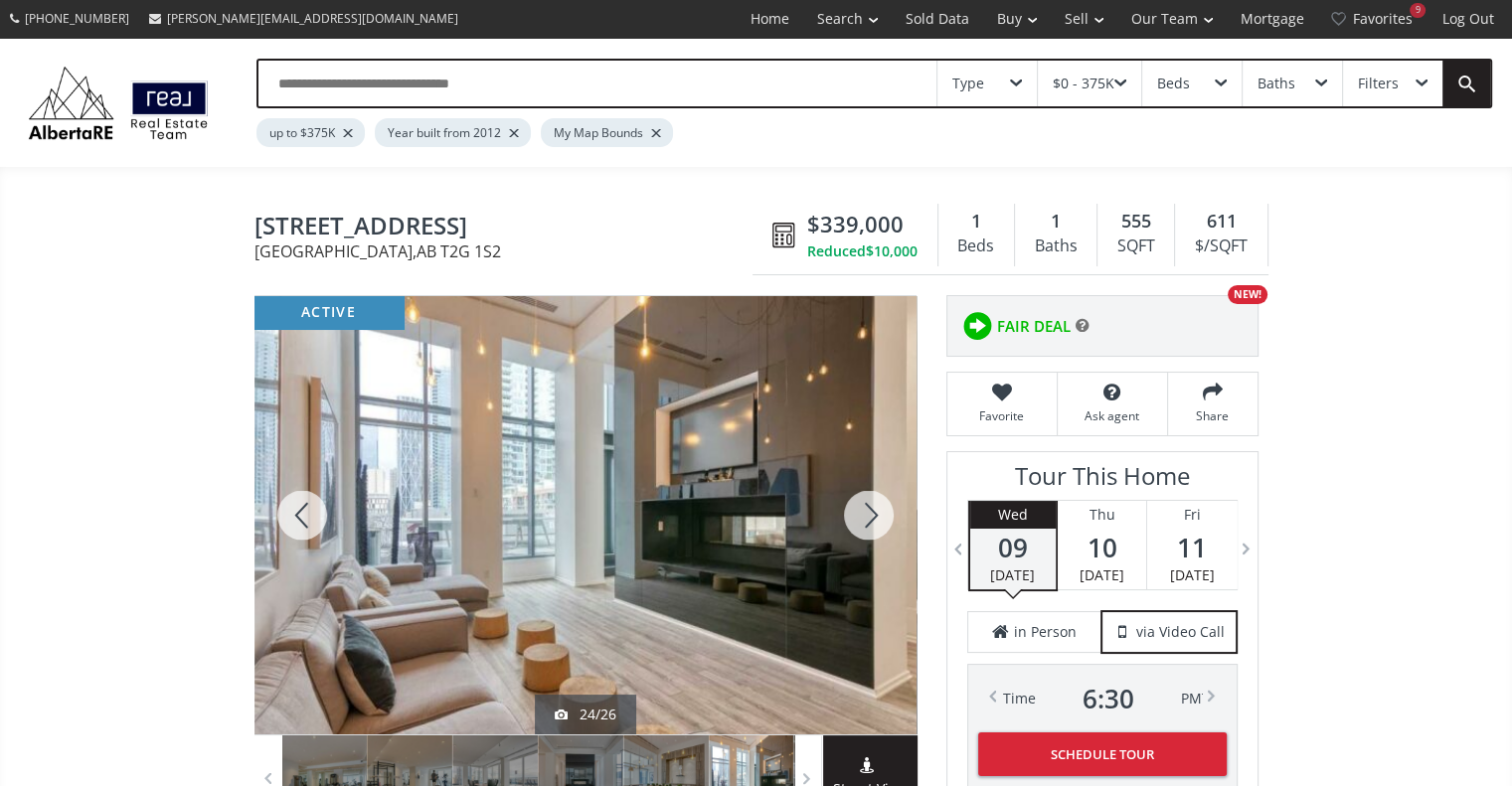 click at bounding box center [869, 515] 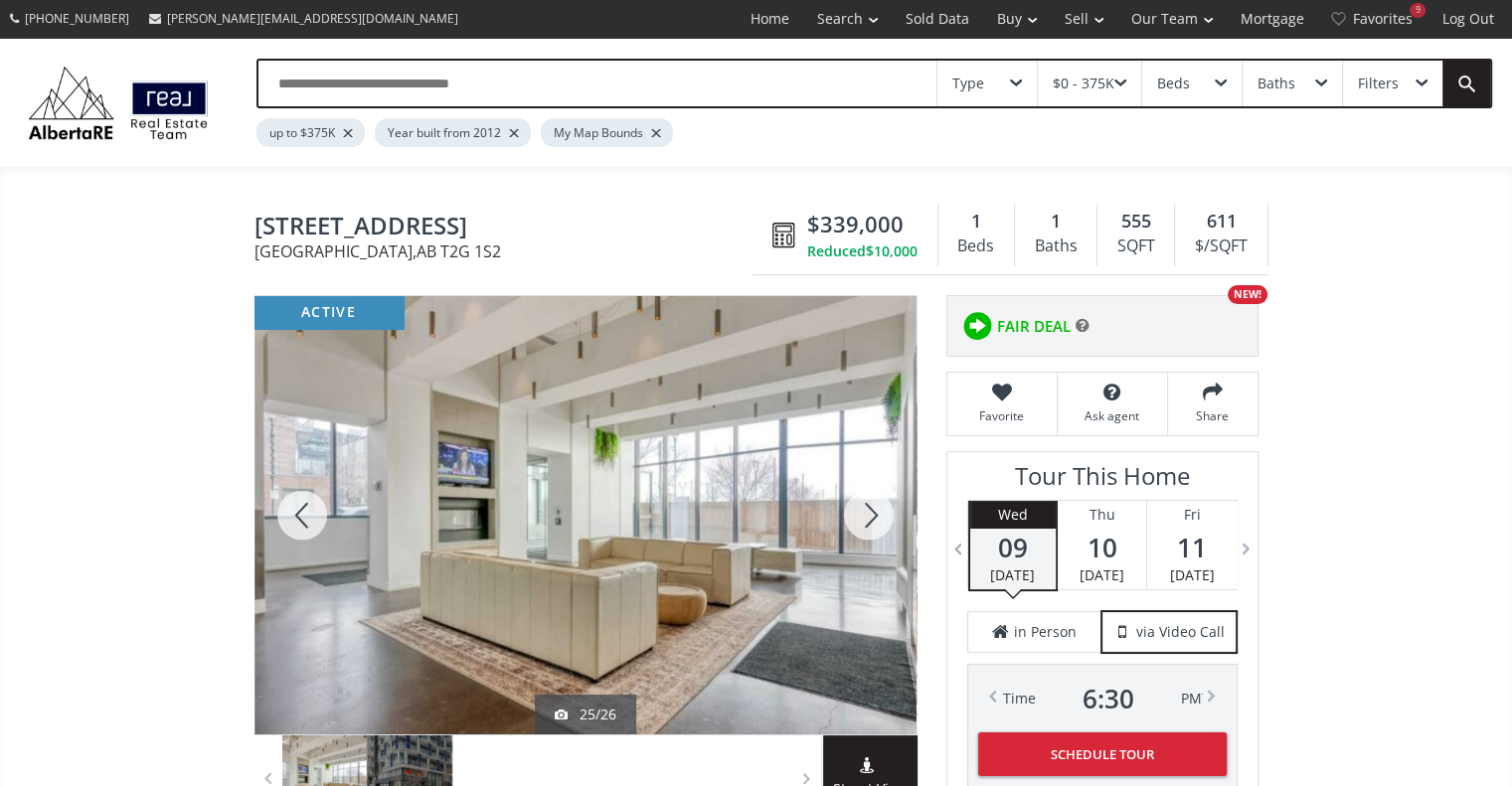 click at bounding box center (869, 515) 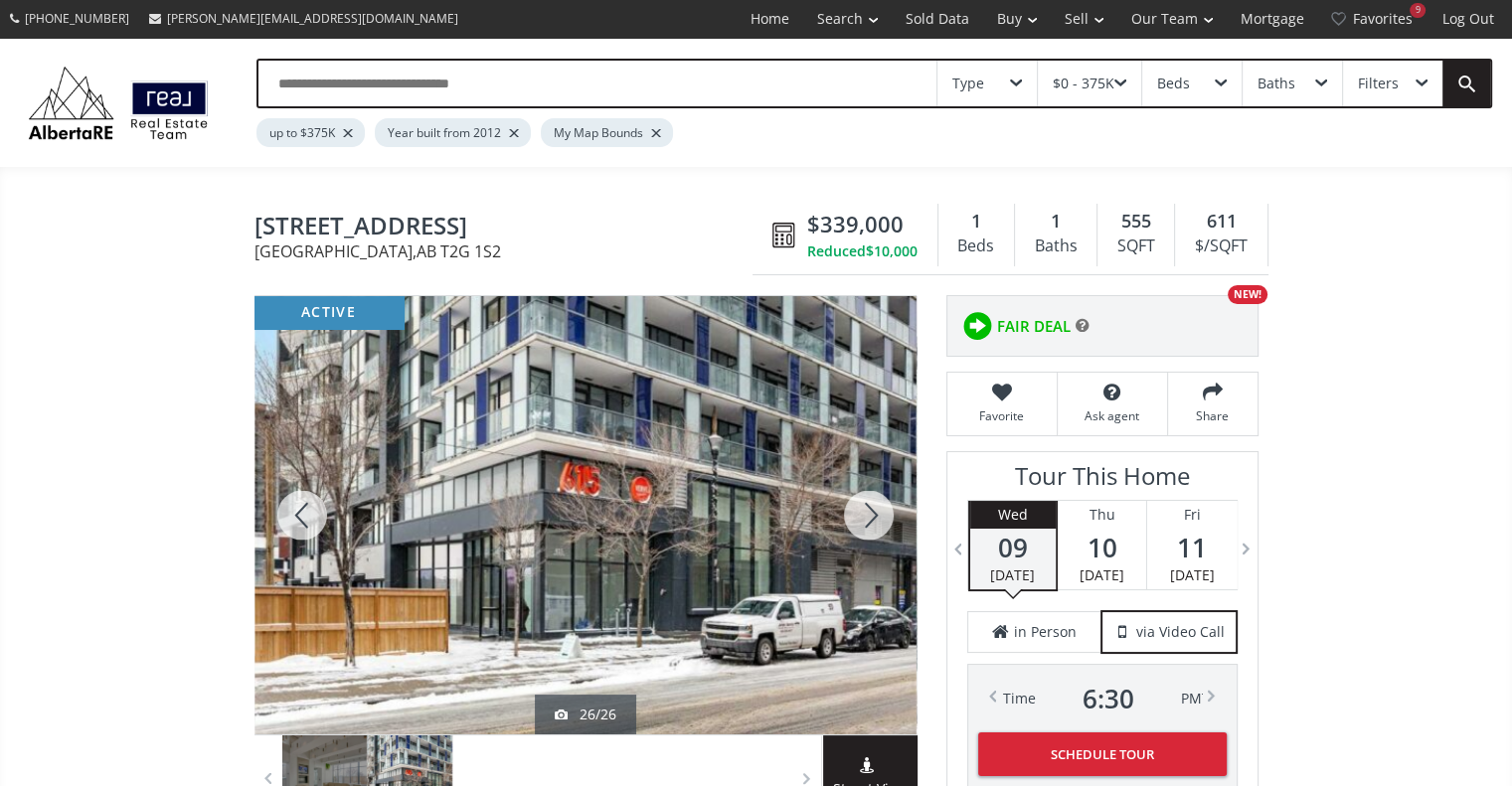 click at bounding box center (869, 515) 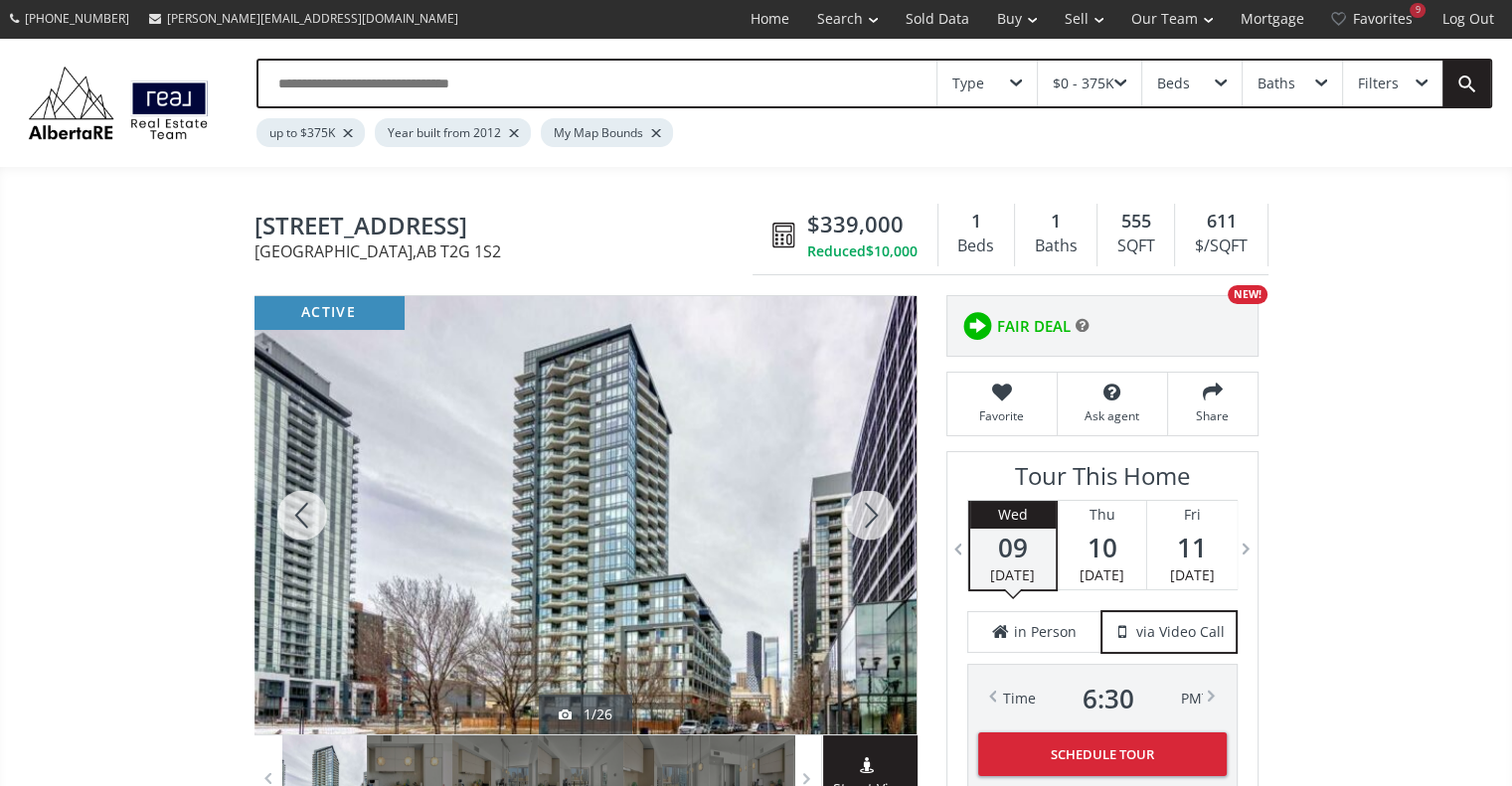 click at bounding box center [869, 515] 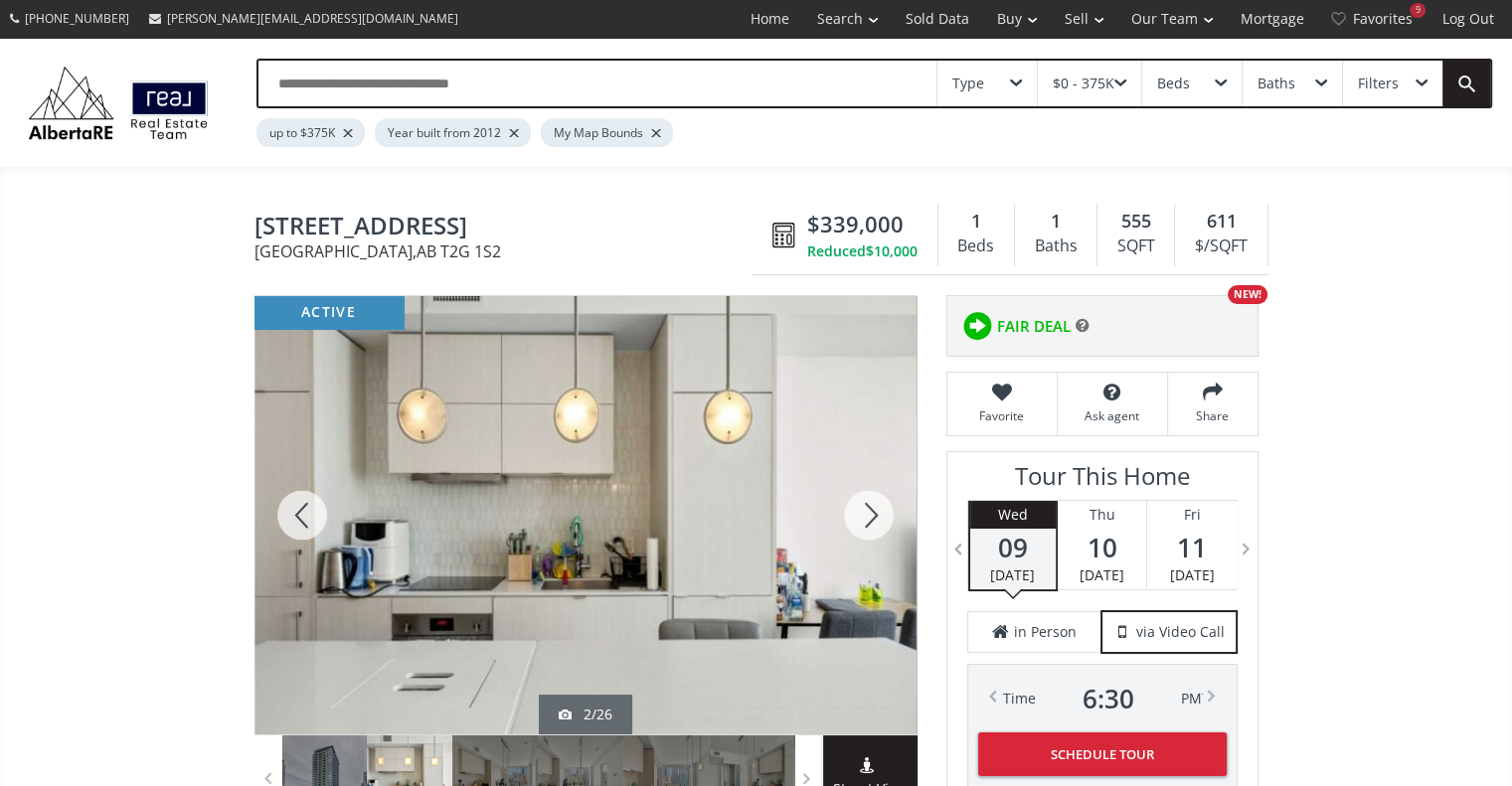 click at bounding box center [869, 515] 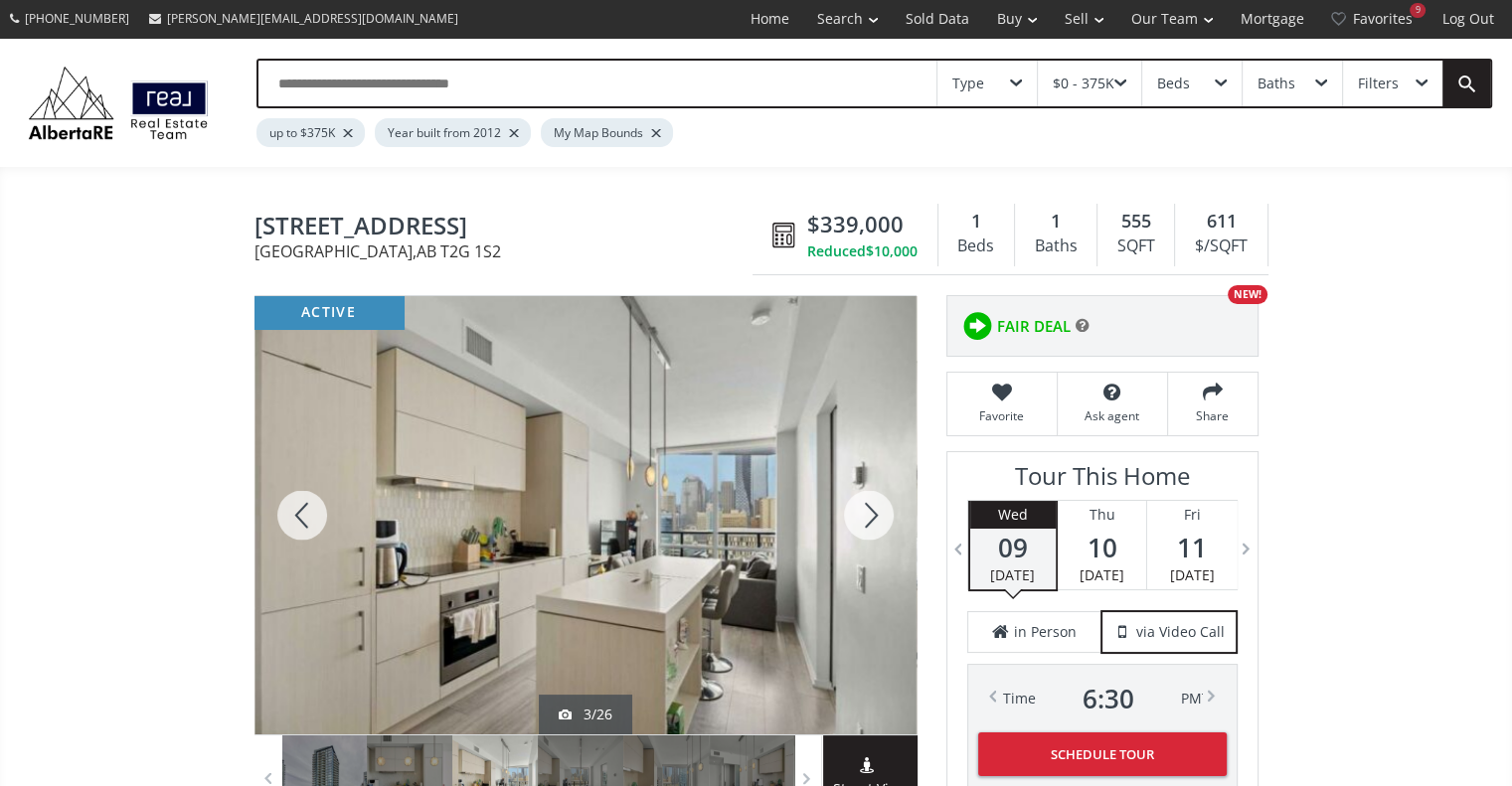 click at bounding box center [869, 515] 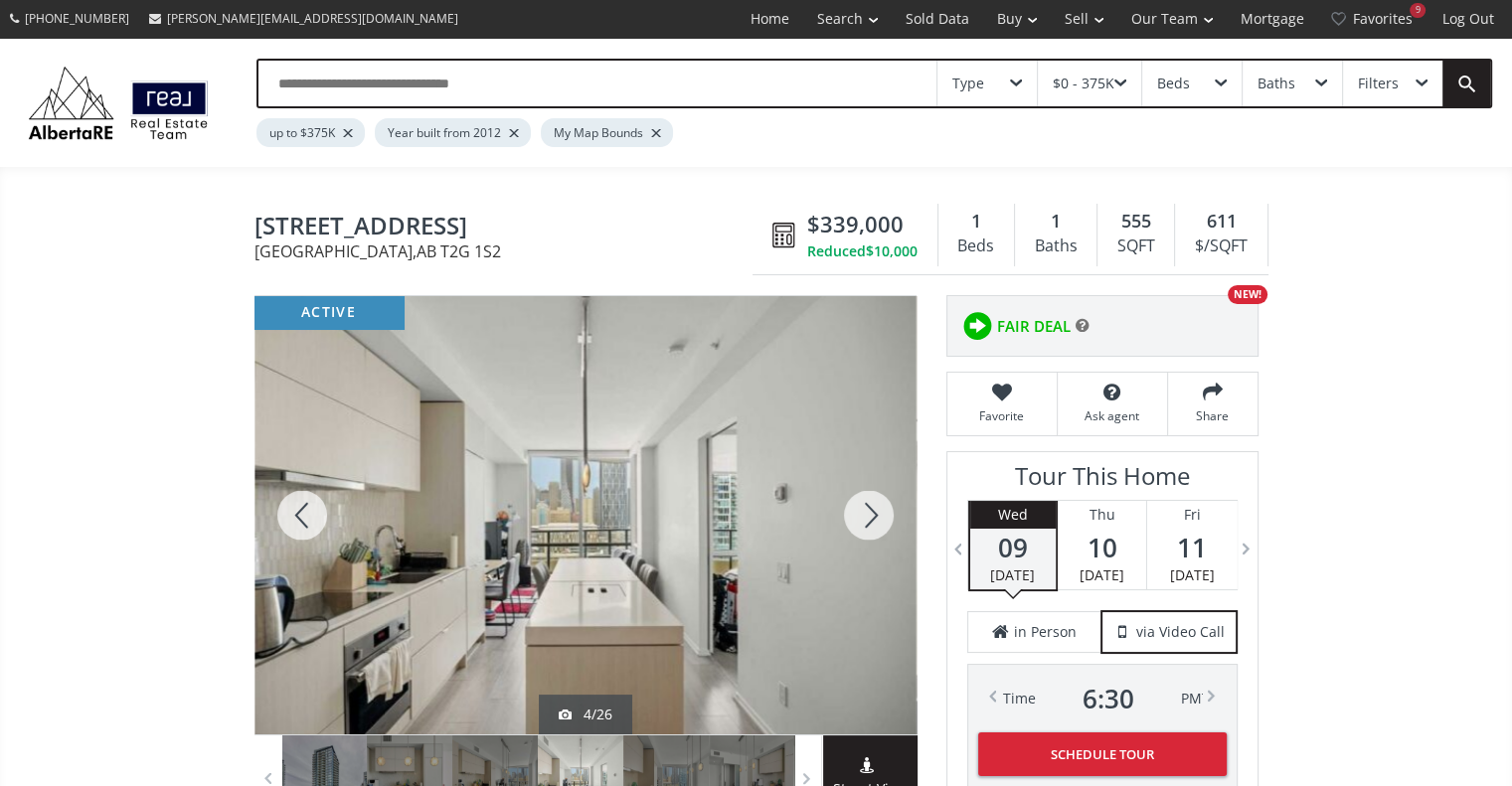 click at bounding box center (869, 515) 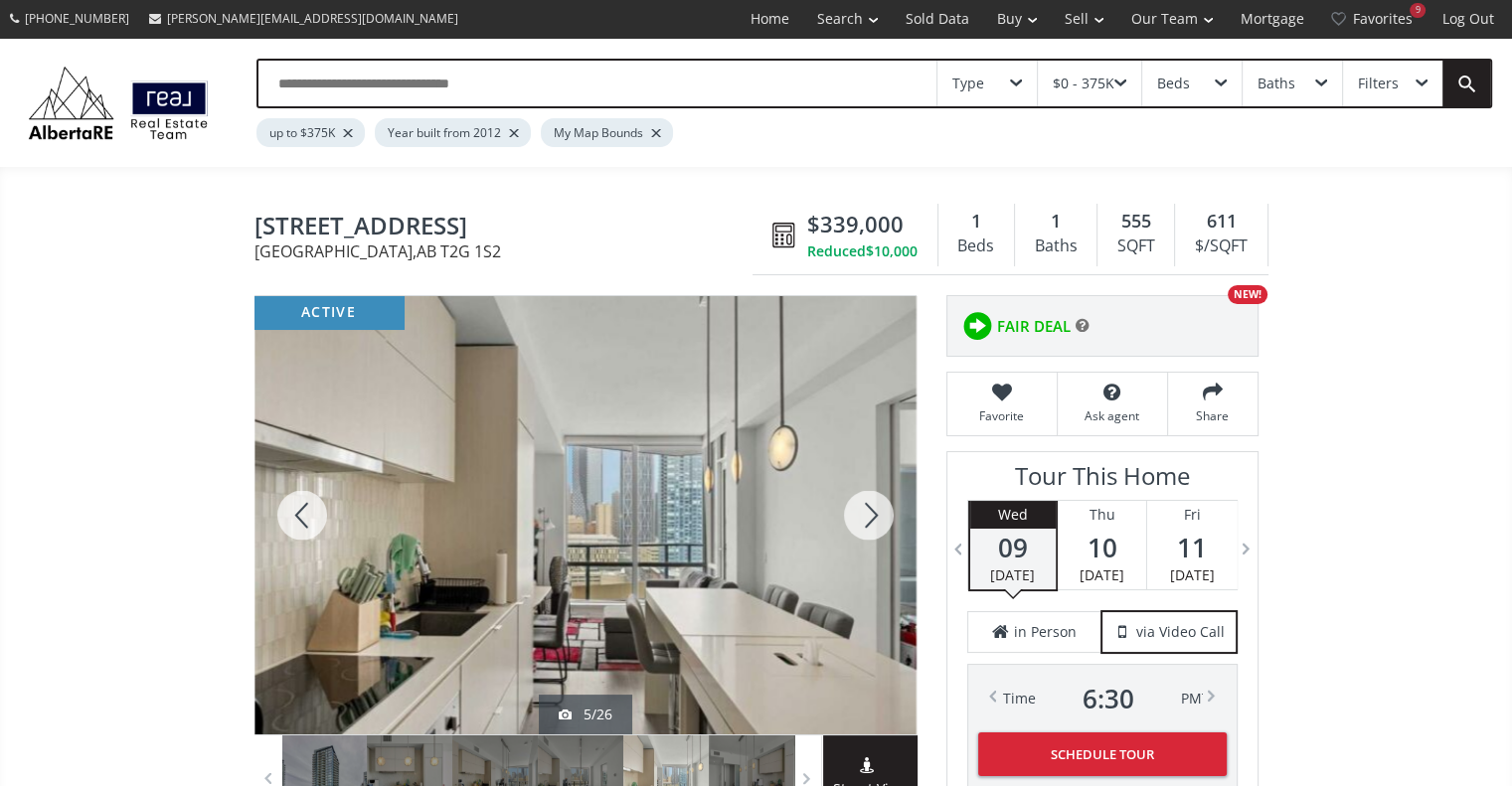 click at bounding box center (869, 515) 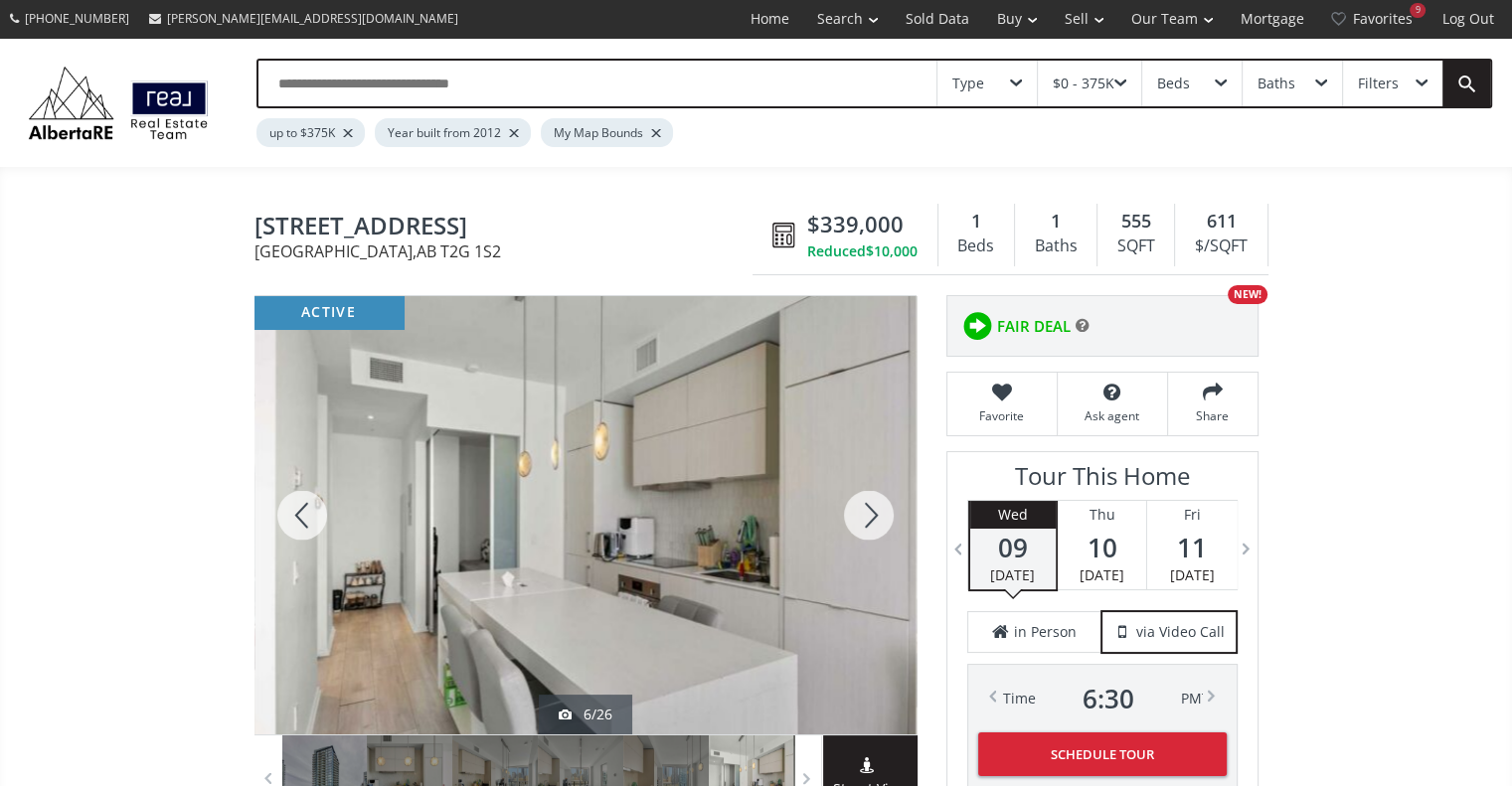 click at bounding box center [869, 515] 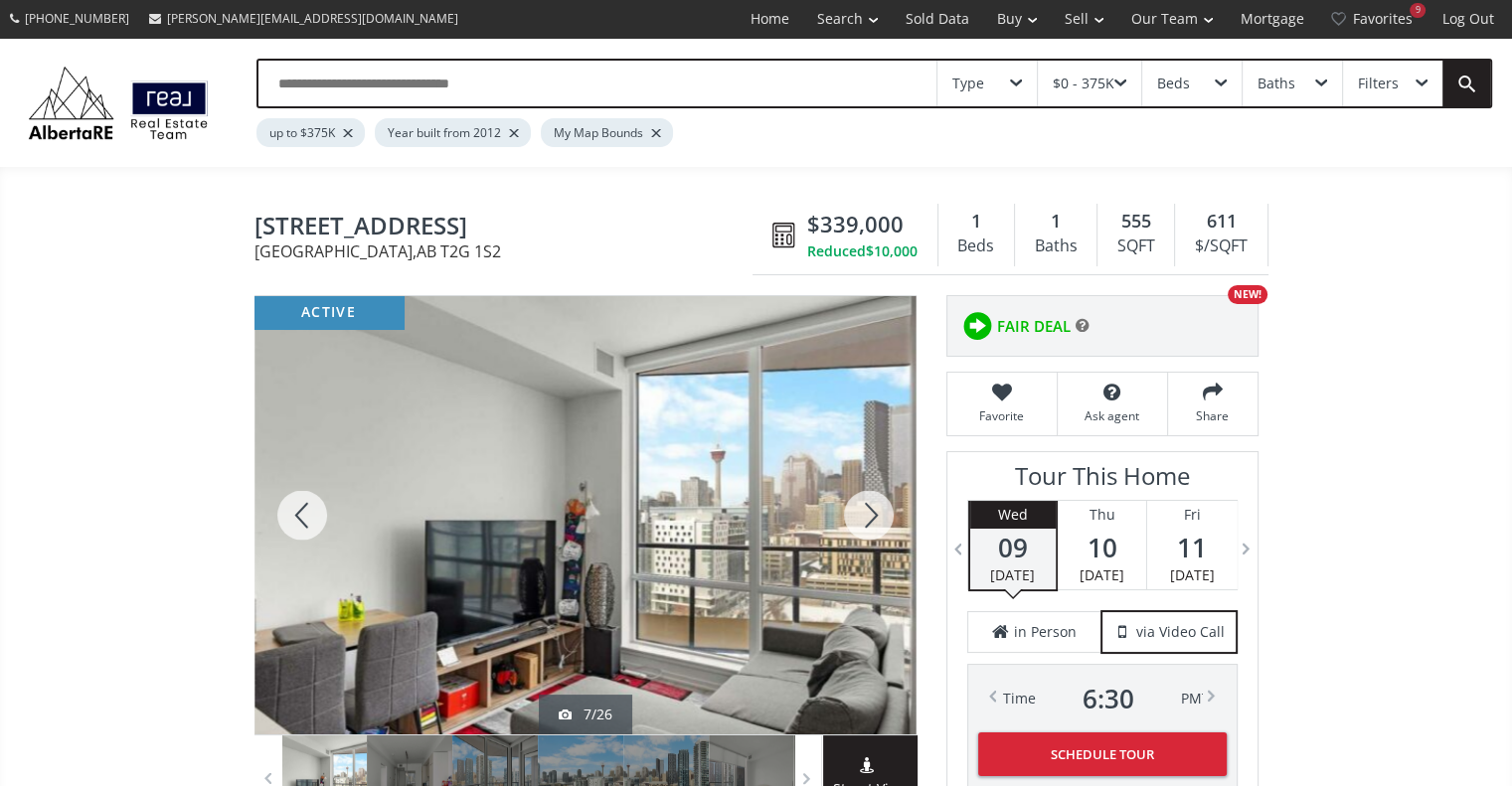 click at bounding box center [869, 515] 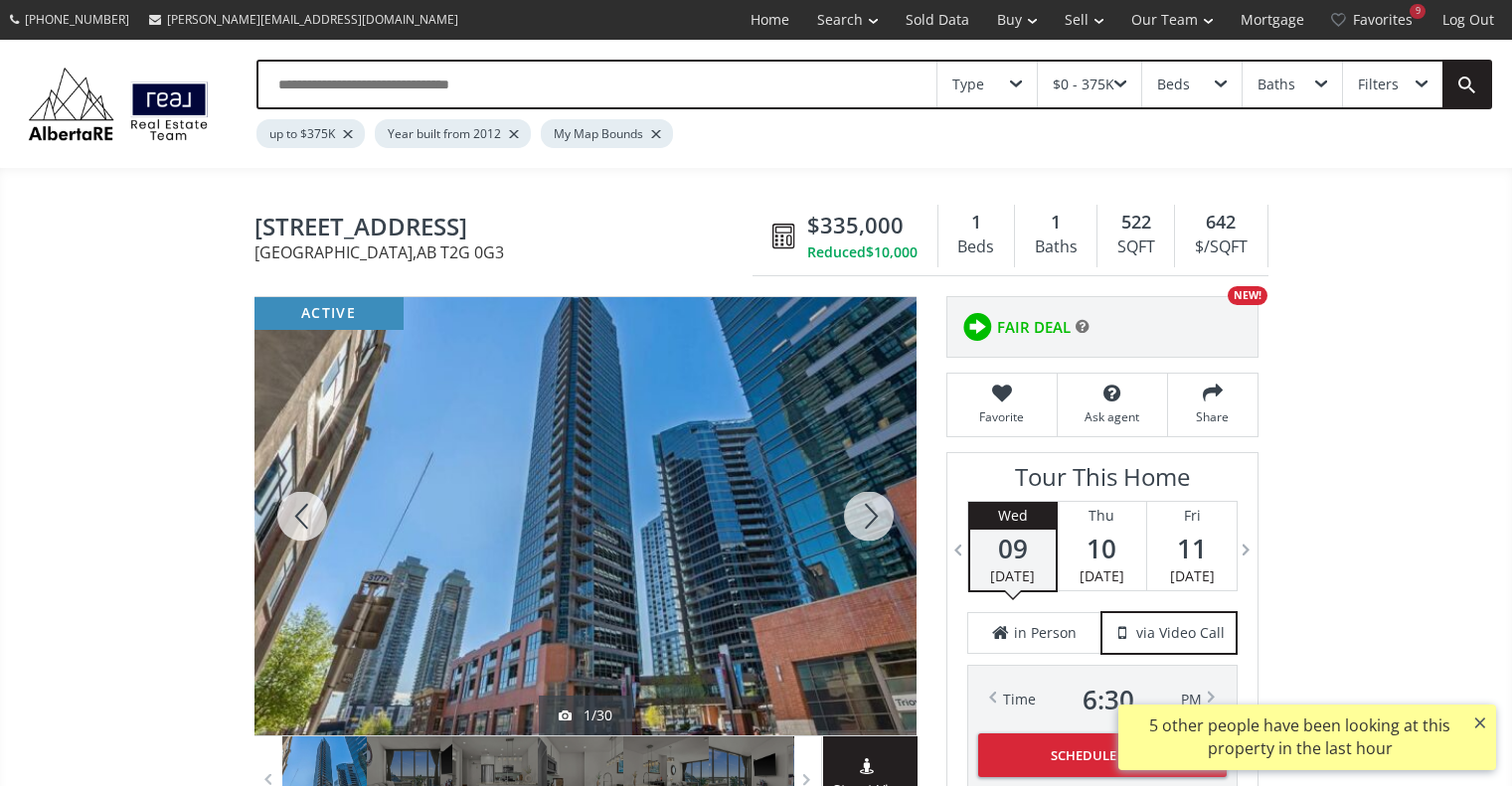 scroll, scrollTop: 0, scrollLeft: 0, axis: both 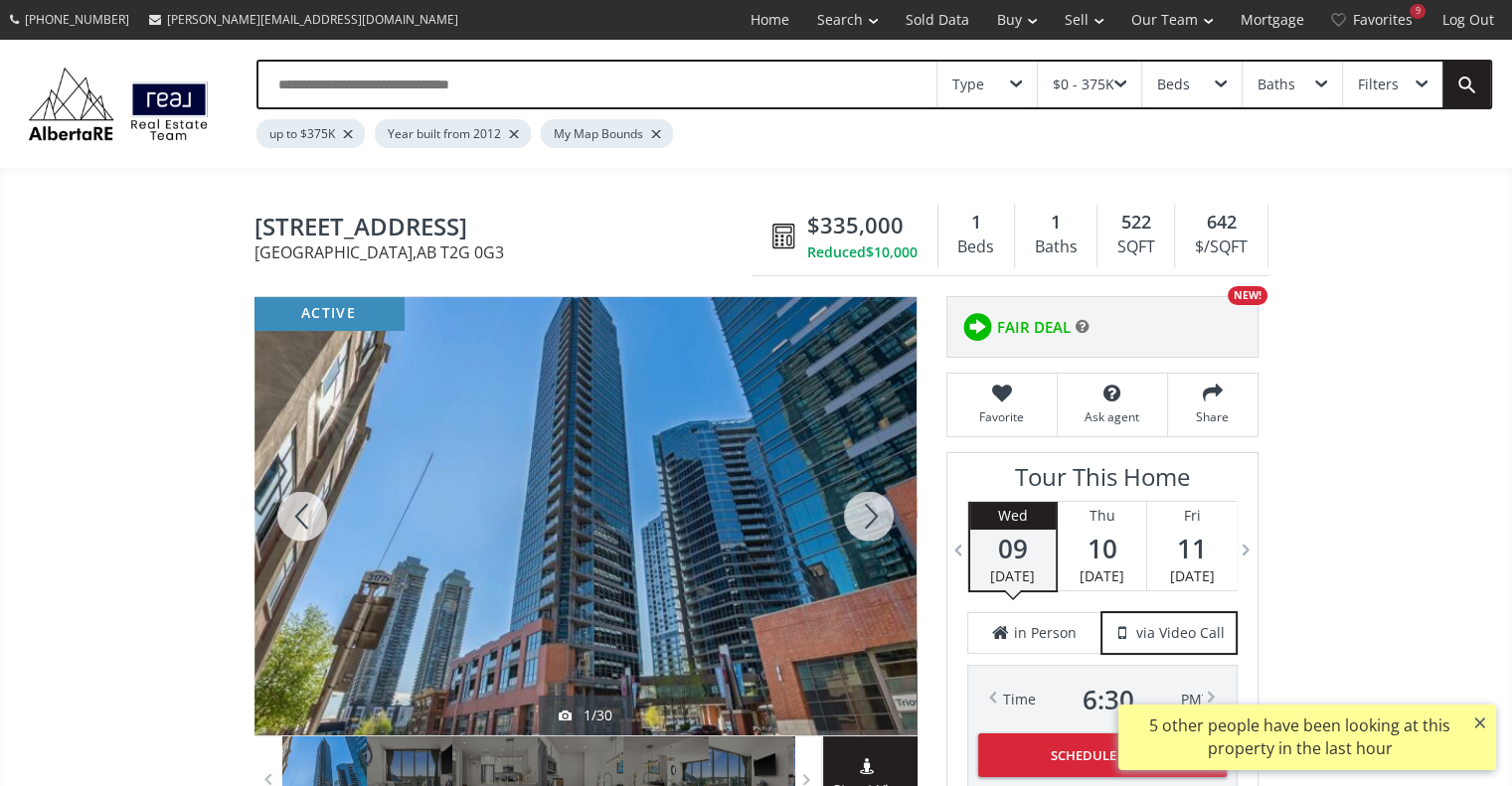 click at bounding box center (869, 516) 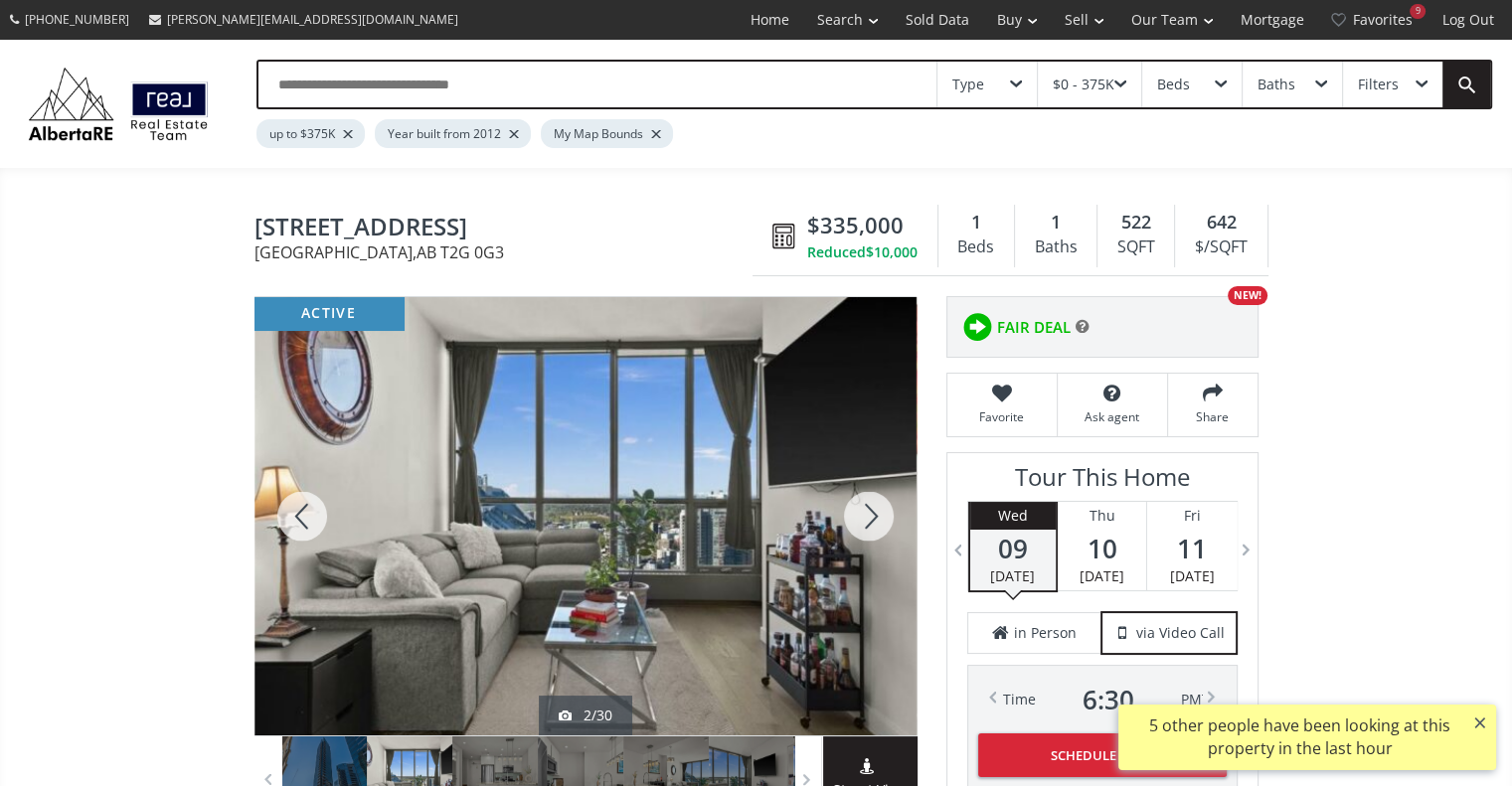 click at bounding box center (869, 516) 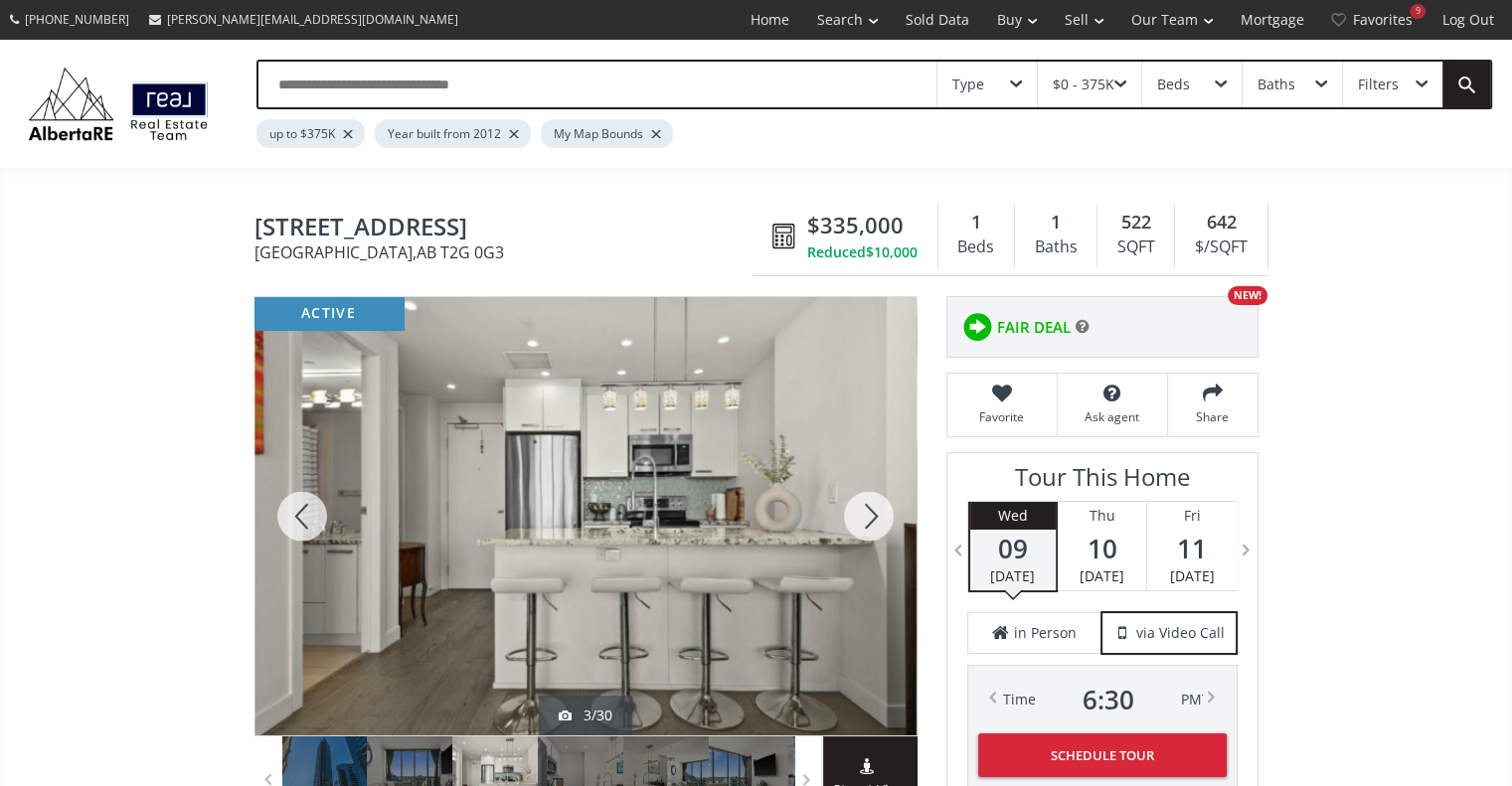 click at bounding box center [869, 516] 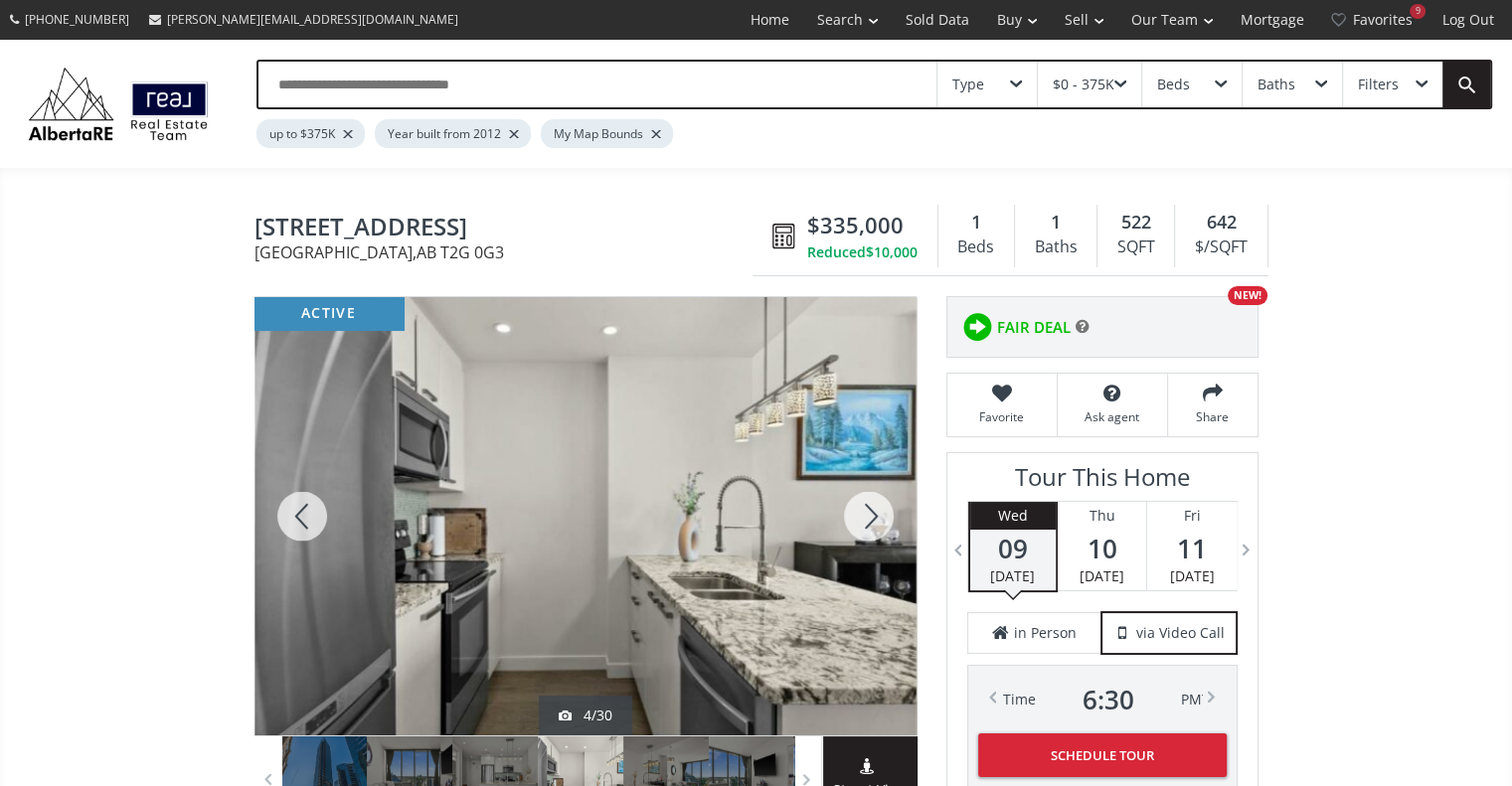 click at bounding box center (869, 516) 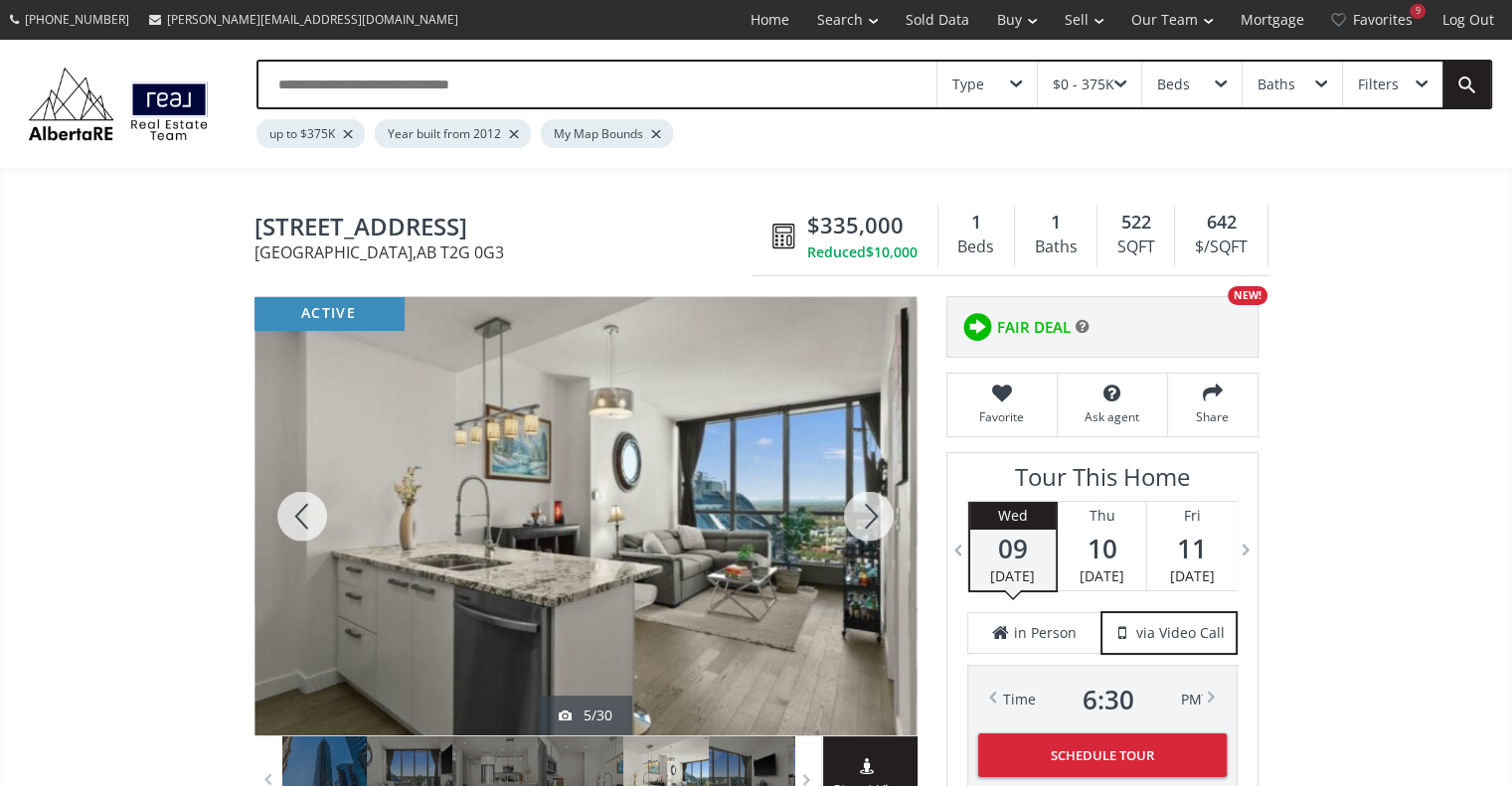 click at bounding box center [869, 516] 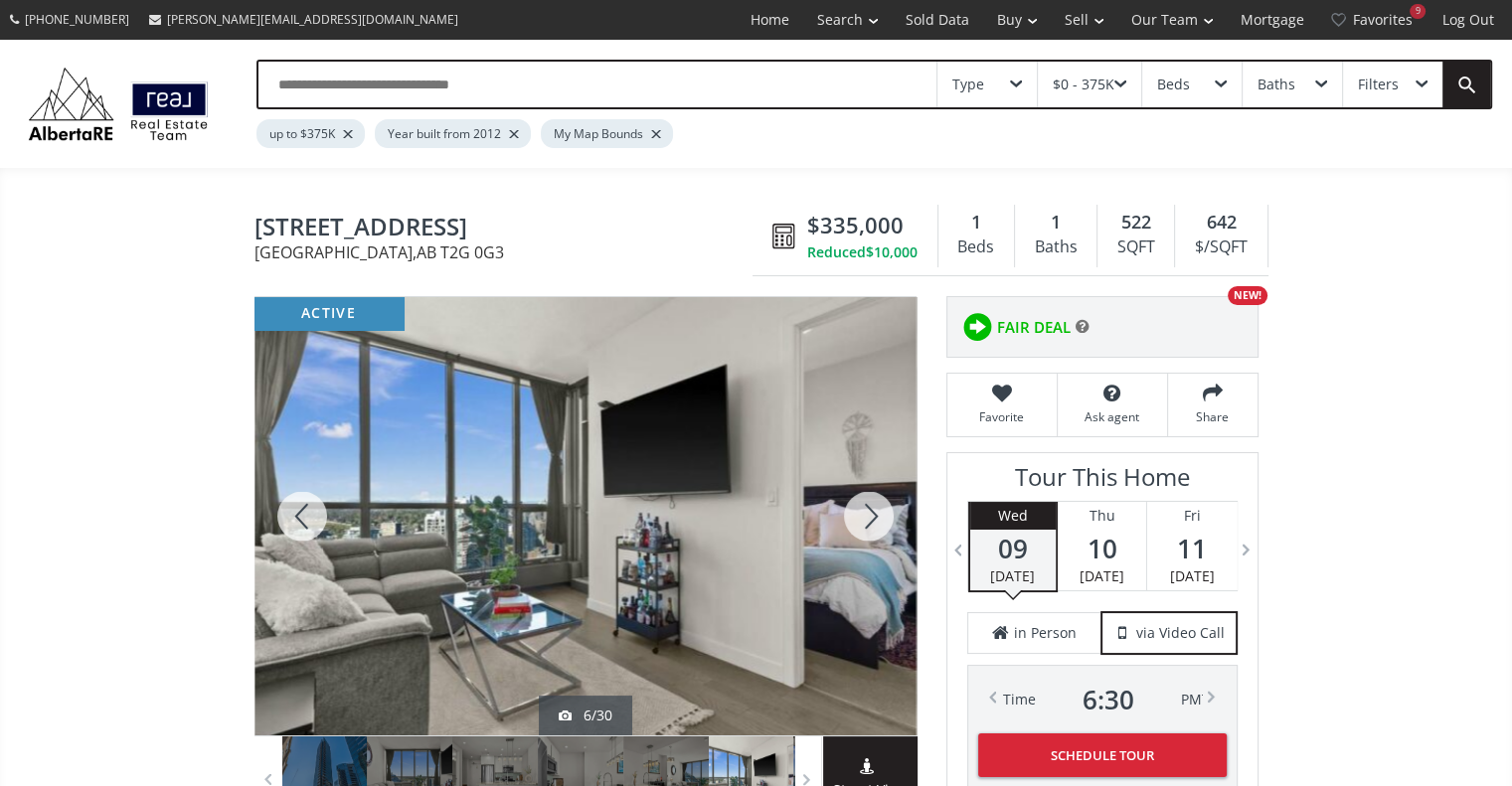 click at bounding box center [869, 516] 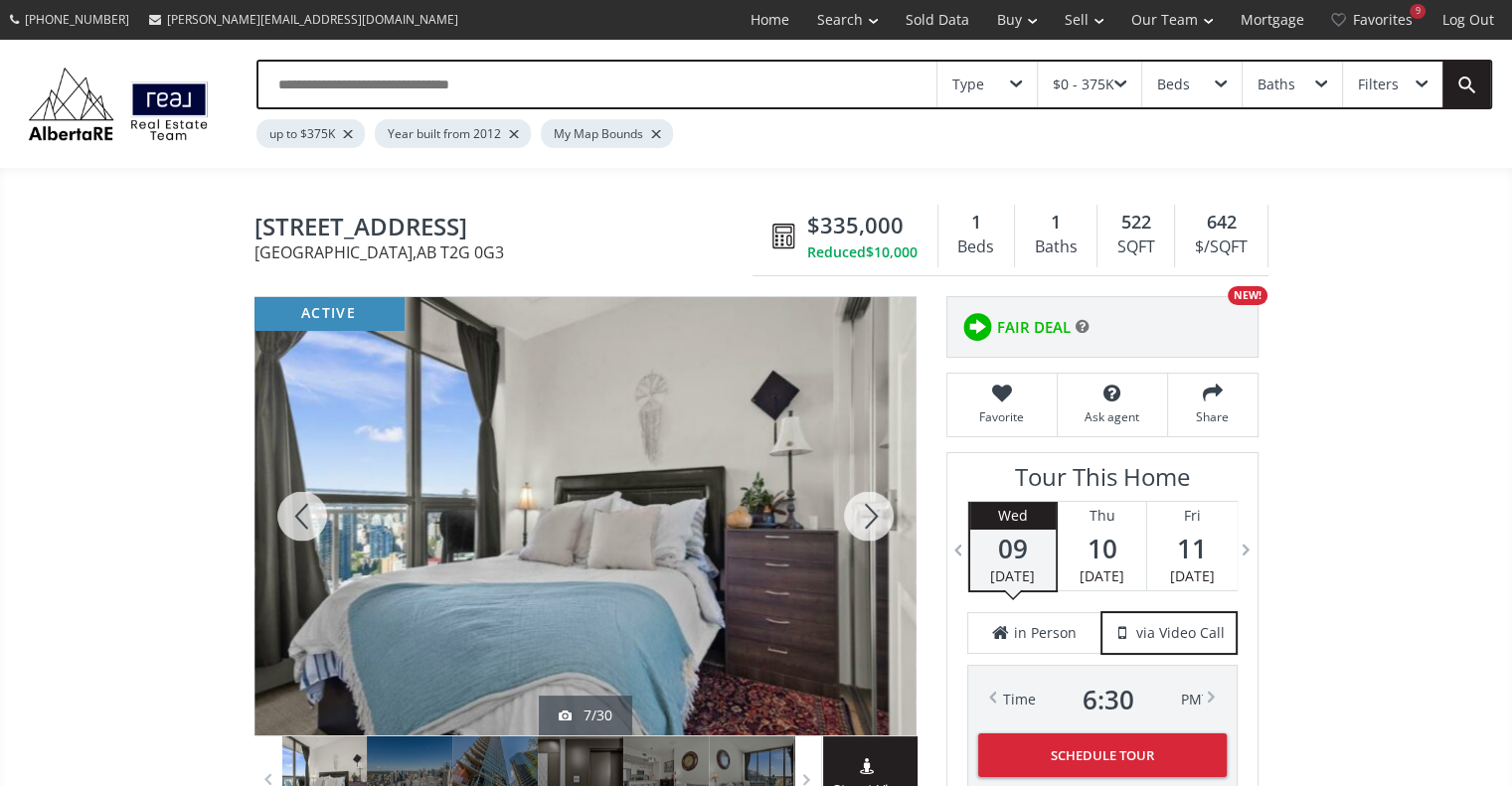 click at bounding box center [869, 516] 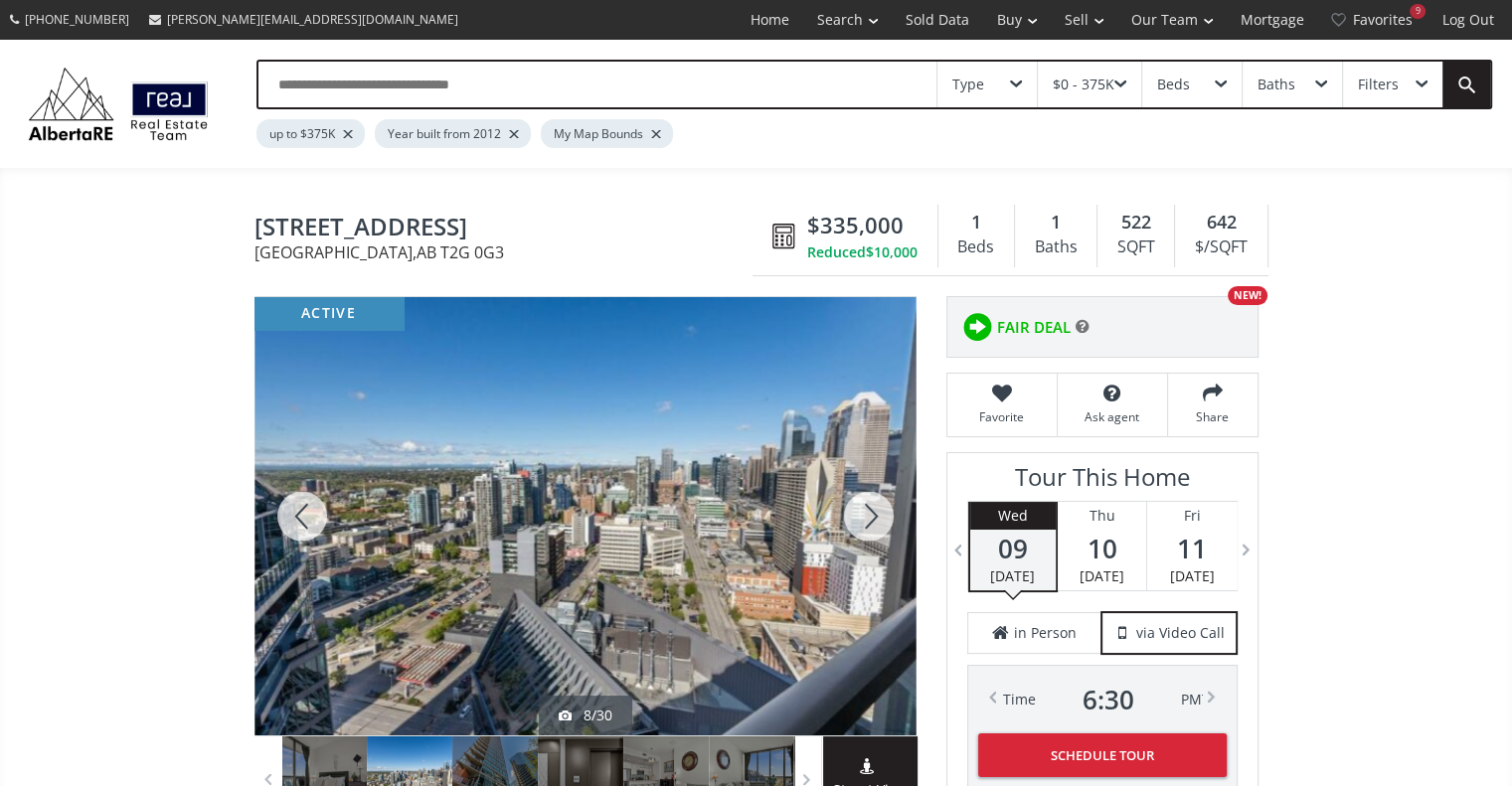 click at bounding box center [869, 516] 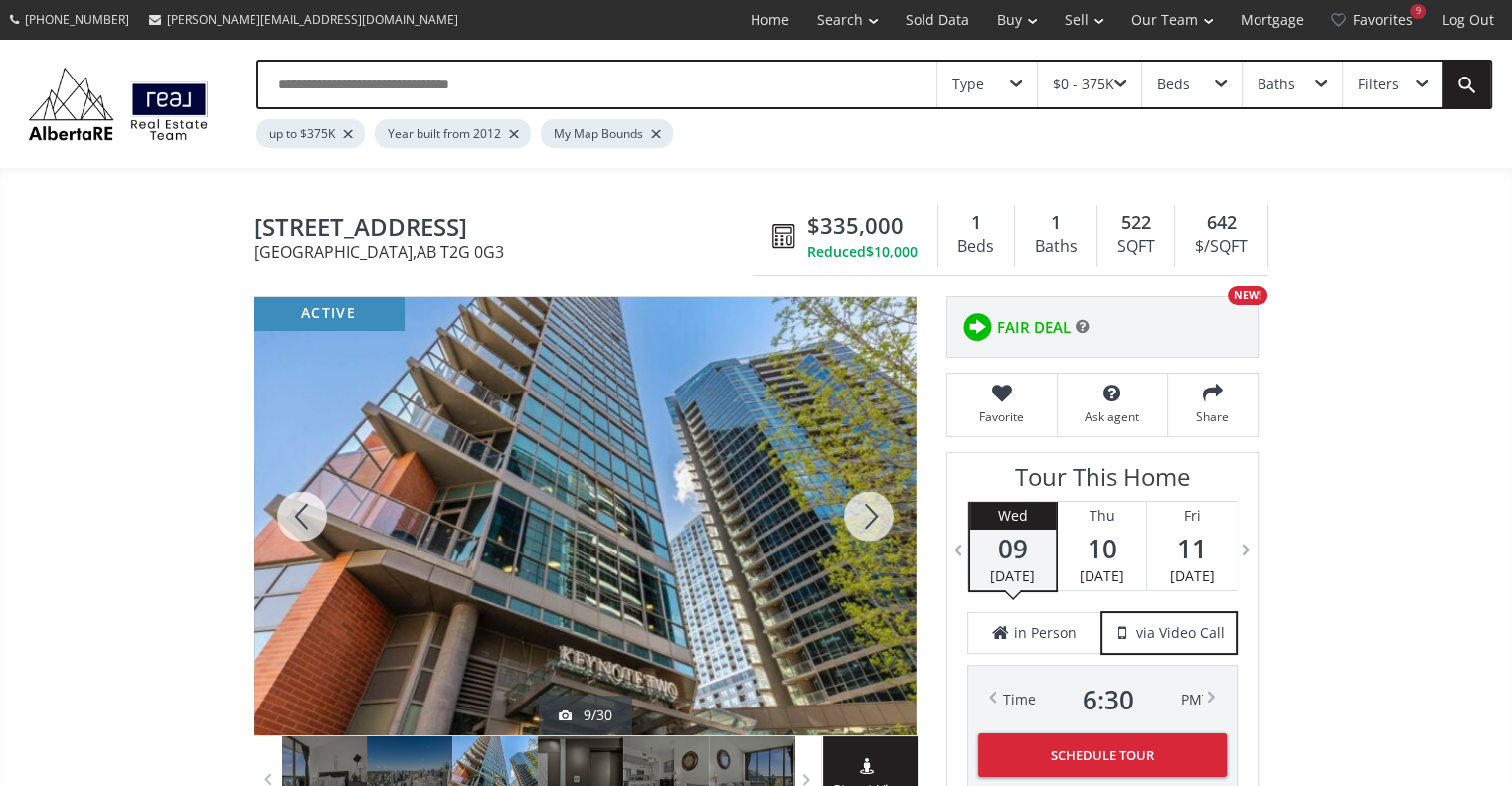 click at bounding box center (869, 516) 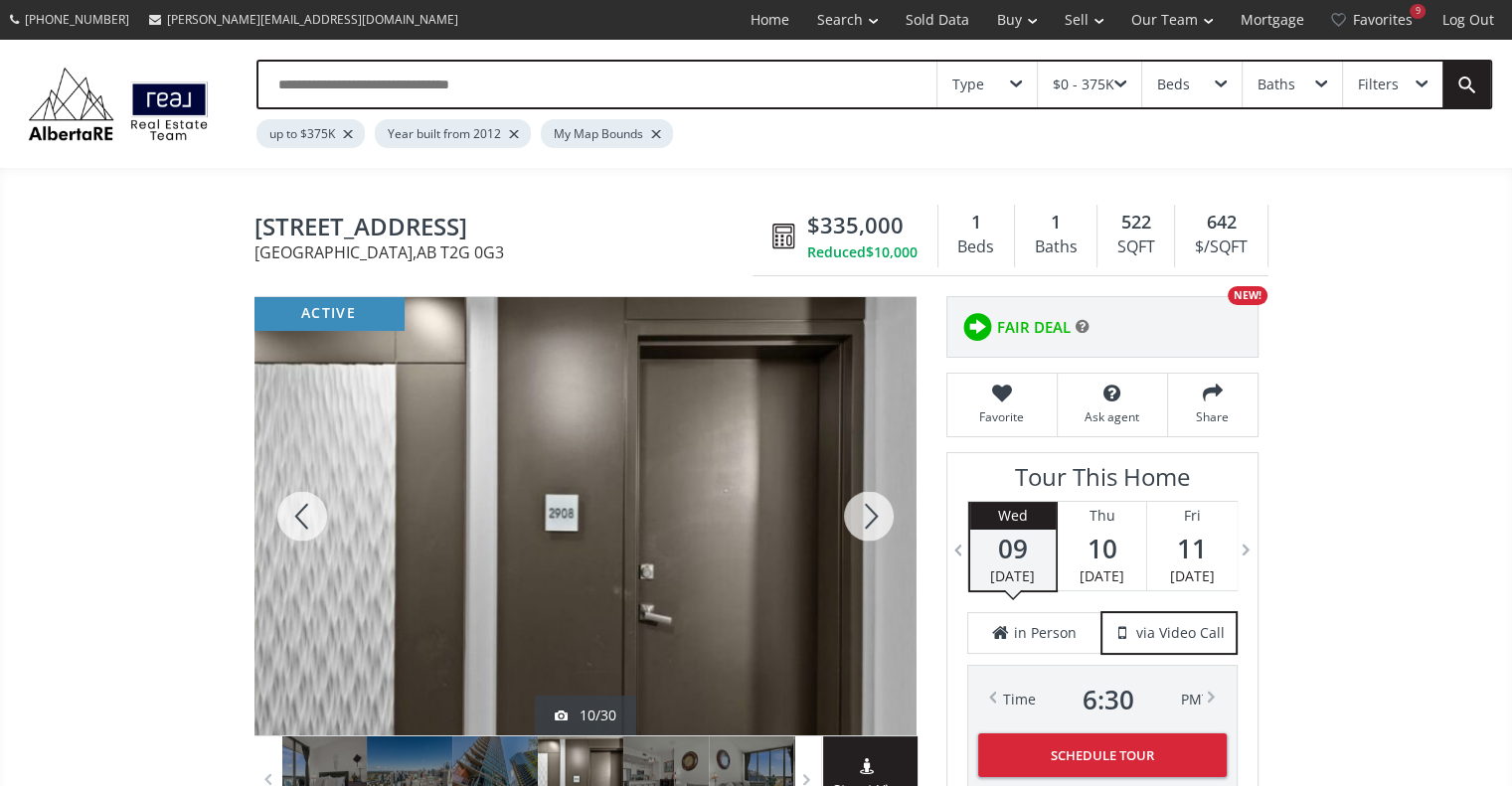 click at bounding box center (869, 516) 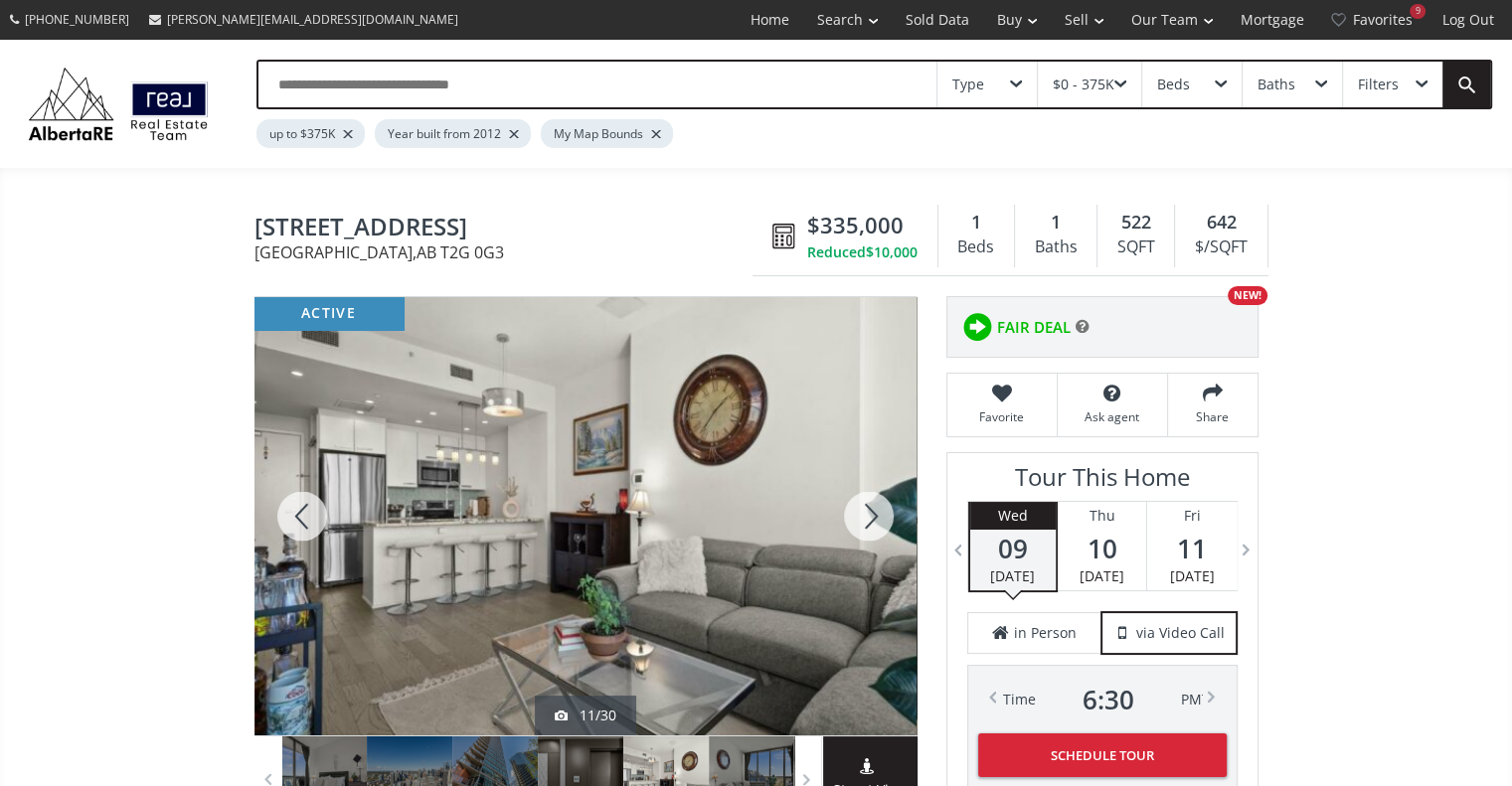 click at bounding box center [869, 516] 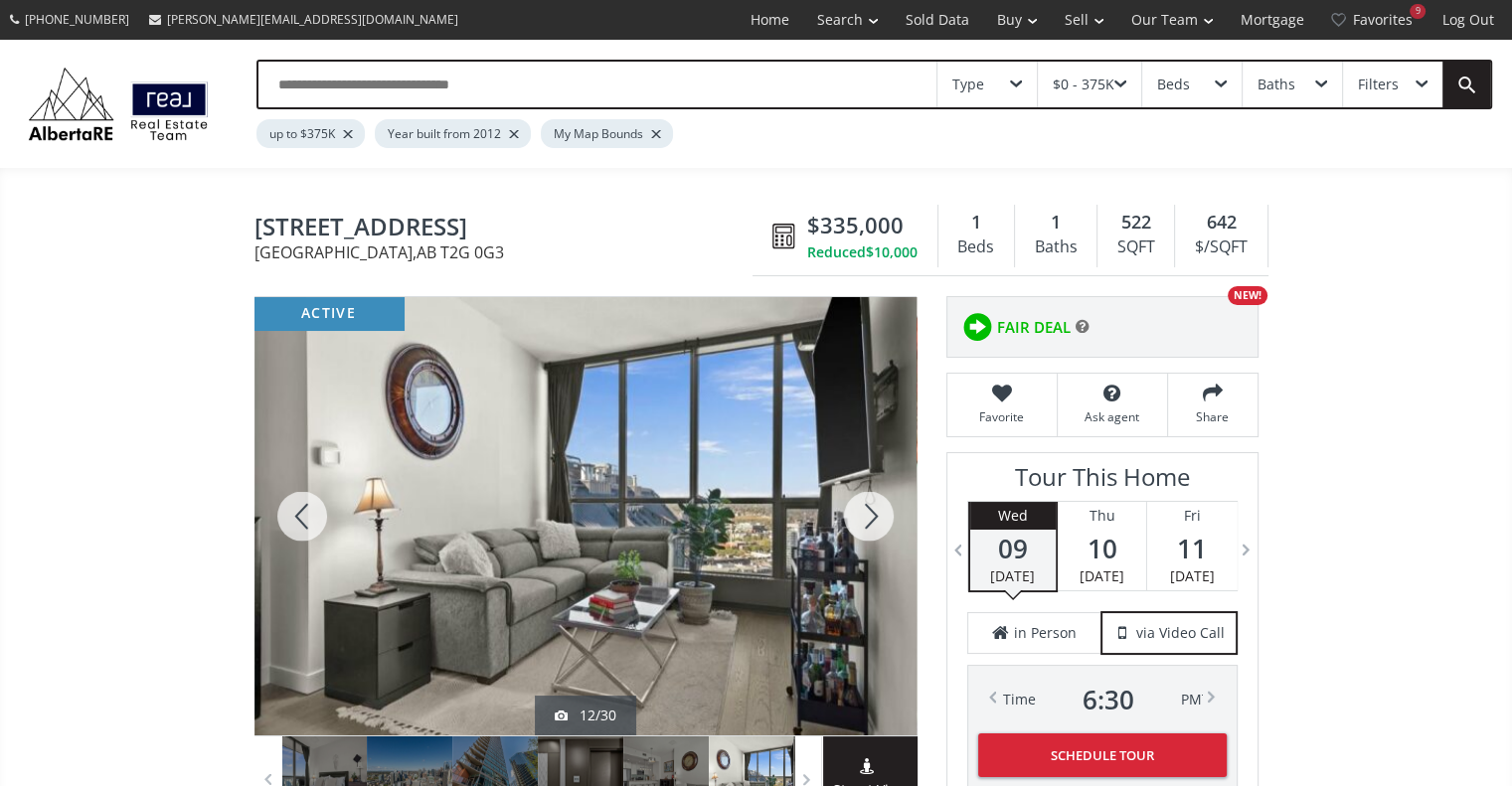 click at bounding box center (869, 516) 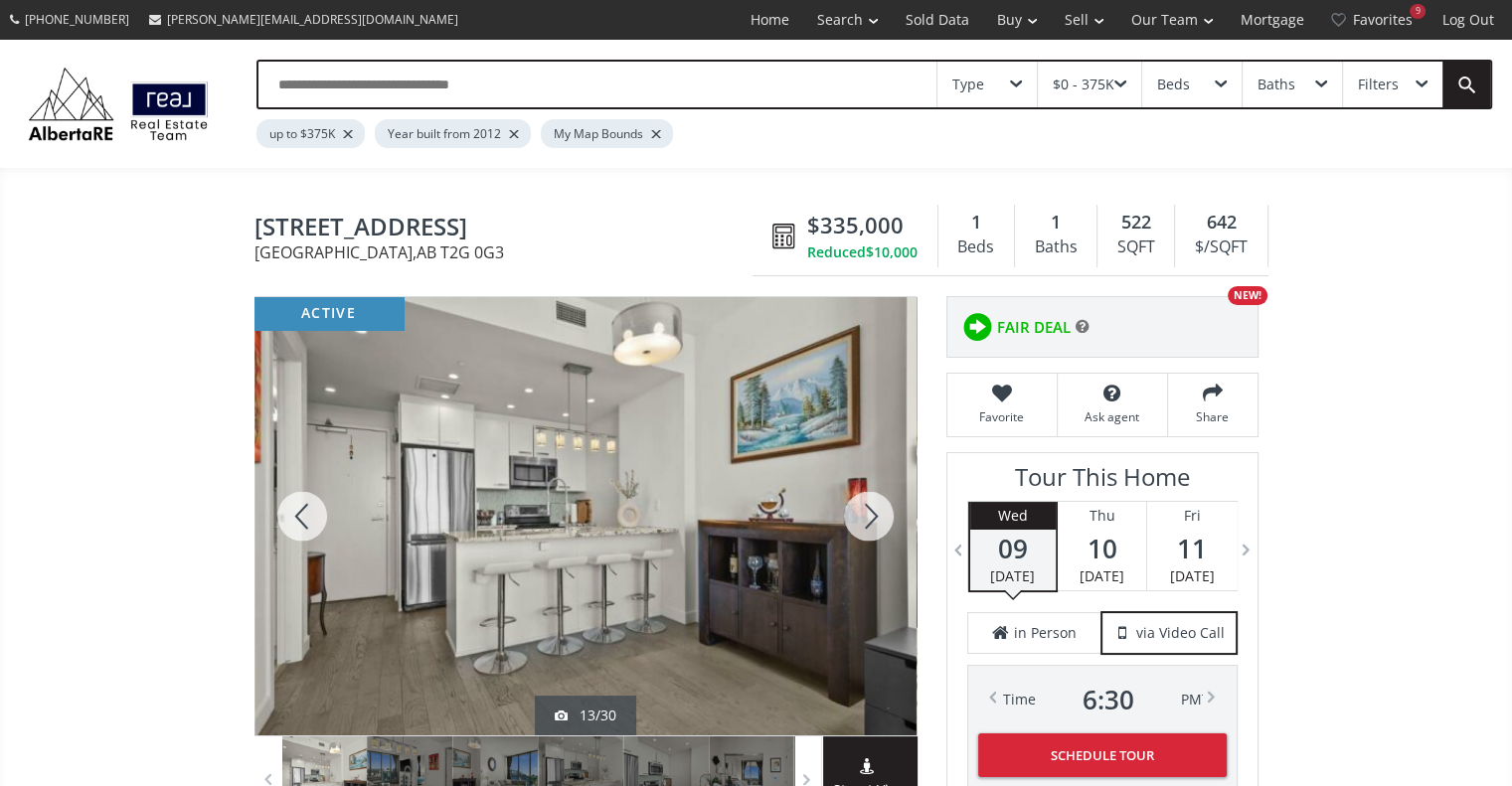 click at bounding box center [869, 516] 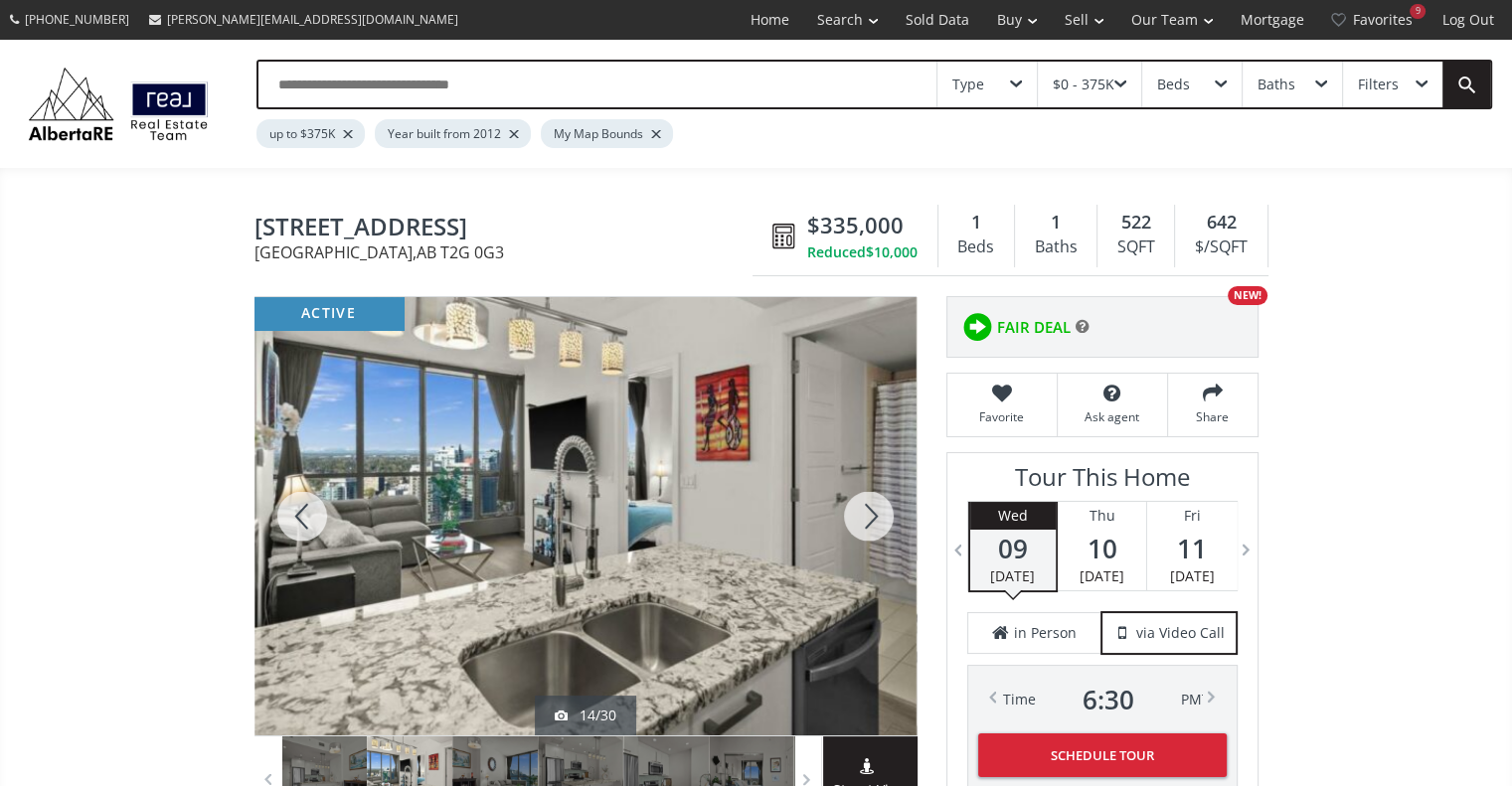 click at bounding box center [869, 516] 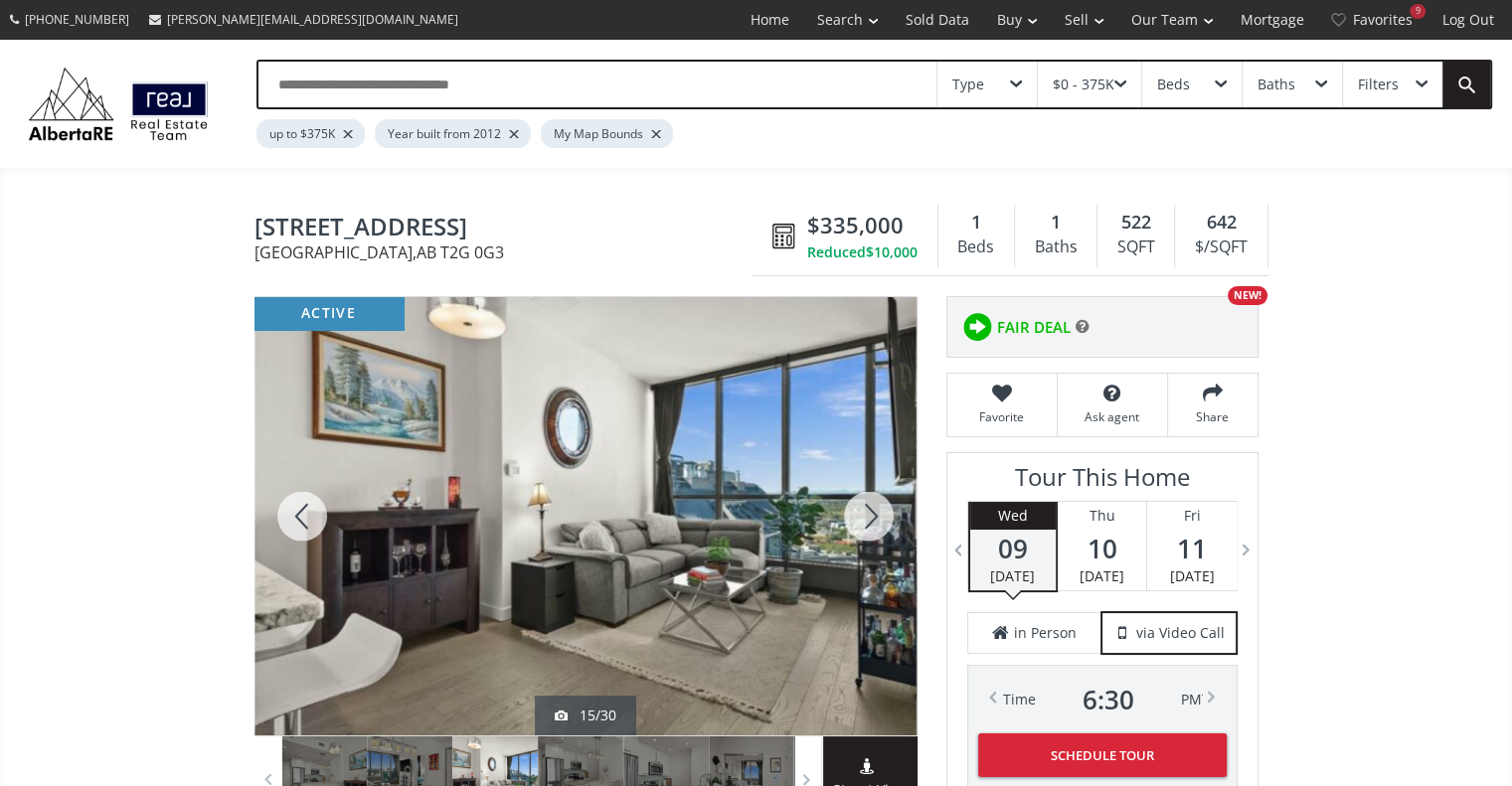 click at bounding box center (869, 516) 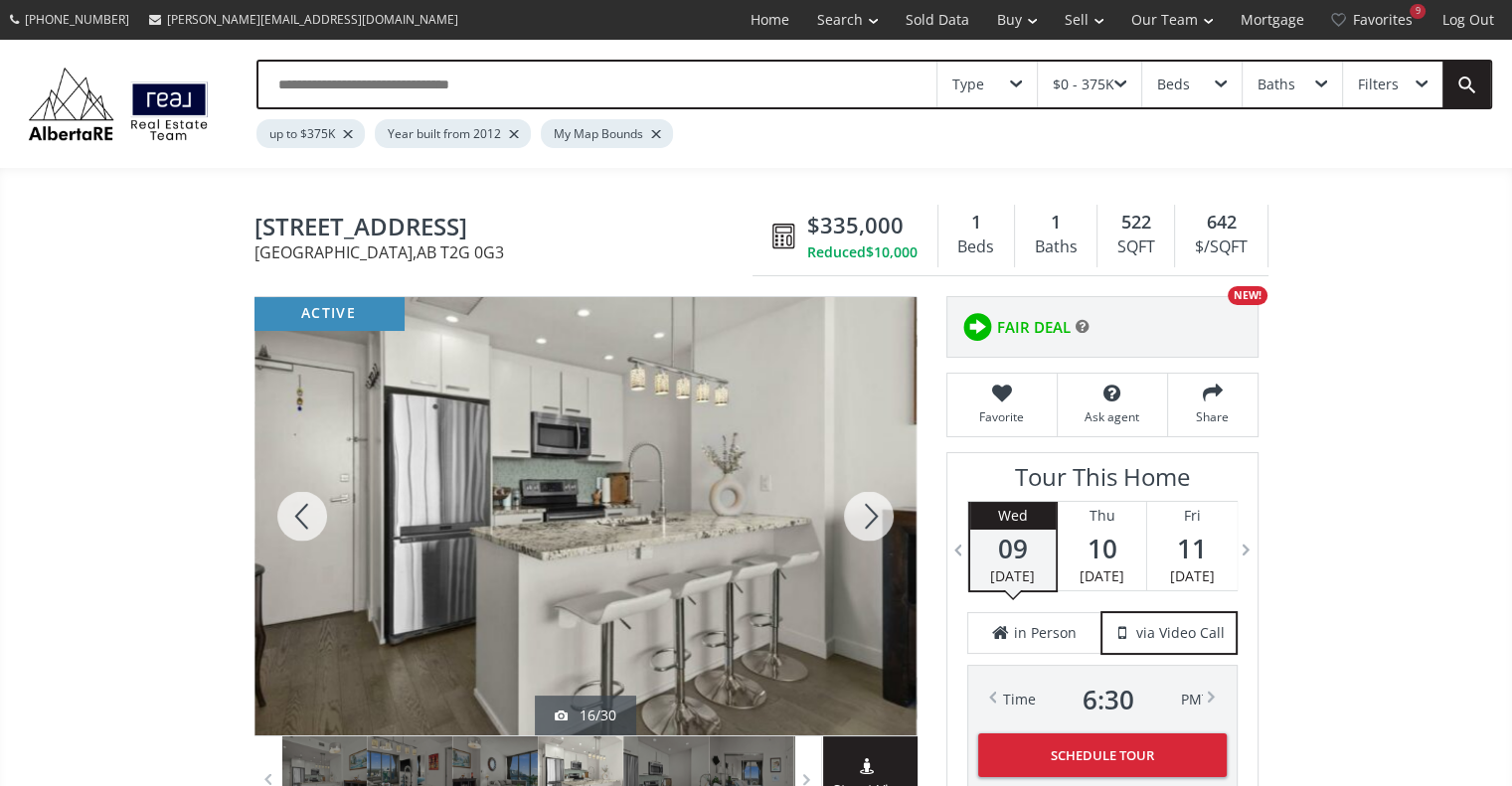 click at bounding box center [869, 516] 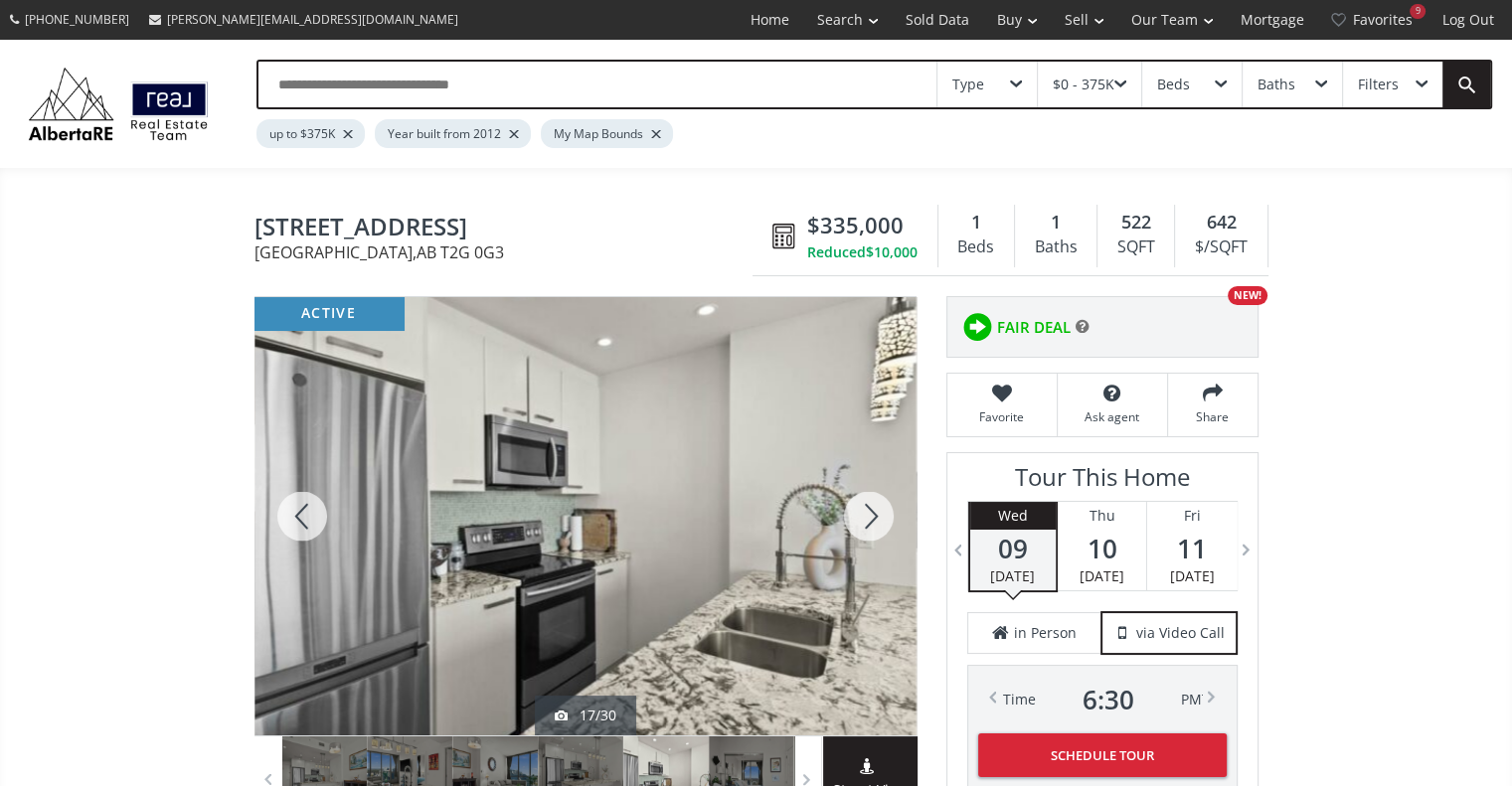 click at bounding box center (869, 516) 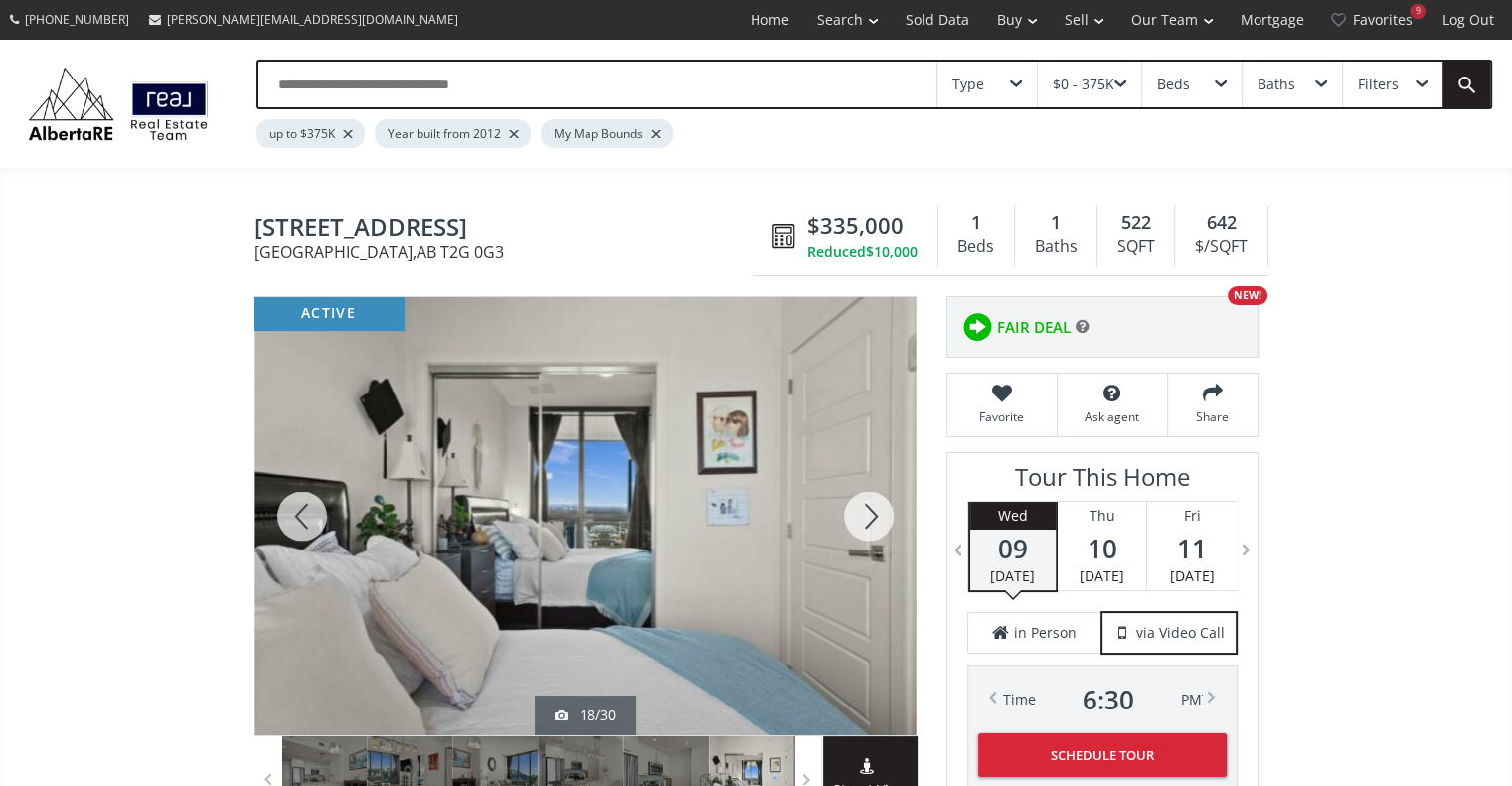 click at bounding box center [869, 516] 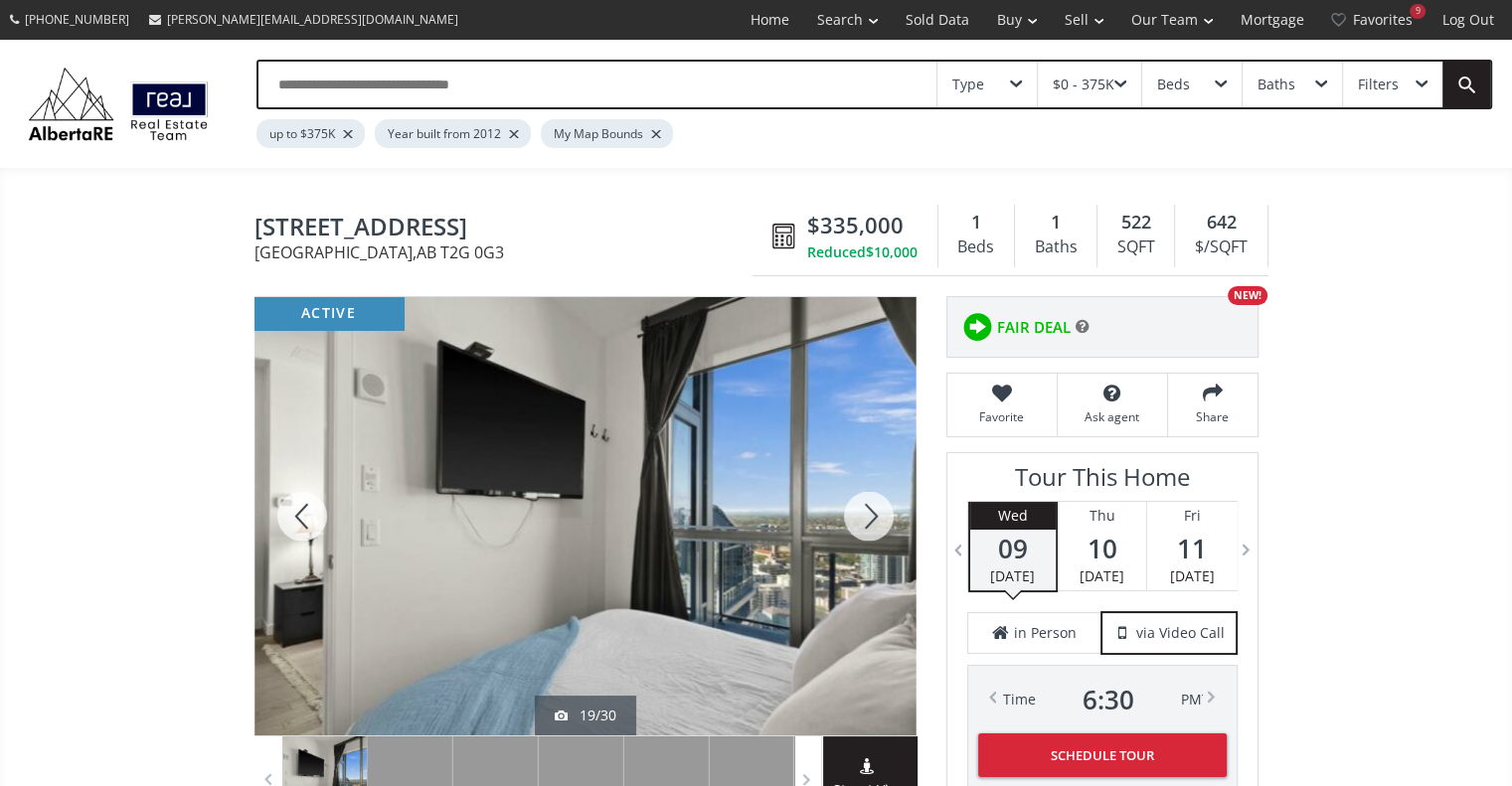 click at bounding box center (869, 516) 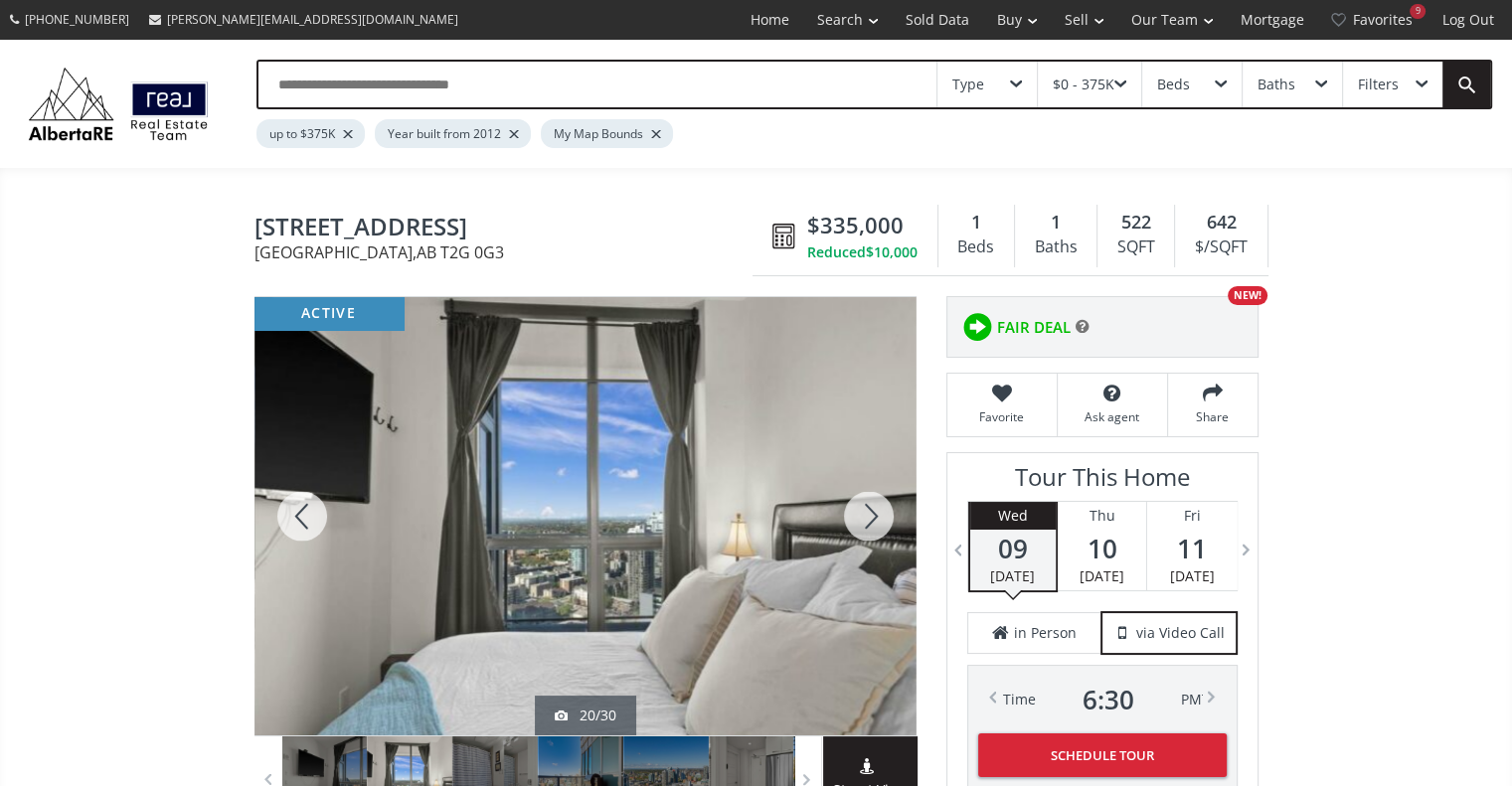 click at bounding box center [869, 516] 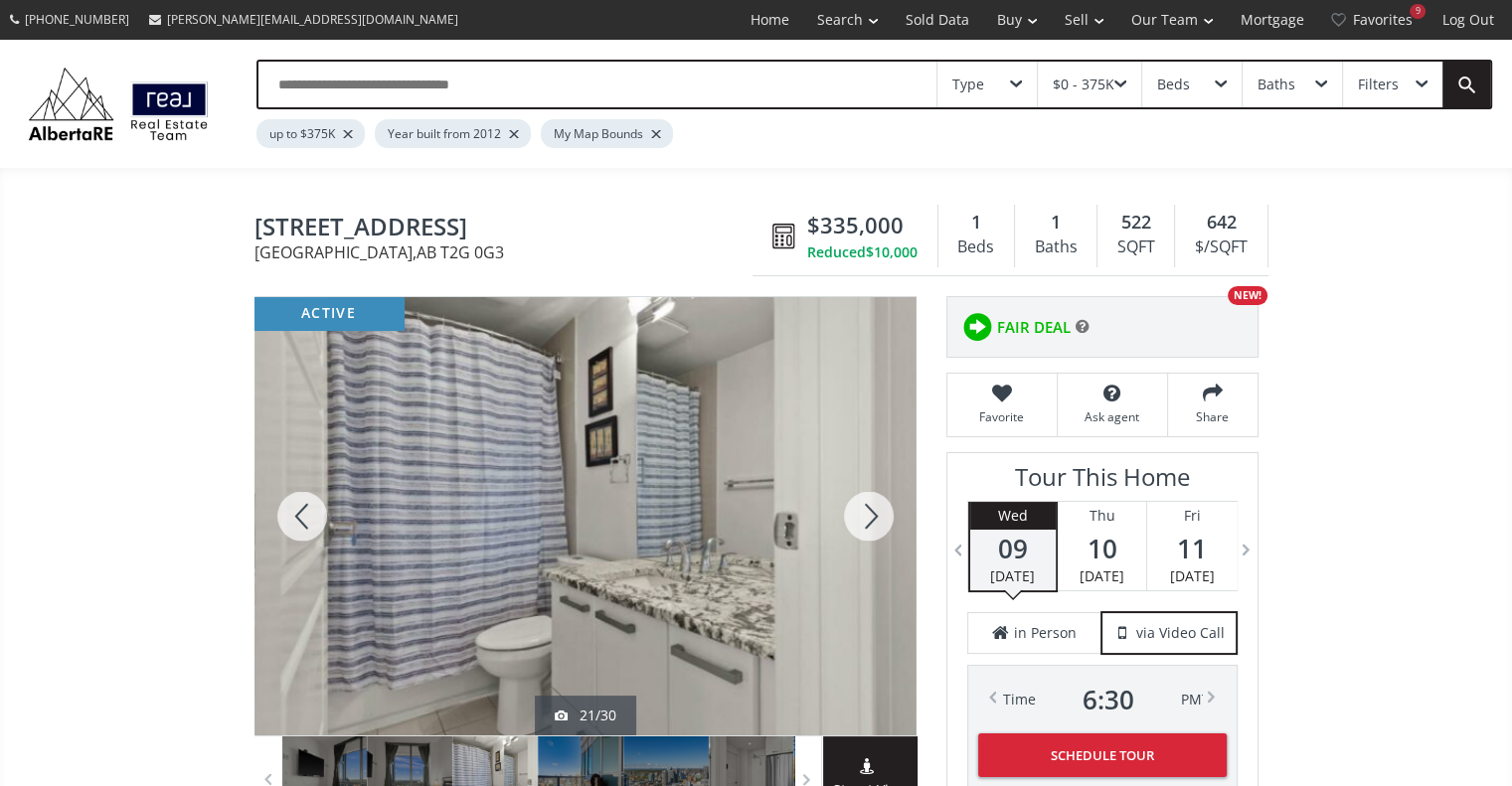 click at bounding box center [869, 516] 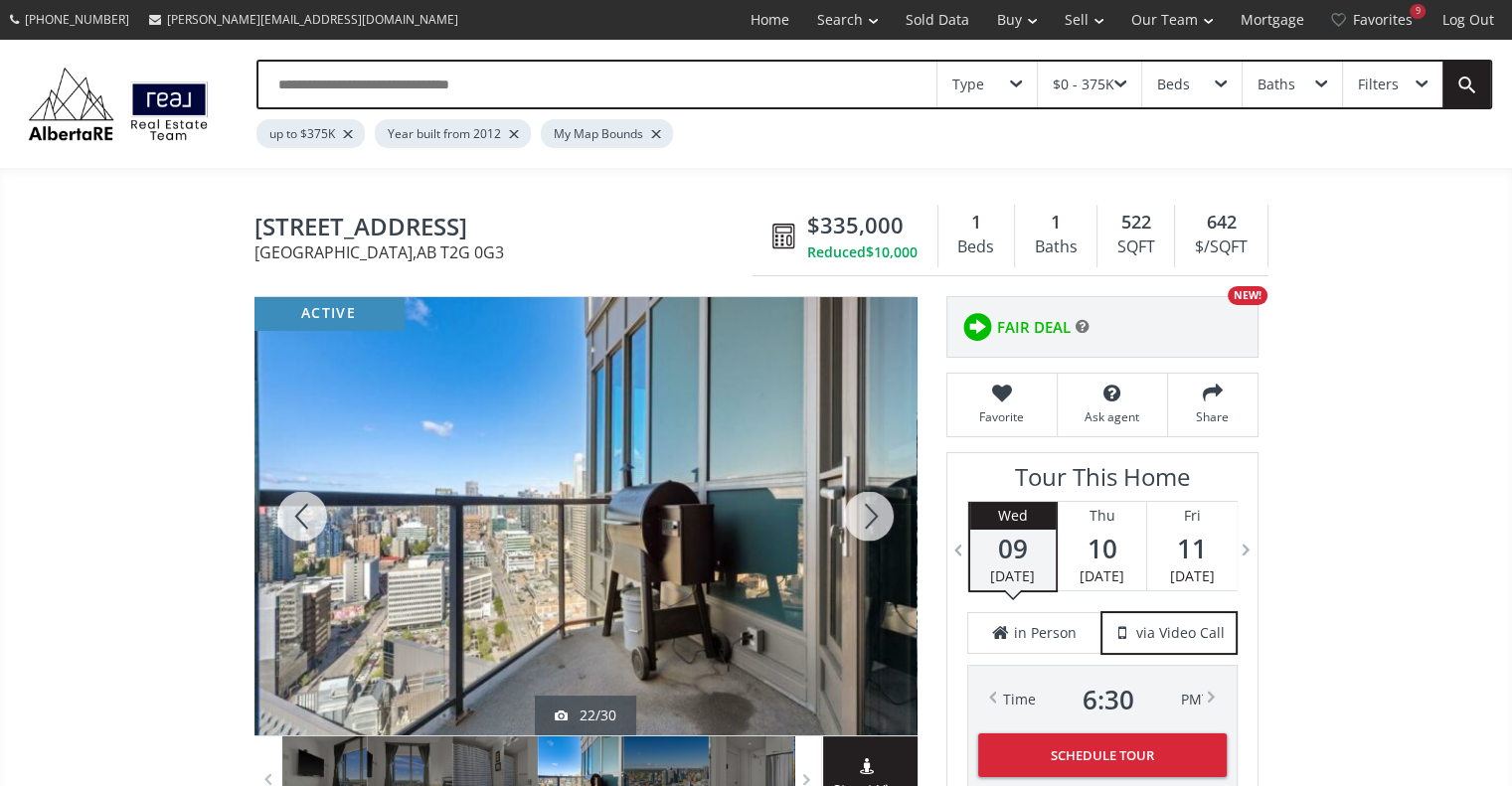 click at bounding box center [869, 516] 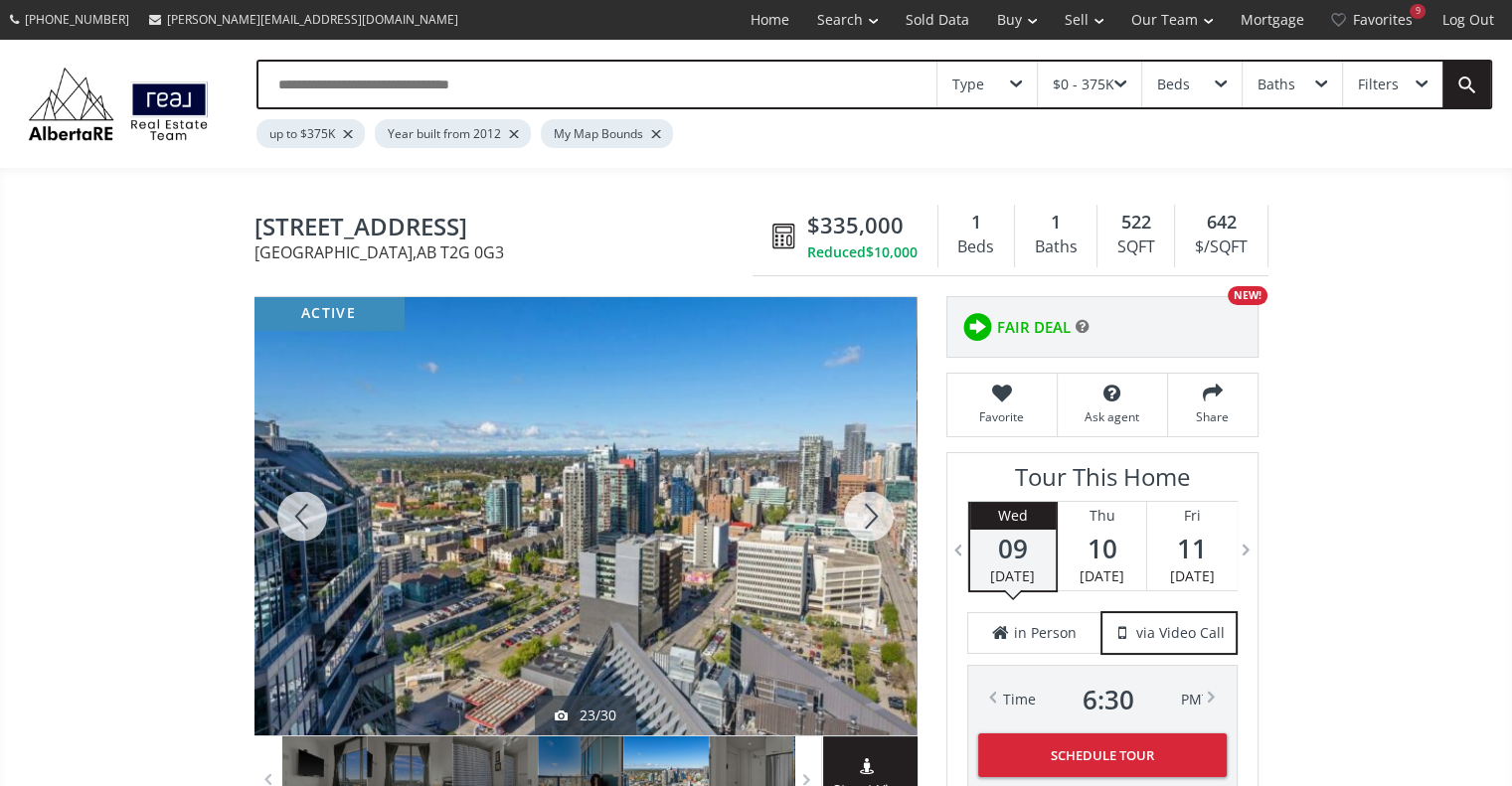 click at bounding box center (869, 516) 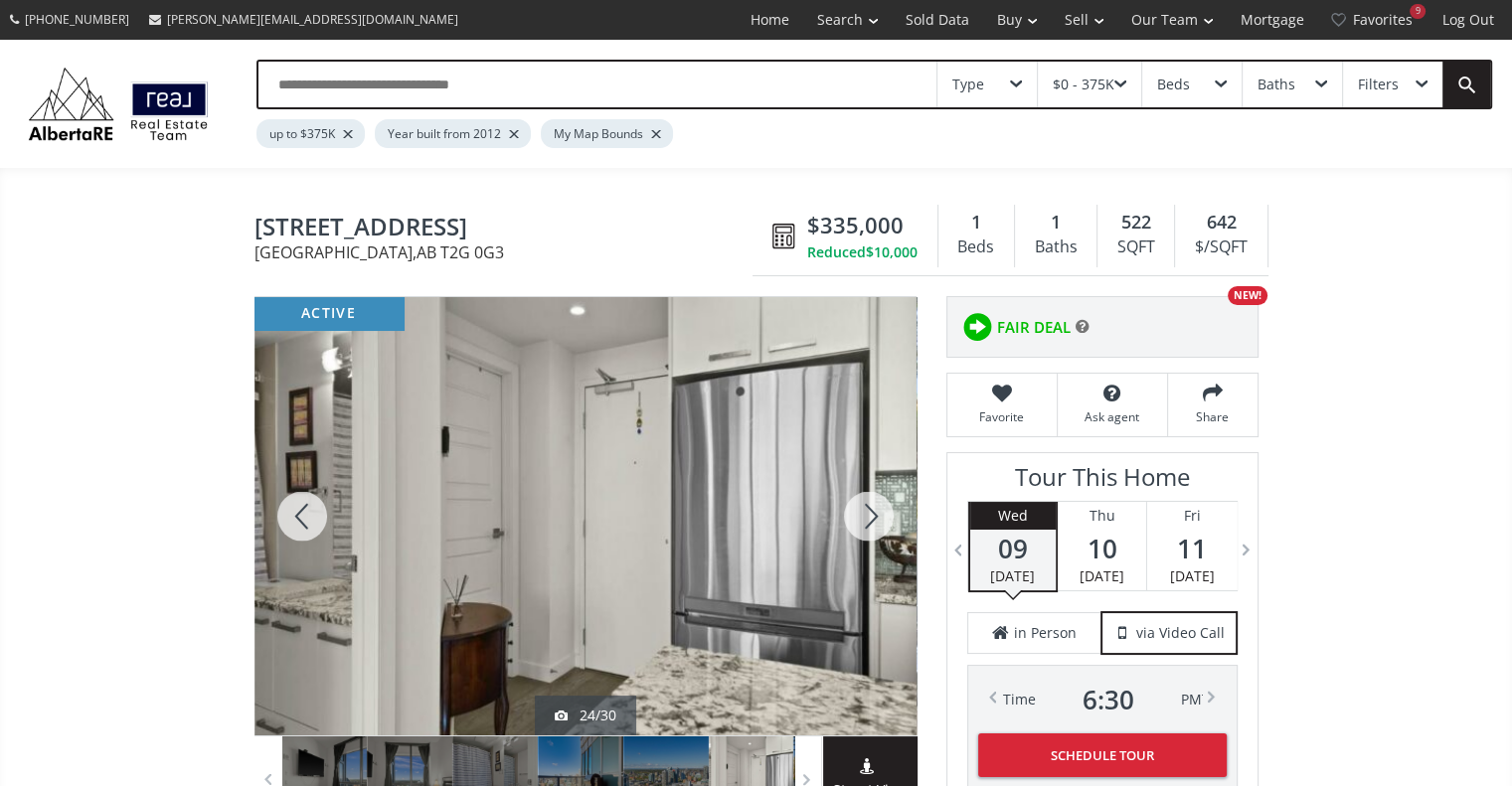 click at bounding box center (869, 516) 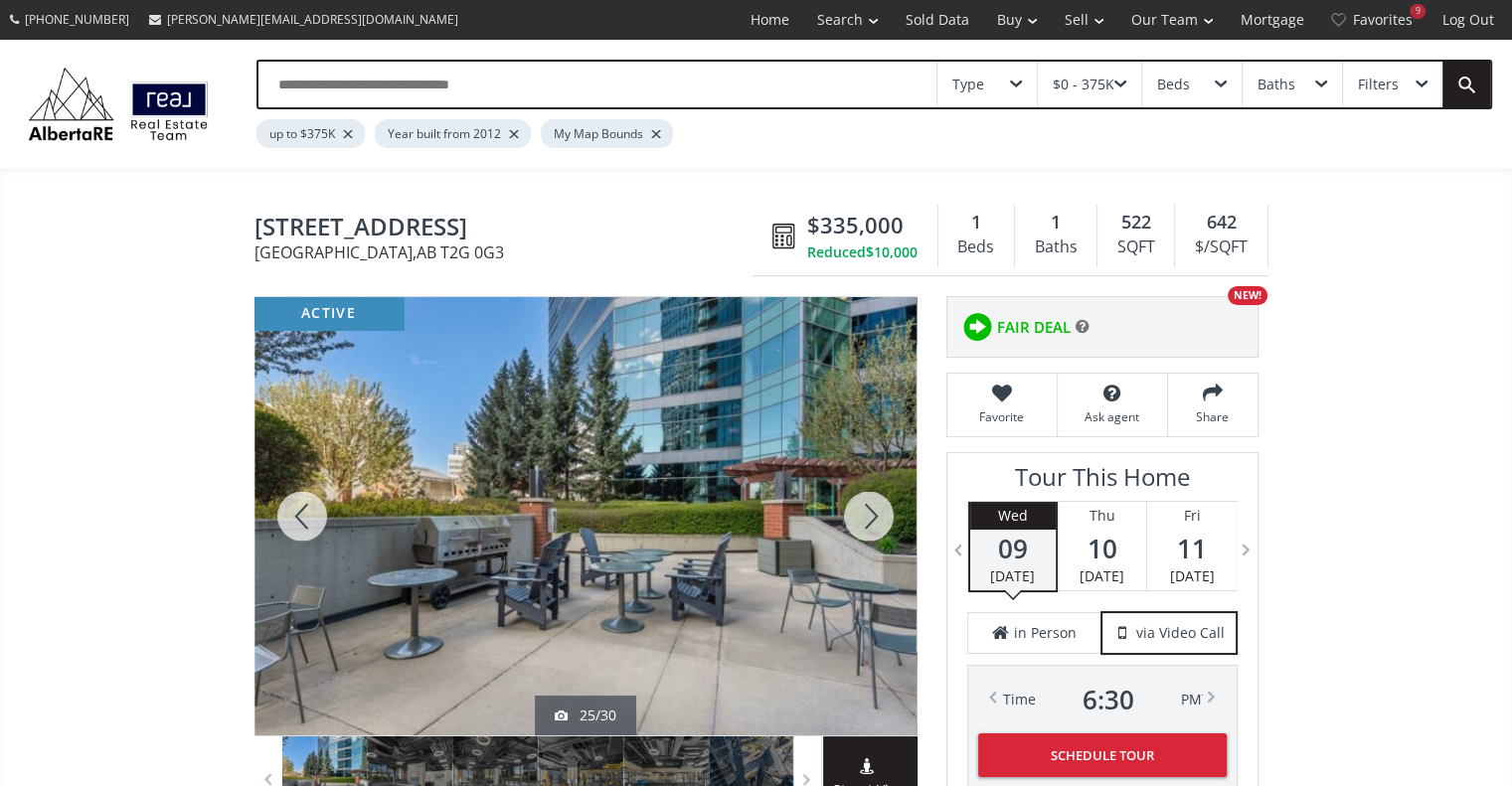 click at bounding box center (869, 516) 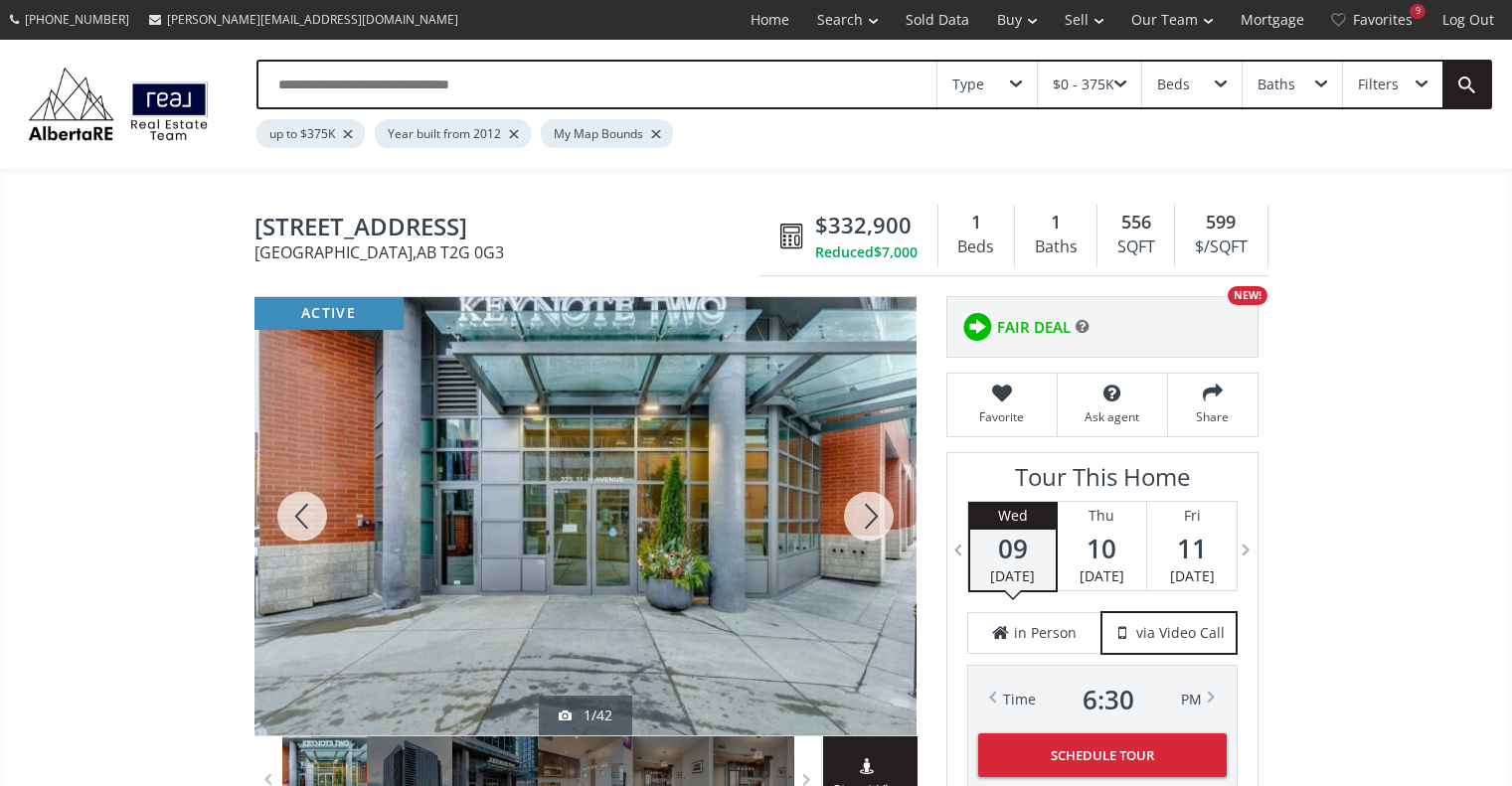 scroll, scrollTop: 0, scrollLeft: 0, axis: both 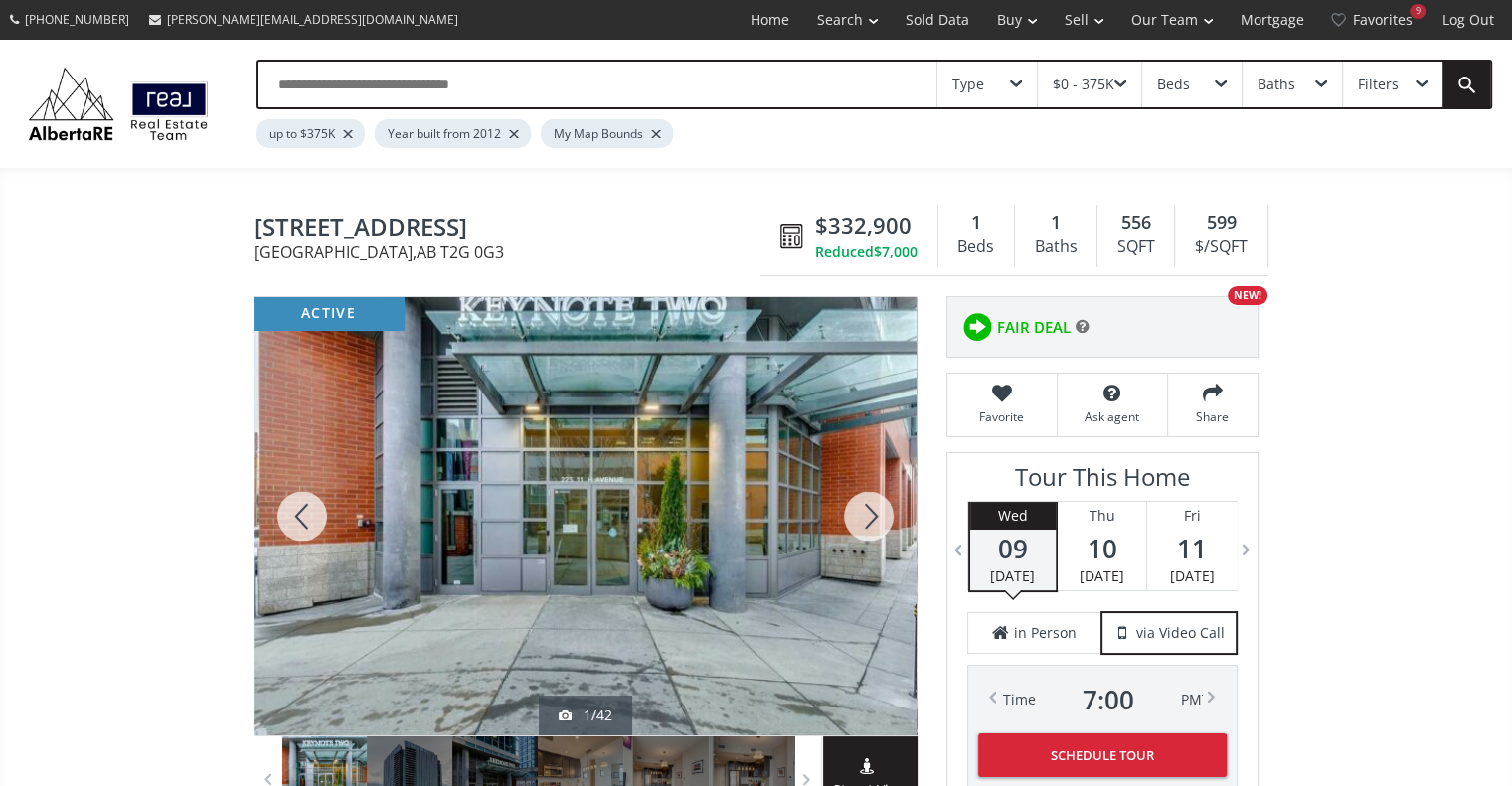 click at bounding box center (869, 516) 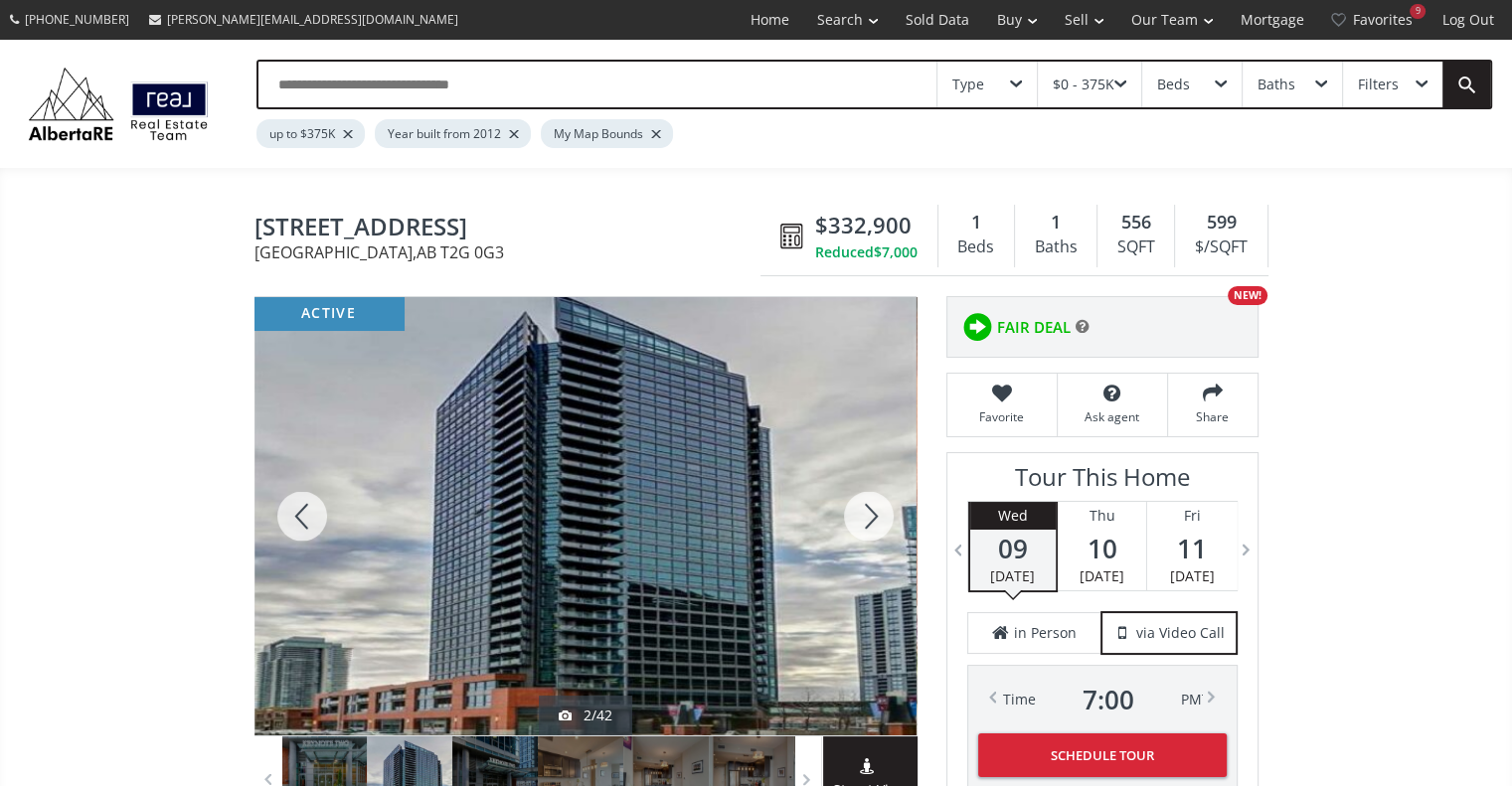 click at bounding box center [869, 516] 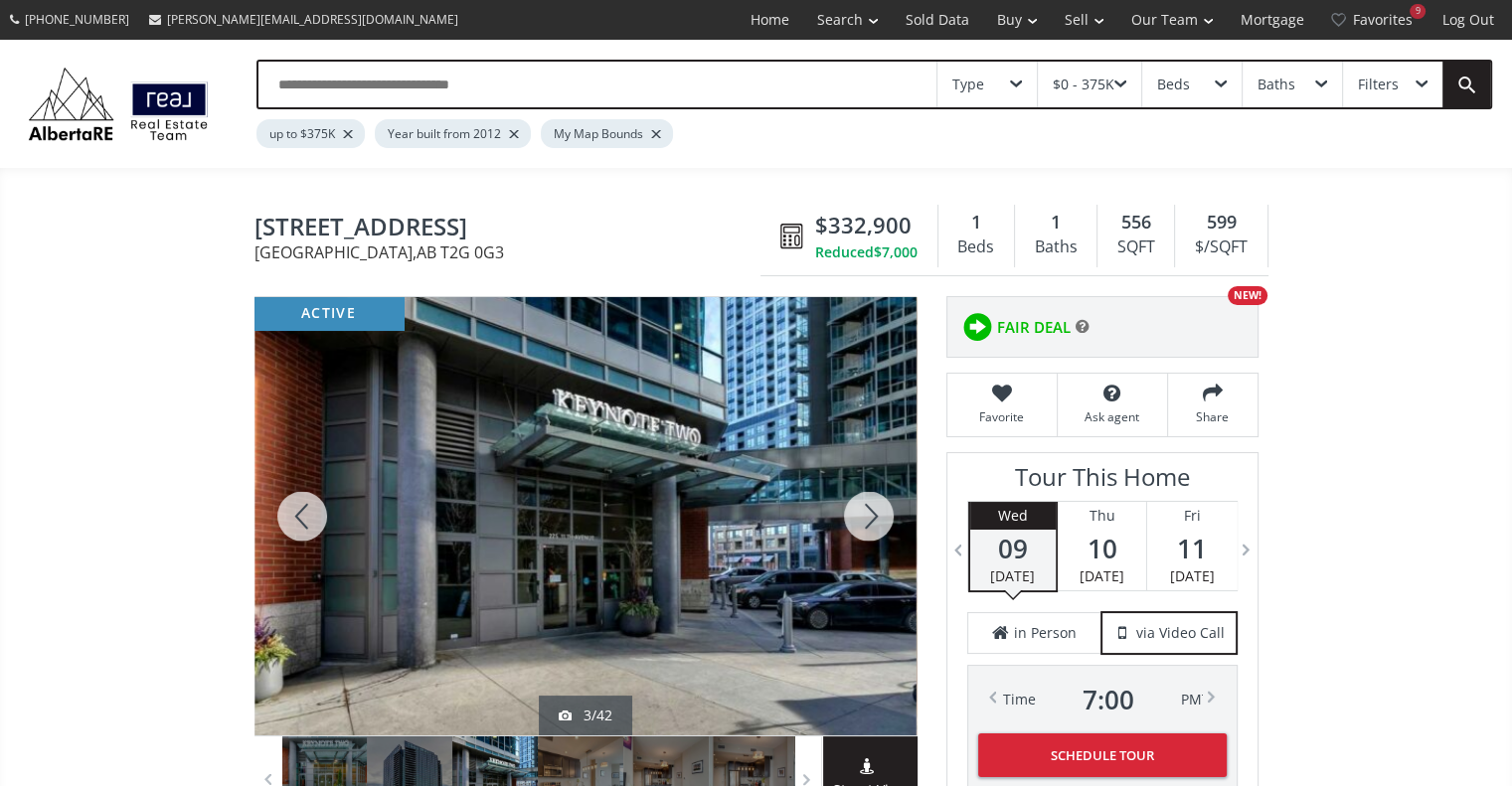 click at bounding box center [869, 516] 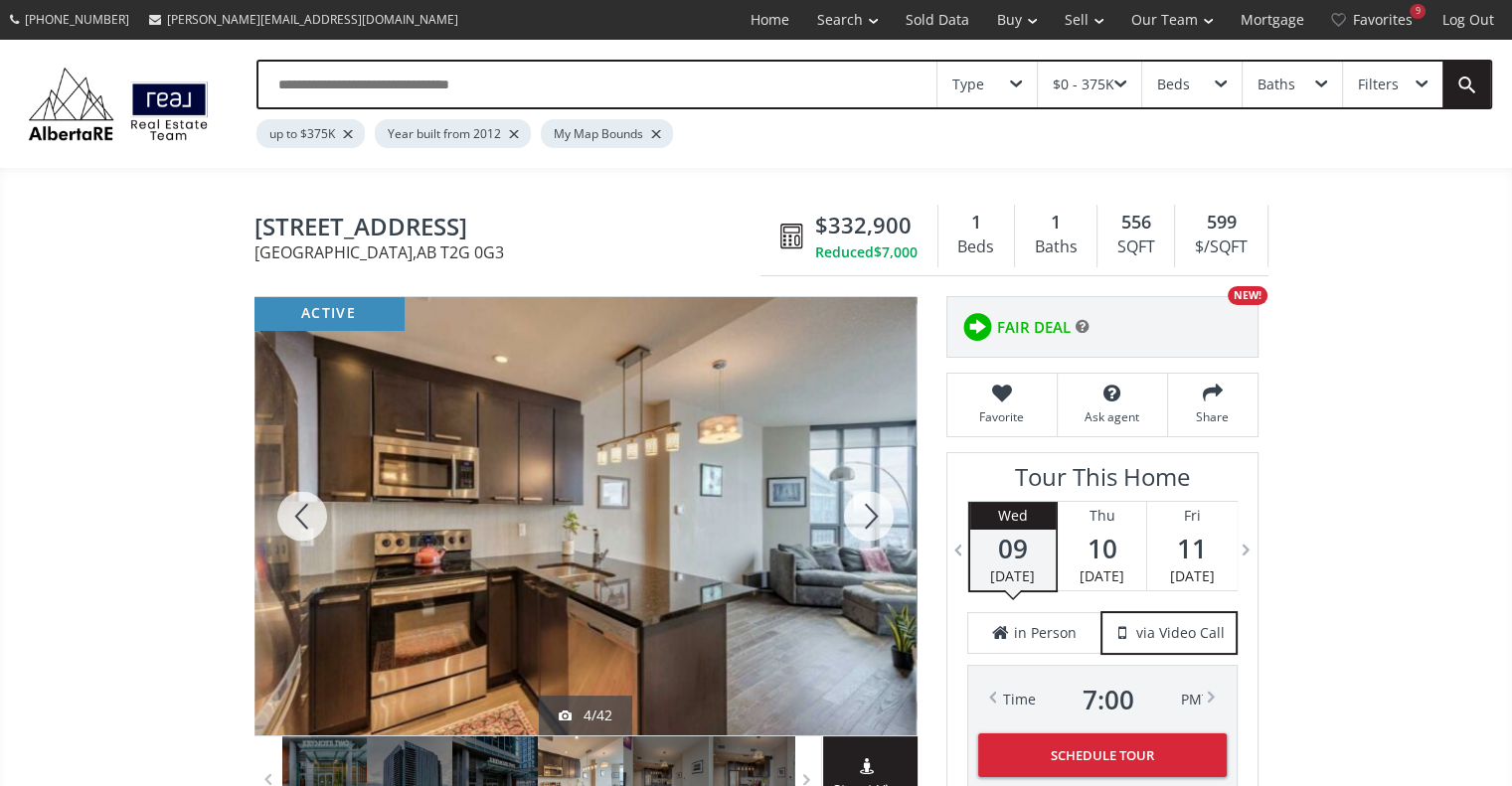 click at bounding box center [869, 516] 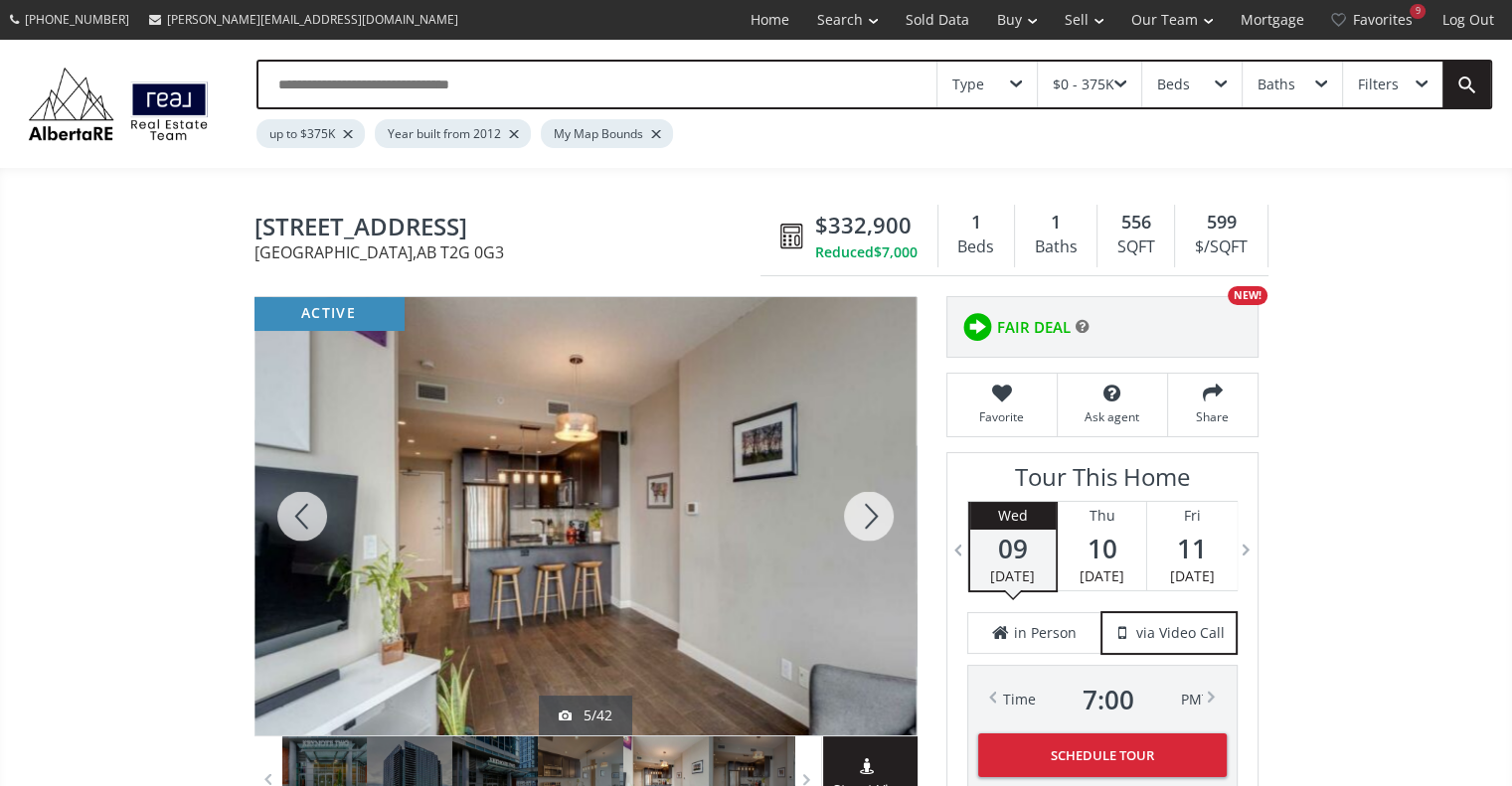 click at bounding box center [869, 516] 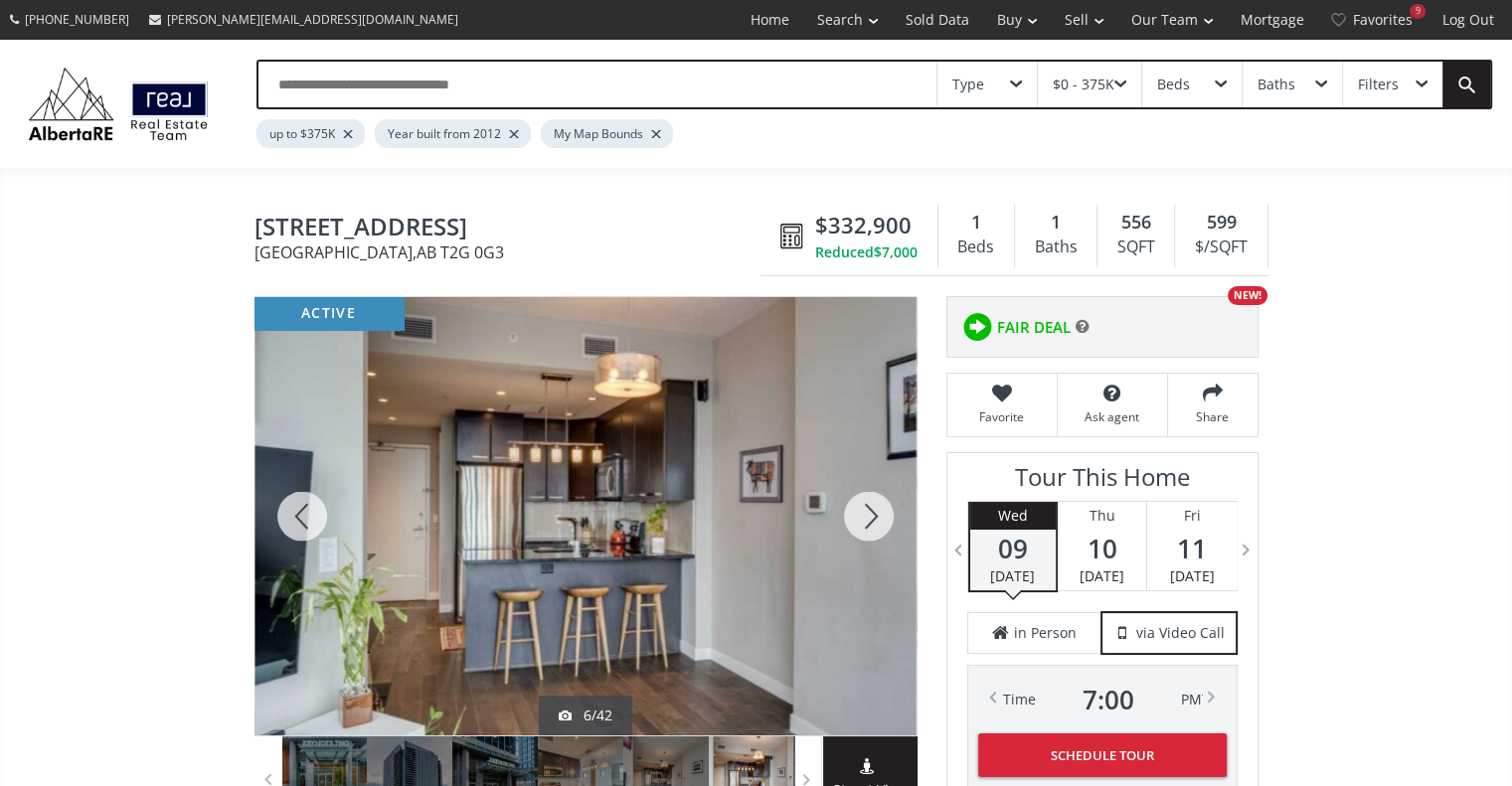 click at bounding box center (869, 516) 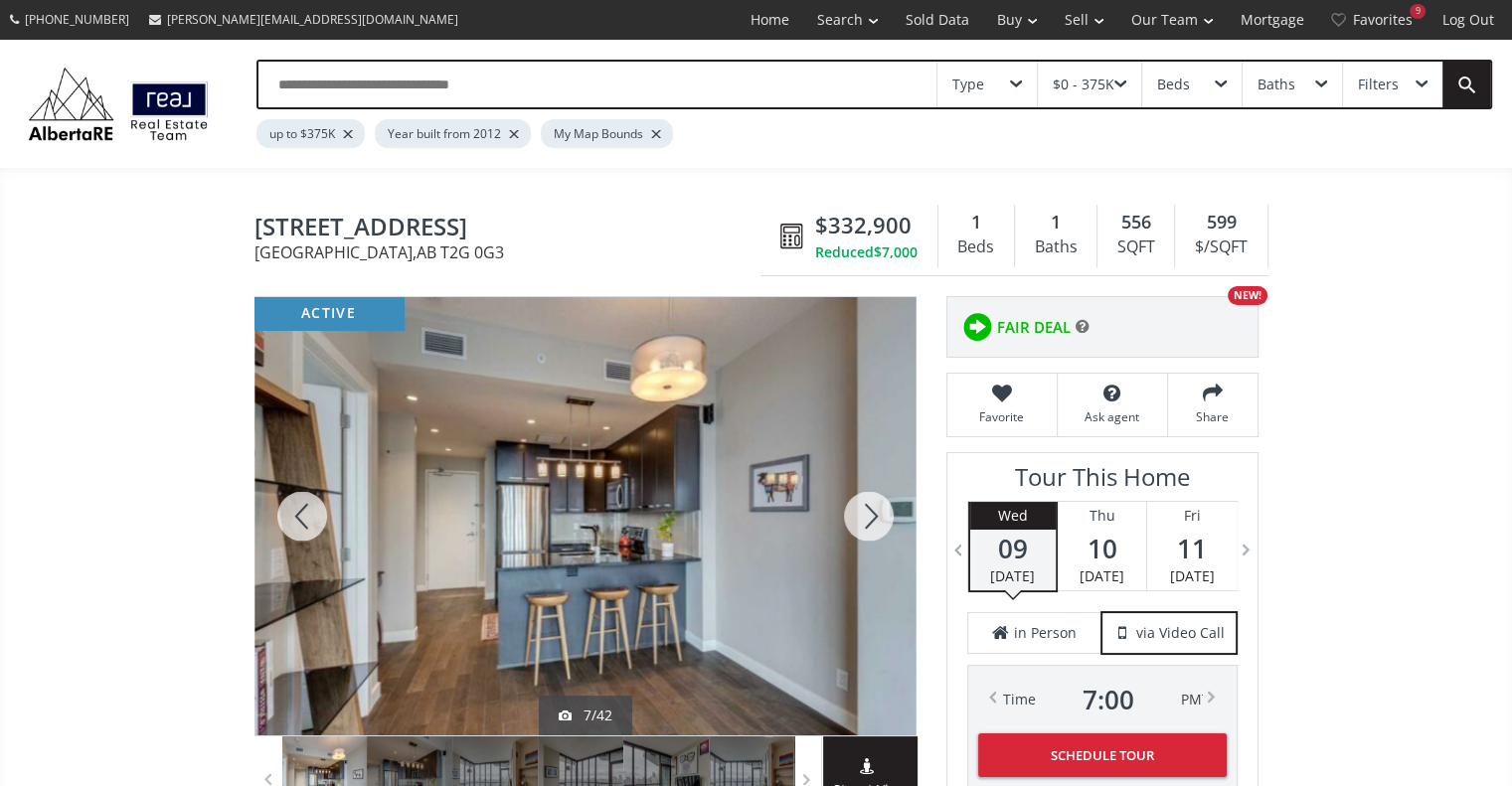 click at bounding box center (869, 516) 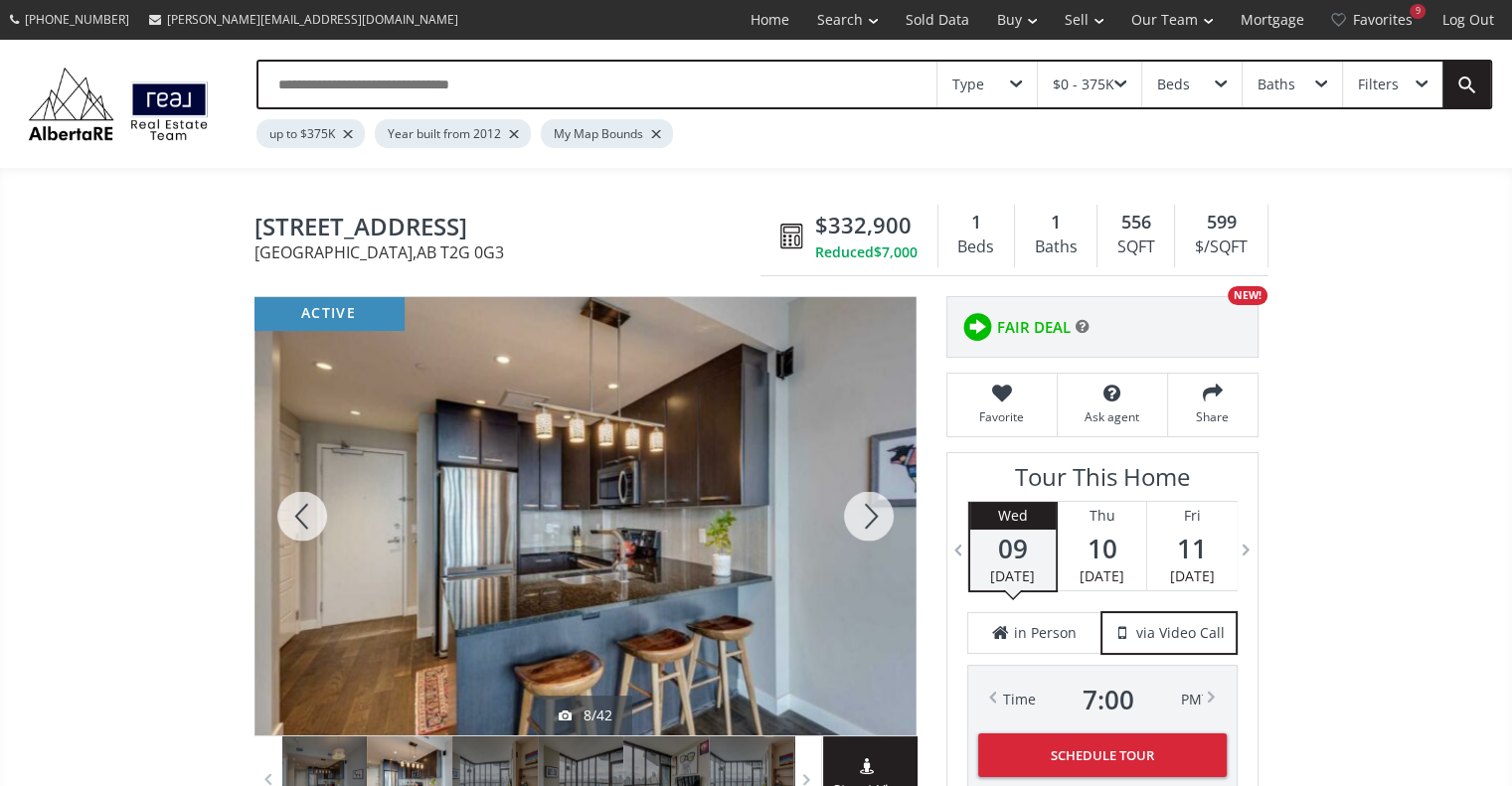 click at bounding box center [869, 516] 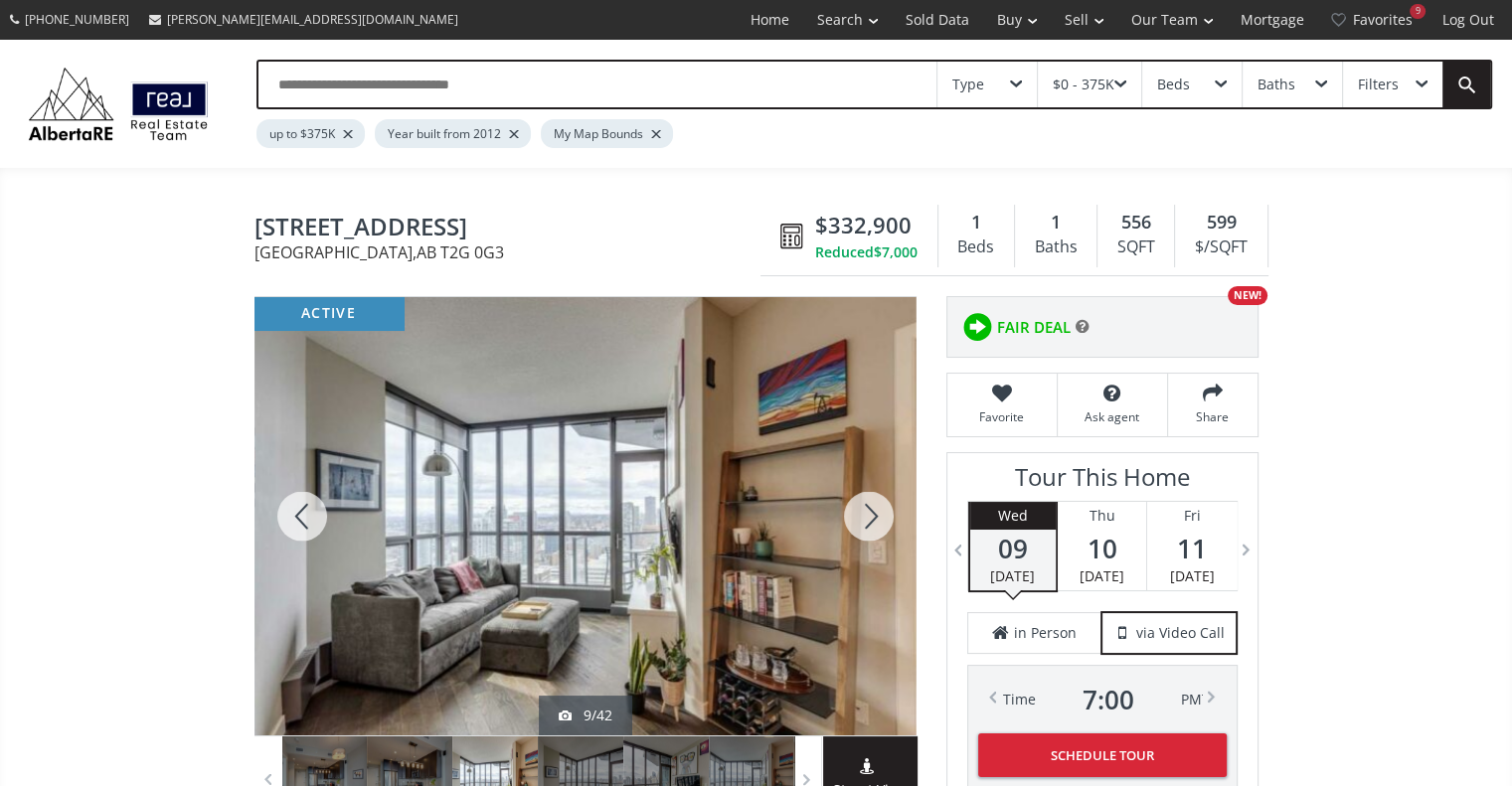 click at bounding box center (869, 516) 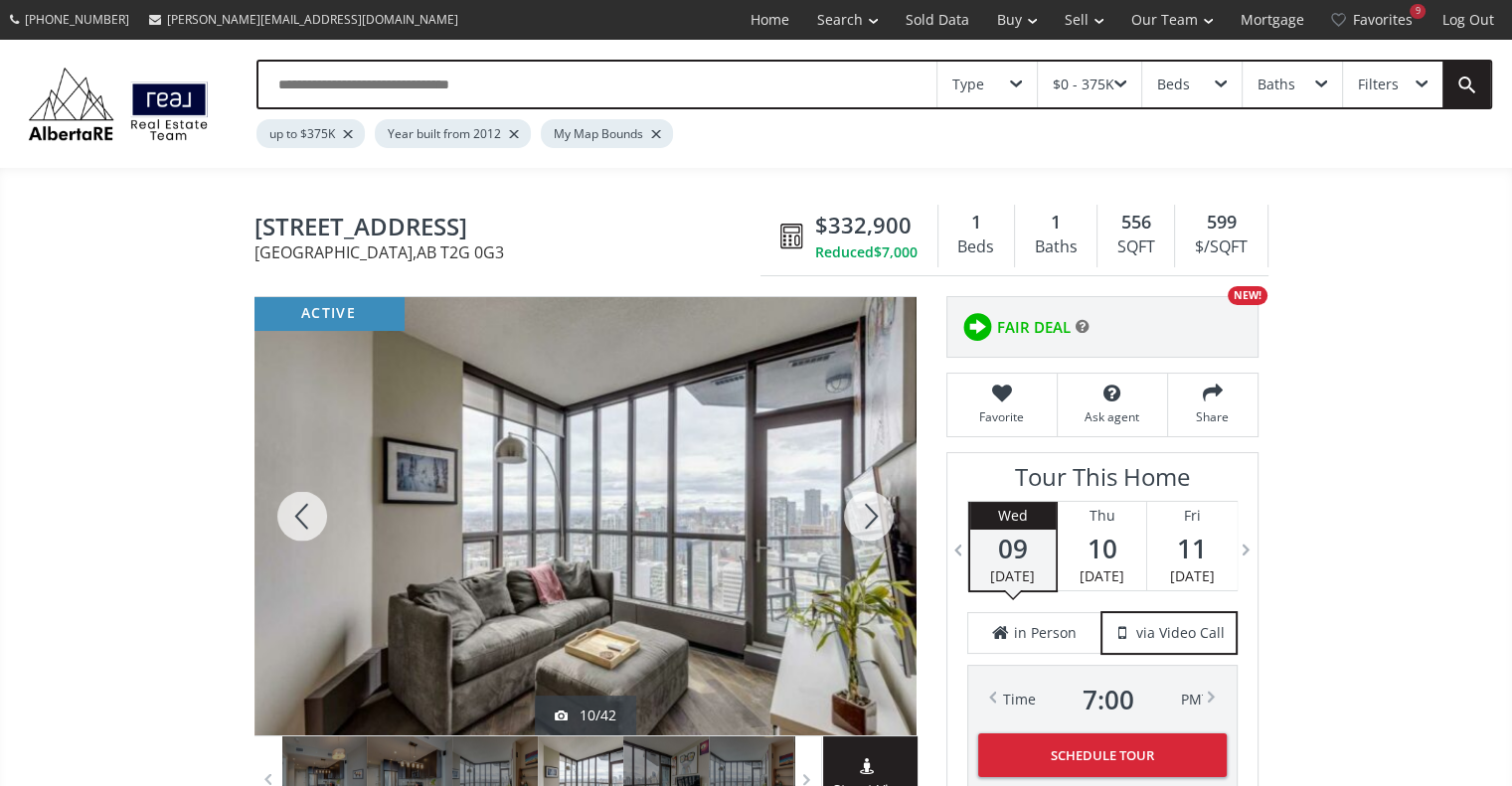 click at bounding box center [869, 516] 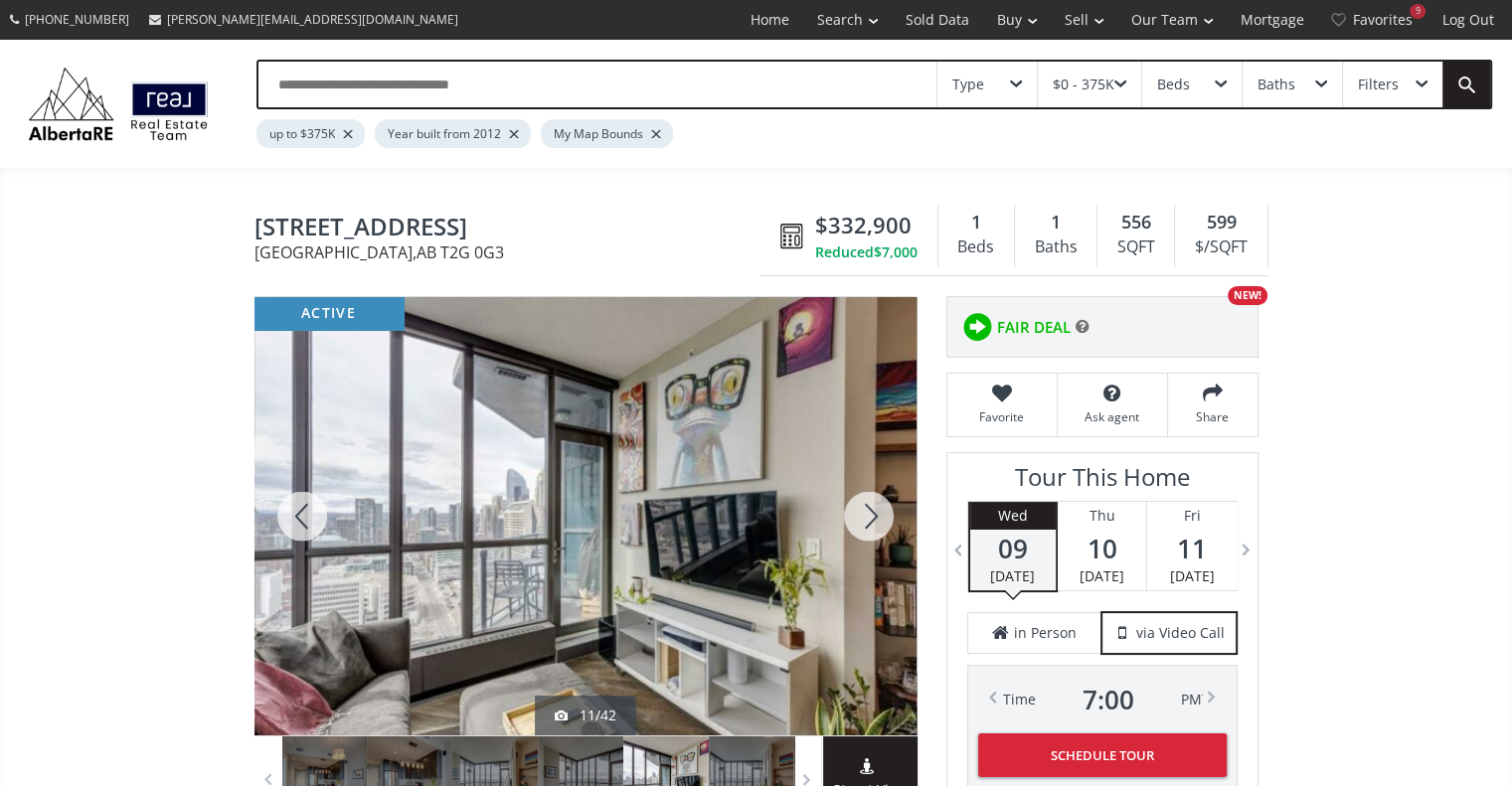 click at bounding box center (869, 516) 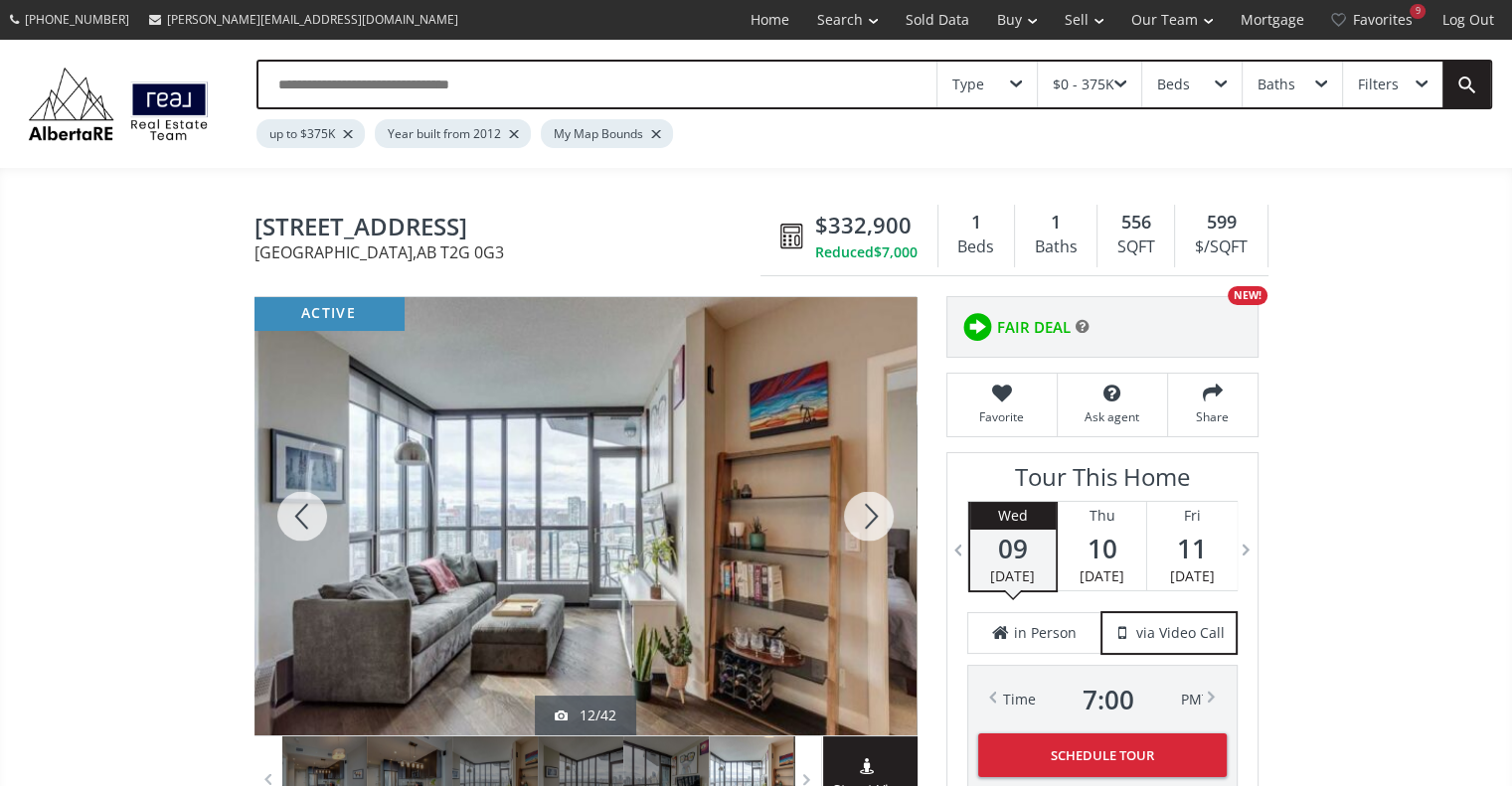 click at bounding box center (869, 516) 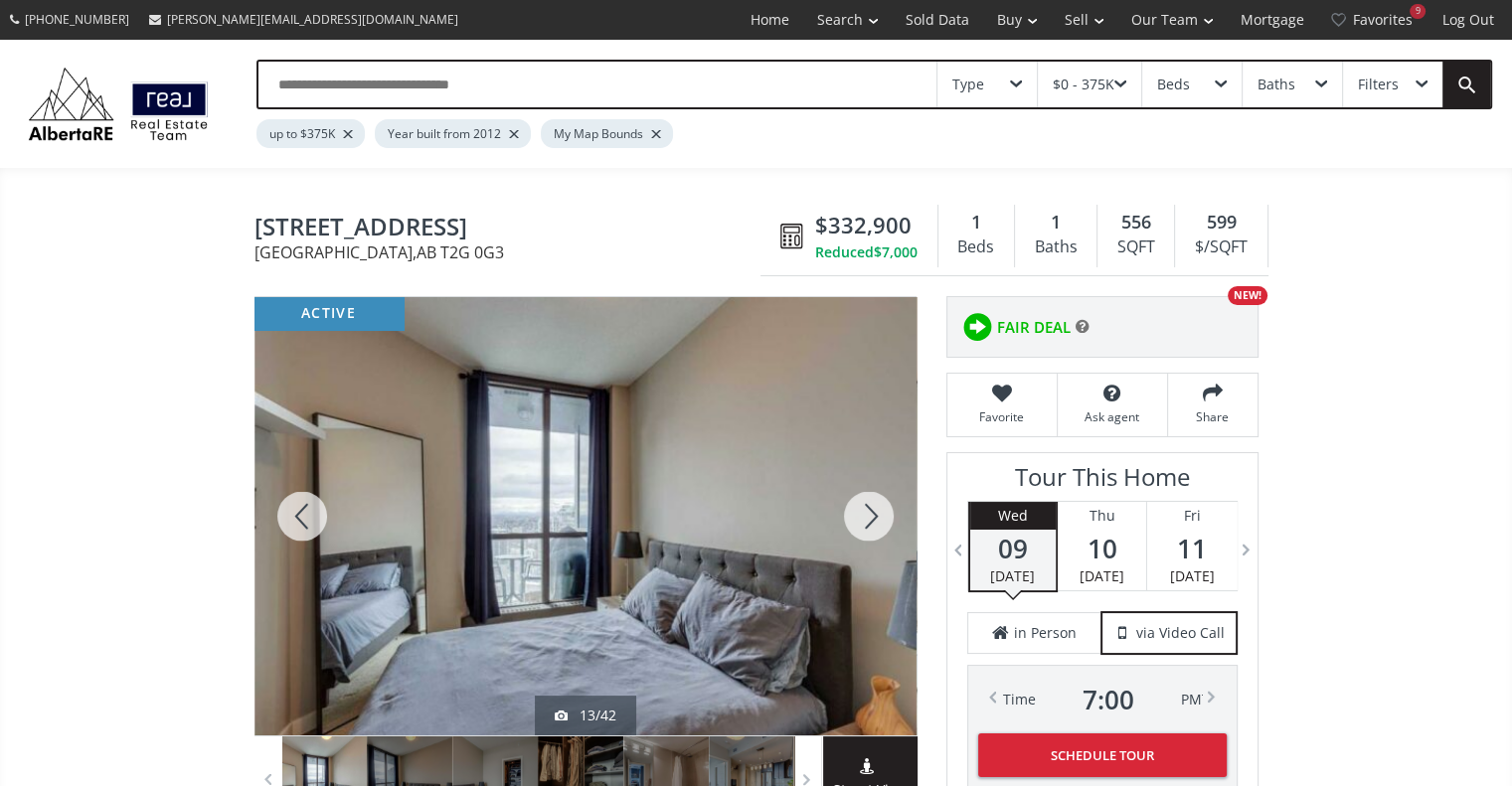 click at bounding box center [869, 516] 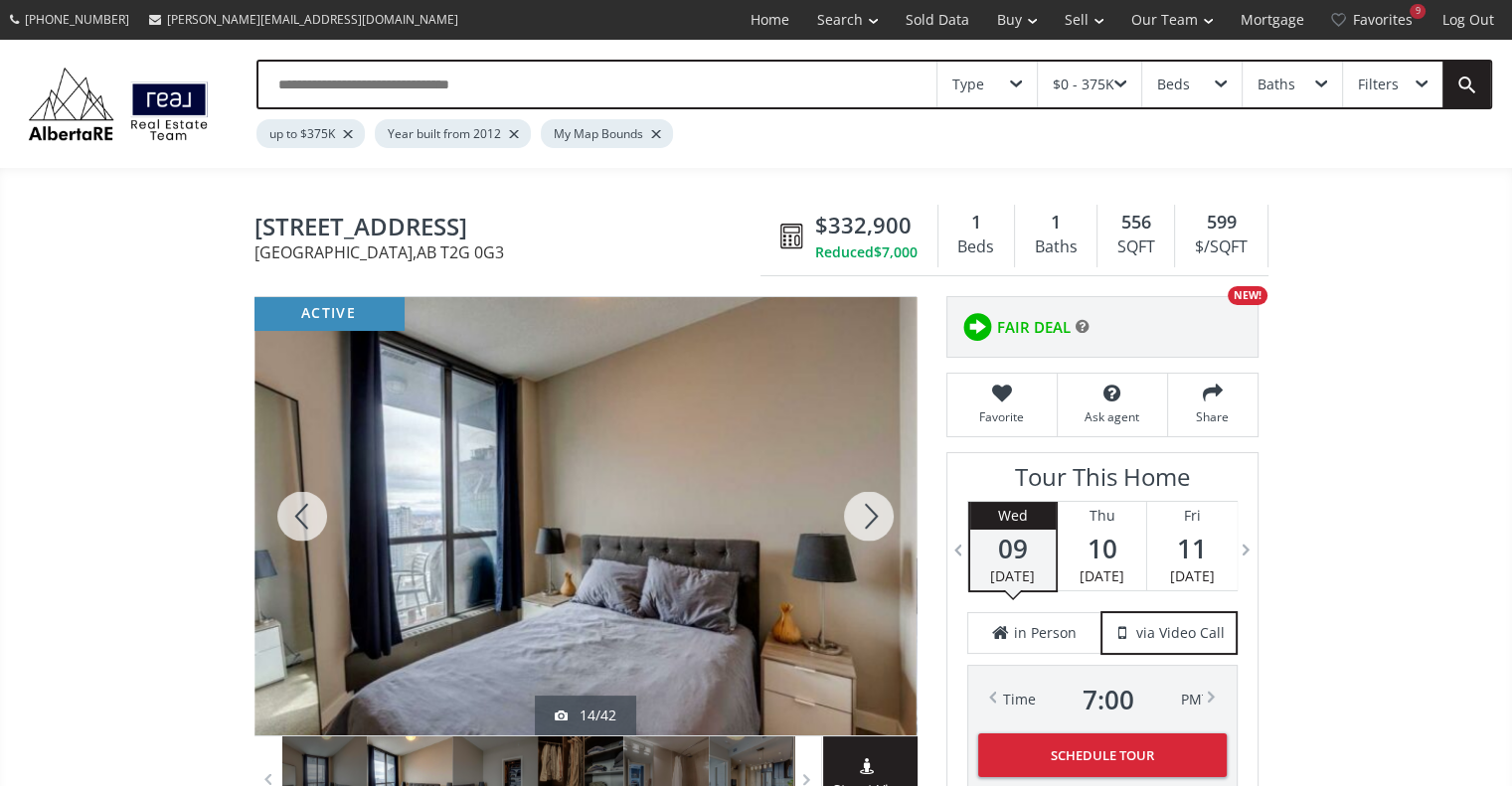 click at bounding box center [869, 516] 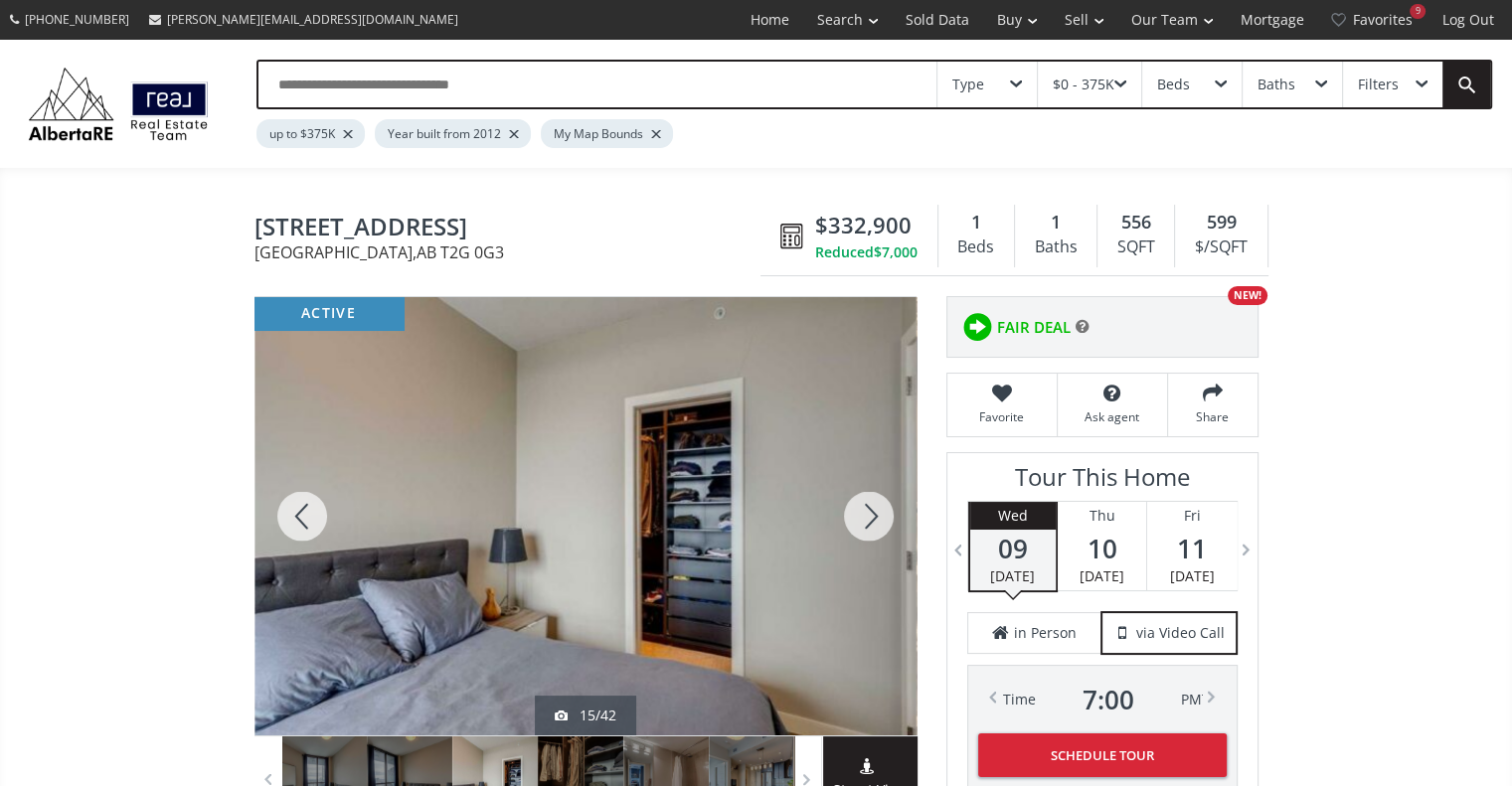 click at bounding box center [869, 516] 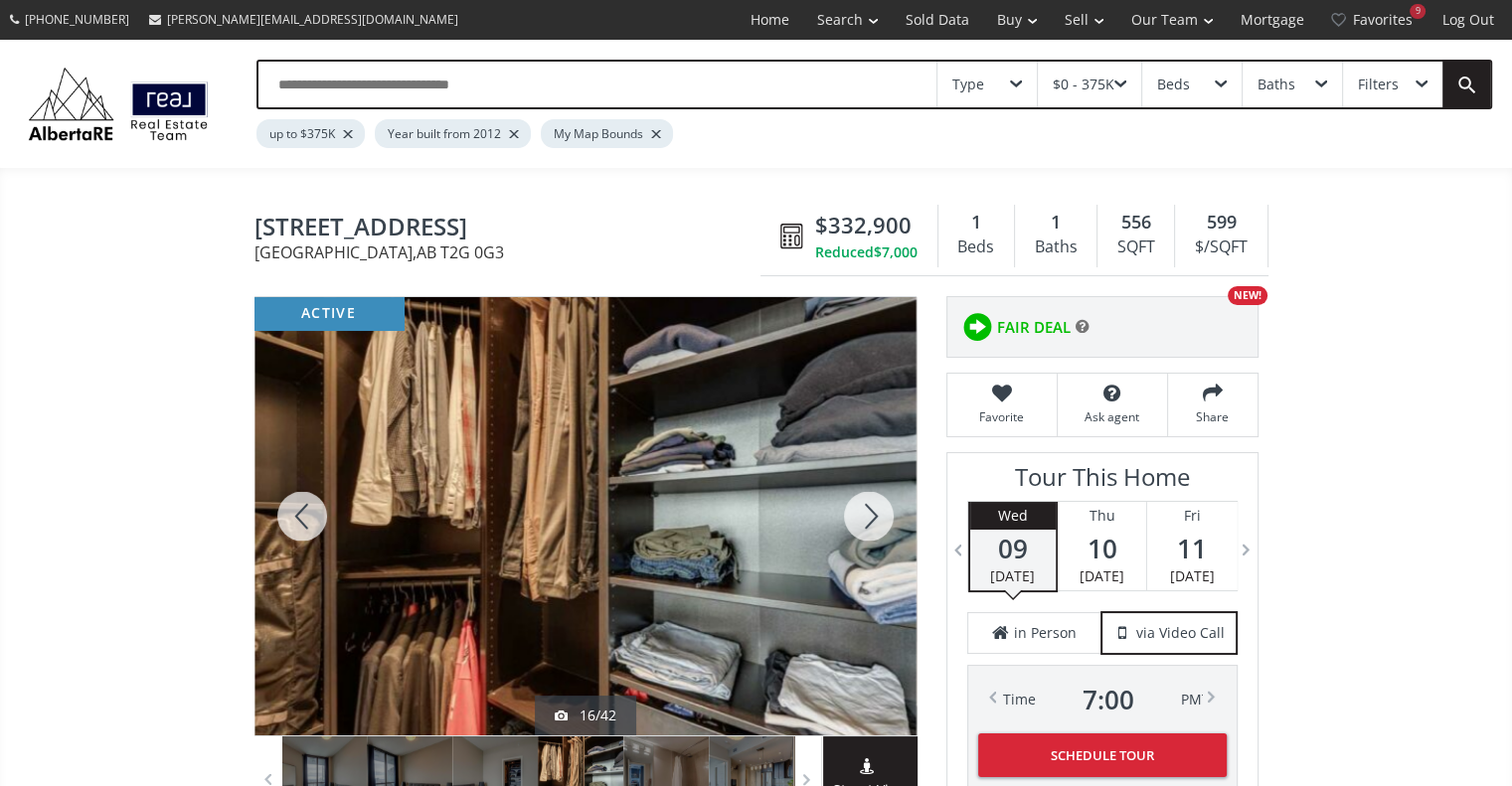 click at bounding box center (869, 516) 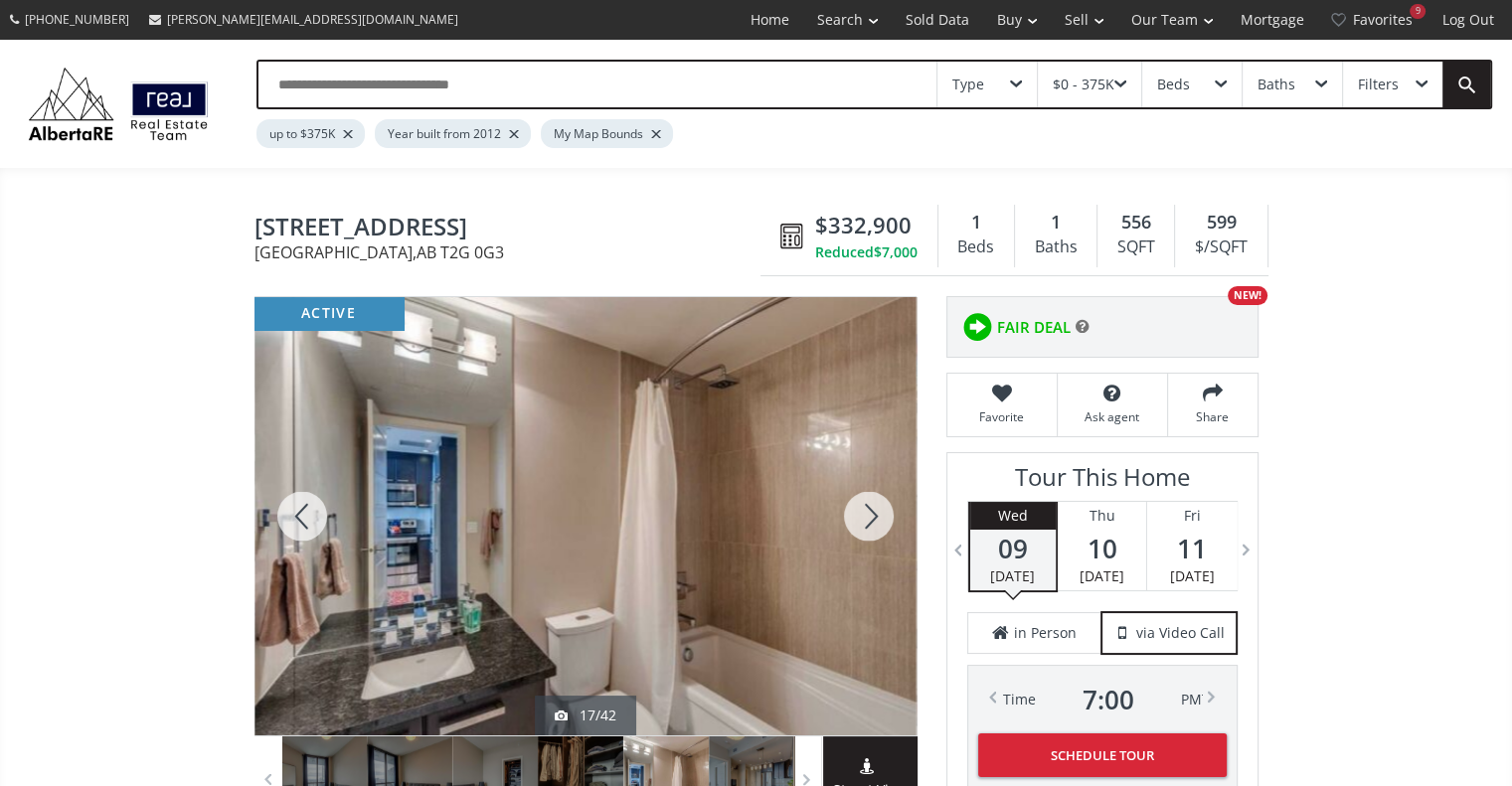click at bounding box center (869, 516) 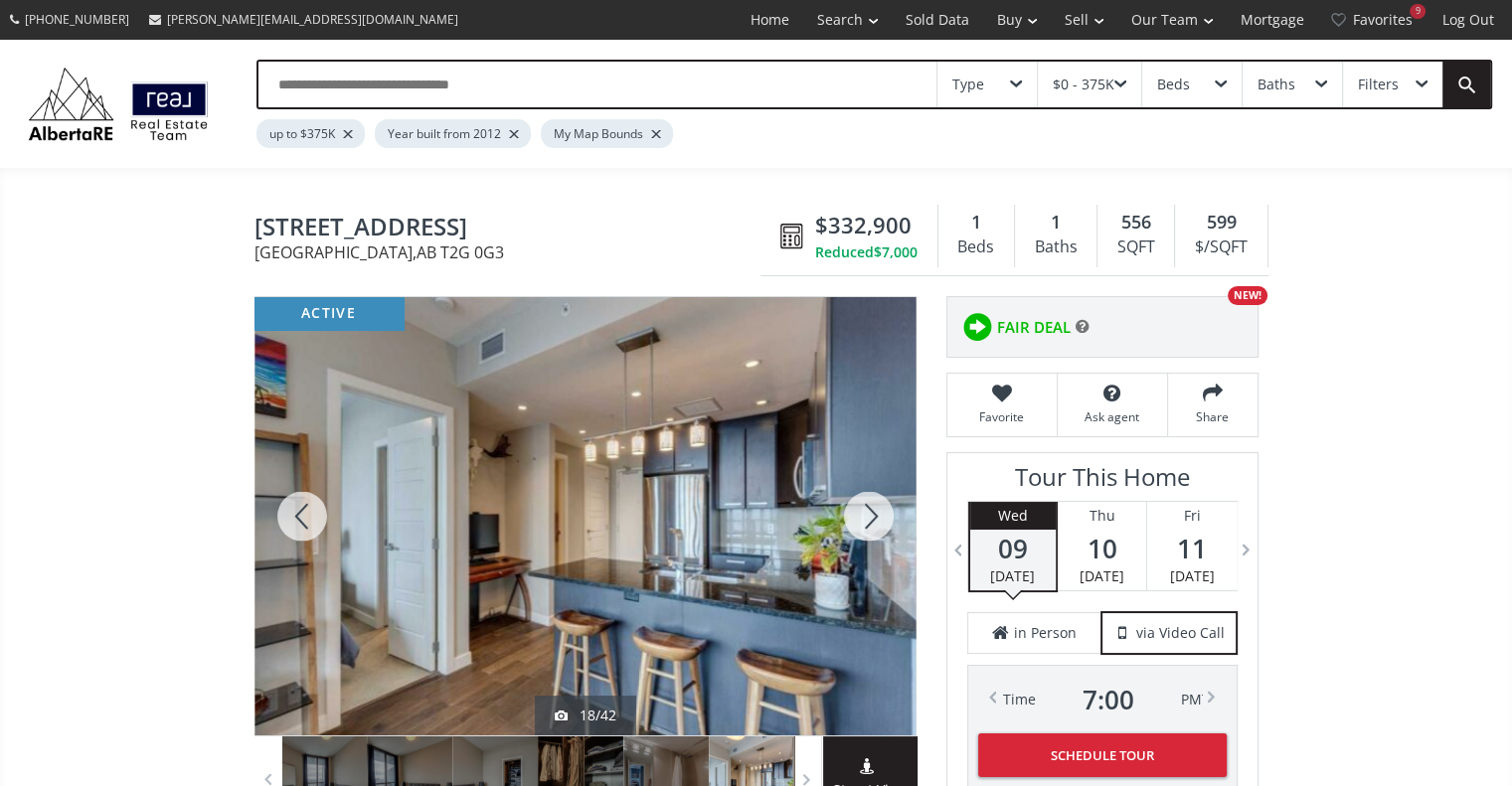 click at bounding box center [869, 516] 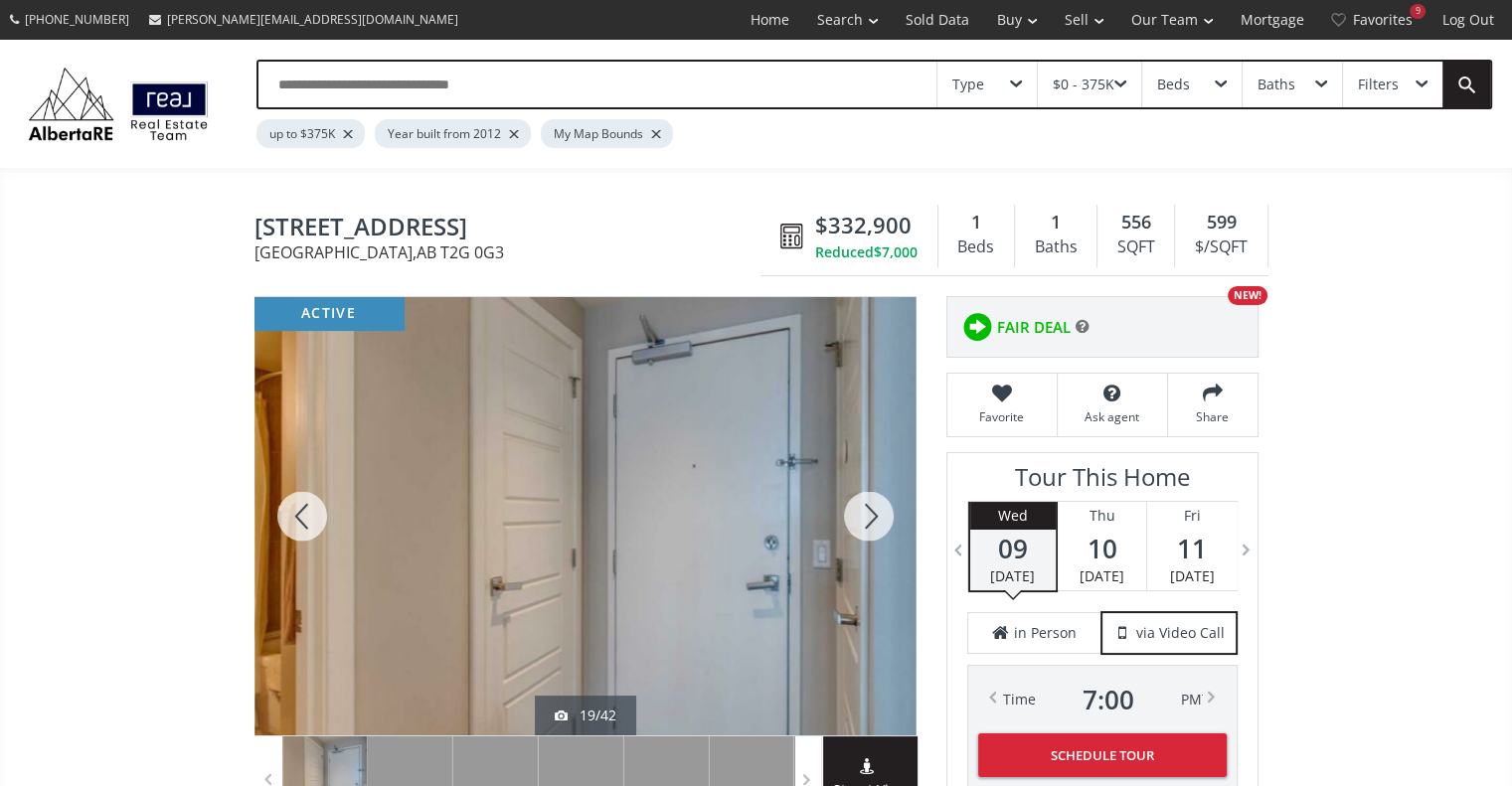 click at bounding box center (869, 516) 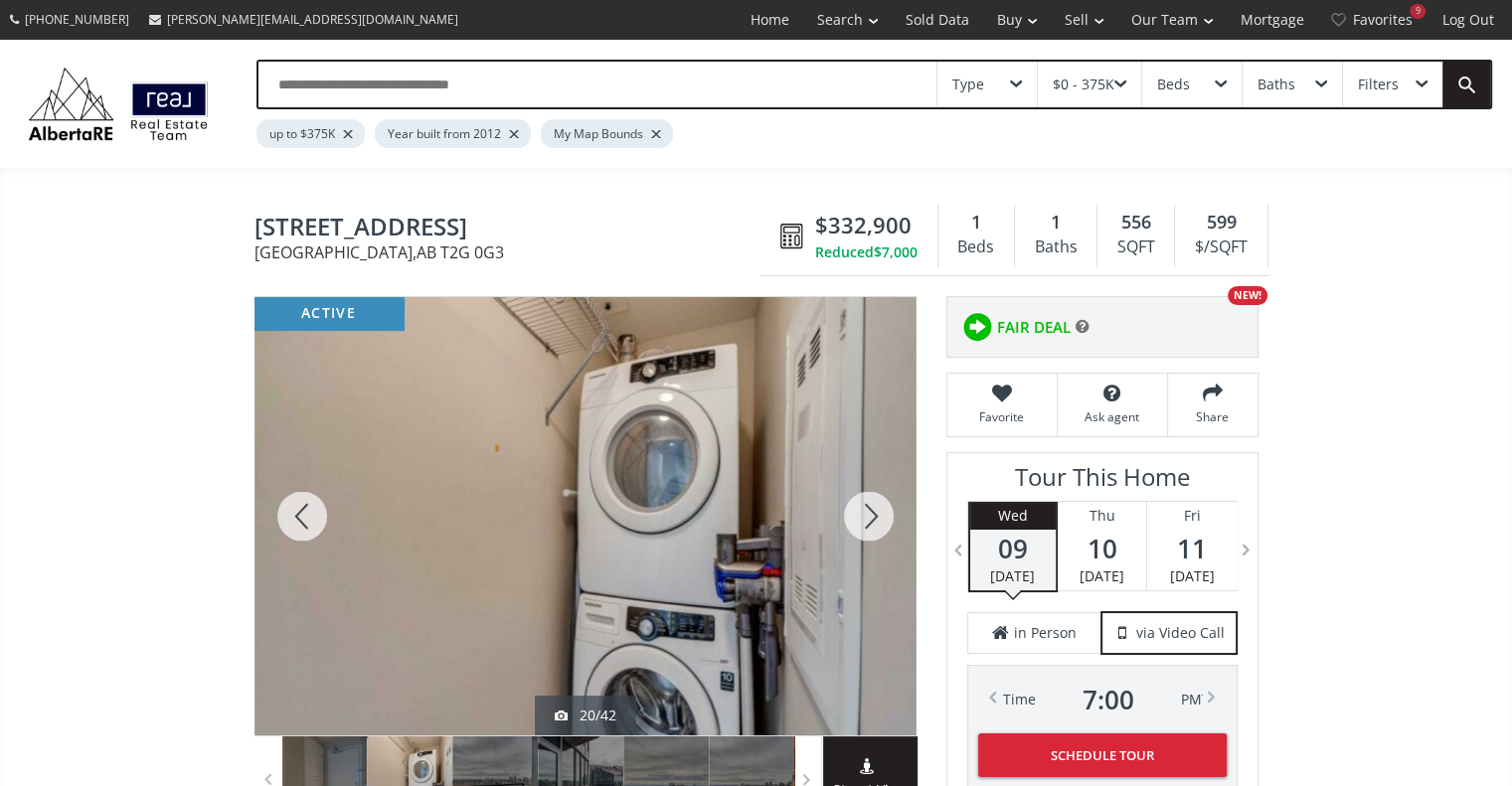 click at bounding box center (869, 516) 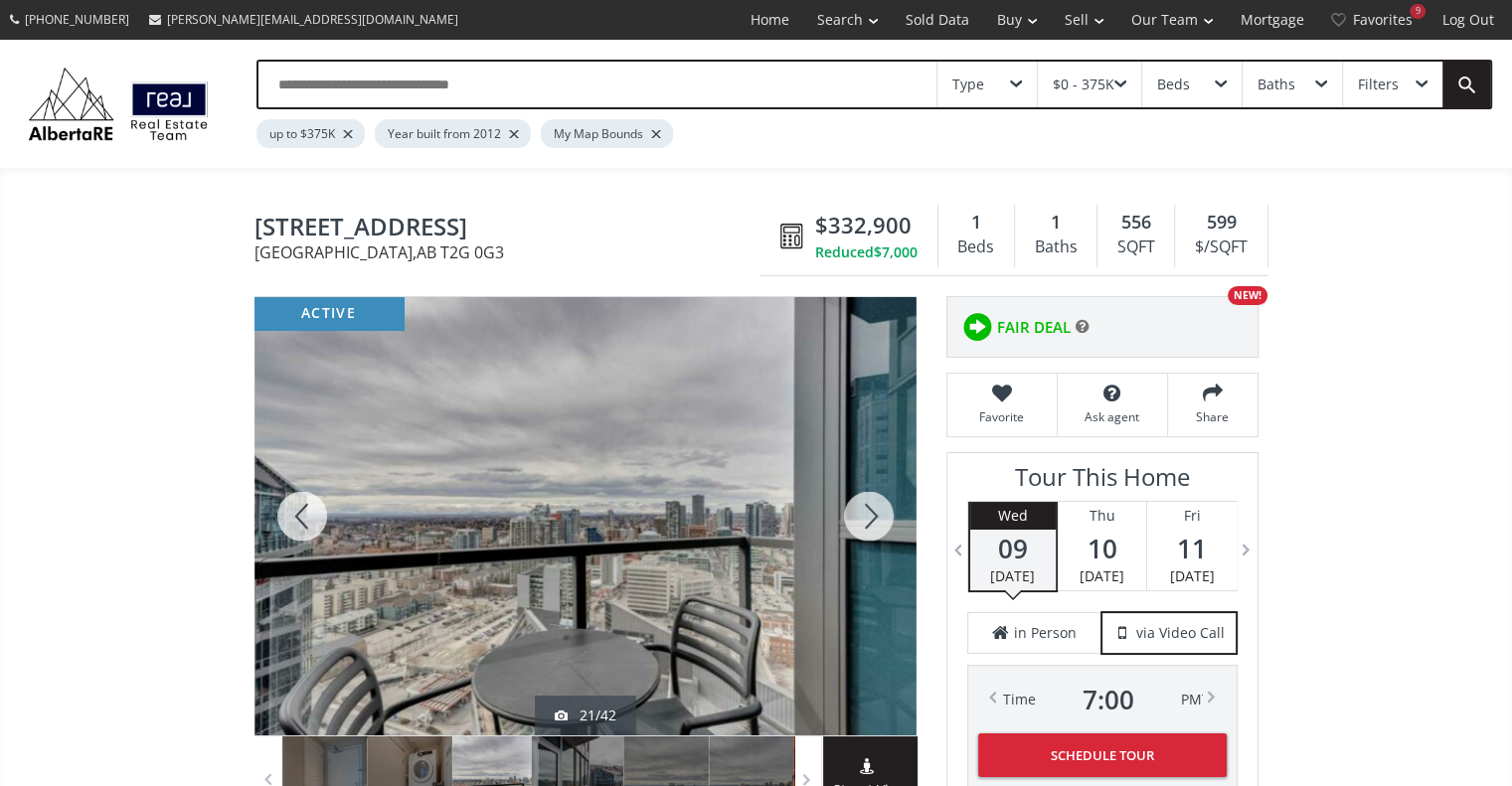click at bounding box center [869, 516] 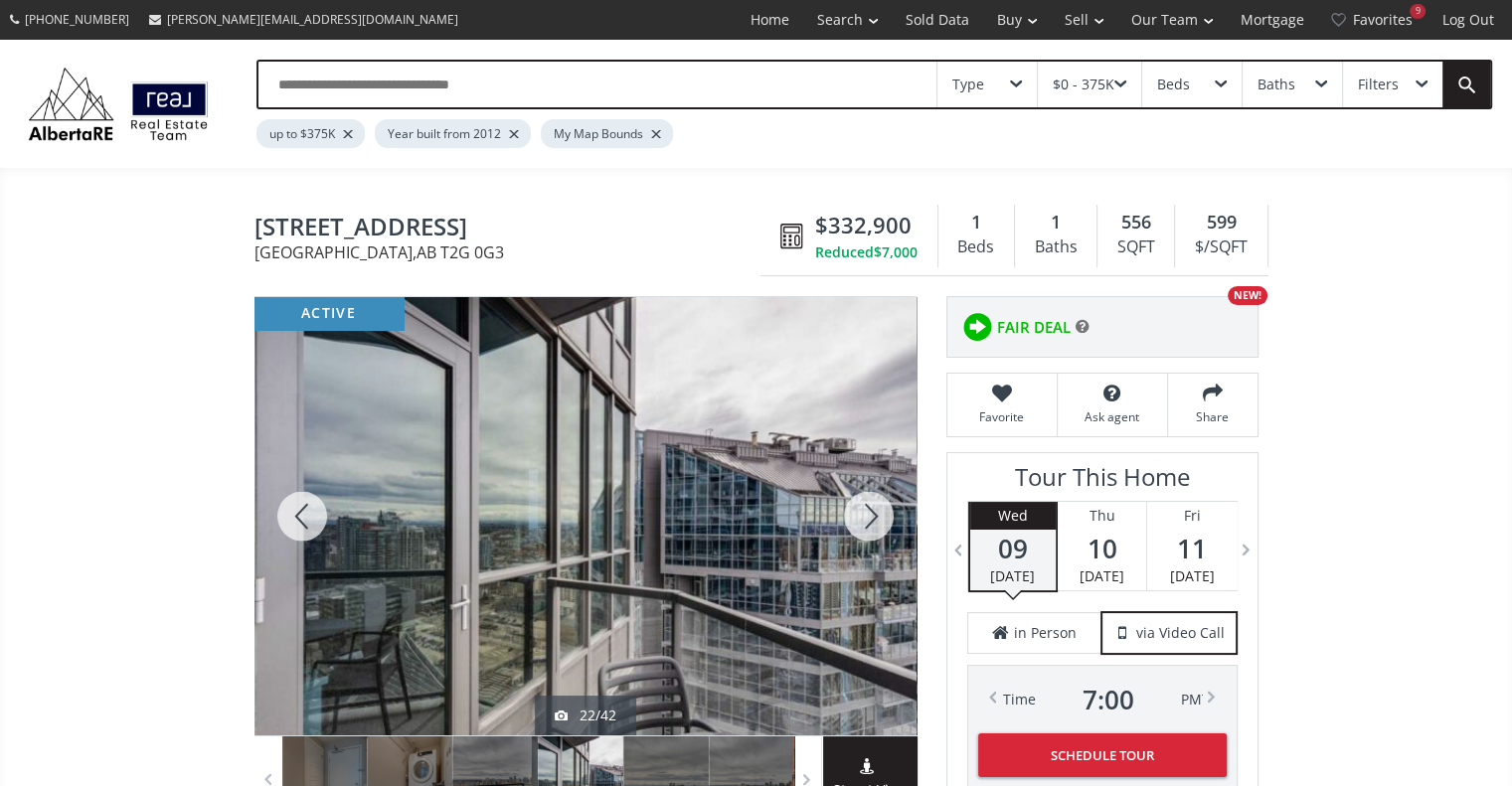 click at bounding box center [869, 516] 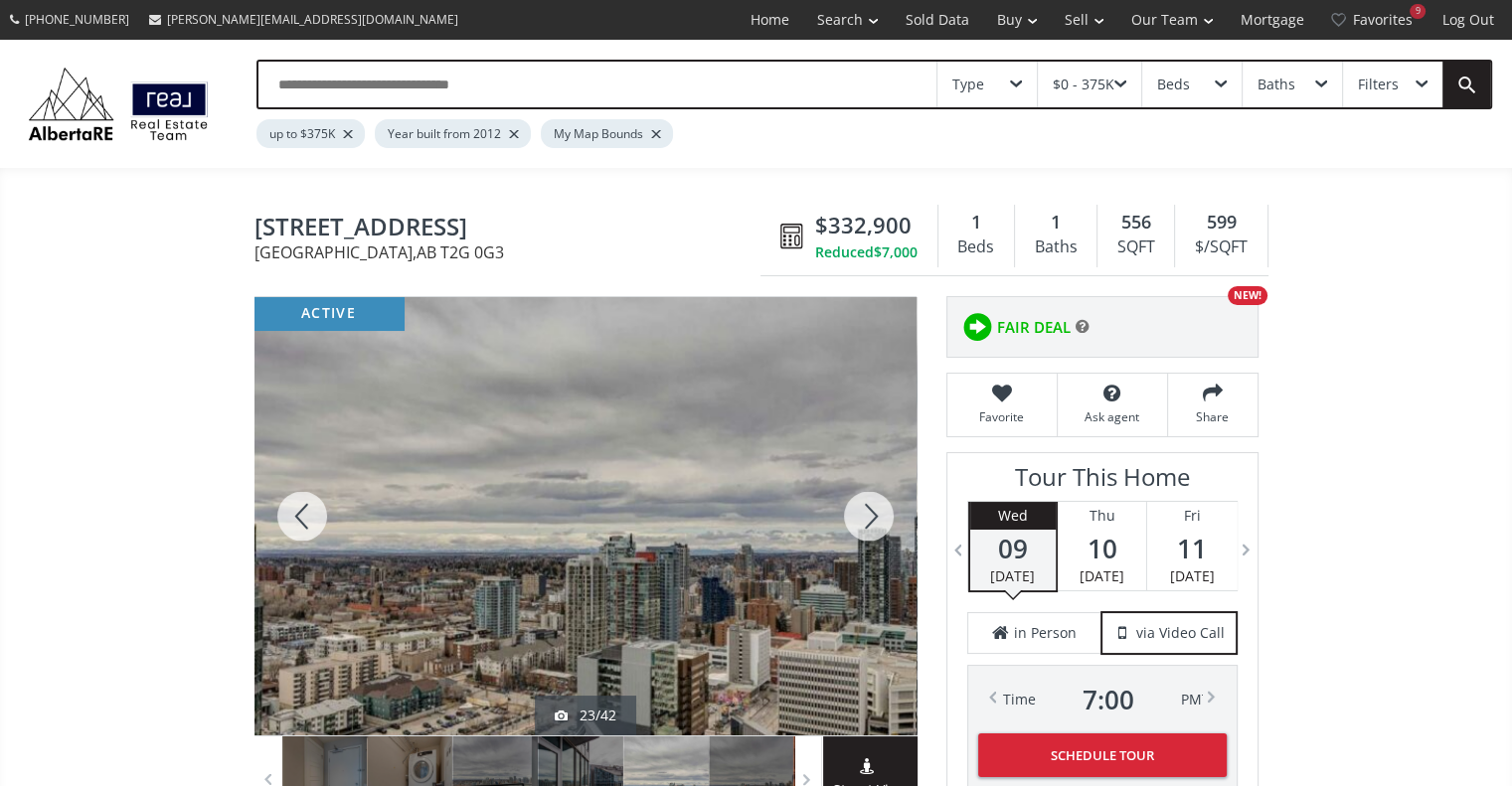 click at bounding box center (869, 516) 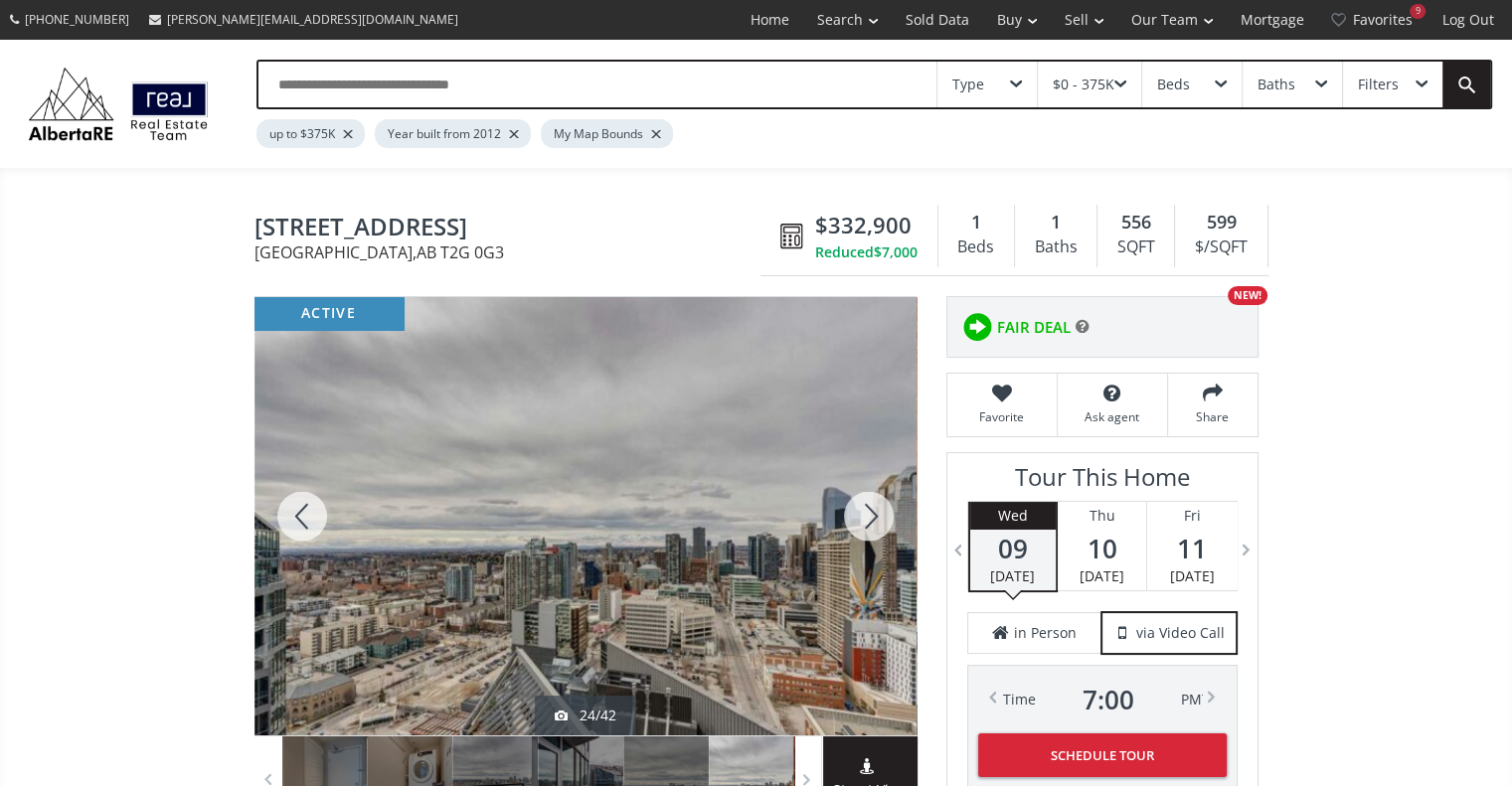 click at bounding box center (869, 516) 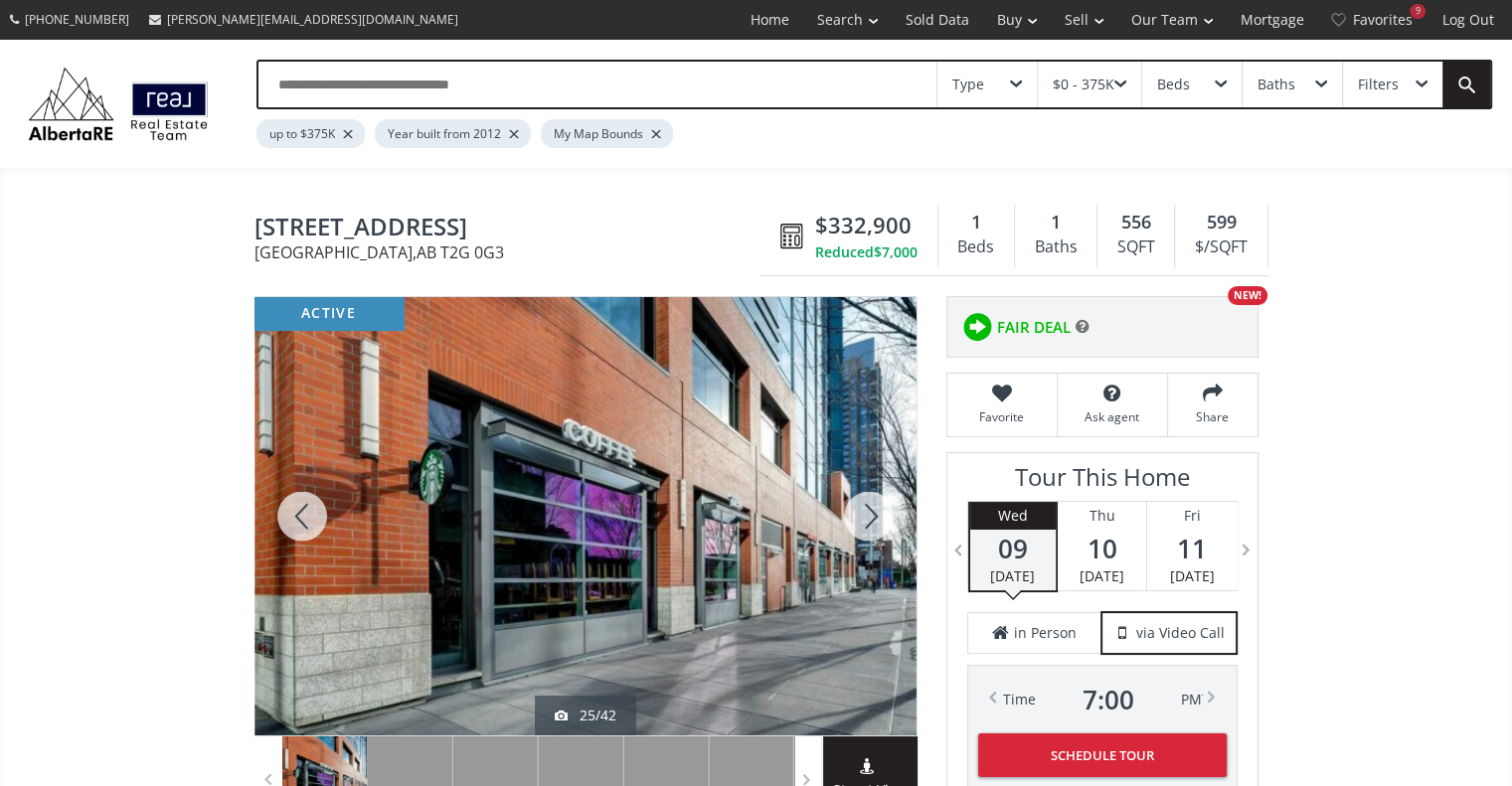 click at bounding box center [869, 516] 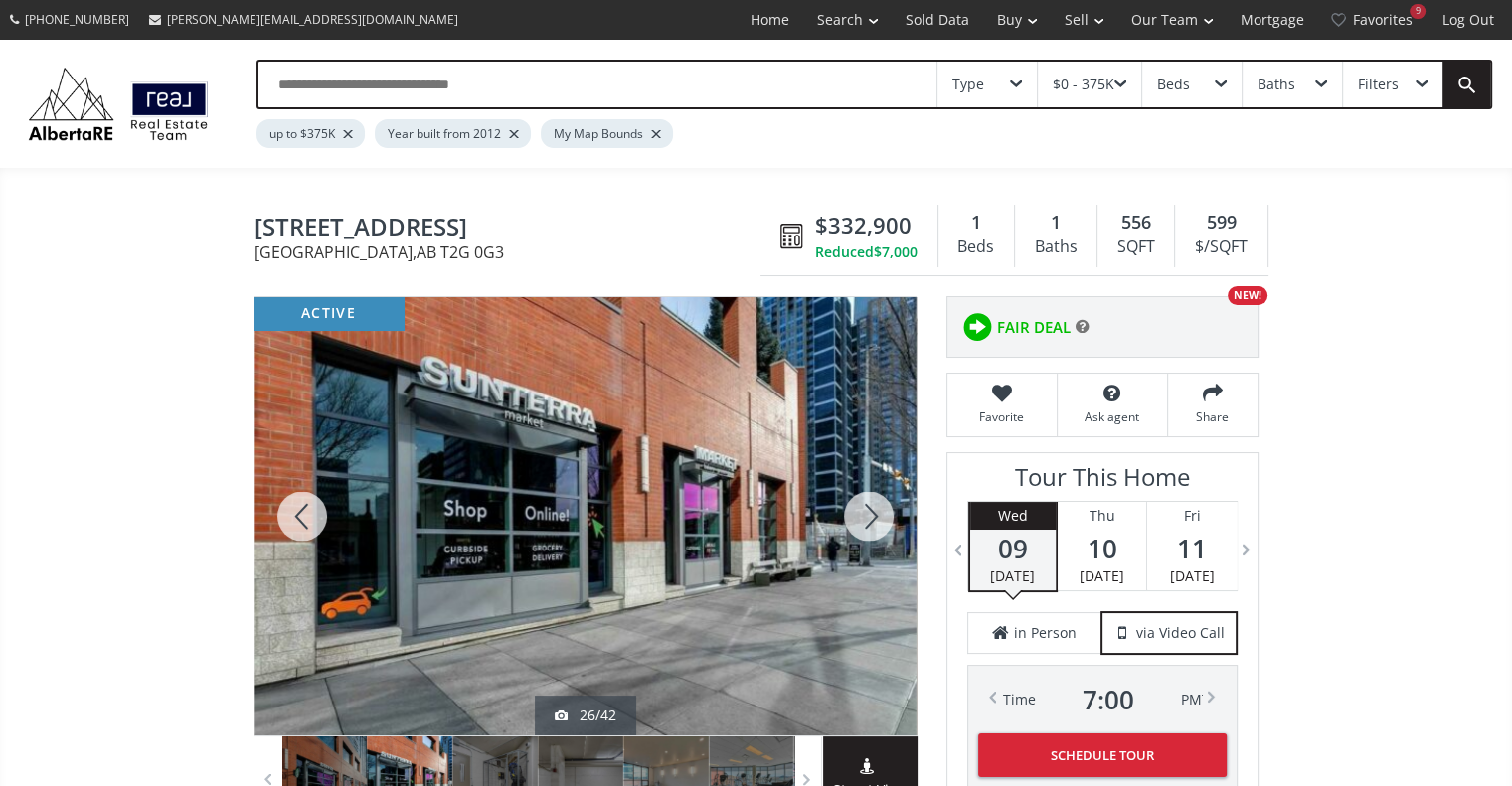 click at bounding box center [869, 516] 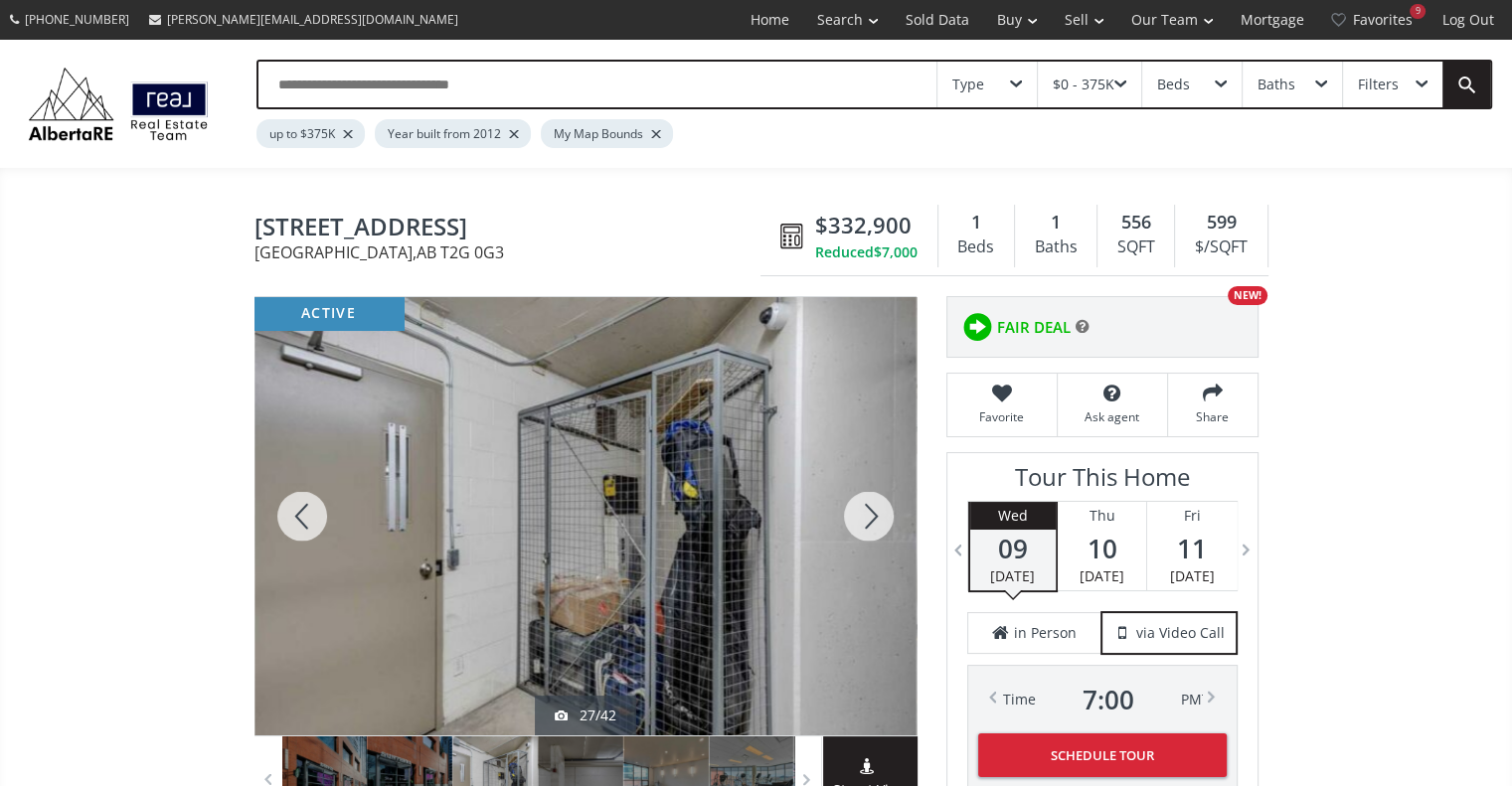 click at bounding box center (869, 516) 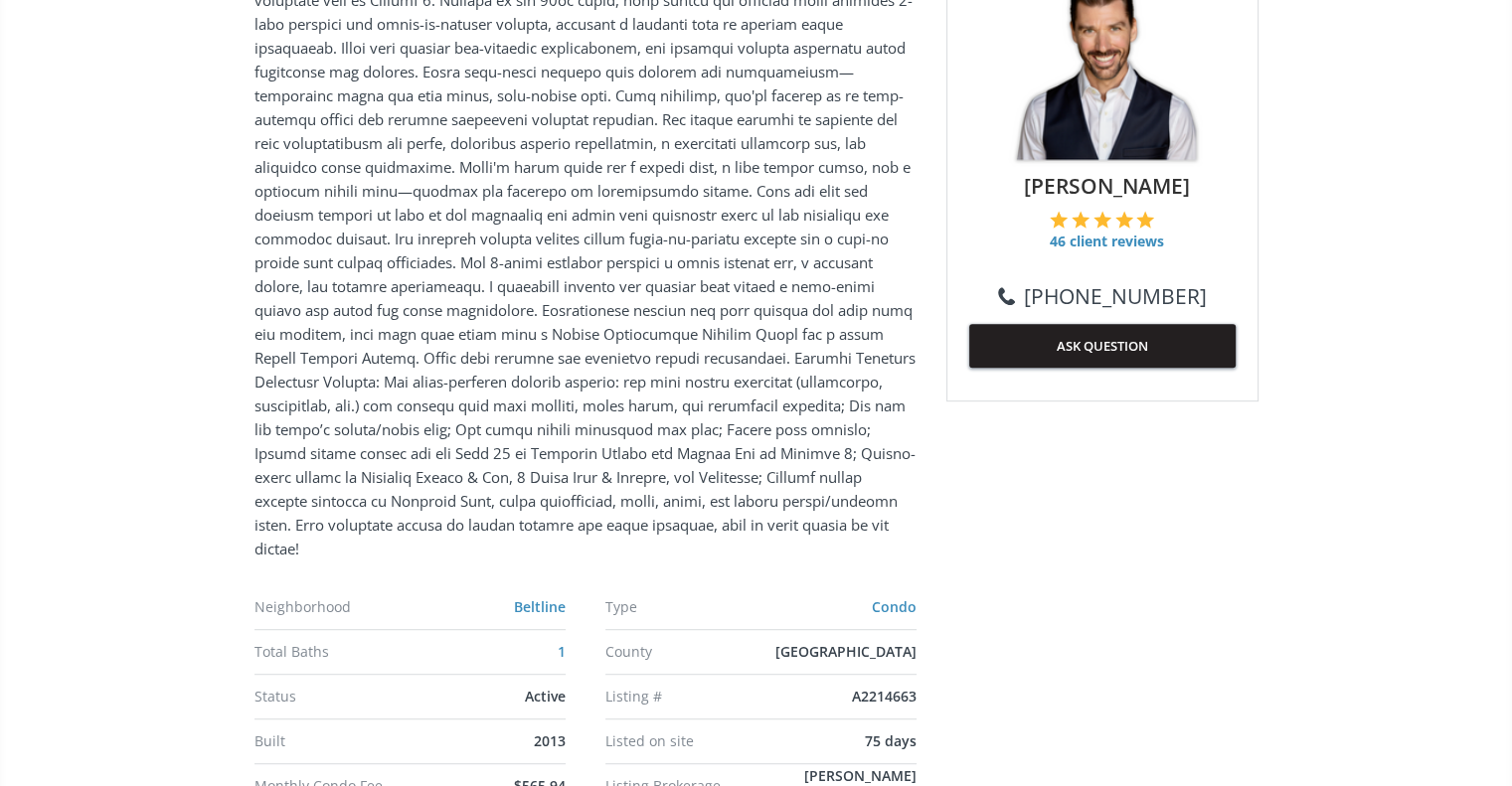 scroll, scrollTop: 0, scrollLeft: 0, axis: both 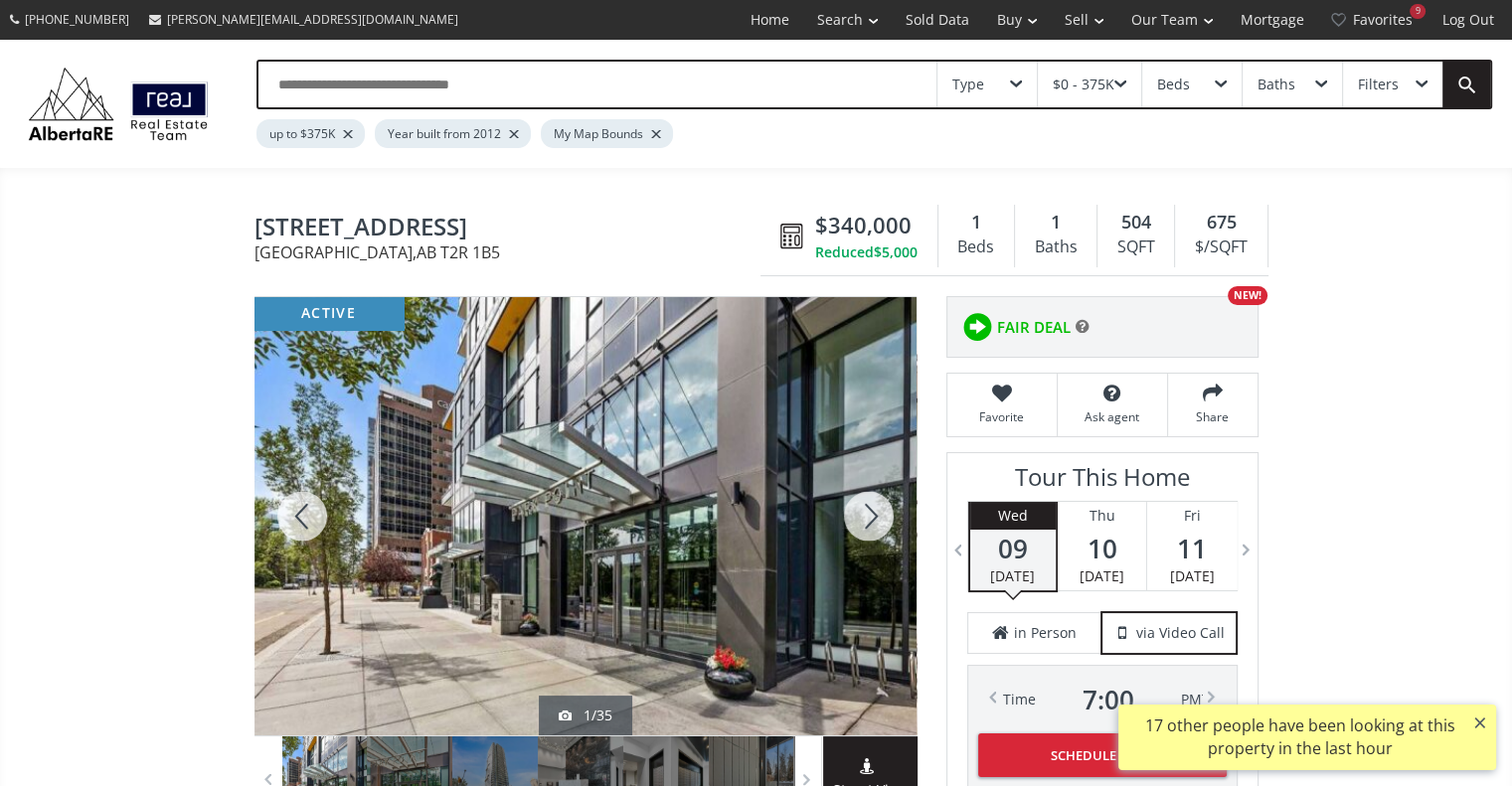 click at bounding box center [869, 516] 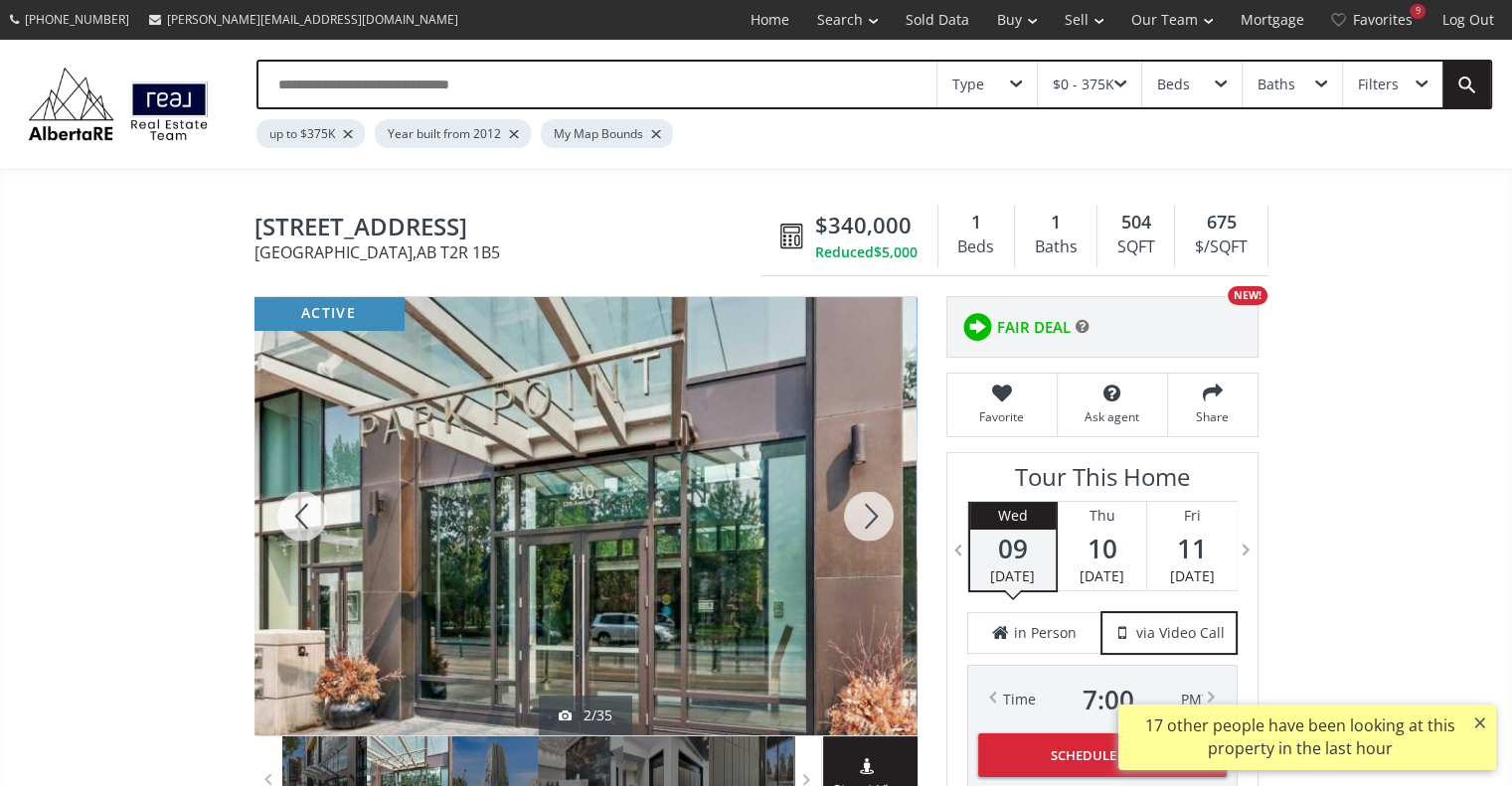 click at bounding box center [869, 516] 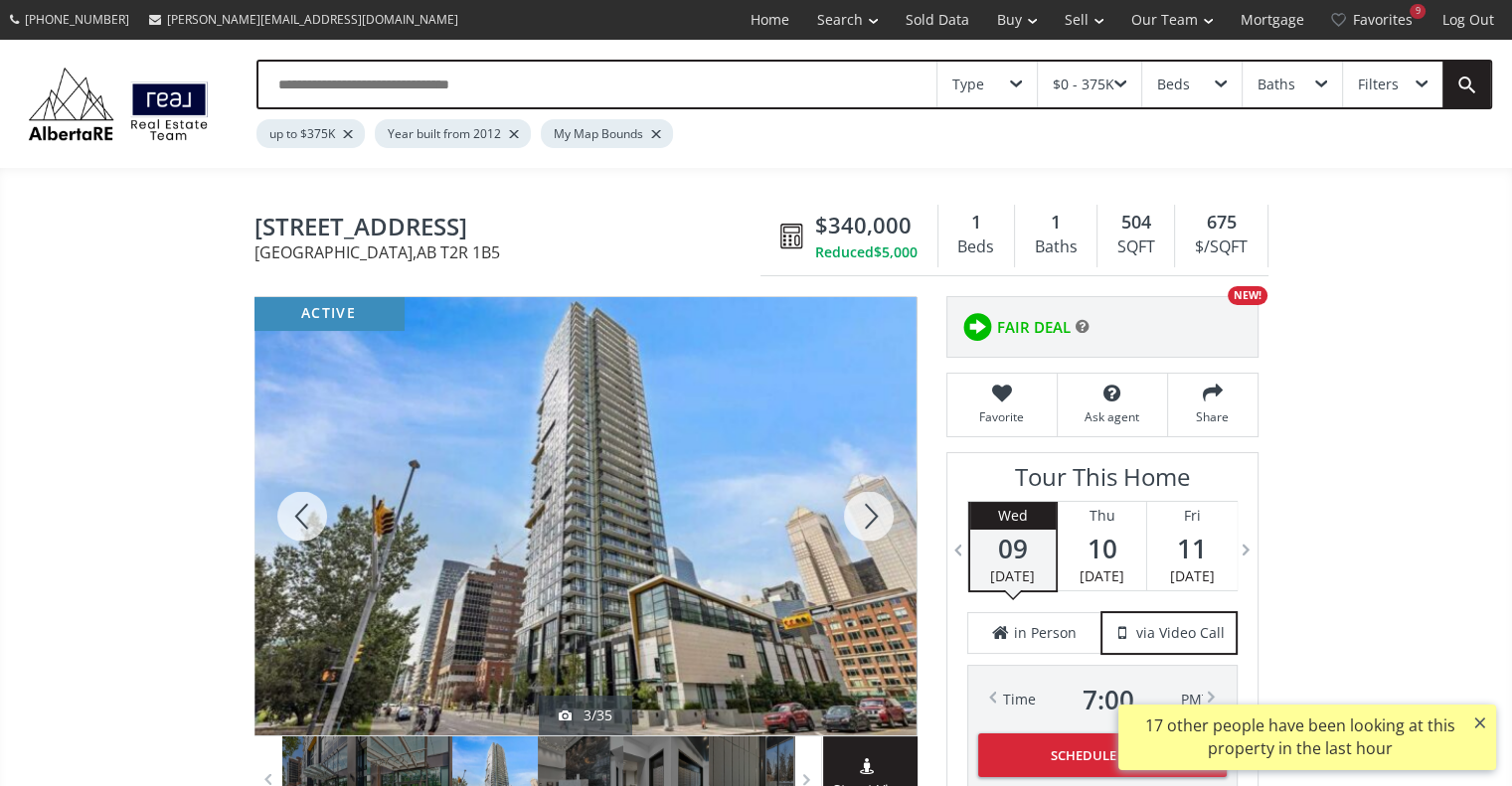 click at bounding box center [869, 516] 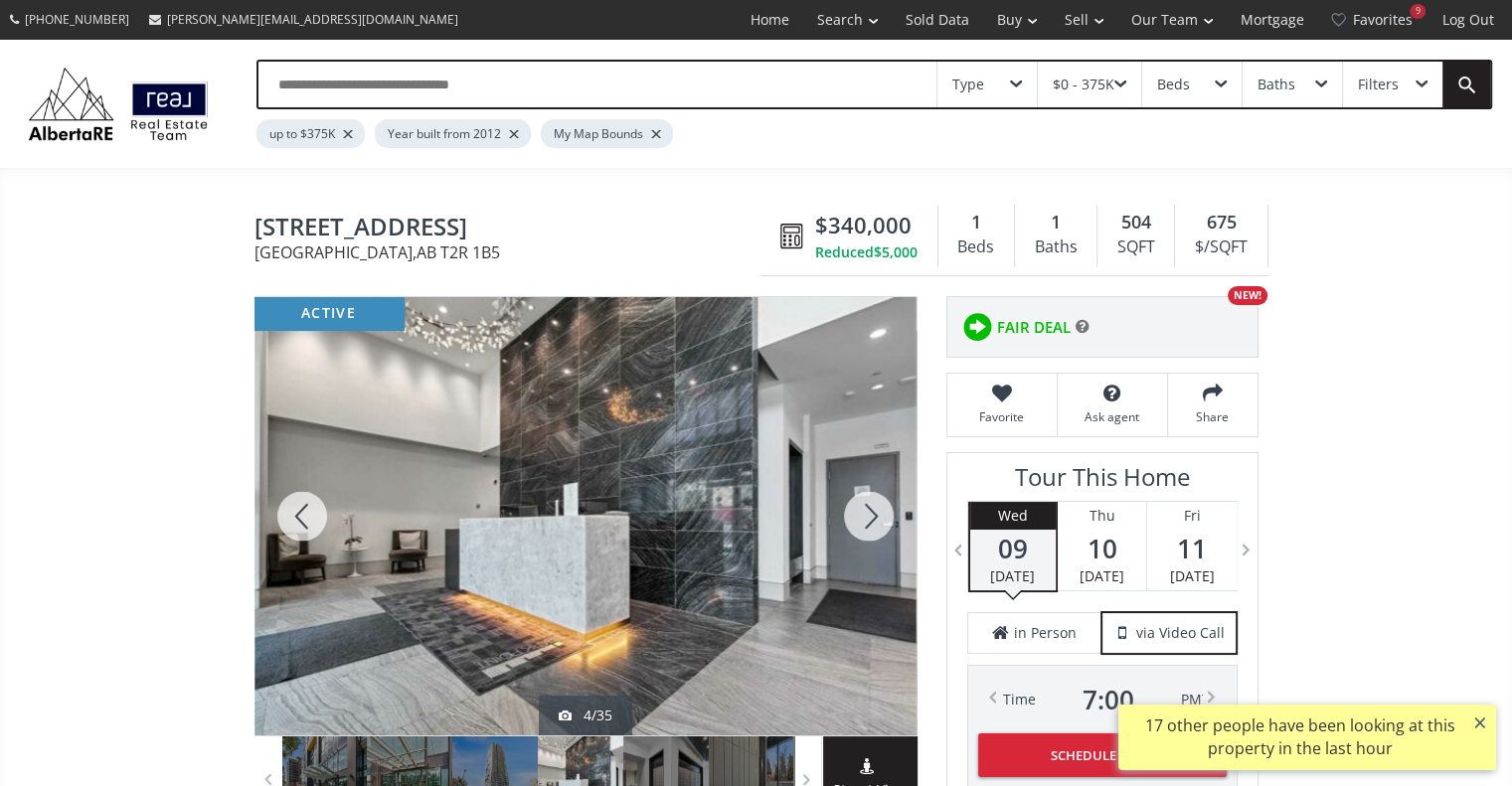 click at bounding box center (869, 516) 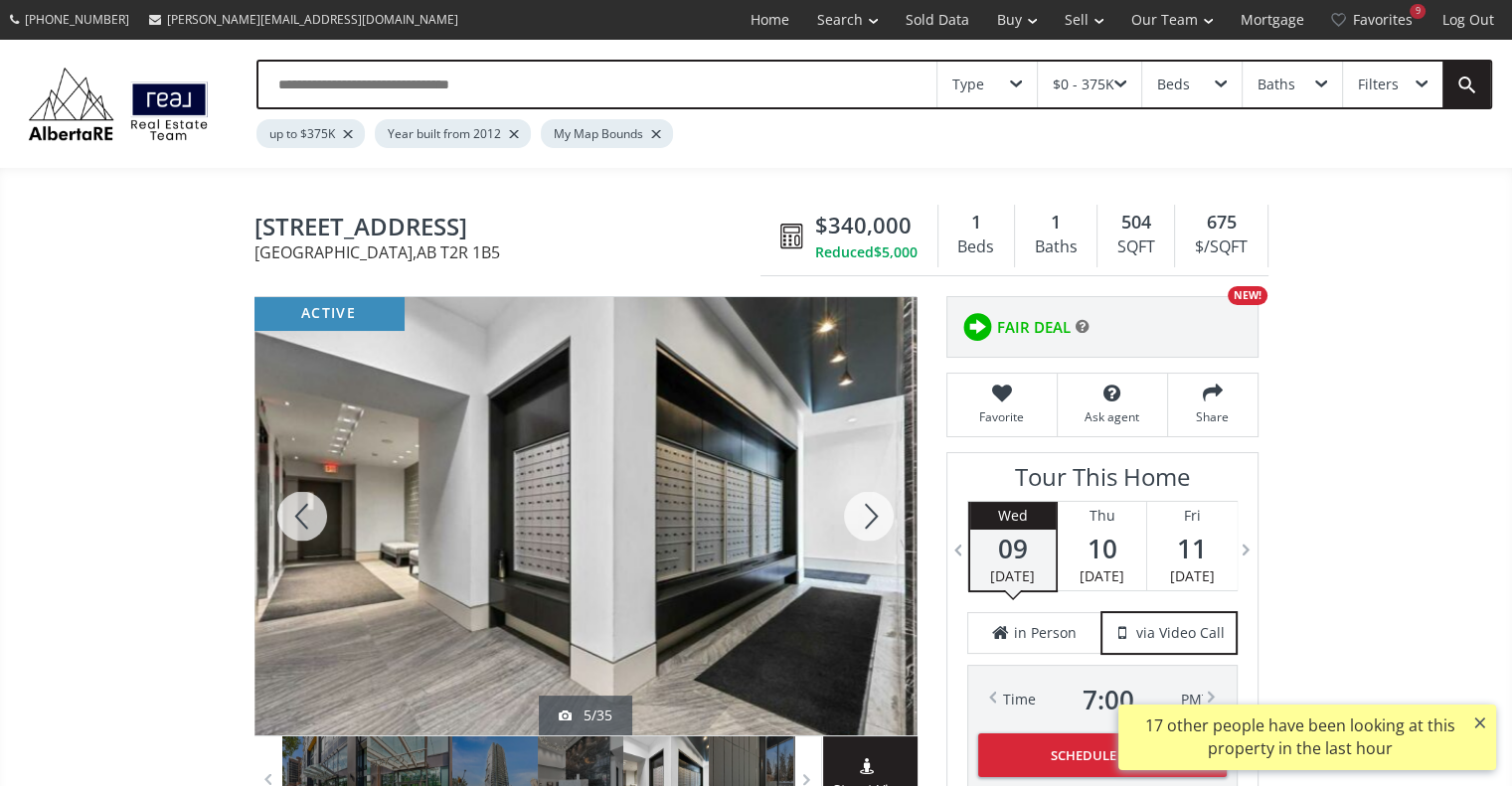 click at bounding box center [869, 516] 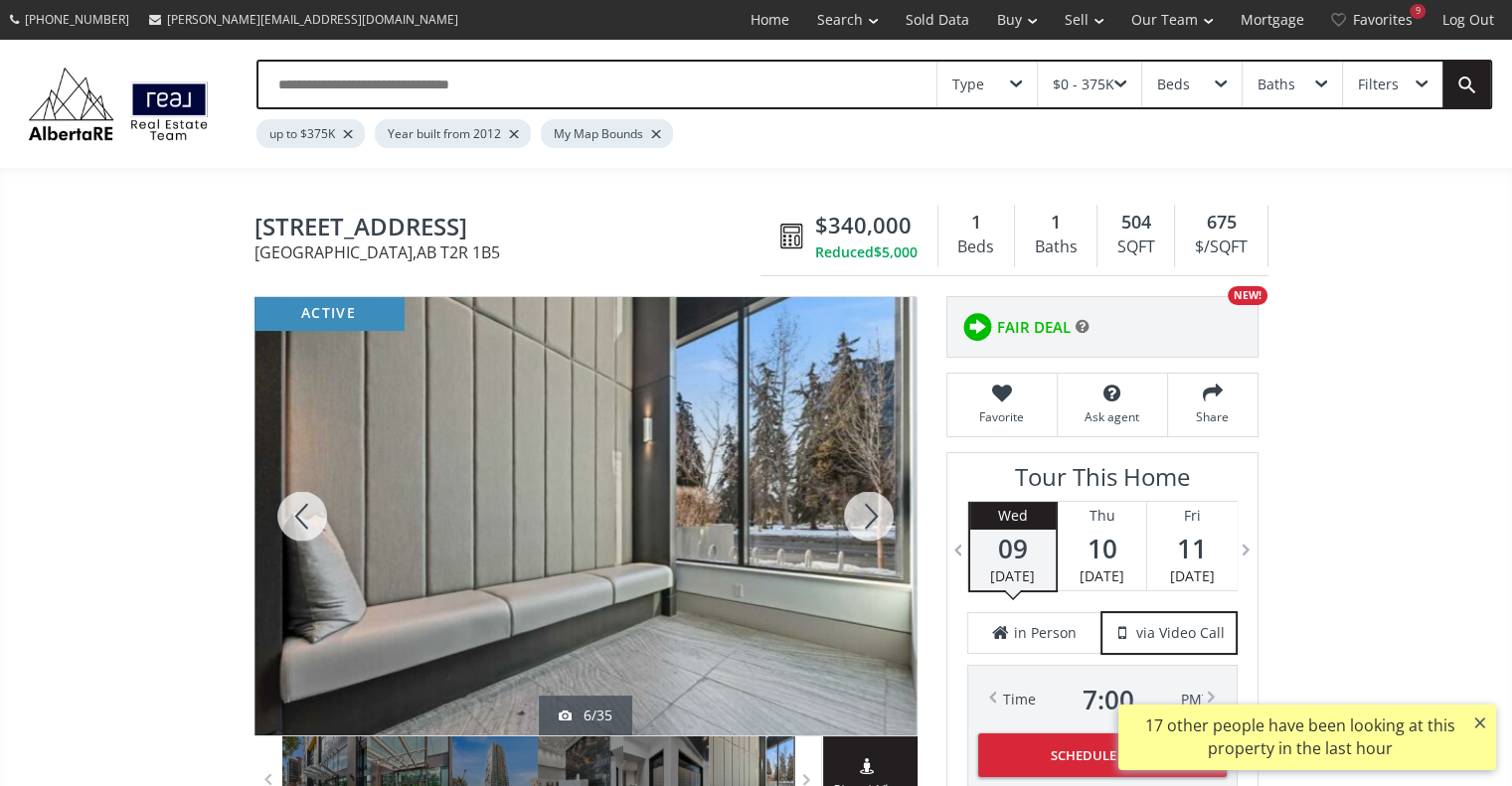 click at bounding box center [869, 516] 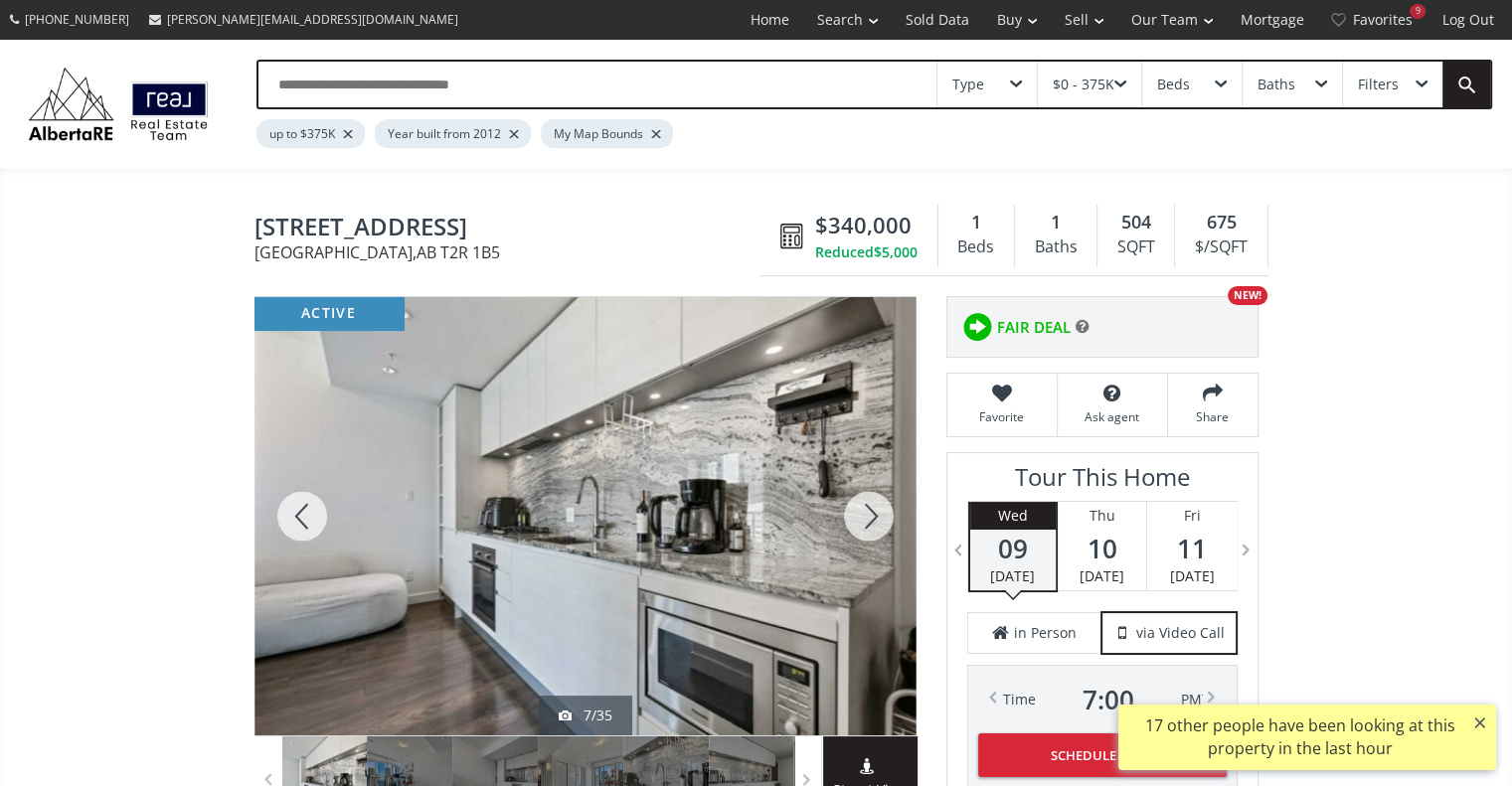 click at bounding box center (869, 516) 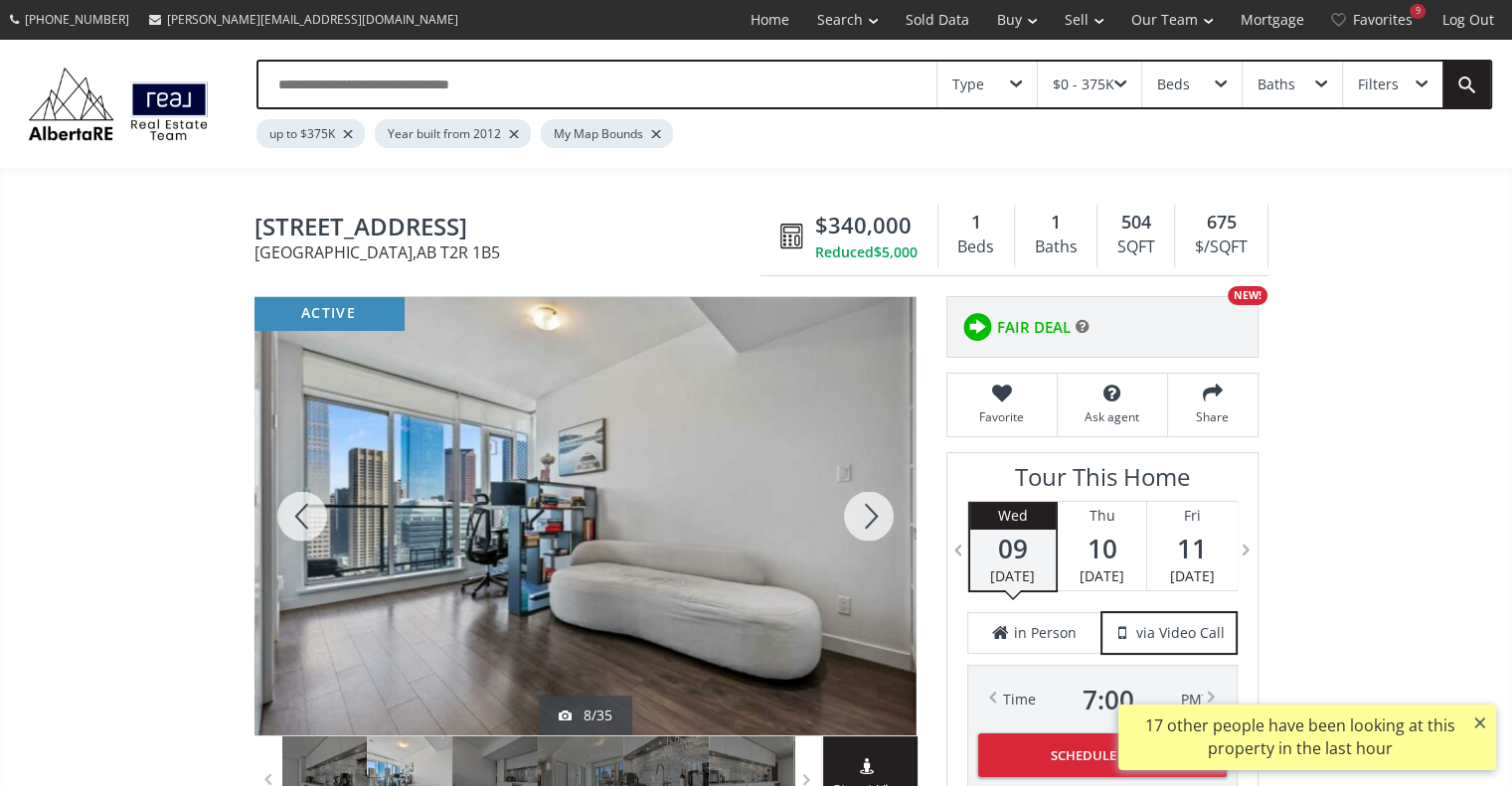 click at bounding box center [869, 516] 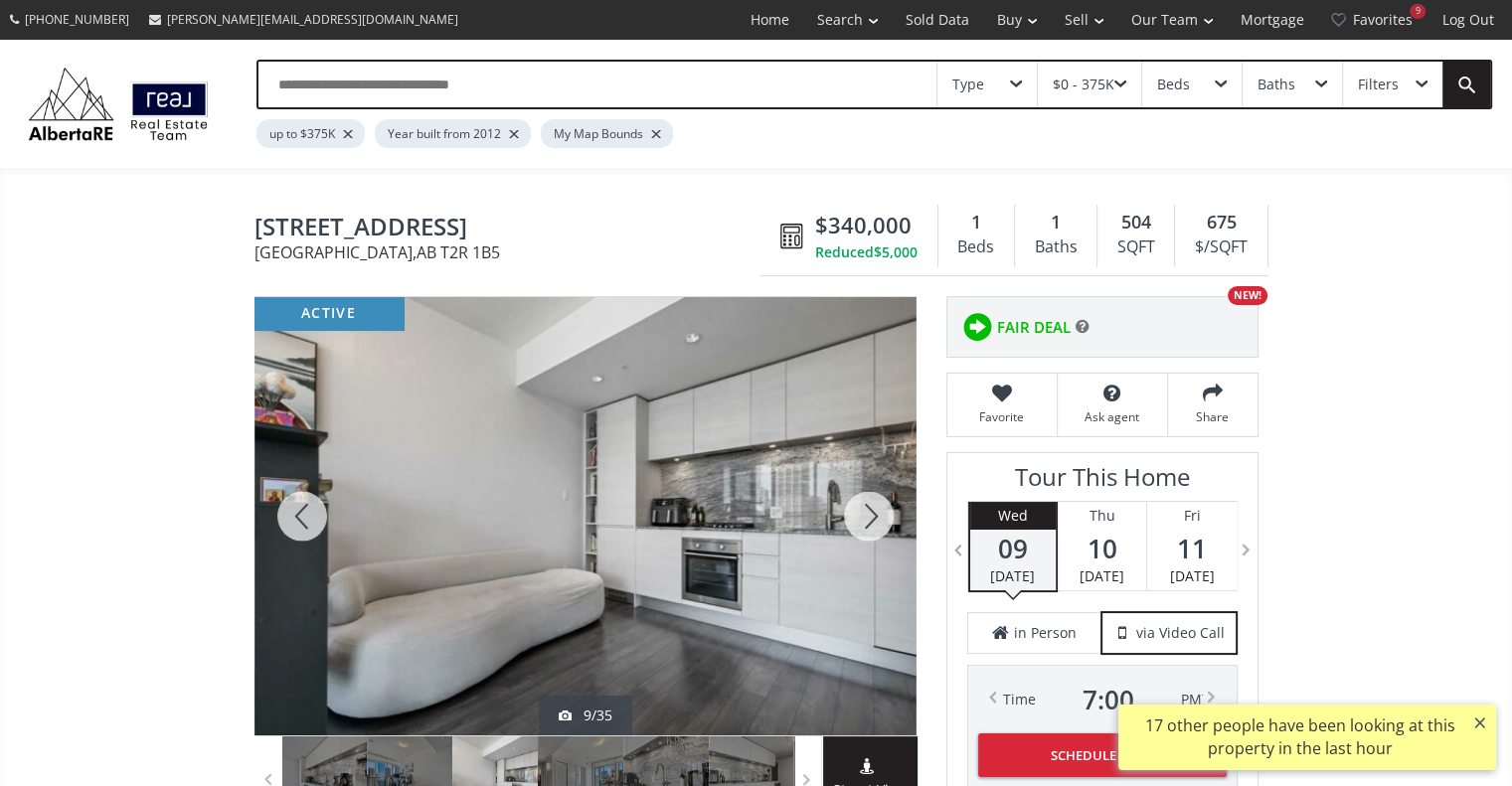 click at bounding box center (869, 516) 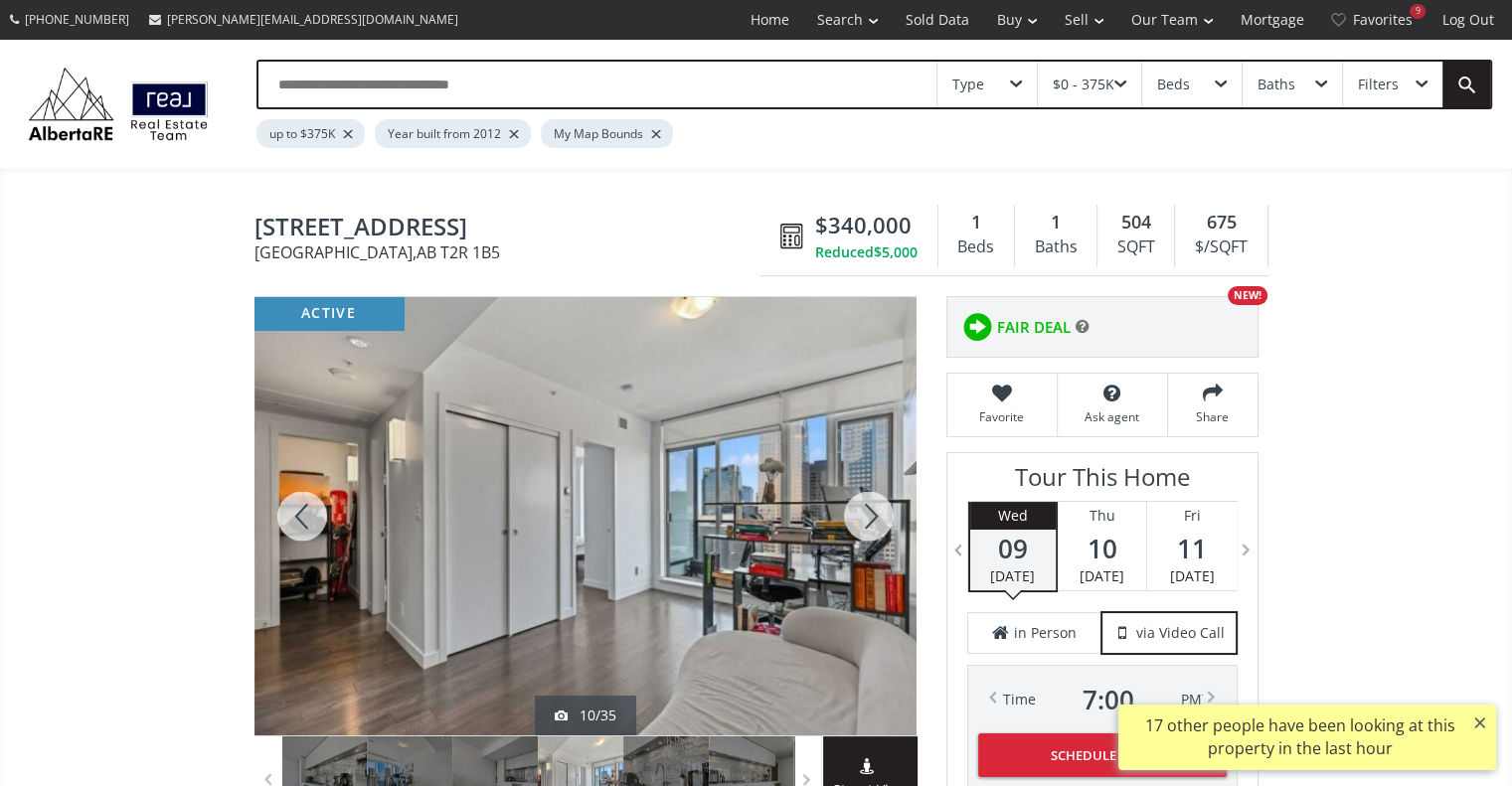 click at bounding box center [869, 516] 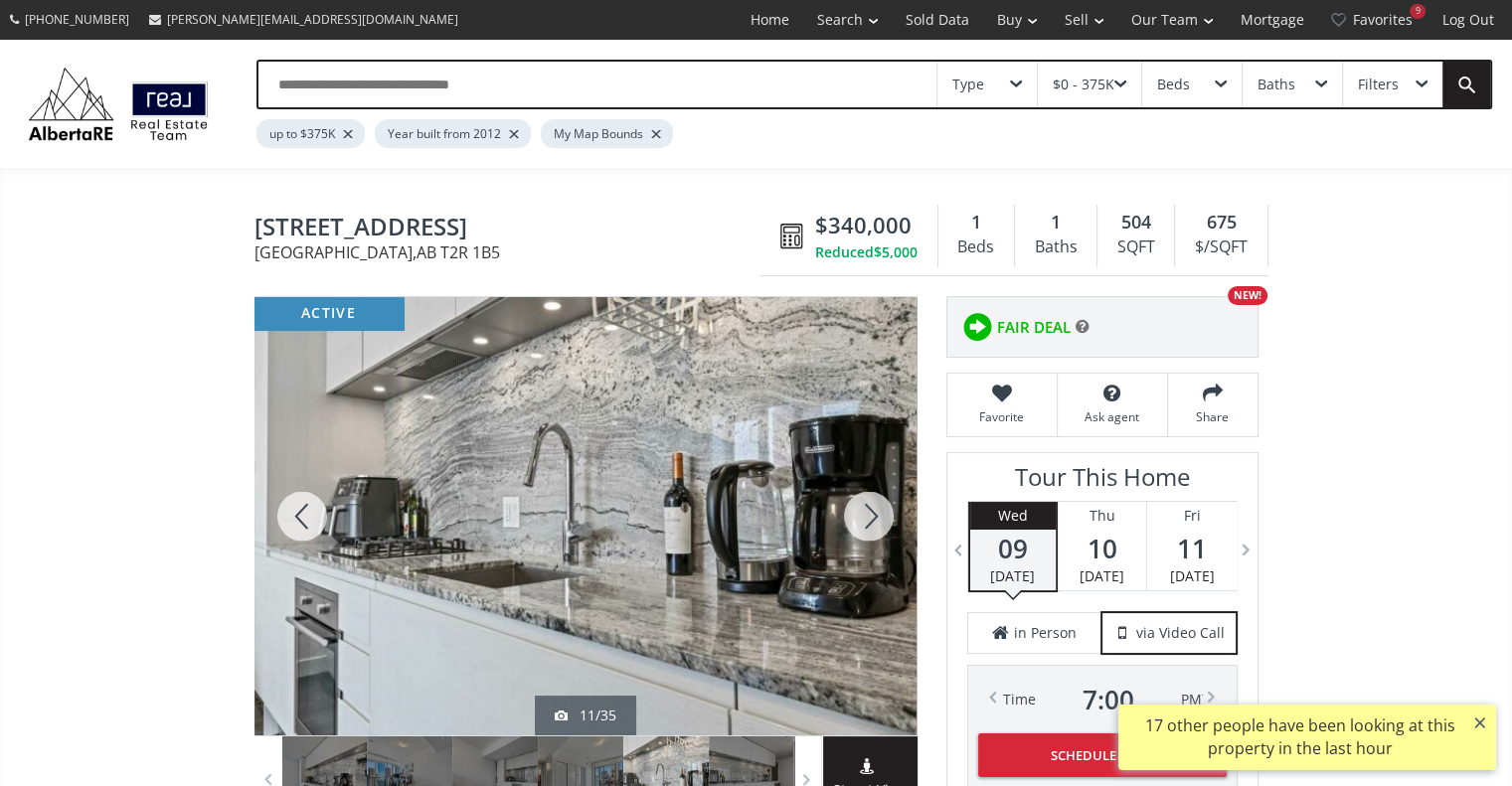 click at bounding box center [869, 516] 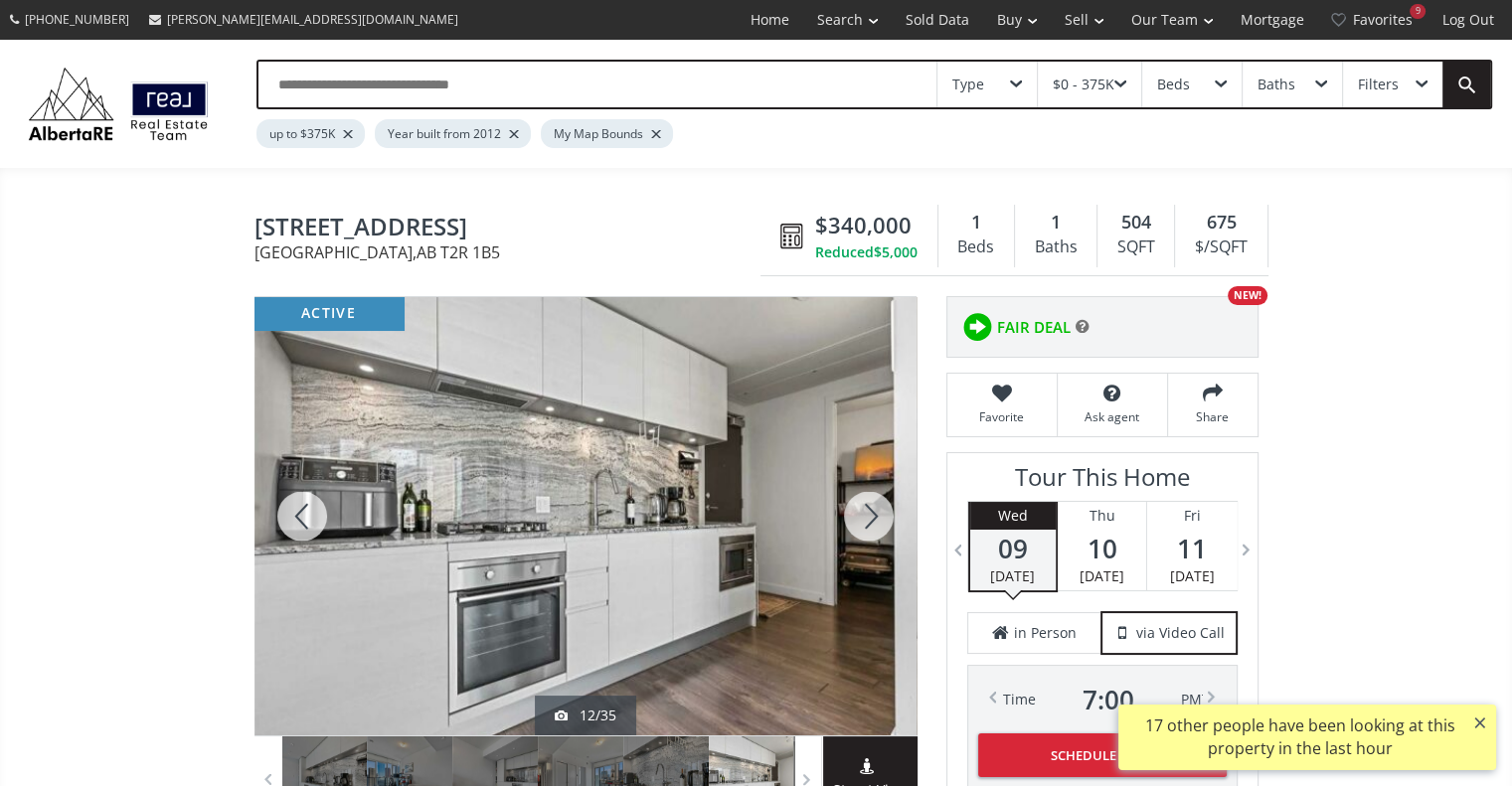 click at bounding box center [869, 516] 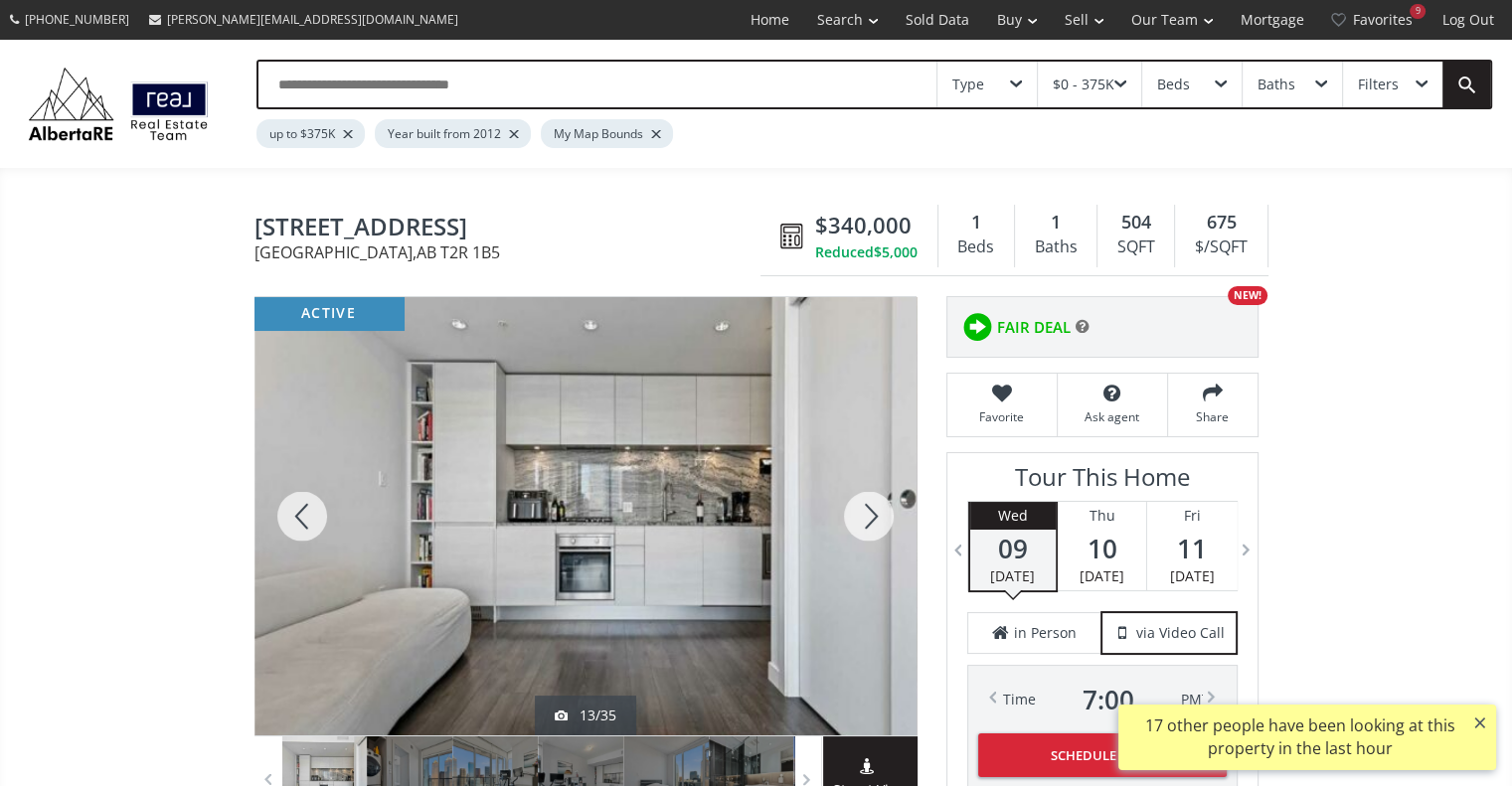 click at bounding box center (869, 516) 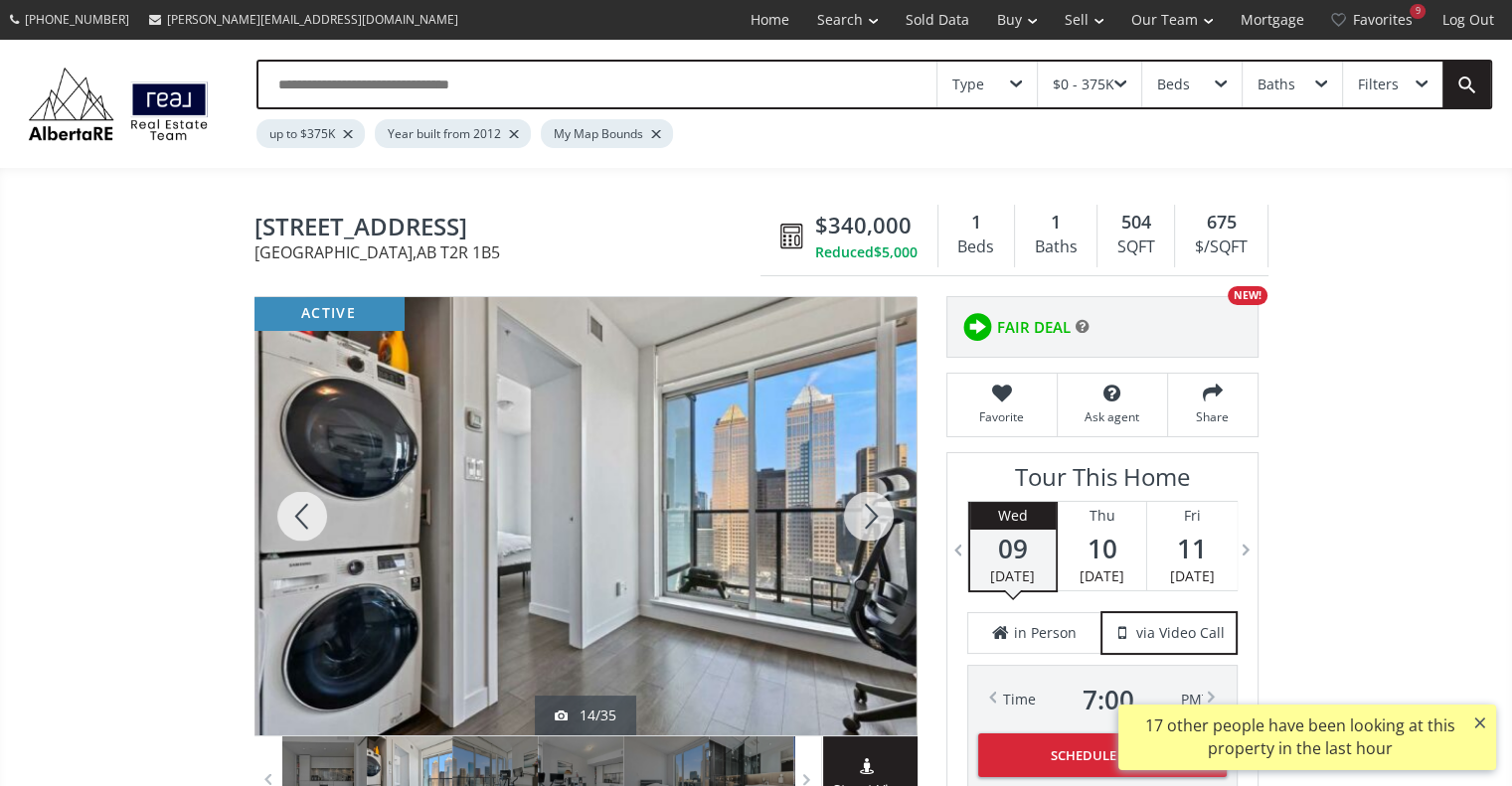 click at bounding box center (869, 516) 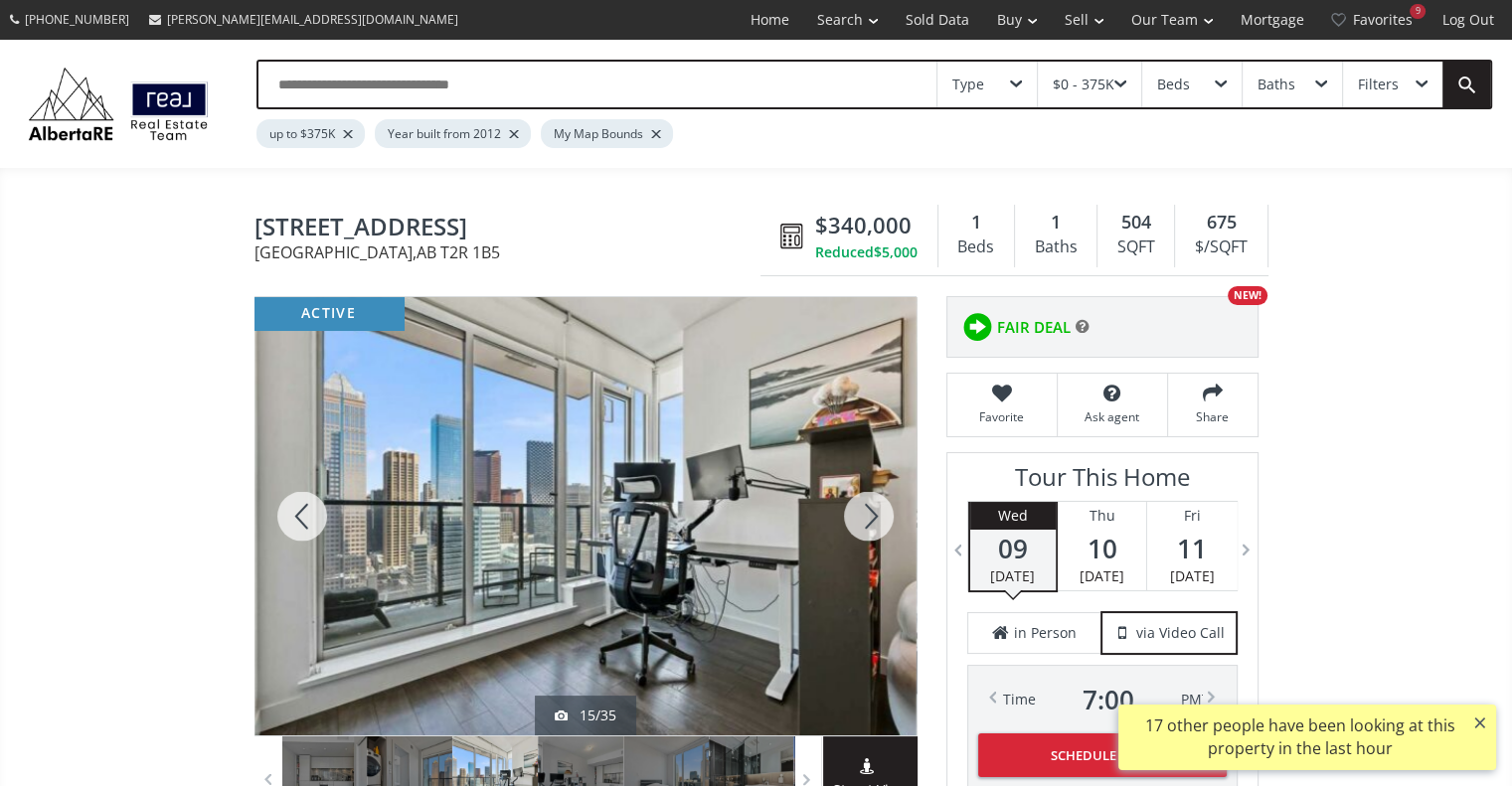 click at bounding box center (869, 516) 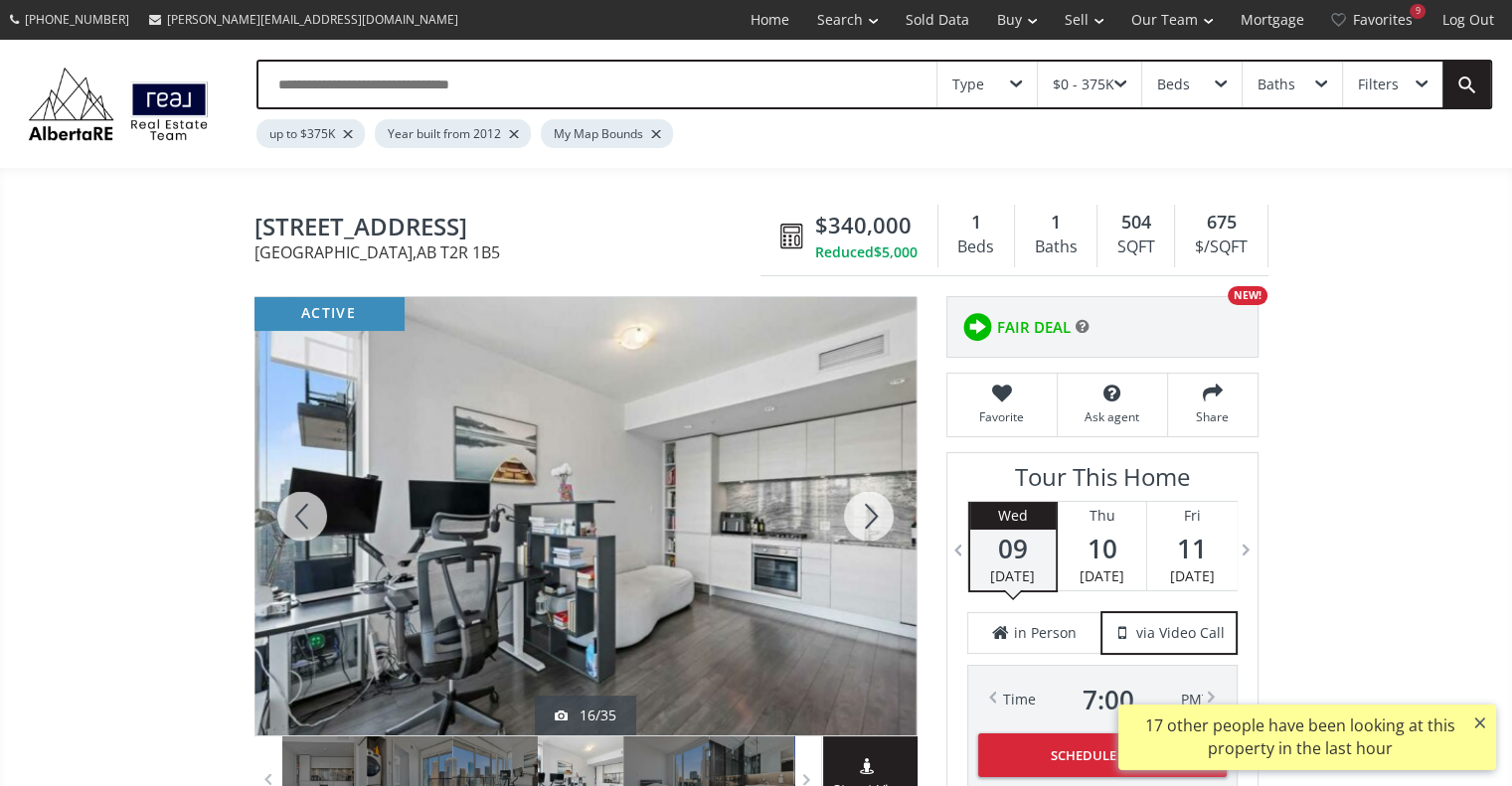 click at bounding box center [869, 516] 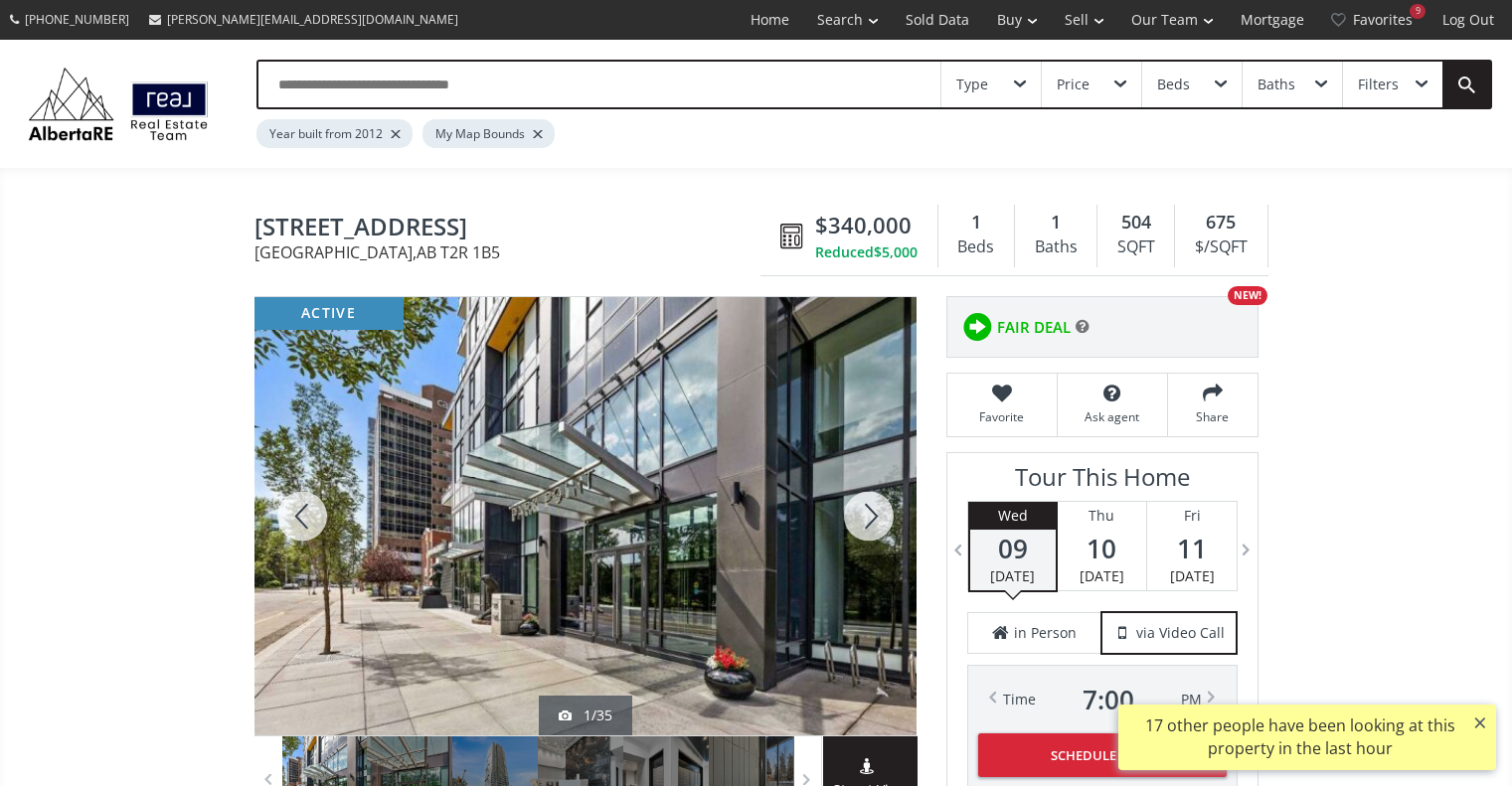 scroll, scrollTop: 0, scrollLeft: 0, axis: both 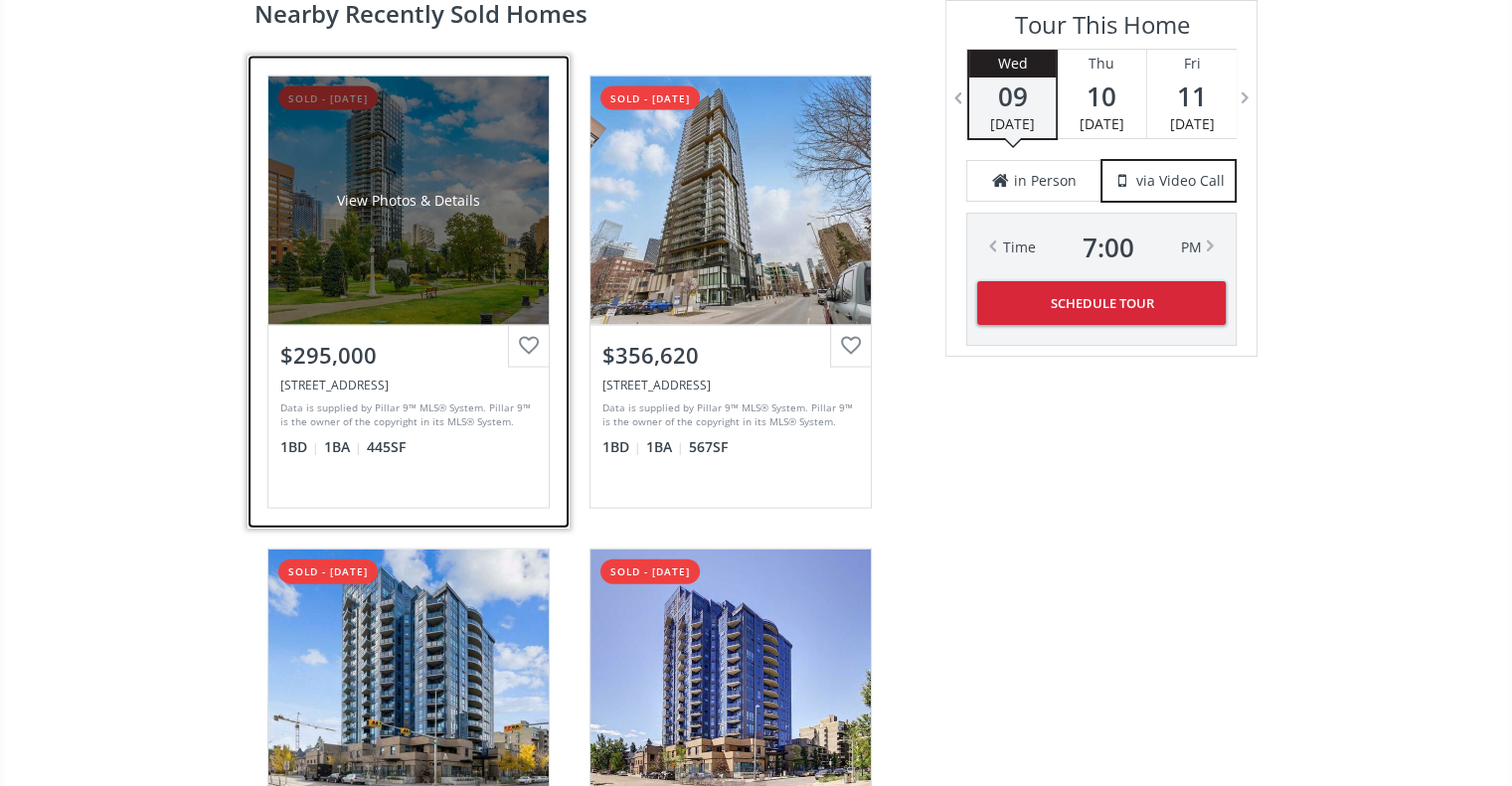 click on "View Photos & Details" at bounding box center (409, 201) 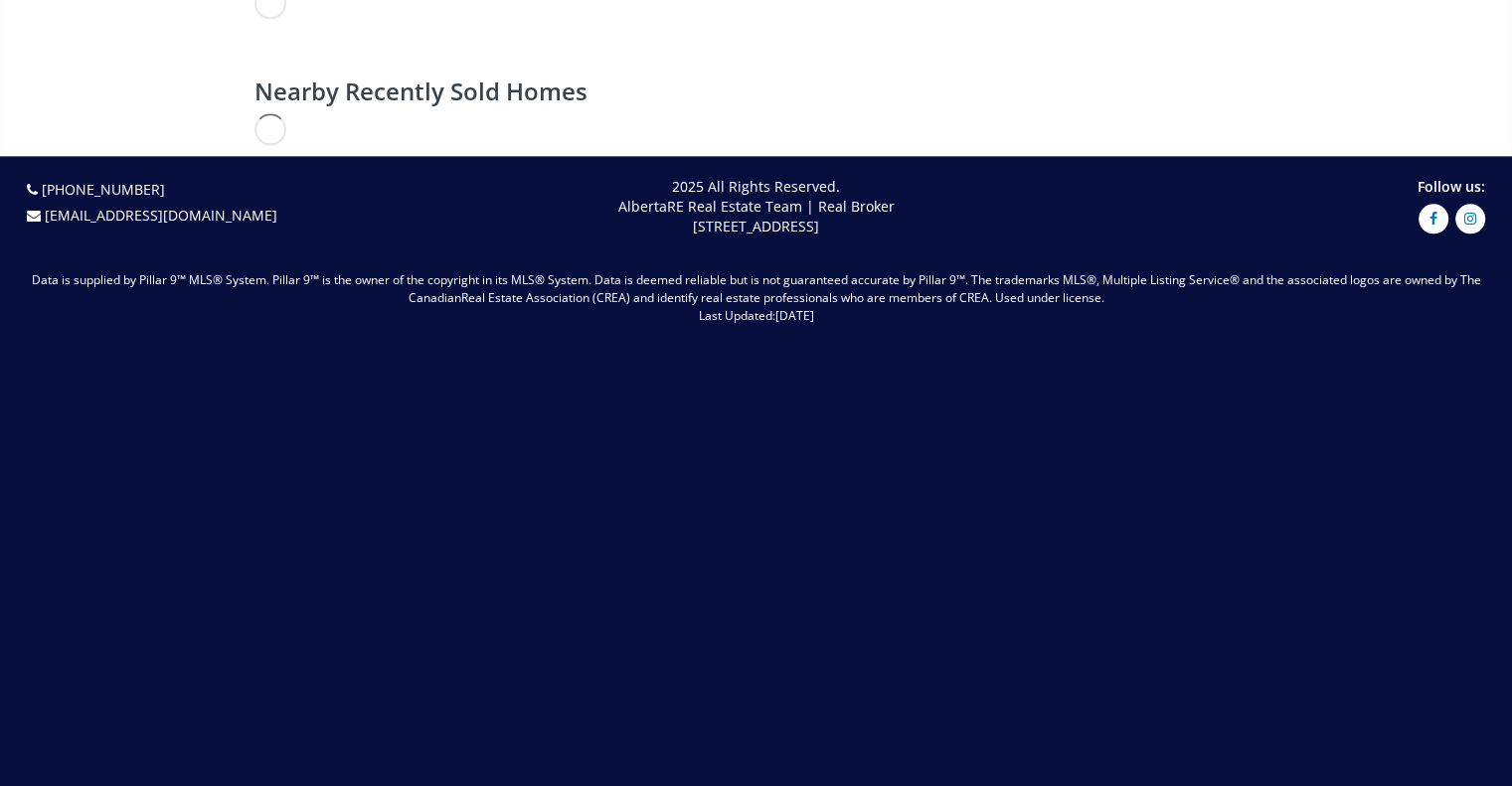 scroll, scrollTop: 0, scrollLeft: 0, axis: both 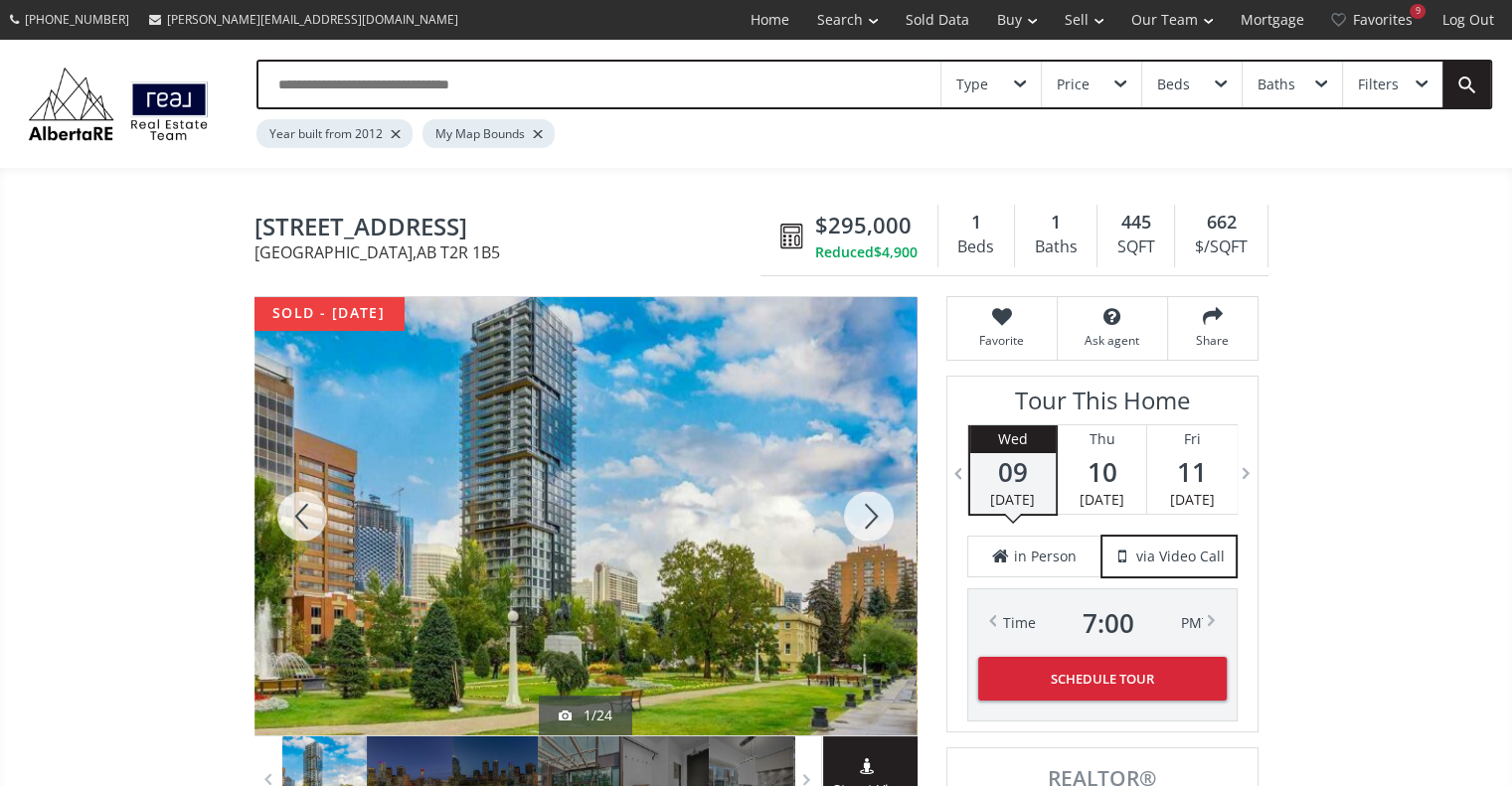 click at bounding box center [869, 516] 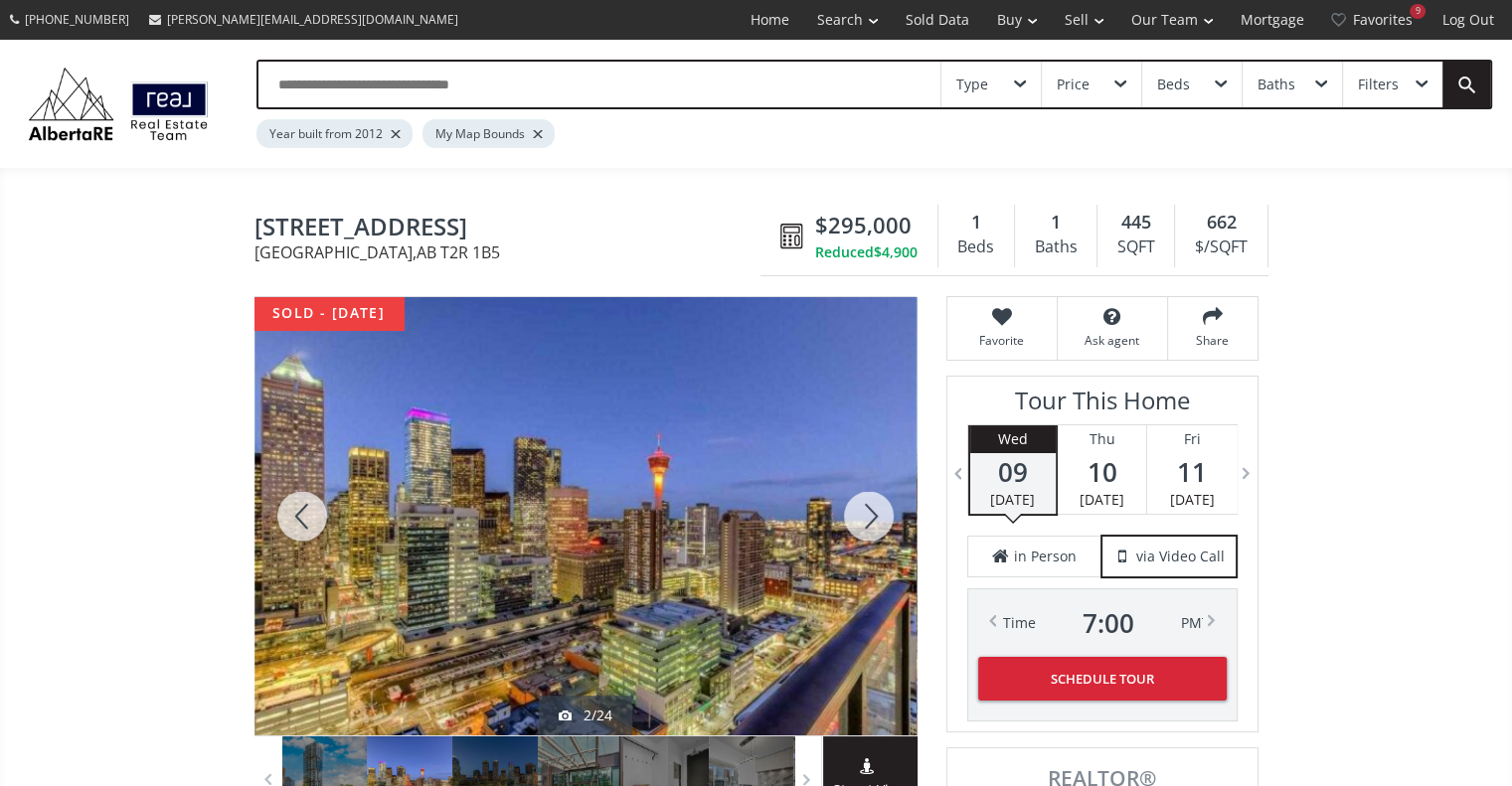 click at bounding box center [869, 516] 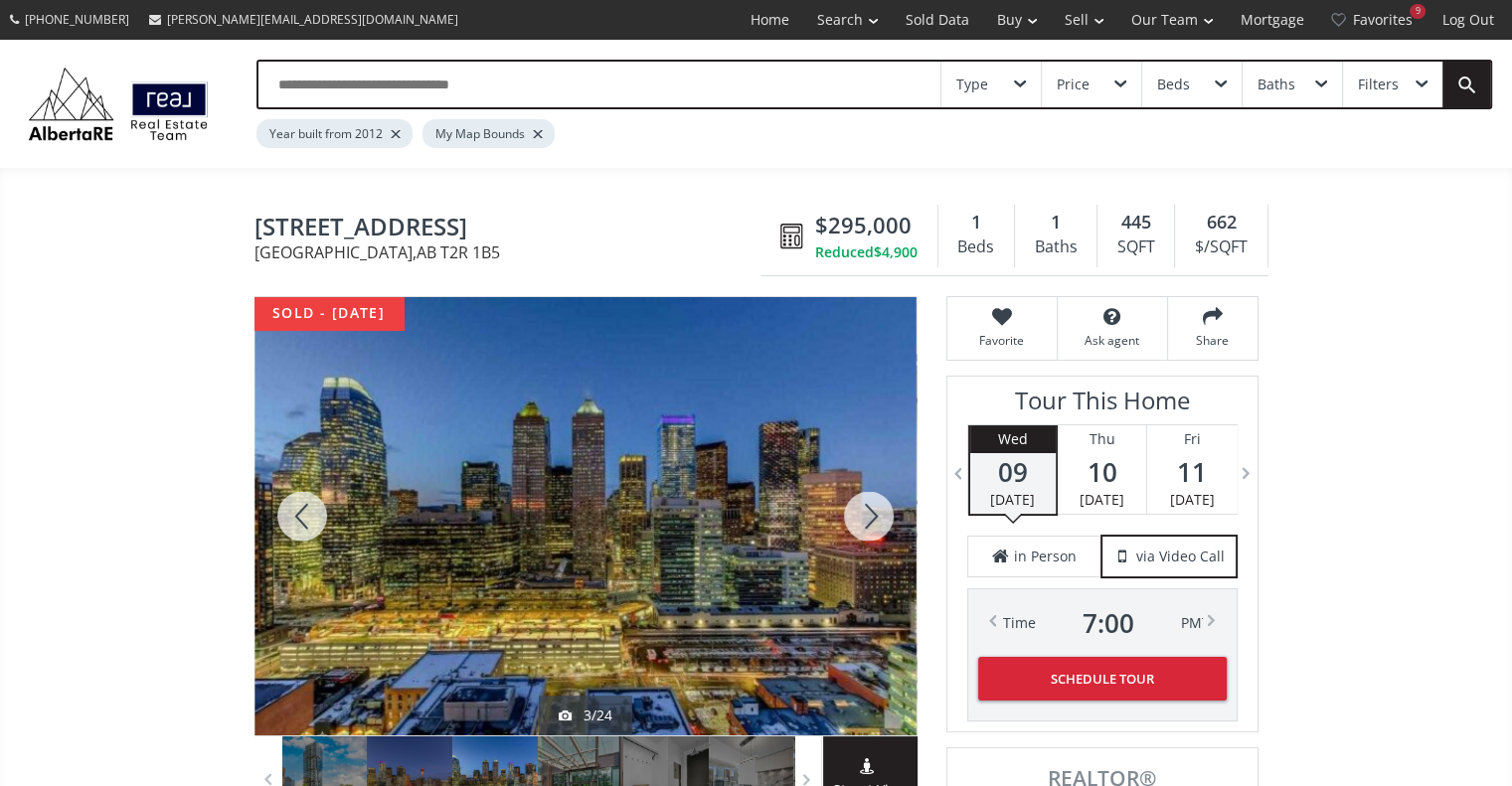 click at bounding box center (869, 516) 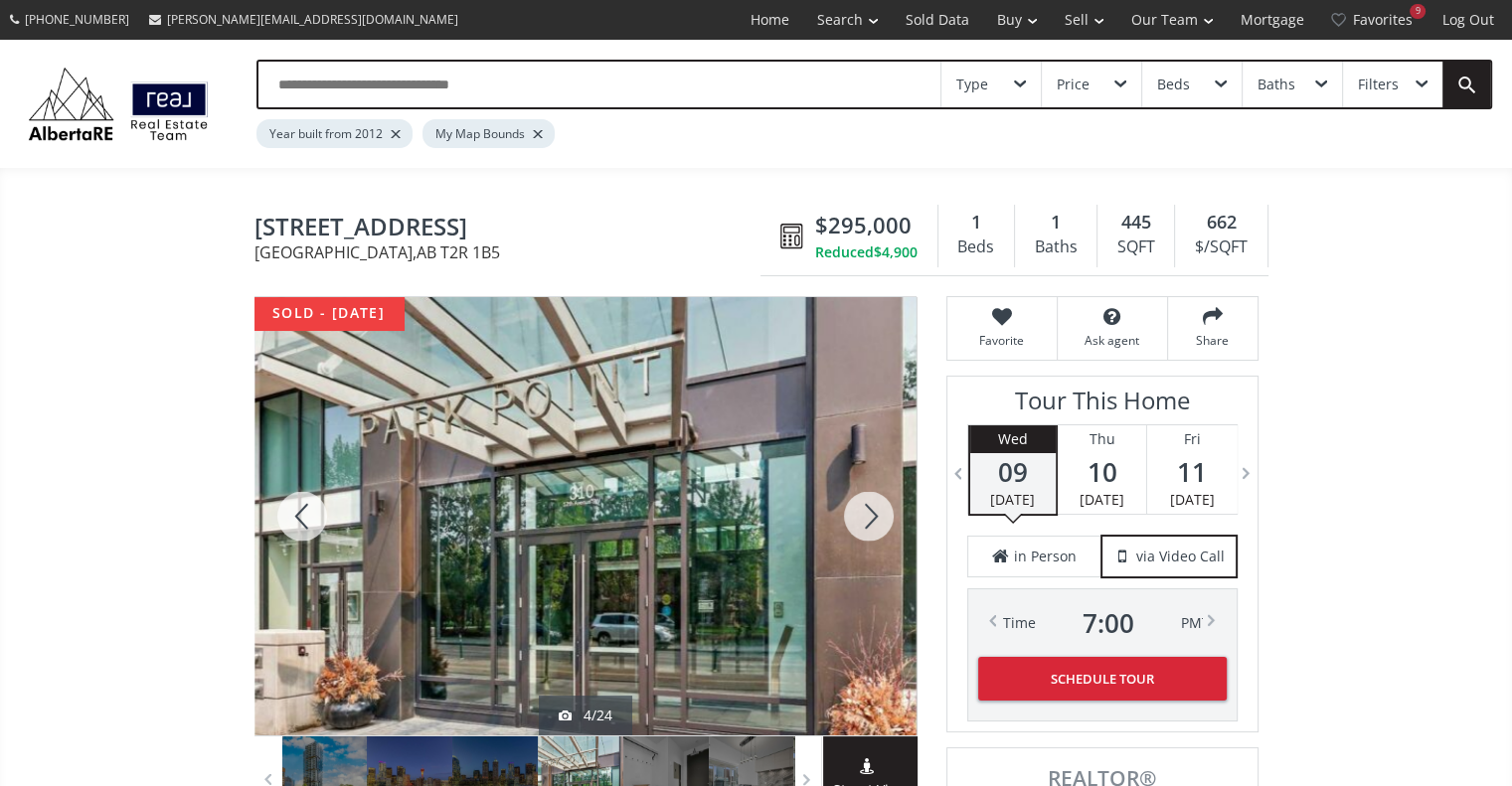 click at bounding box center (869, 516) 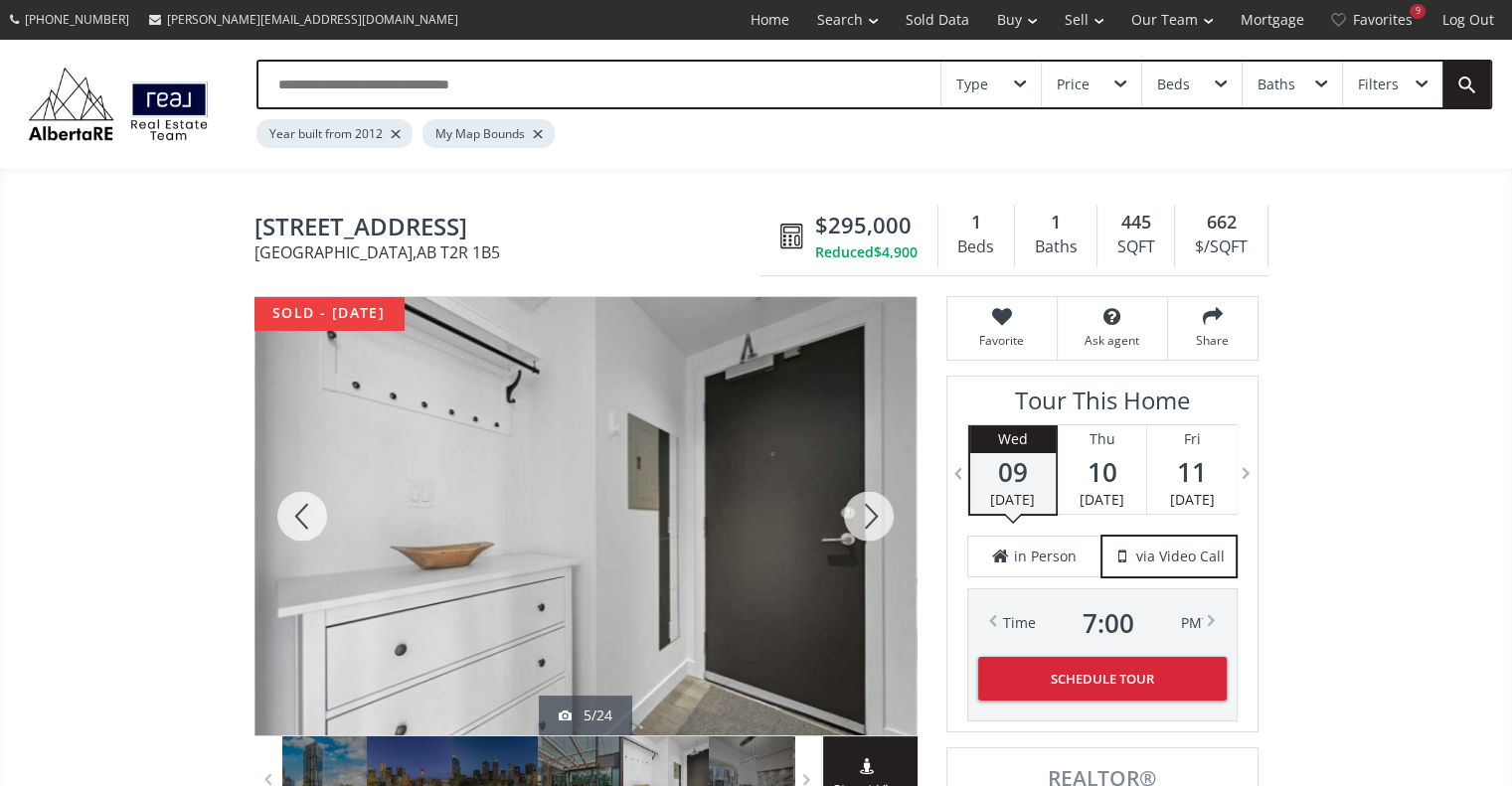 click at bounding box center [869, 516] 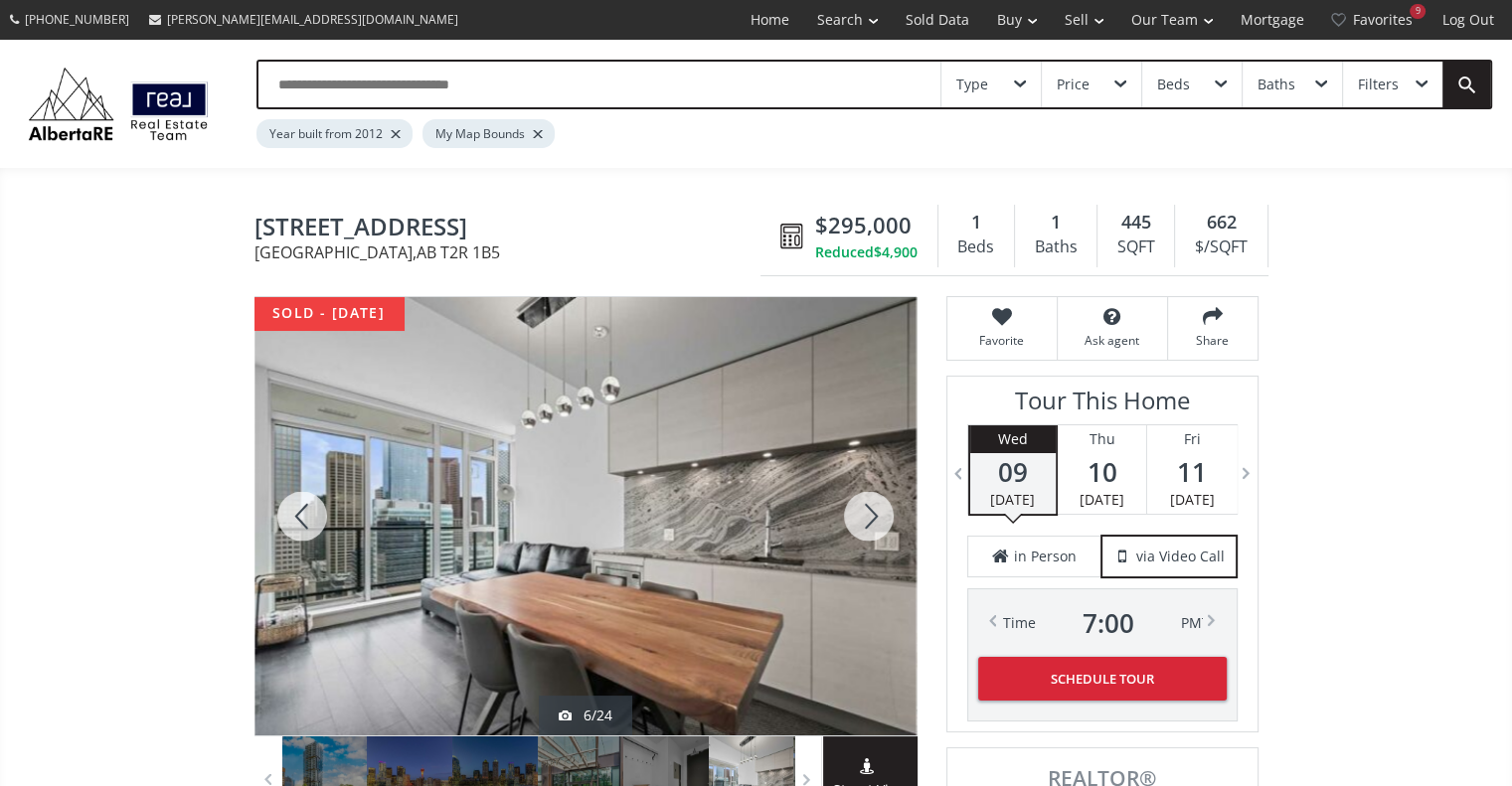click at bounding box center [869, 516] 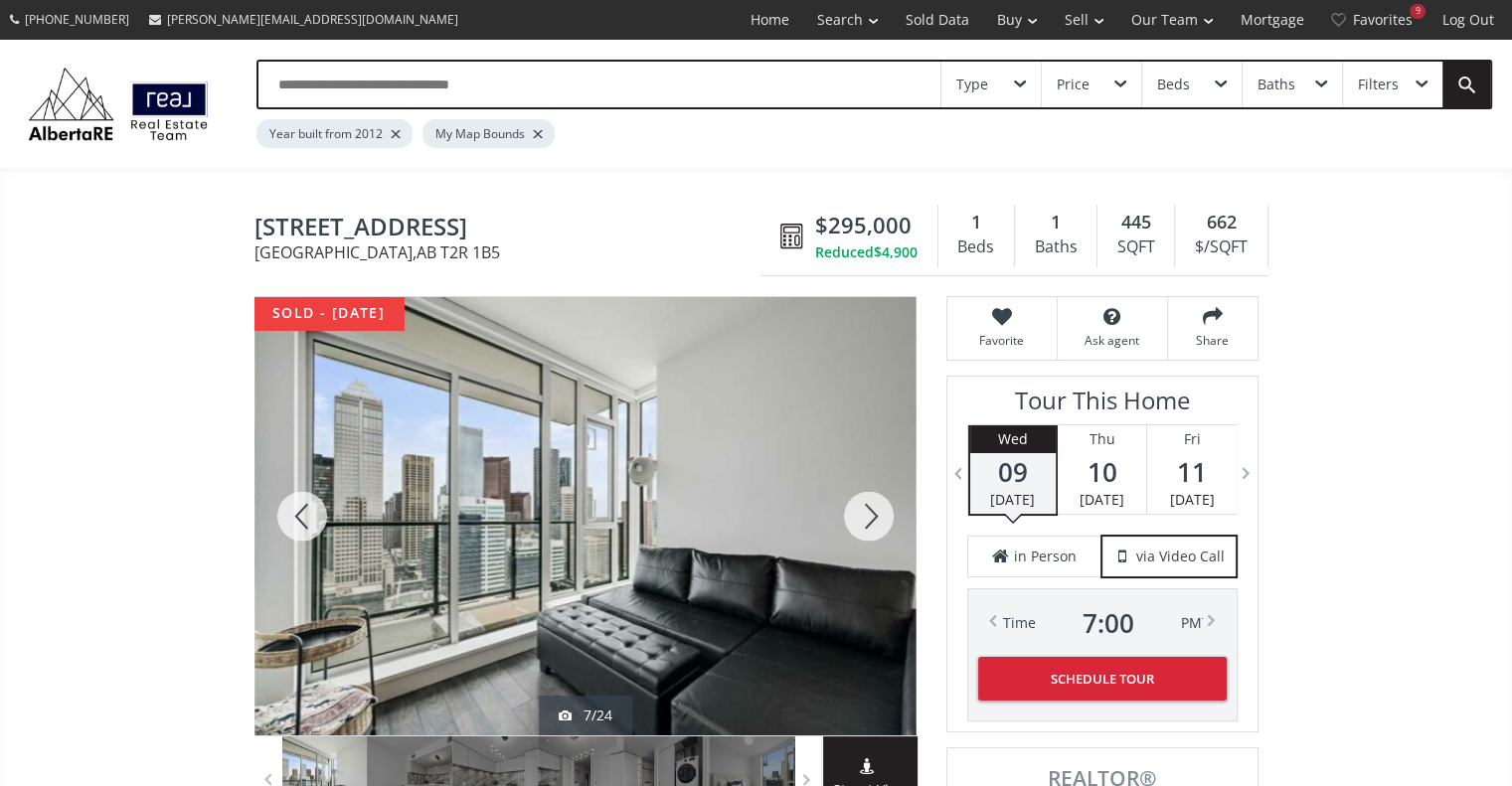 click at bounding box center (869, 516) 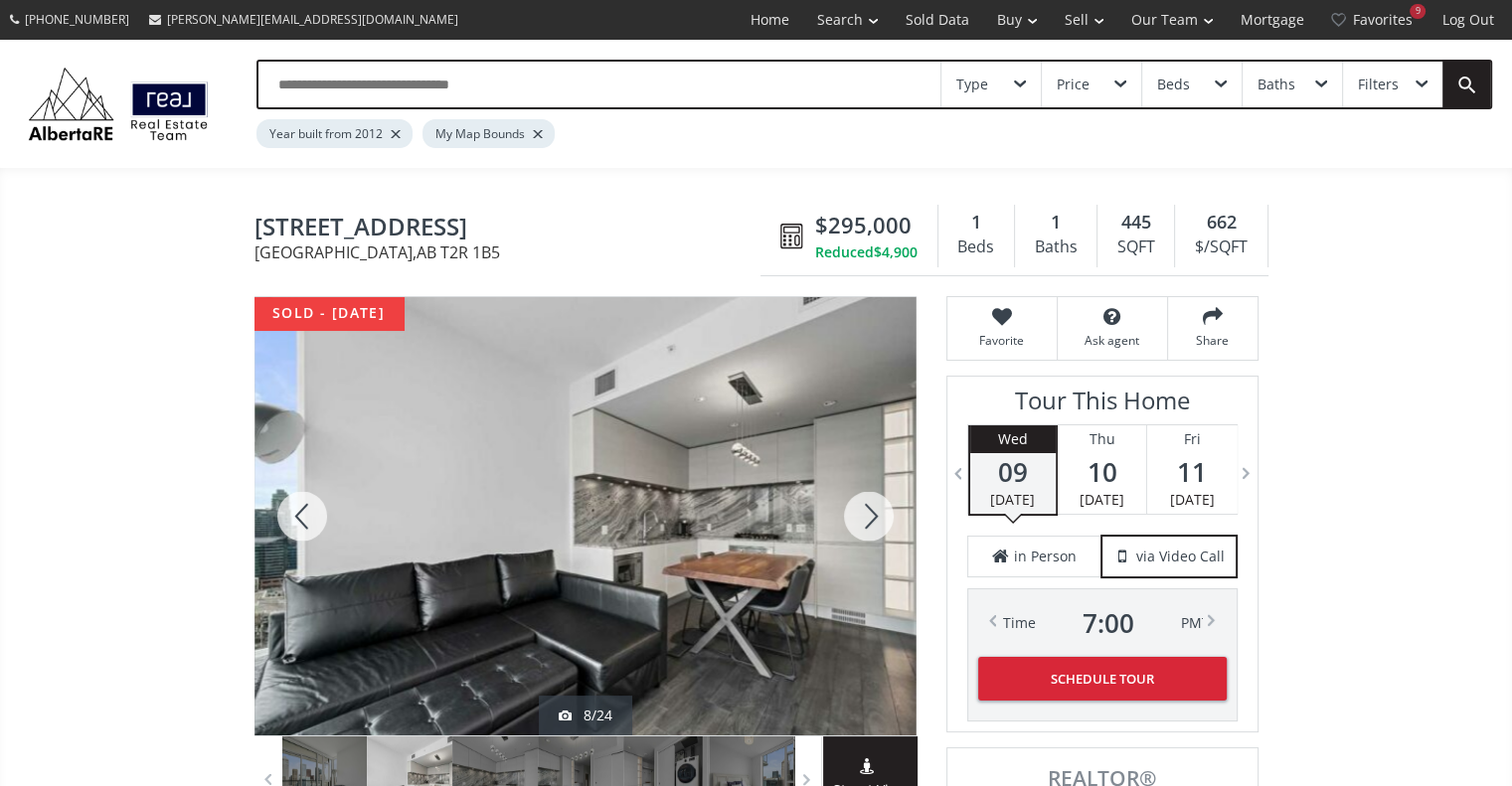 click at bounding box center [869, 516] 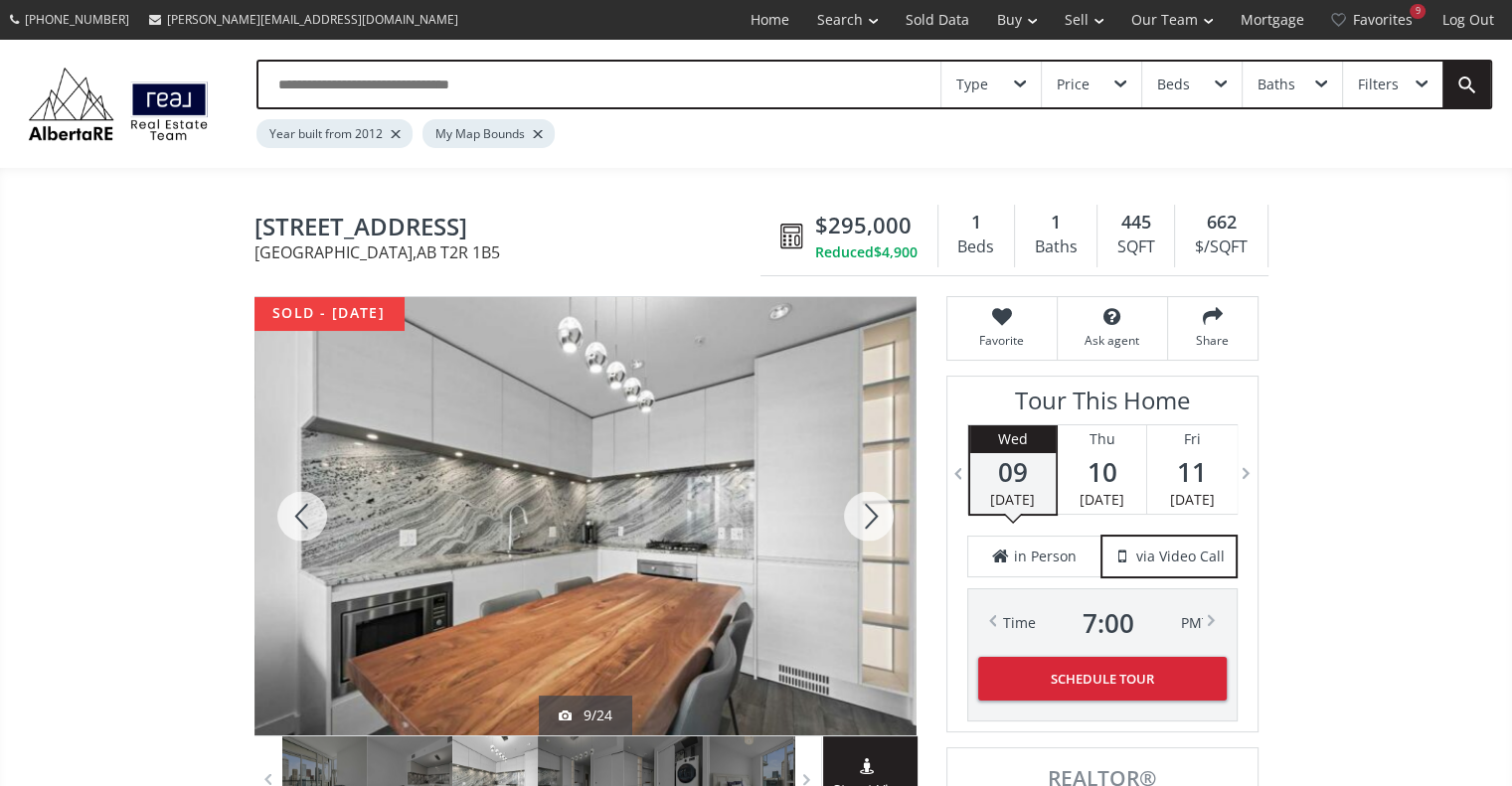 click at bounding box center [869, 516] 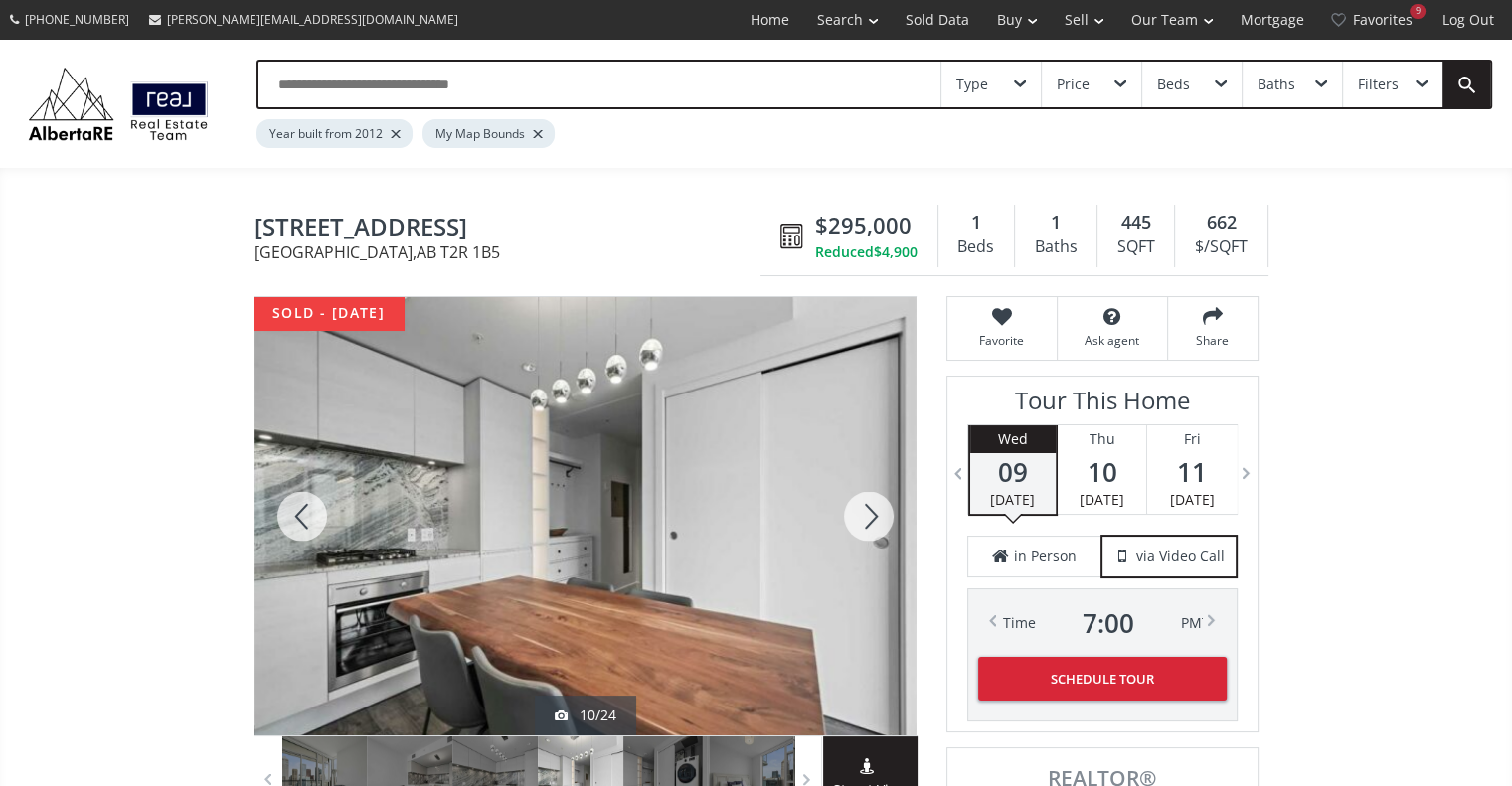 click on "12 Avenue SW Calgary AB T2R 1B5 310 12 Avenue SW #2604   Calgary ,  AB   T2R 1B5 $295,000 Reduced  $4,900 1 Beds 1 Baths 445 SQFT 662 $/SQFT $295,000 Reduced  $4,900 1 Beds 1 Baths 445      sf $ 662  / sf Favorite Ask agent Share sold - 05/17/2025 10/24 Street View Neighborhood Beltline Type Condo Total Baths 1 County Calgary Status Sold Listing # A2218684 Built 2018 Listed on site 56 days Monthly Condo Fee $359.79 Listing Agent Id CDUYA Sold Price 295000.00 Listing Brokerage Homecare Realty Ltd. Listed by: Data is supplied by Pillar 9™ MLS® System. Pillar 9™ is the owner of the copyright in its MLS® System. Data is deemed reliable but is not guaranteed accurate by Pillar 9™. The trademarks MLS®, Multiple Listing Service® and the associated logos are owned by The Canadian Real Estate Association (CREA) and identify the quality of services provided by real estate professionals who are members of CREA. Used under license.
Last updated: 2025-07-01 04:35:04  Click for Map Smart Commute Planner No HOA" at bounding box center [756, 2632] 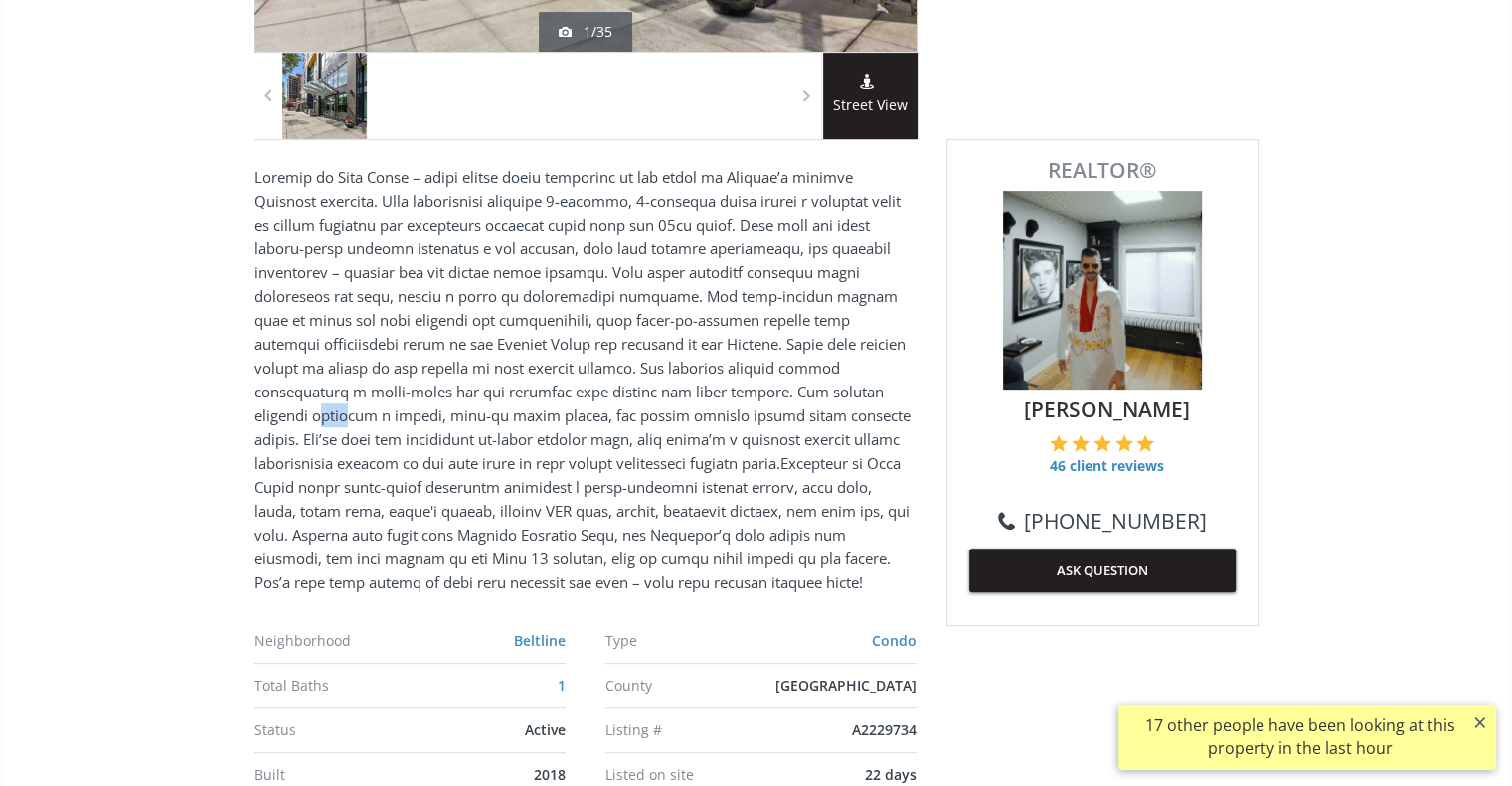 scroll, scrollTop: 0, scrollLeft: 0, axis: both 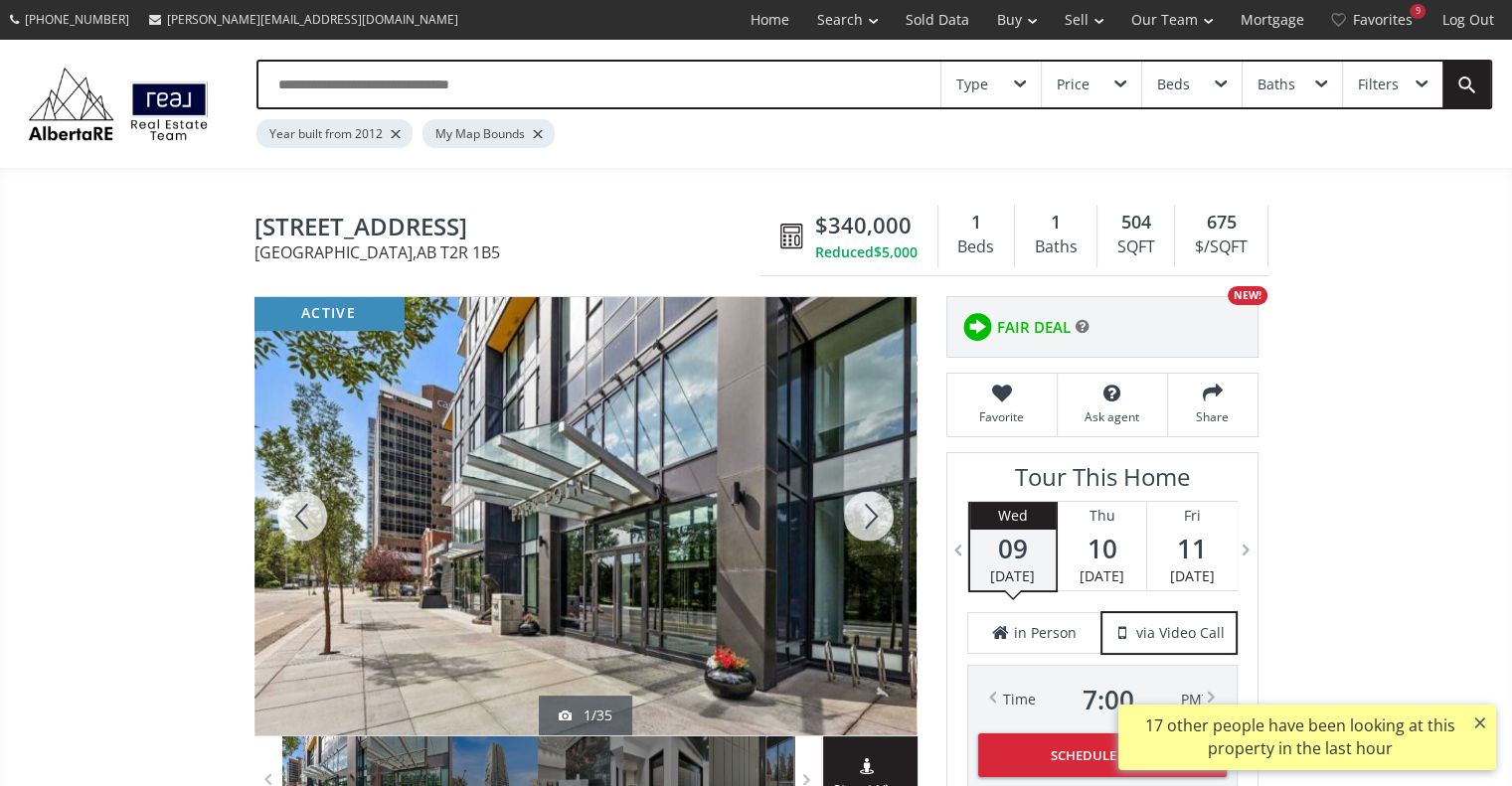 click on "12 Avenue SW Calgary AB T2R 1B5 310 12 Avenue SW #2903   Calgary ,  AB   T2R 1B5 $340,000 Reduced  $5,000 1 Beds 1 Baths 504 SQFT 675 $/SQFT $340,000 Reduced  $5,000 1 Beds 1 Baths 504      sf $ 675  / sf Favorite Ask agent Share active 1/35 Street View Neighborhood Beltline Type Condo Total Baths 1 County Calgary Status Active Listing # A2229734 Built 2018 Listed on site 22 days Monthly Condo Fee $420.00 Listing Brokerage eXp Realty Listed by: Data is supplied by Pillar 9™ MLS® System. Pillar 9™ is the owner of the copyright in its MLS® System. Data is deemed reliable but is not guaranteed accurate by Pillar 9™. The trademarks MLS®, Multiple Listing Service® and the associated logos are owned by The Canadian Real Estate Association (CREA) and identify the quality of services provided by real estate professionals who are members of CREA. Used under license.
Last updated: 2025-07-04 12:19:19  Click for Map Smart Commute Planner How Much Is My Home Worth? Get an instant home-value estimate Calculate" at bounding box center [756, 2701] 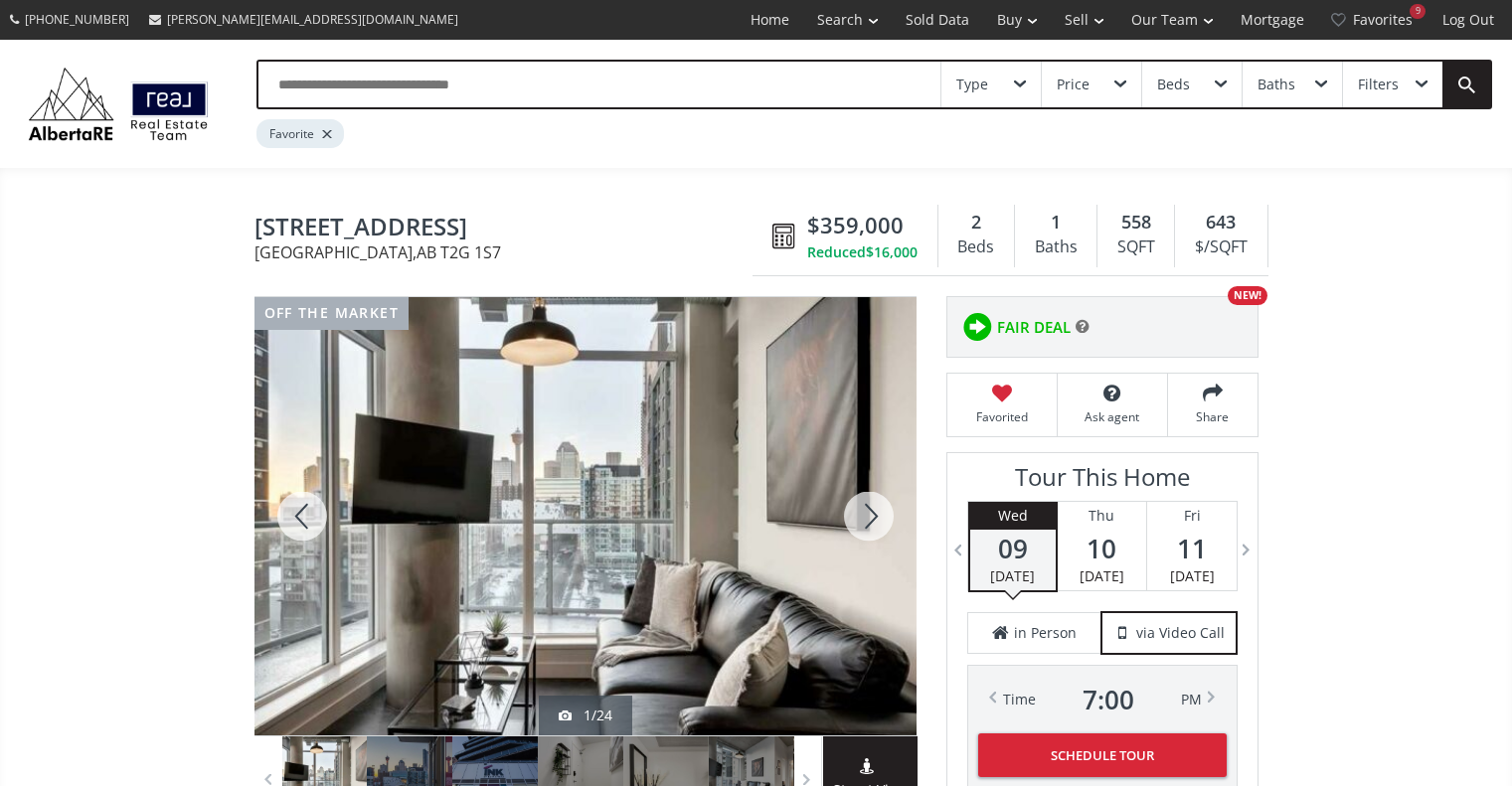 scroll, scrollTop: 0, scrollLeft: 0, axis: both 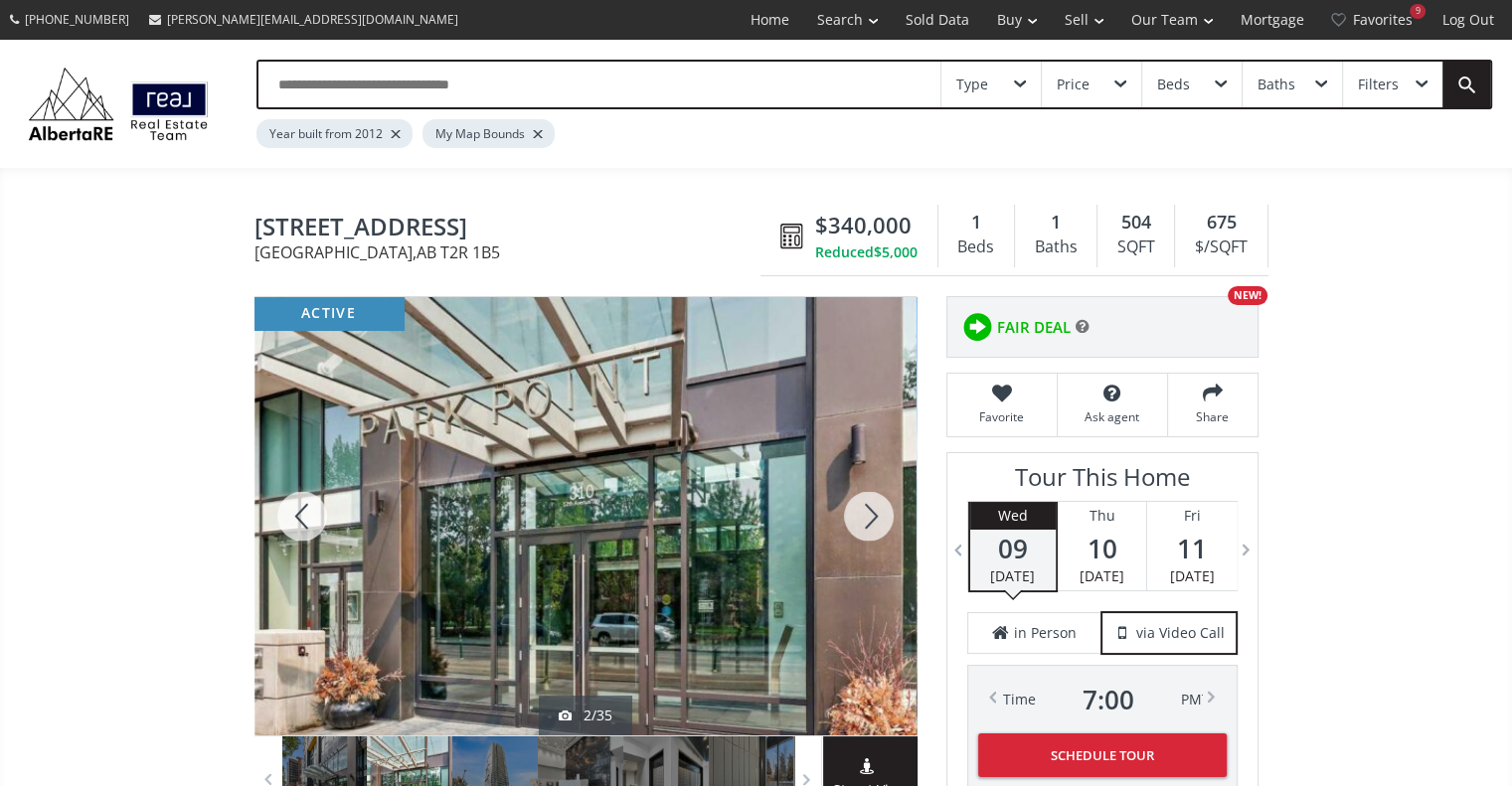 click at bounding box center (869, 516) 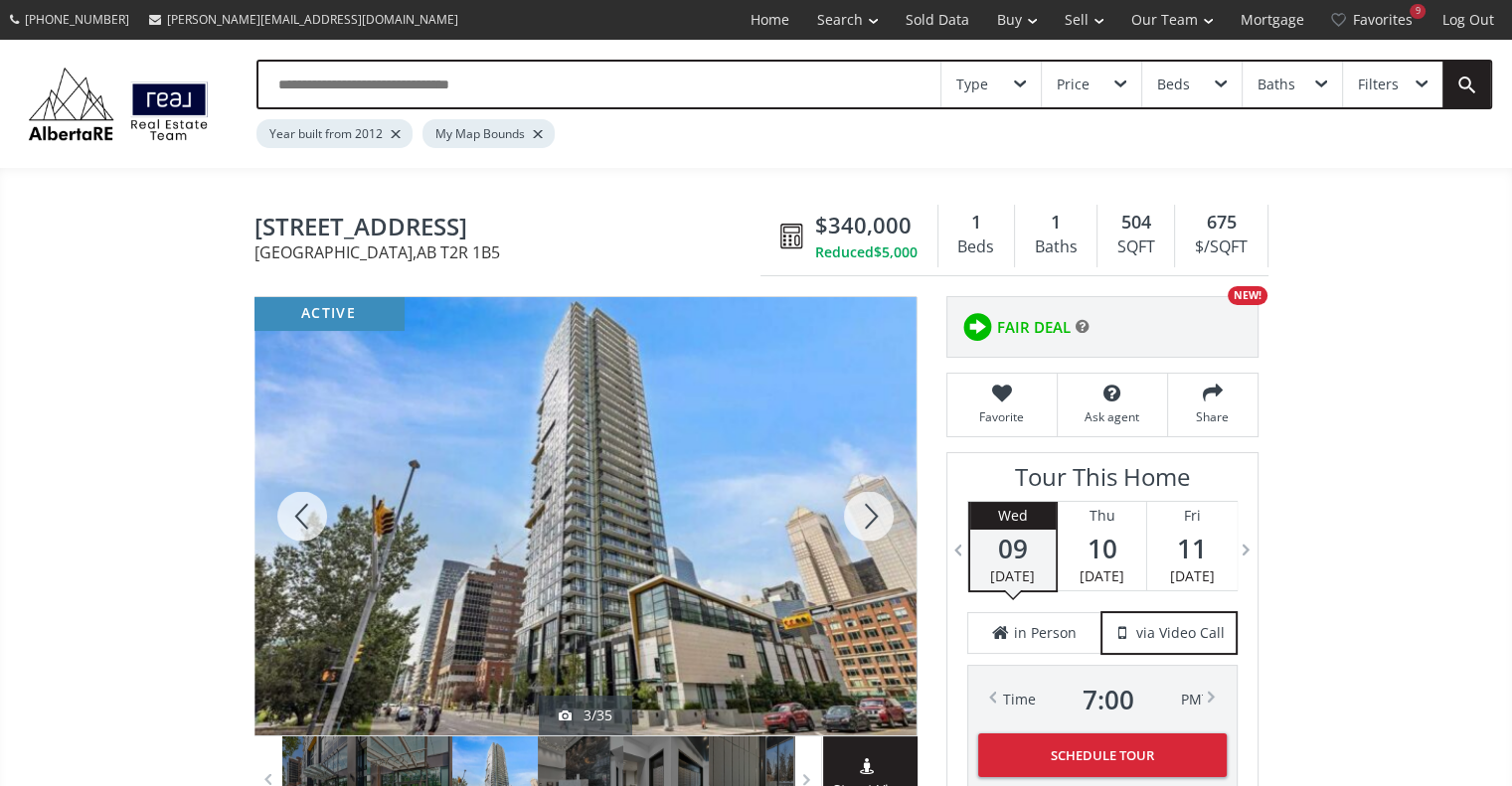 click at bounding box center (869, 516) 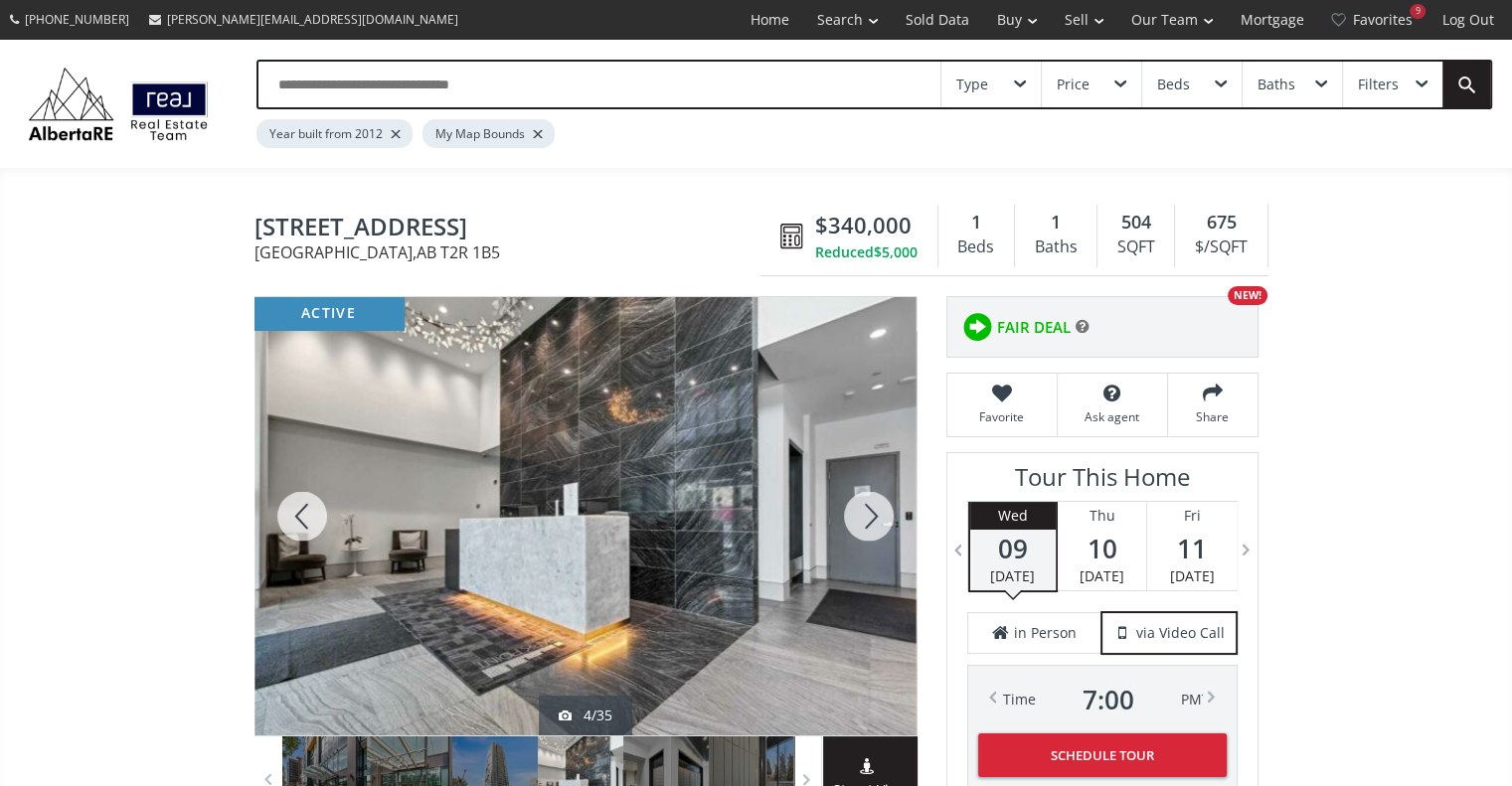 click at bounding box center [869, 516] 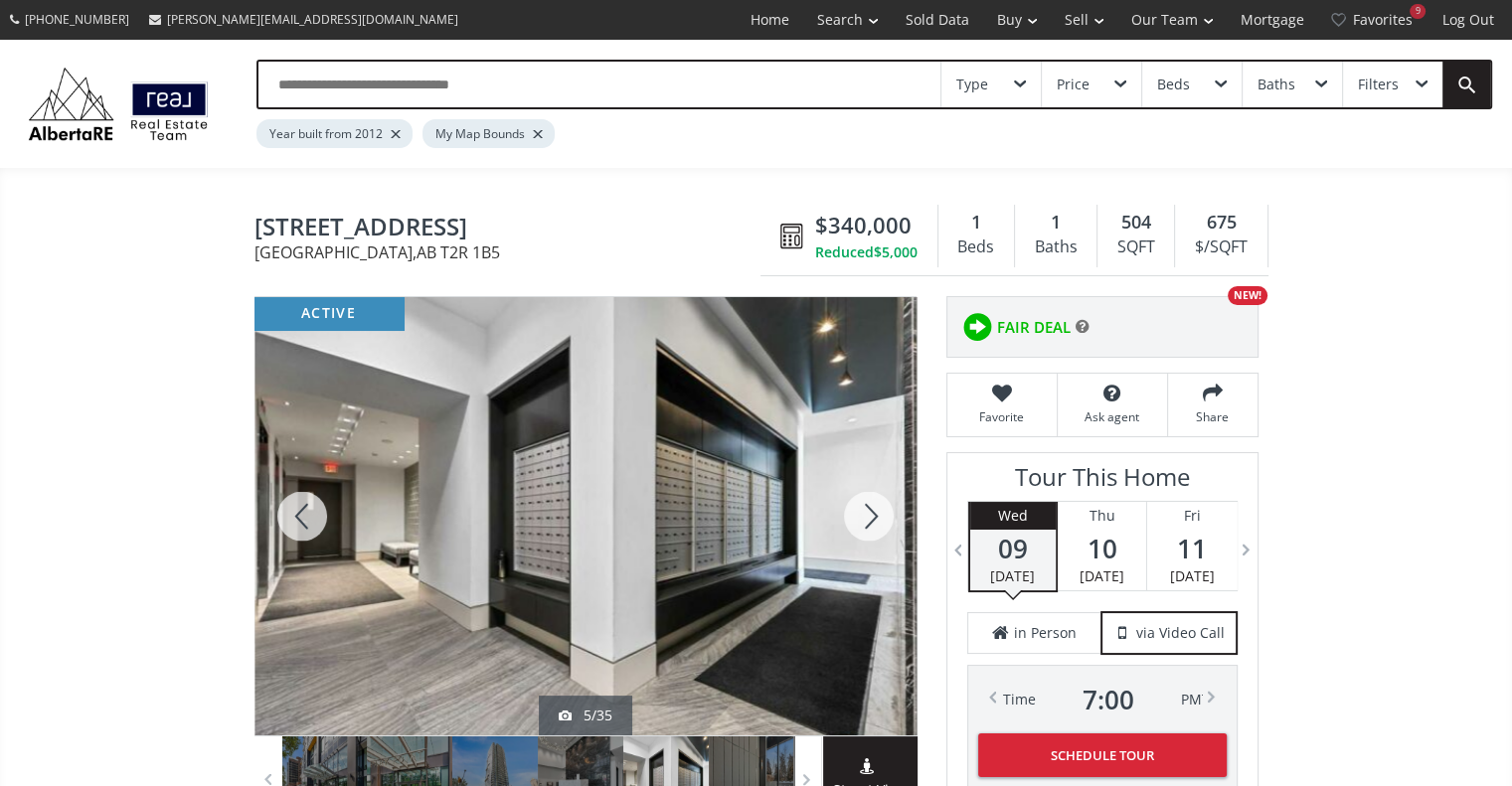 click at bounding box center [869, 516] 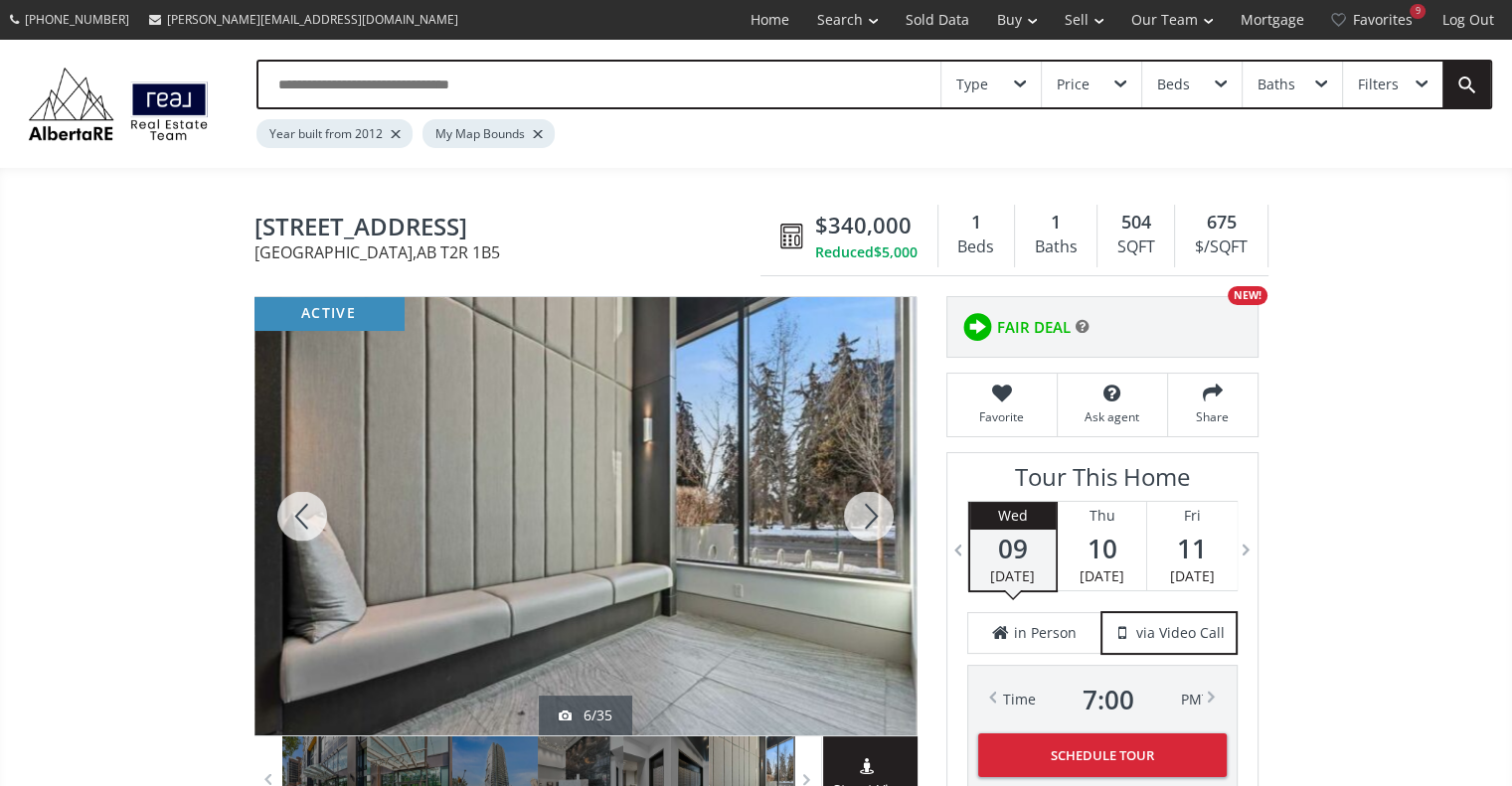 click at bounding box center [869, 516] 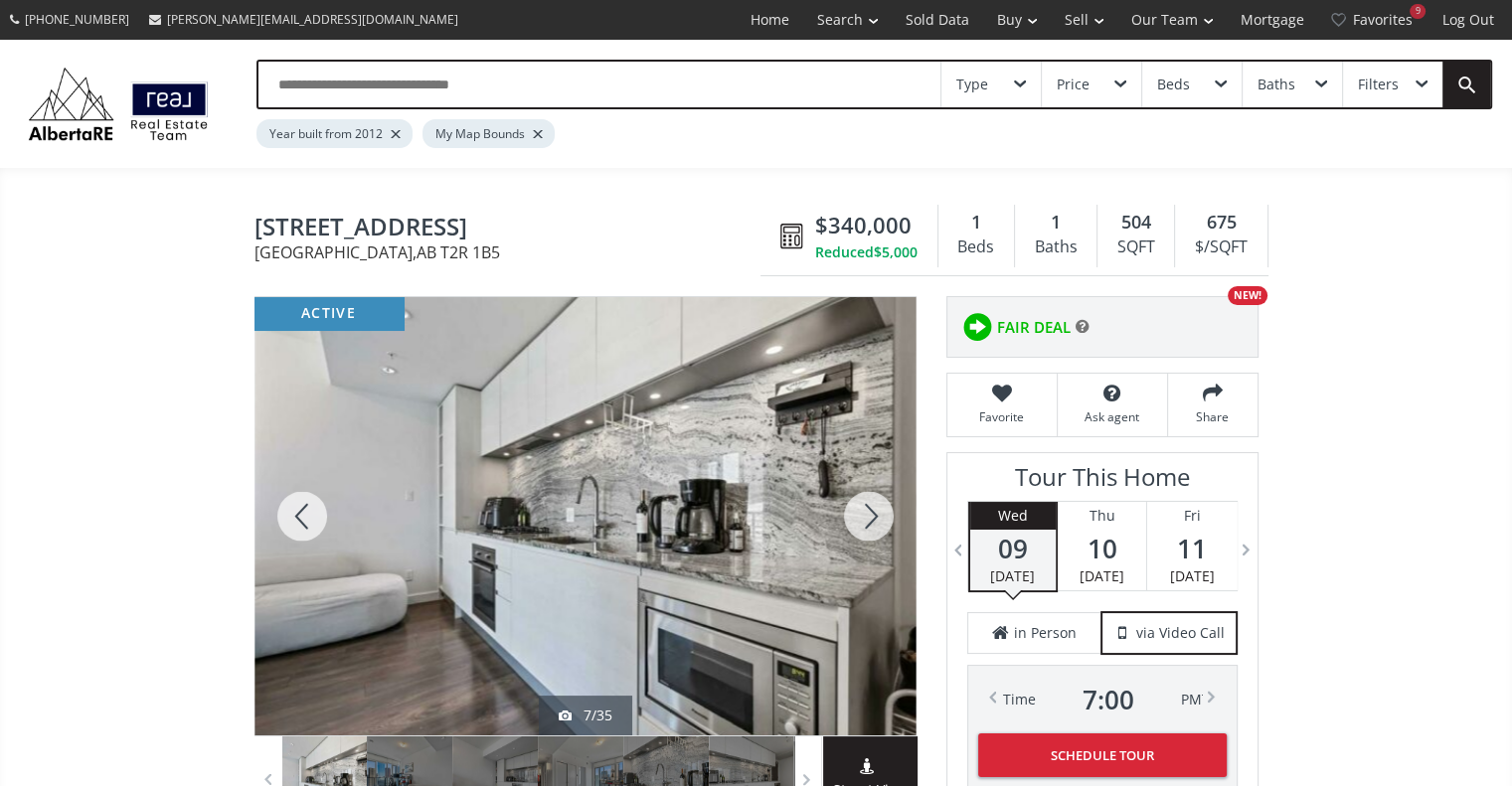click at bounding box center (869, 516) 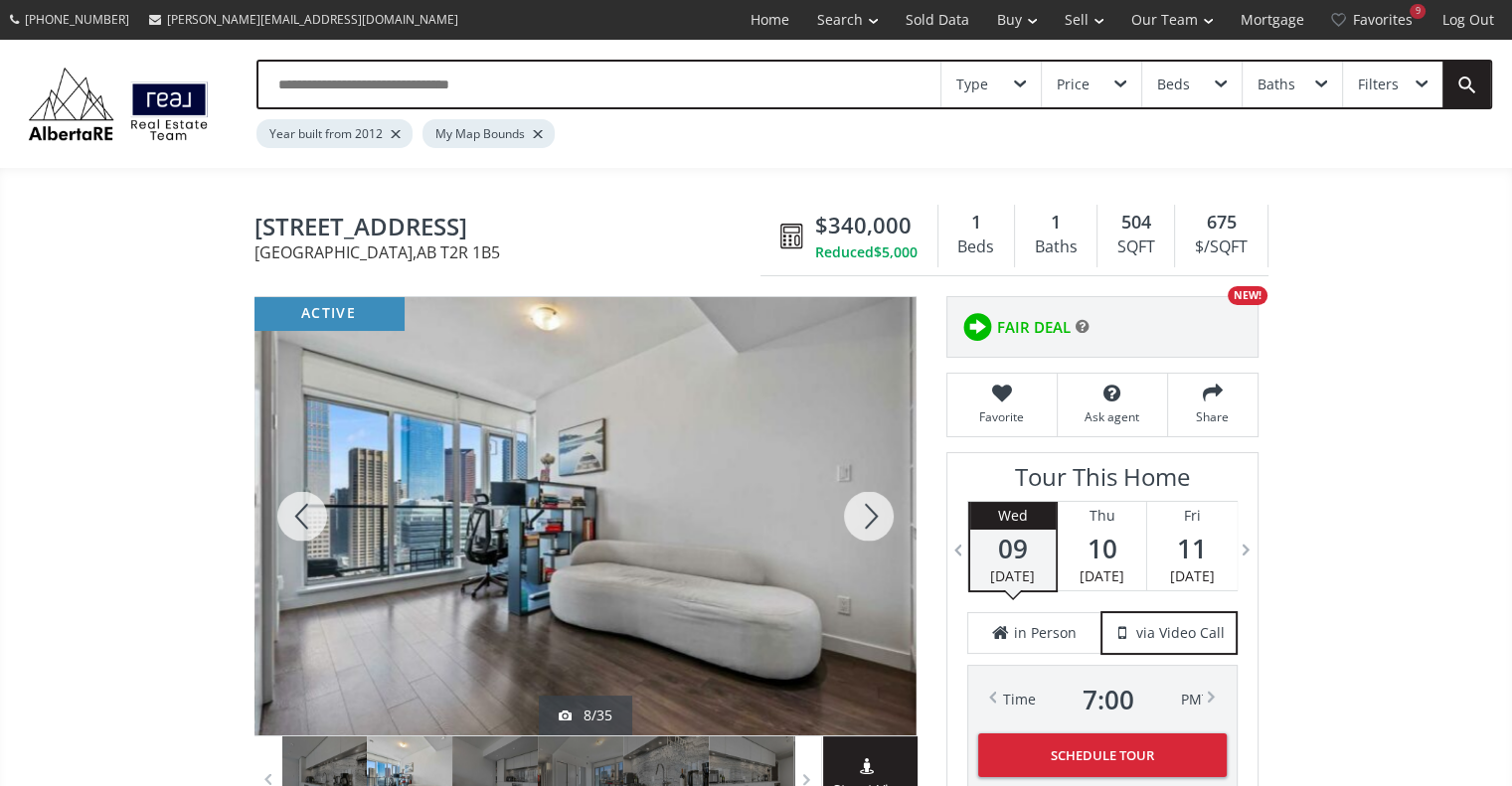 click at bounding box center (869, 516) 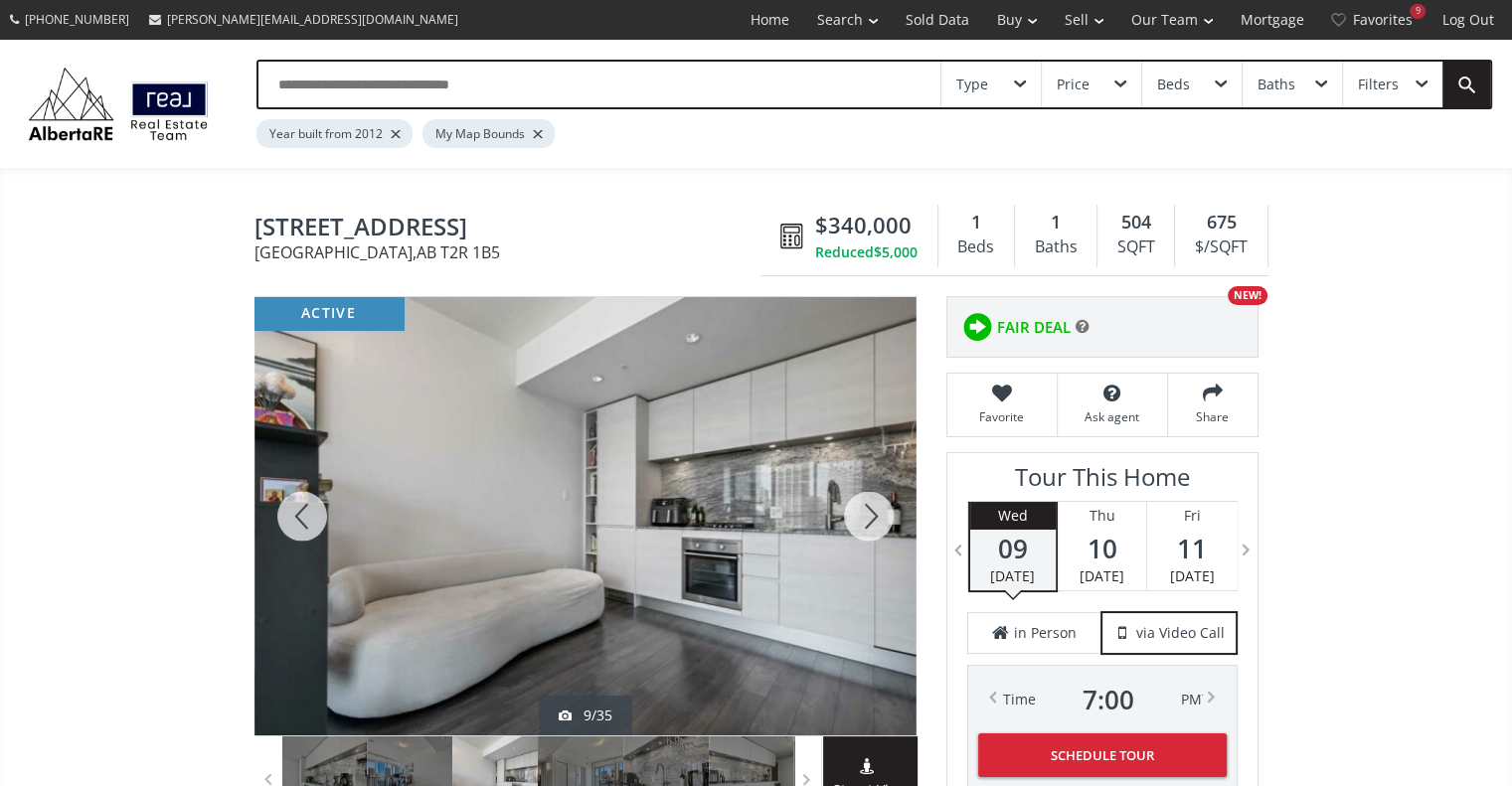 click at bounding box center (869, 516) 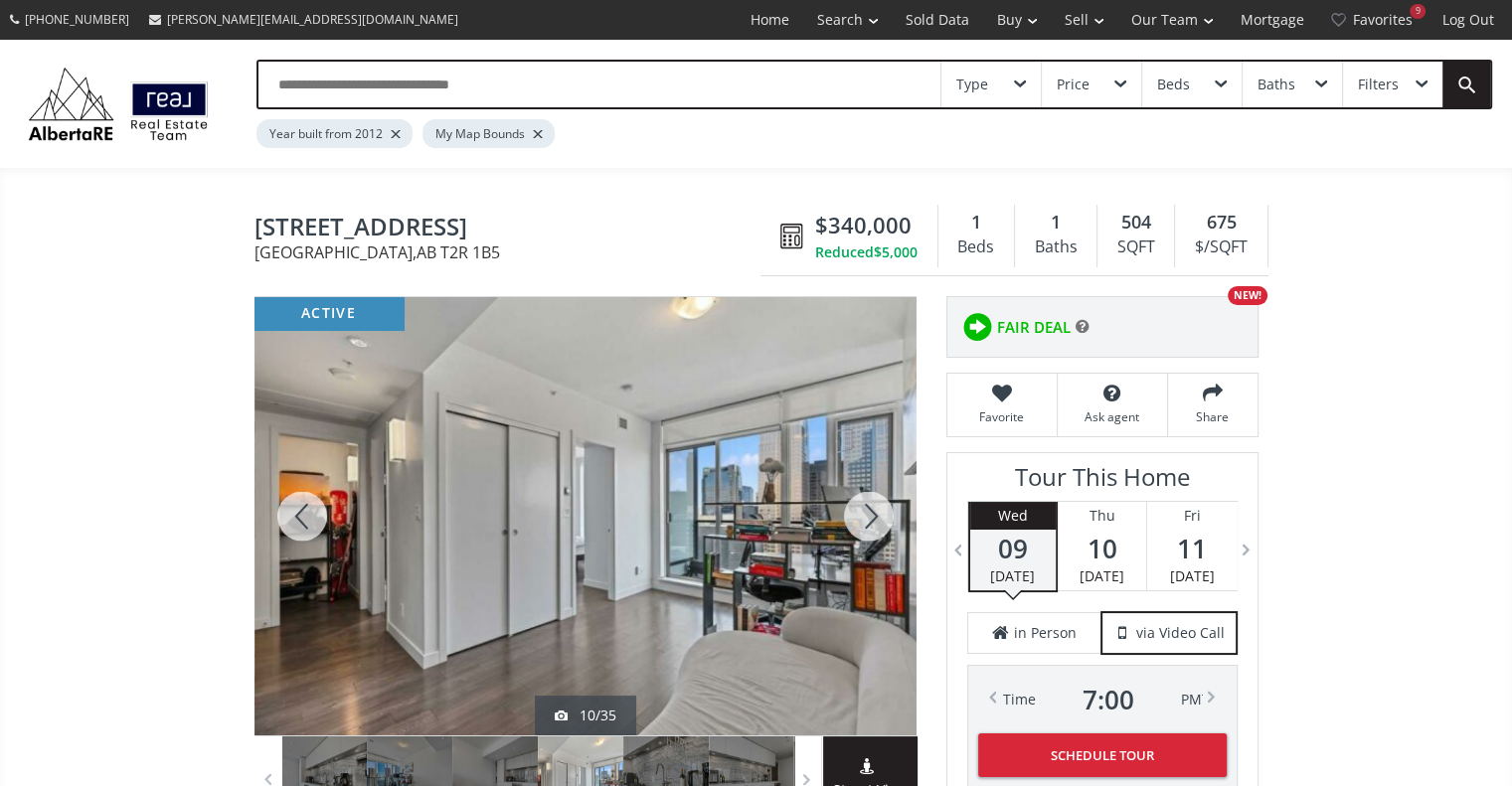 click at bounding box center [869, 516] 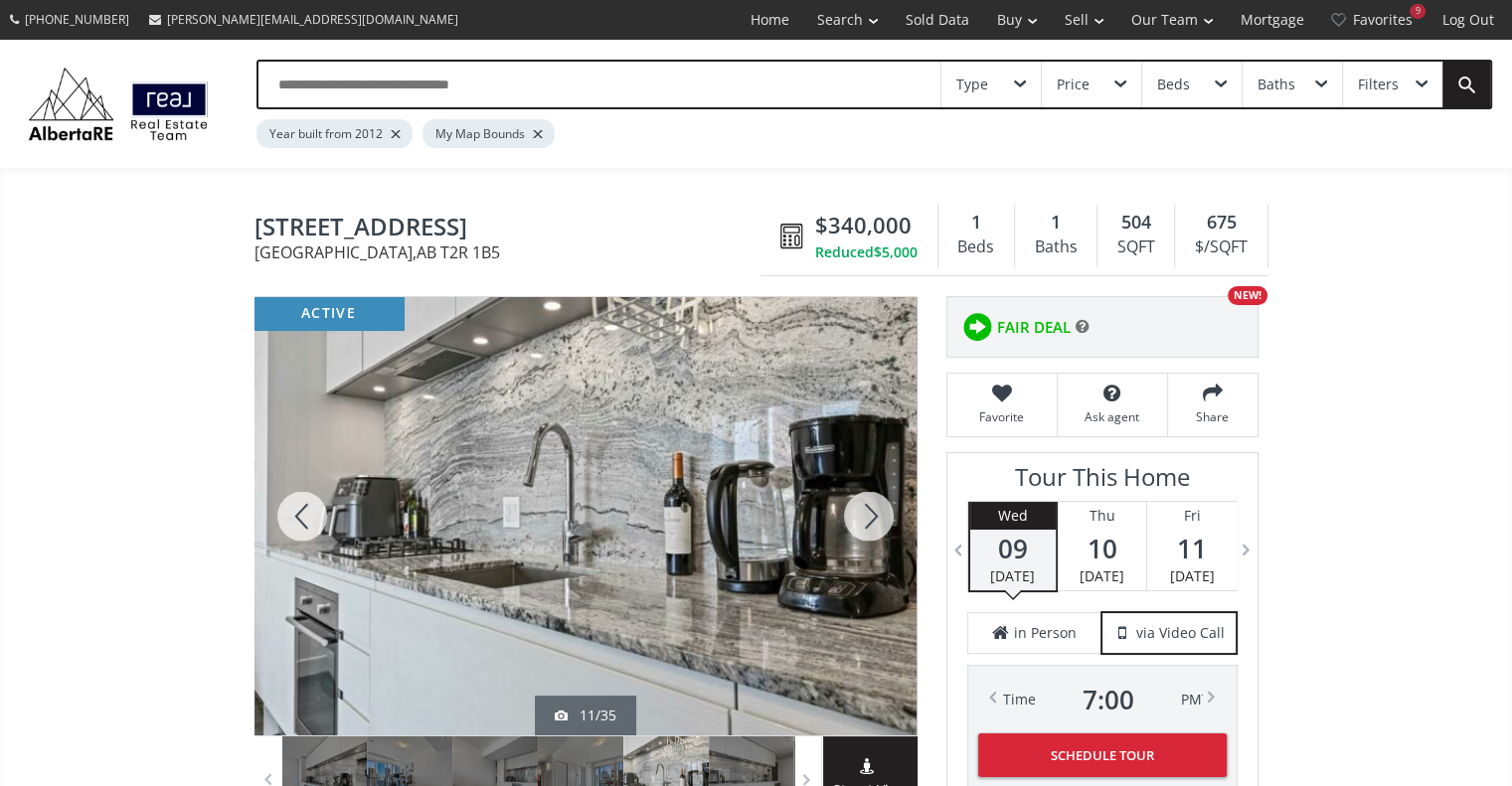 click at bounding box center [869, 516] 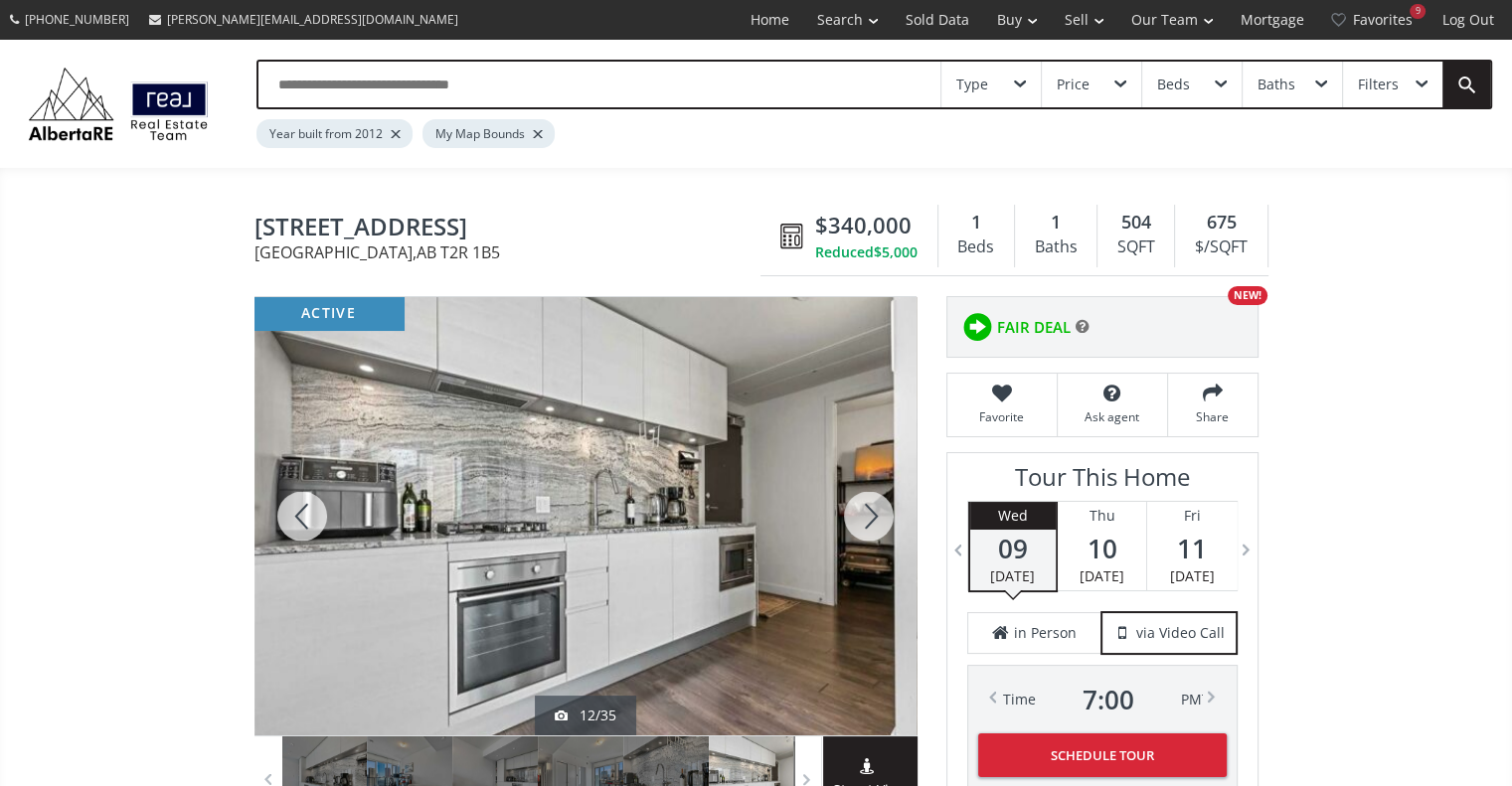 click at bounding box center [869, 516] 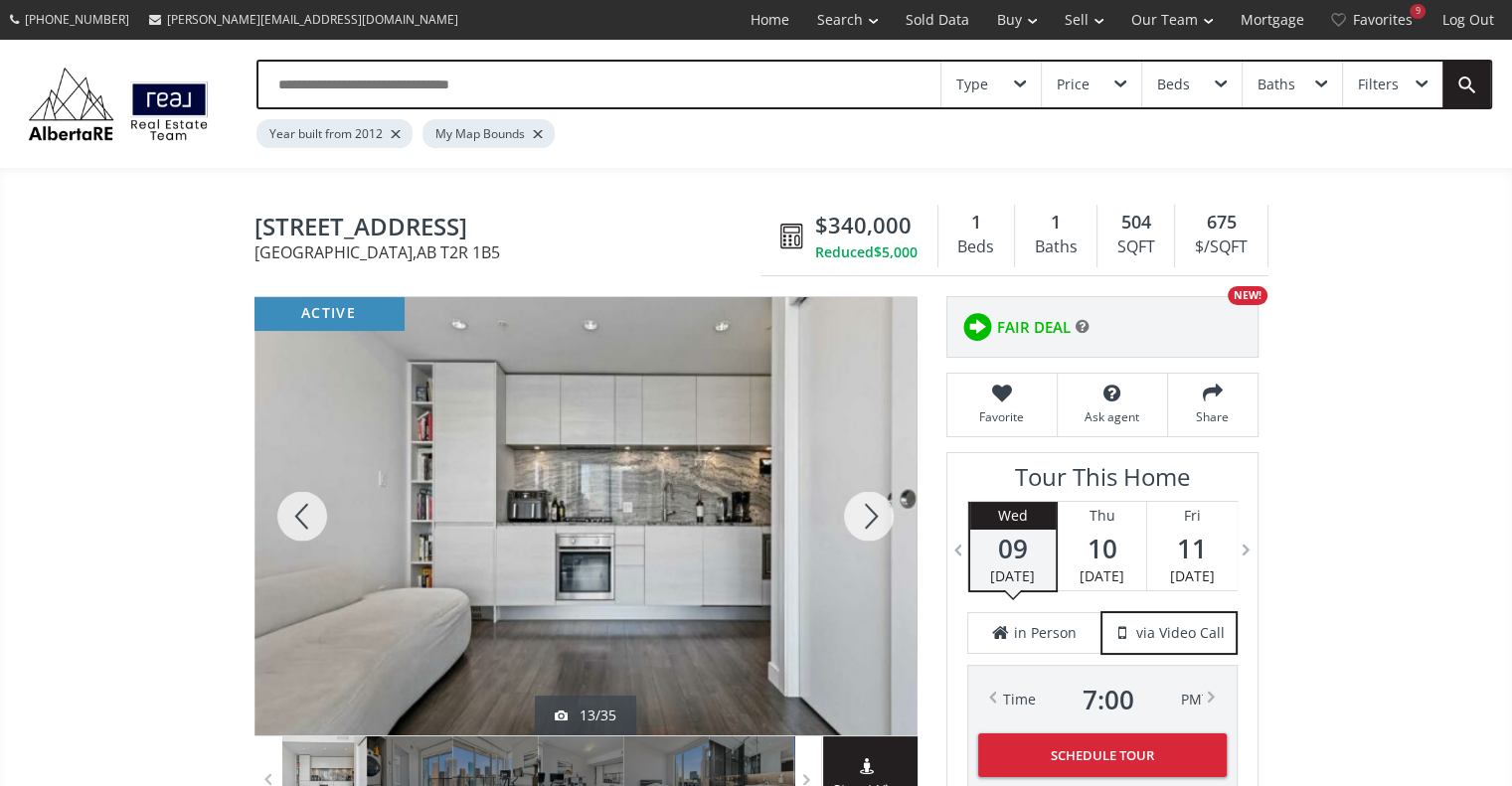 click at bounding box center [869, 516] 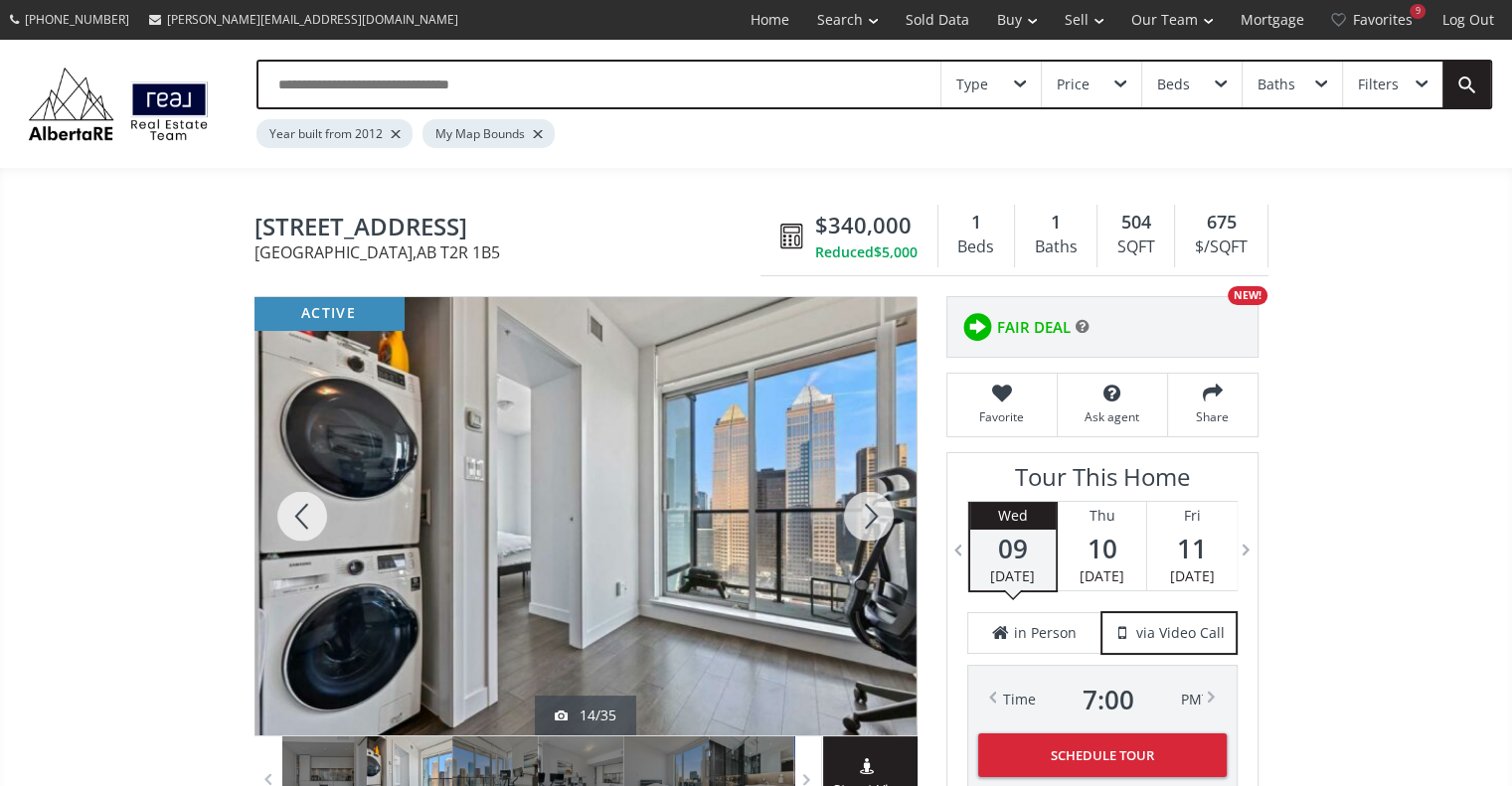 click at bounding box center [869, 516] 